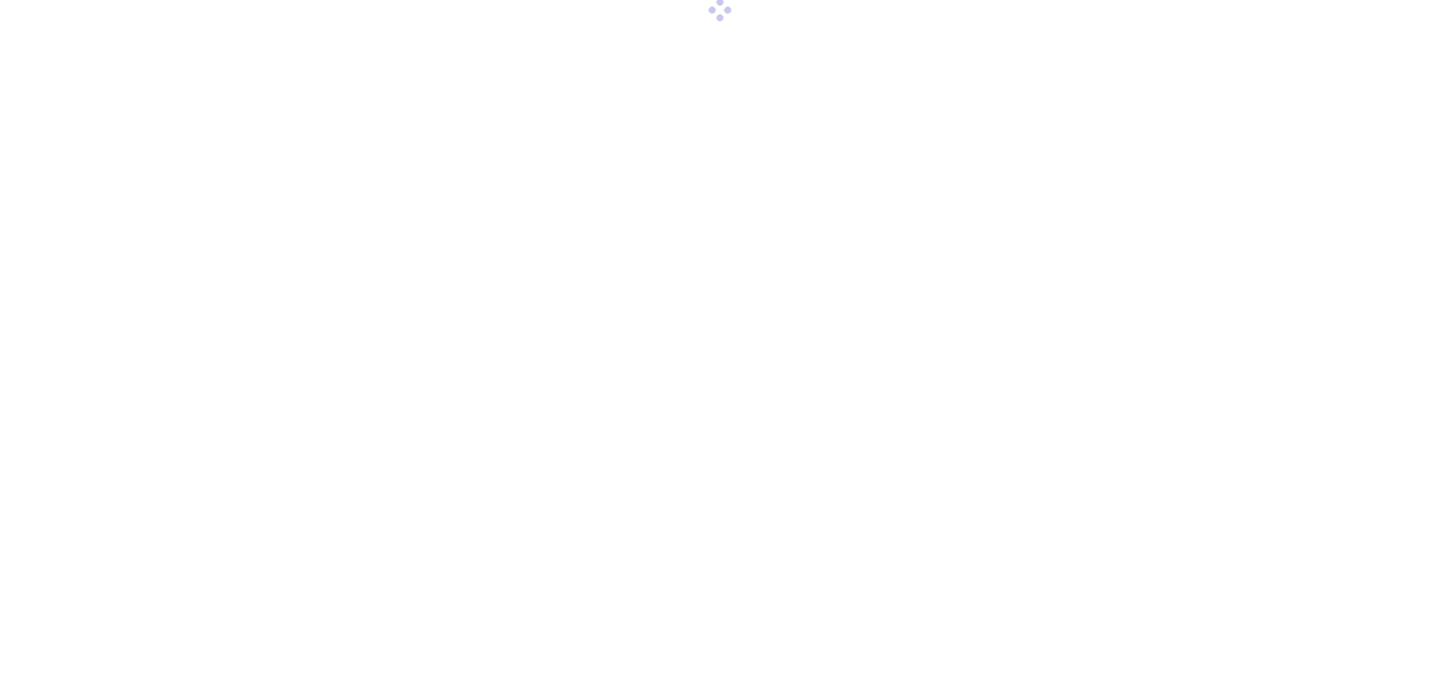 scroll, scrollTop: 0, scrollLeft: 0, axis: both 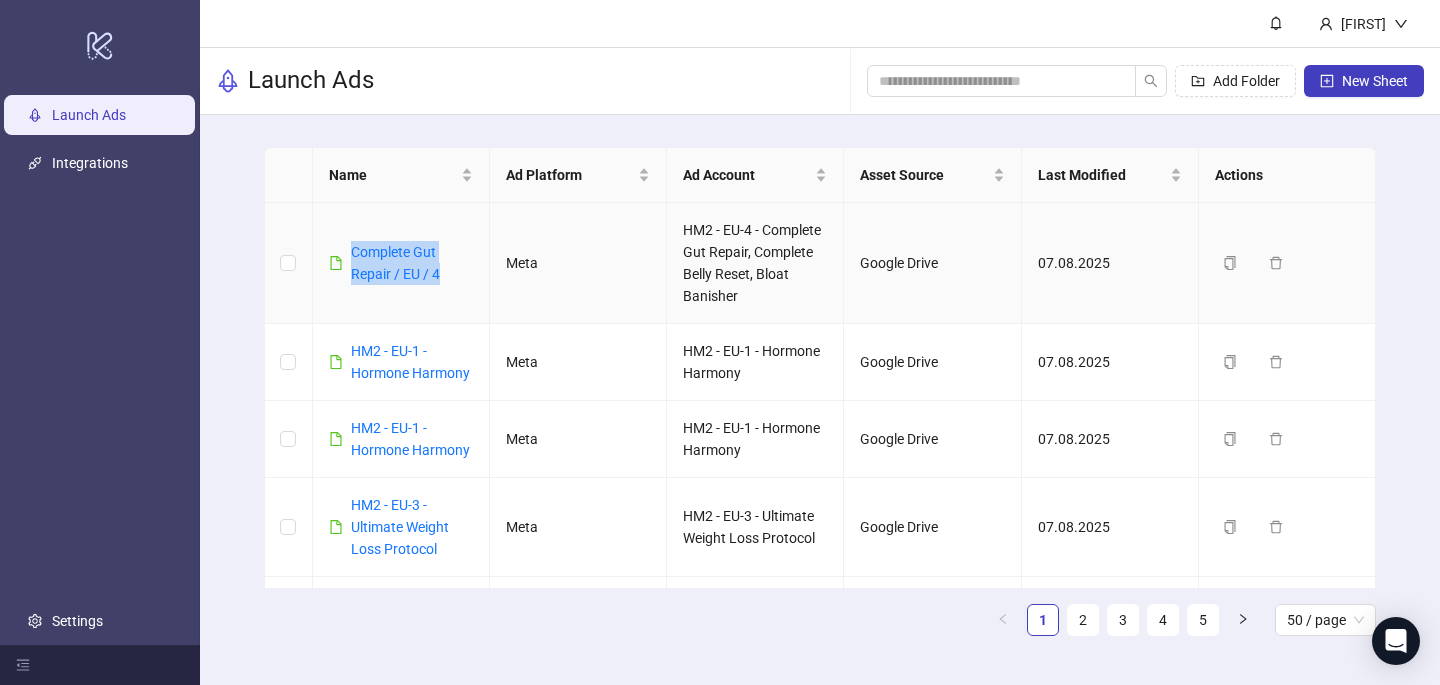 drag, startPoint x: 457, startPoint y: 267, endPoint x: 345, endPoint y: 243, distance: 114.54257 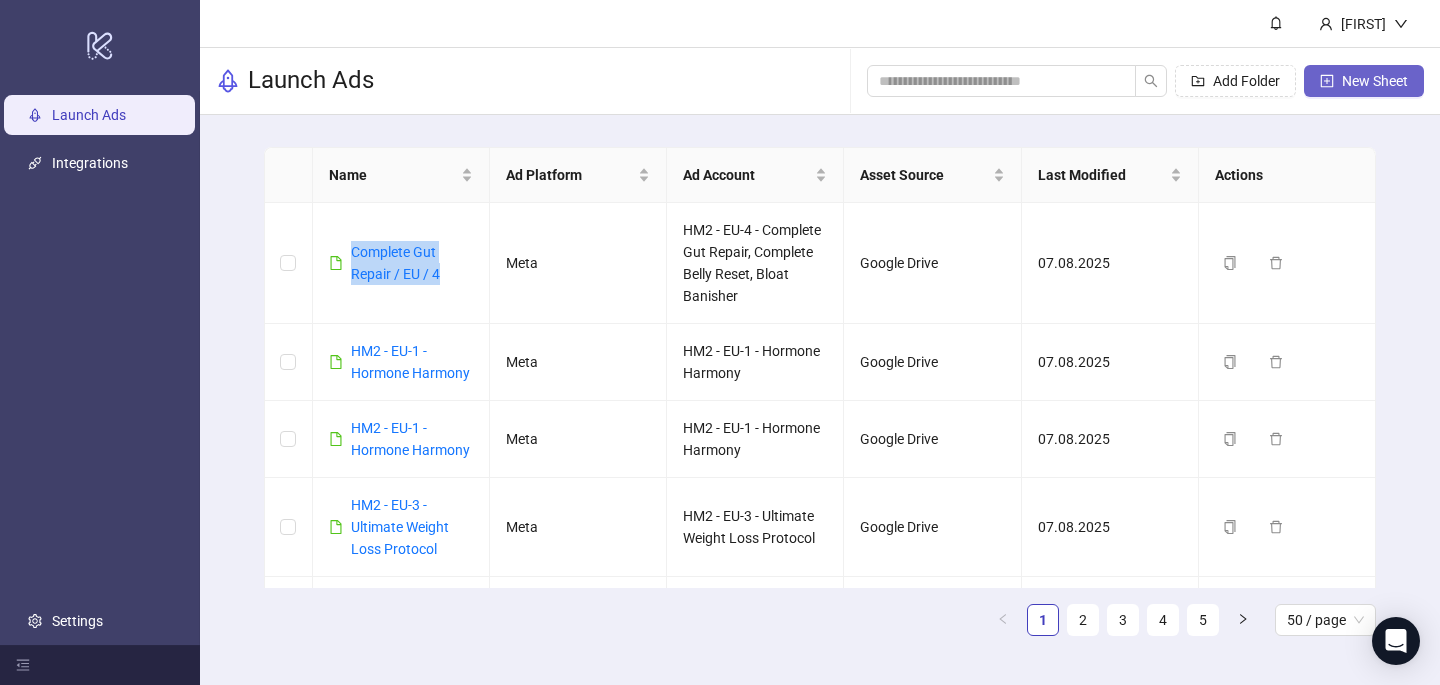 click on "New Sheet" at bounding box center [1375, 81] 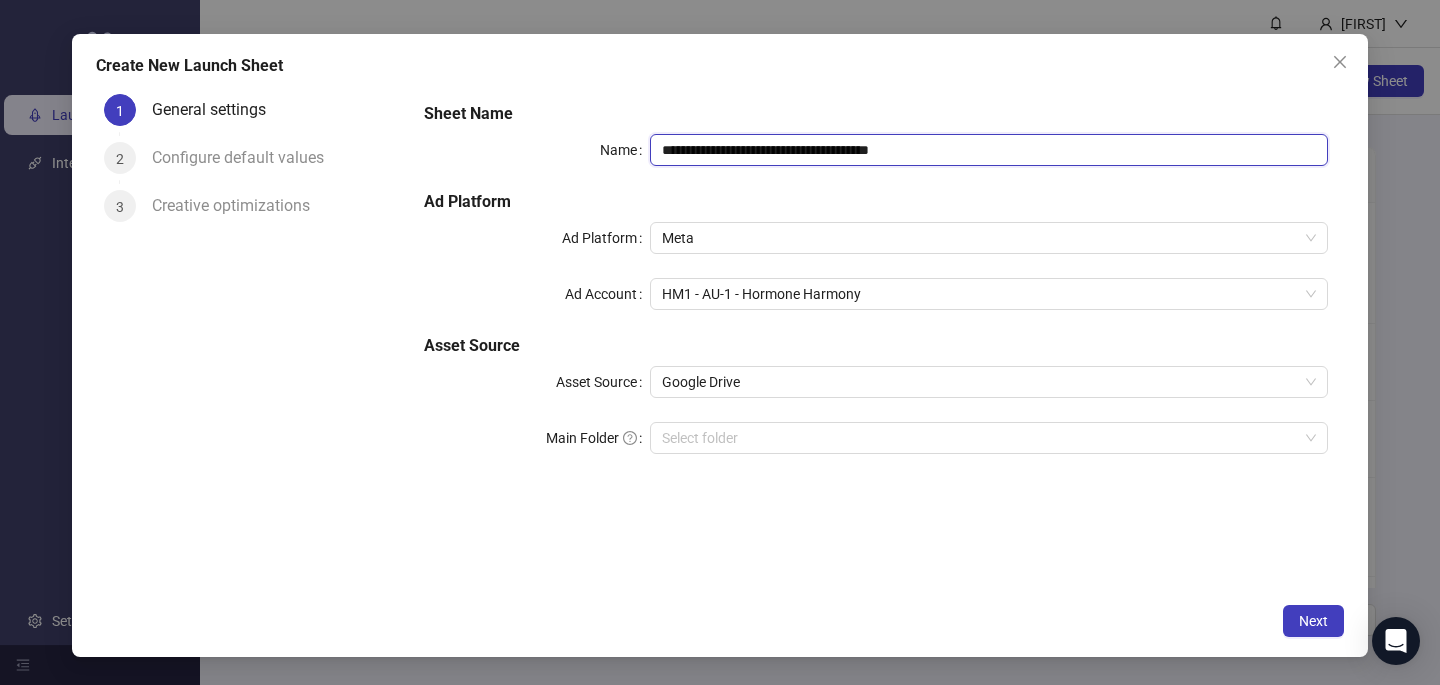 click on "**********" at bounding box center [989, 150] 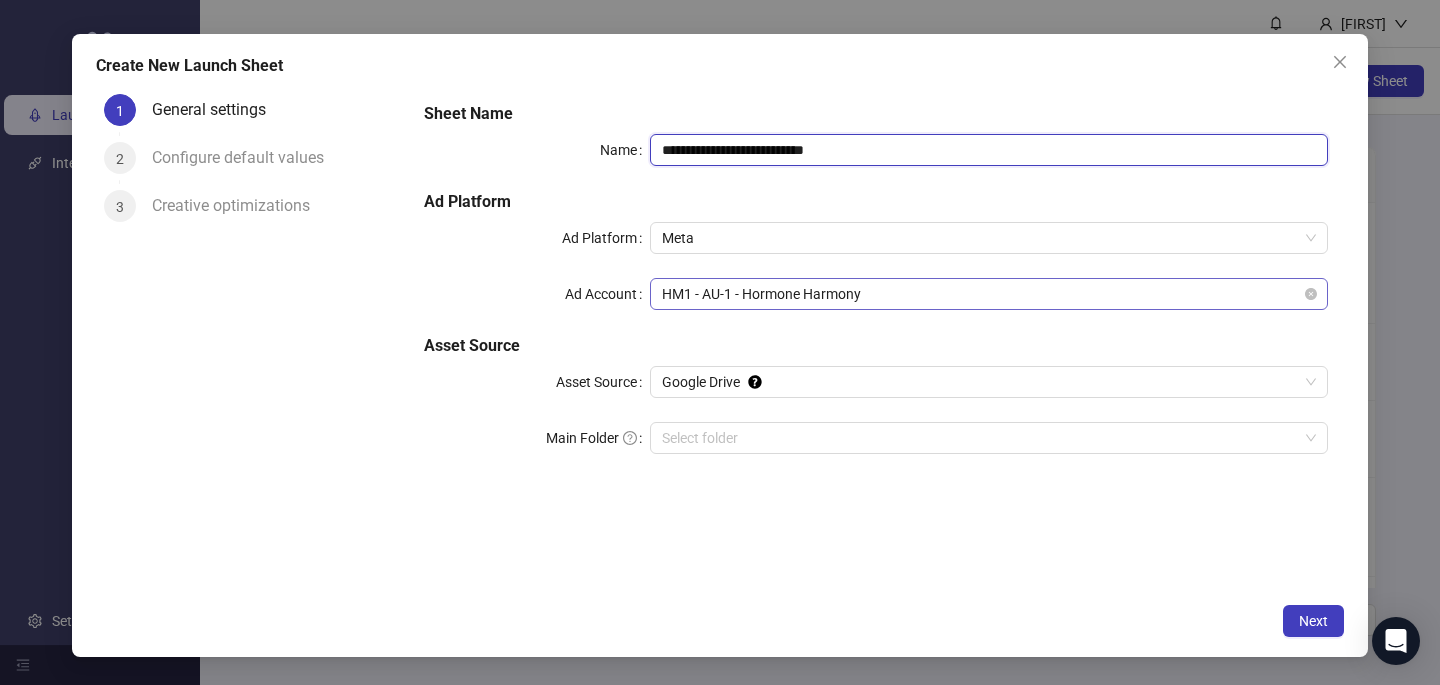 click on "HM1 - AU-1 - Hormone Harmony" at bounding box center (989, 294) 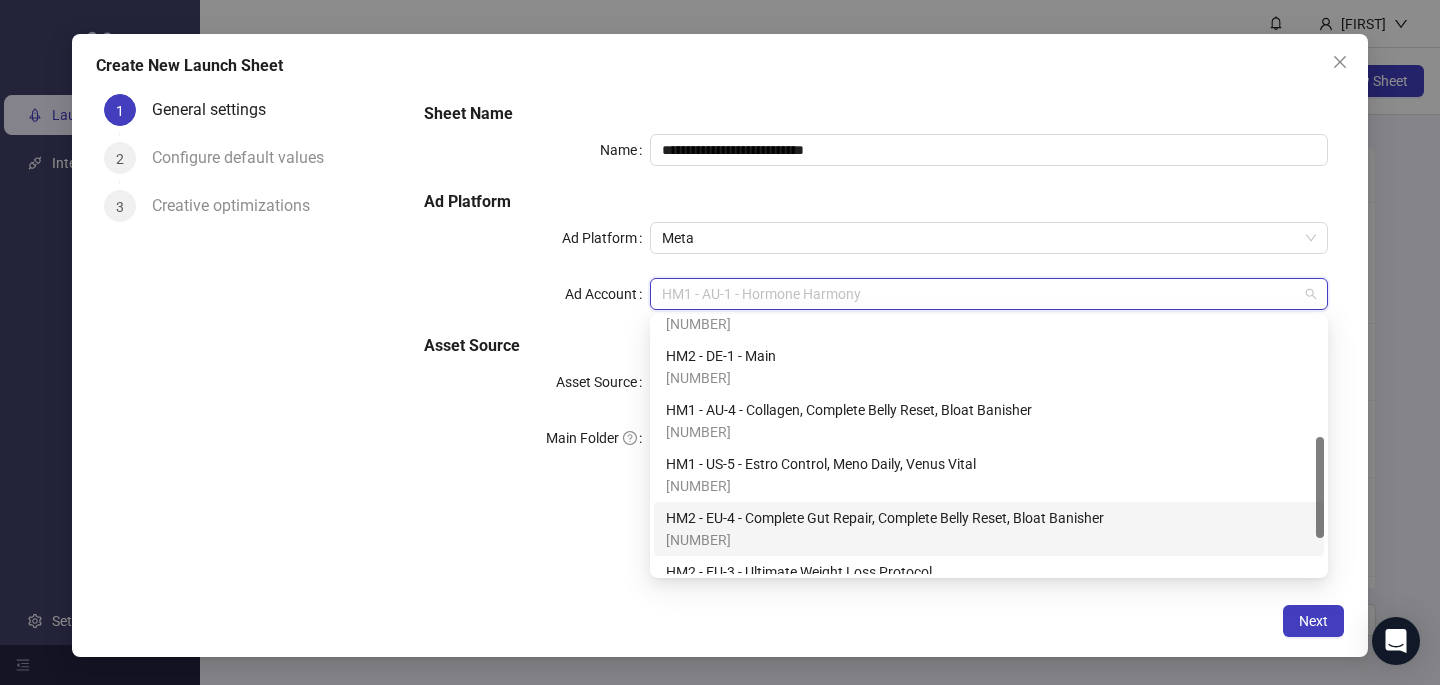 scroll, scrollTop: 305, scrollLeft: 0, axis: vertical 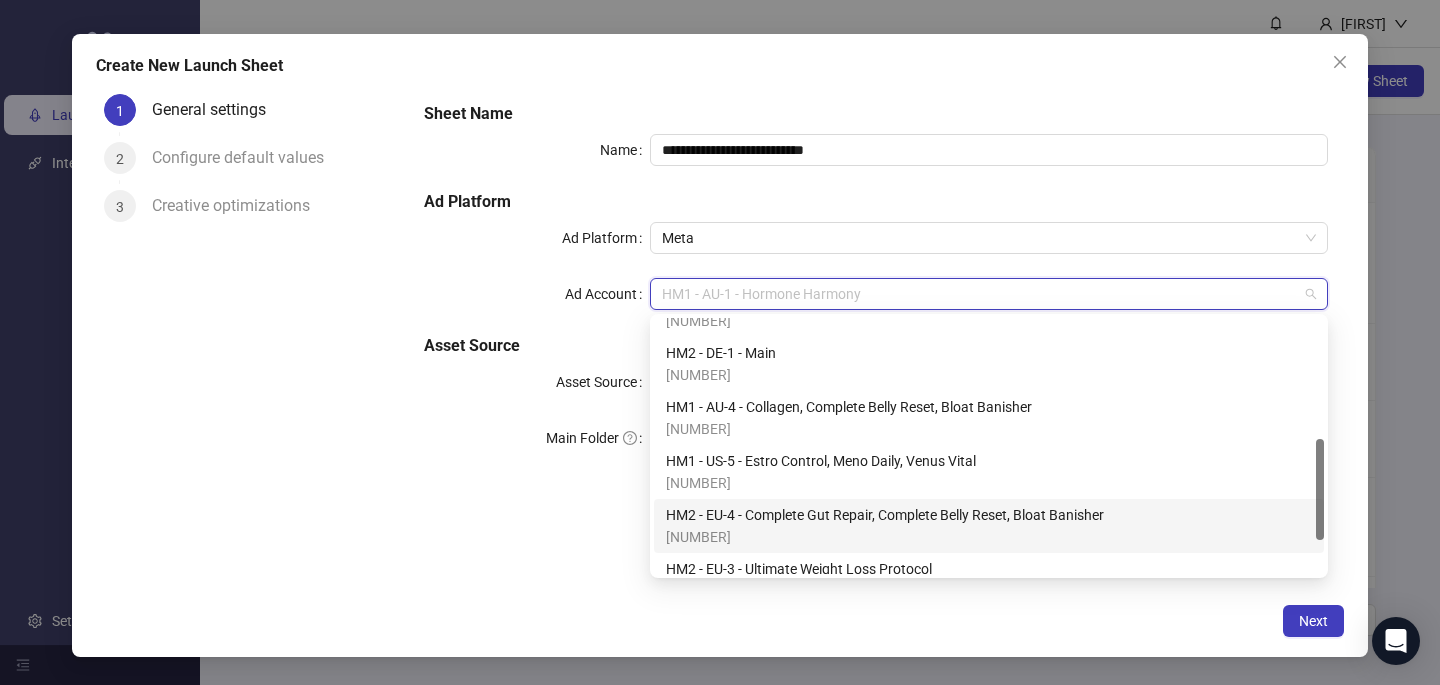 click on "[NUMBER]" at bounding box center (885, 537) 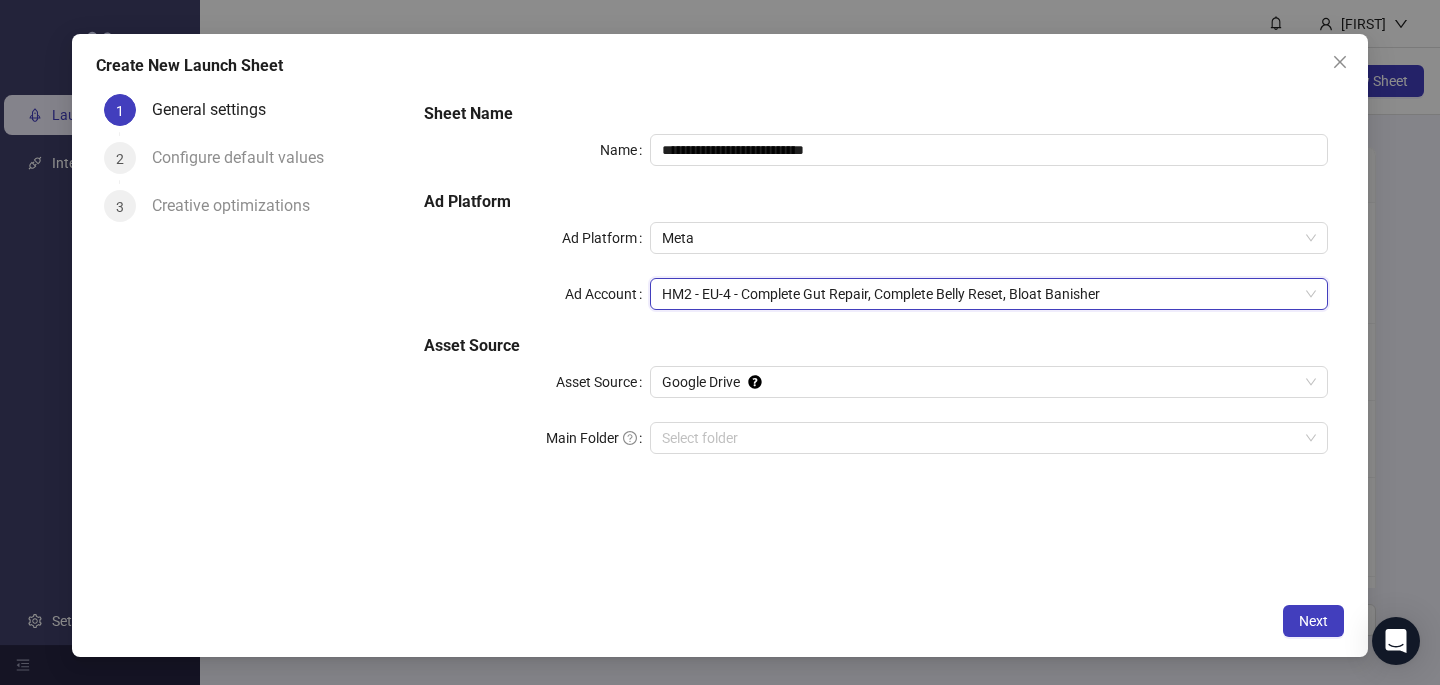 click on "**********" at bounding box center (720, 345) 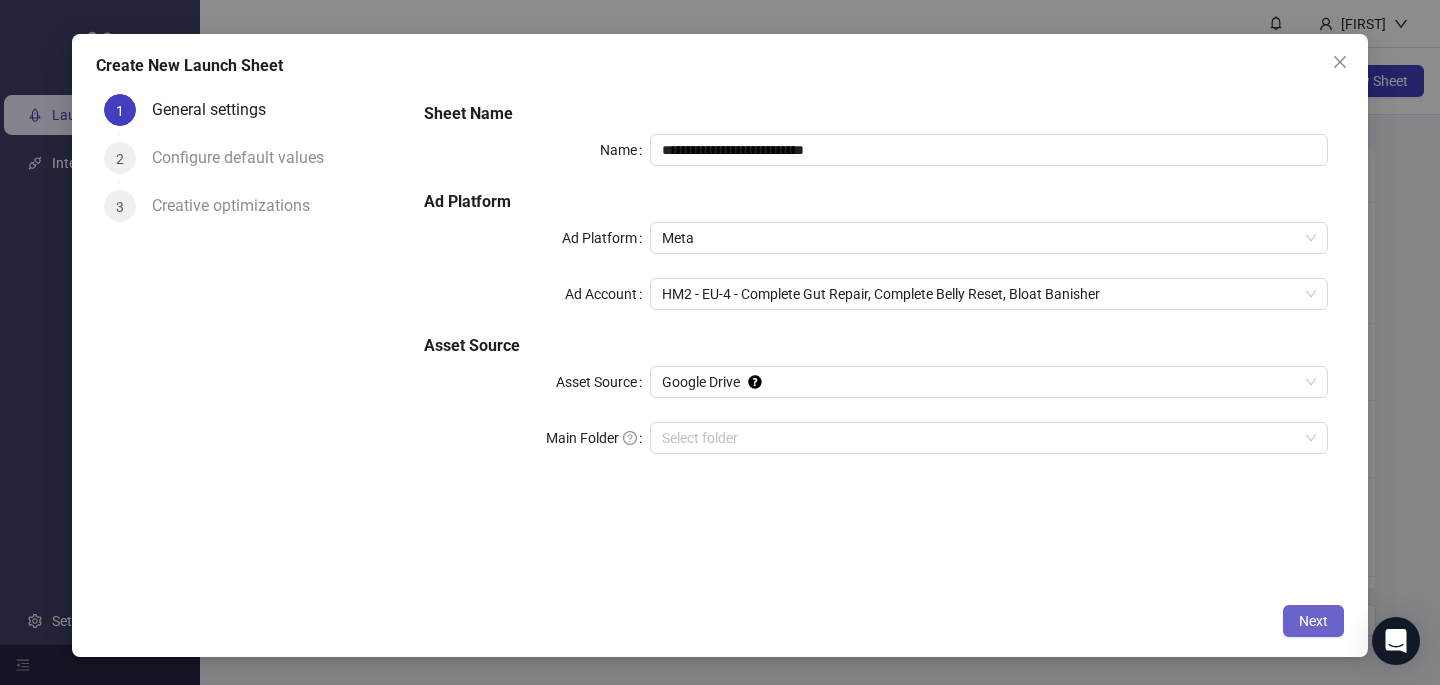click on "Next" at bounding box center [1313, 621] 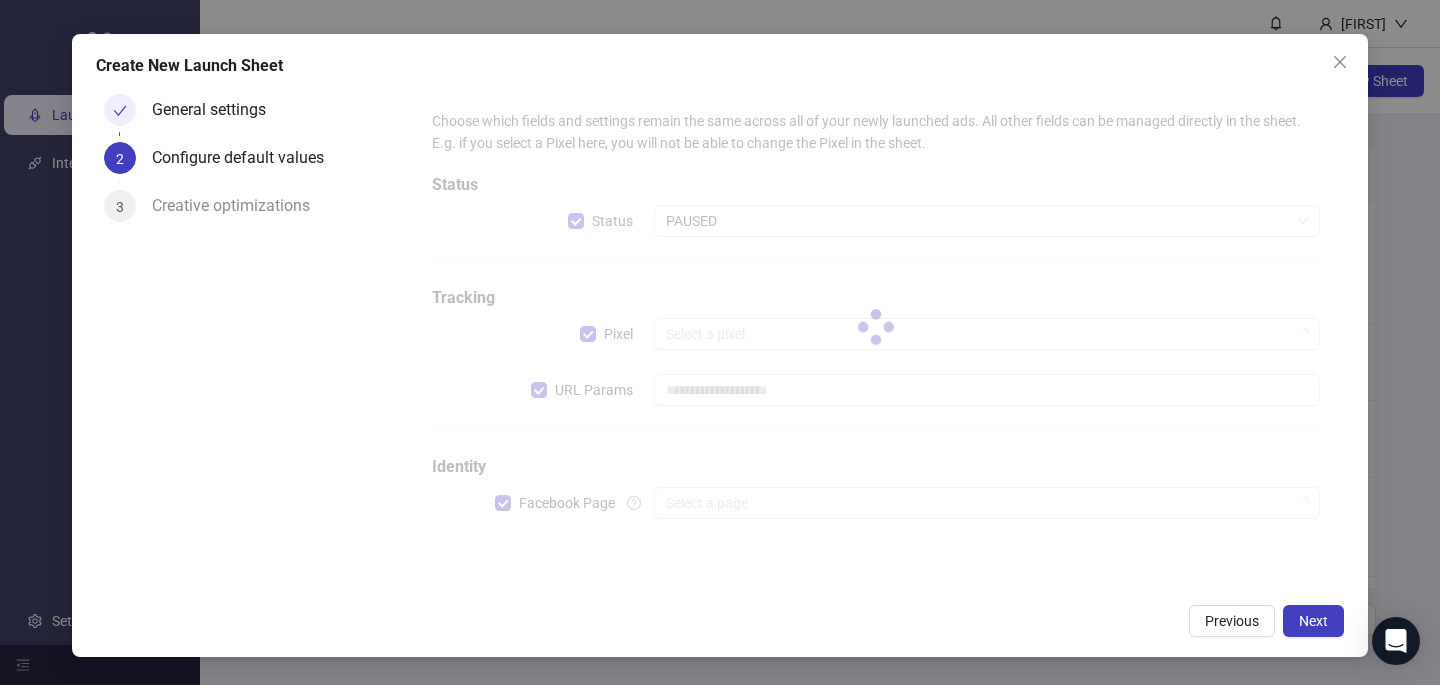 type on "**********" 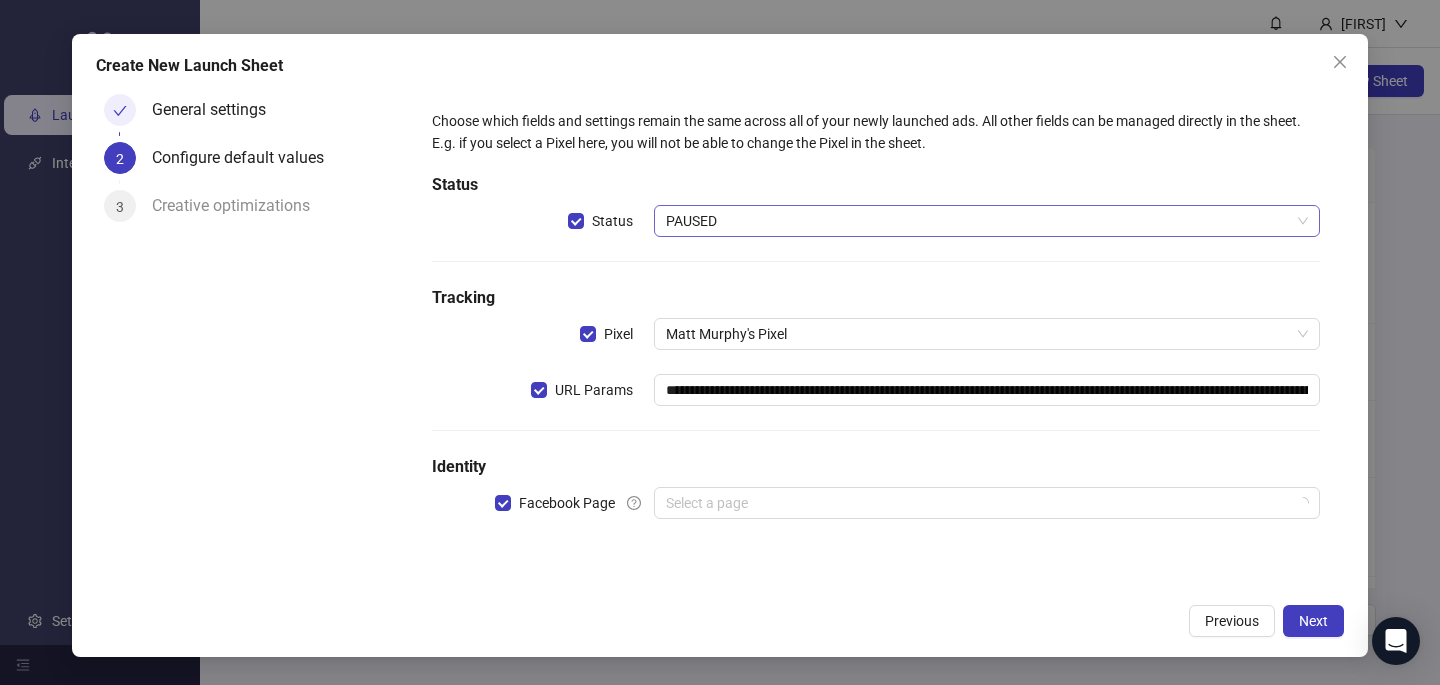 click on "PAUSED" at bounding box center [987, 221] 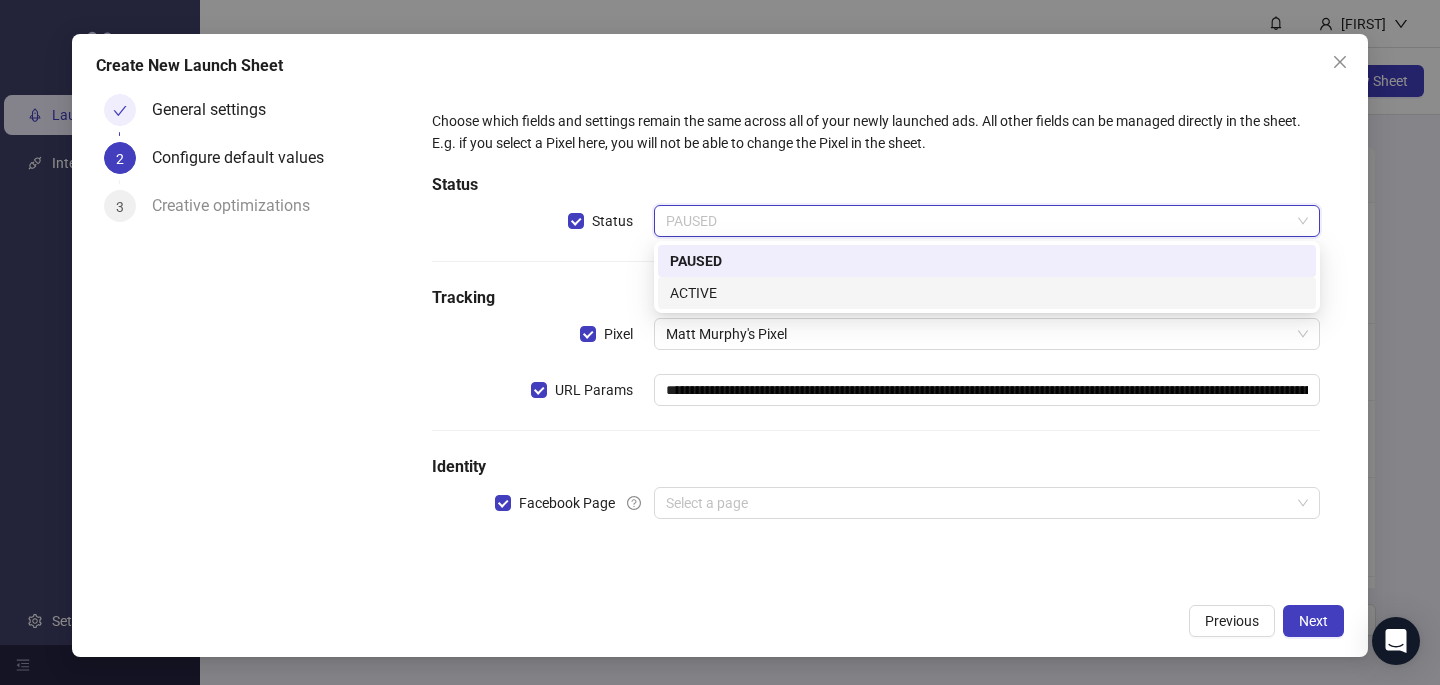 click on "ACTIVE" at bounding box center [987, 293] 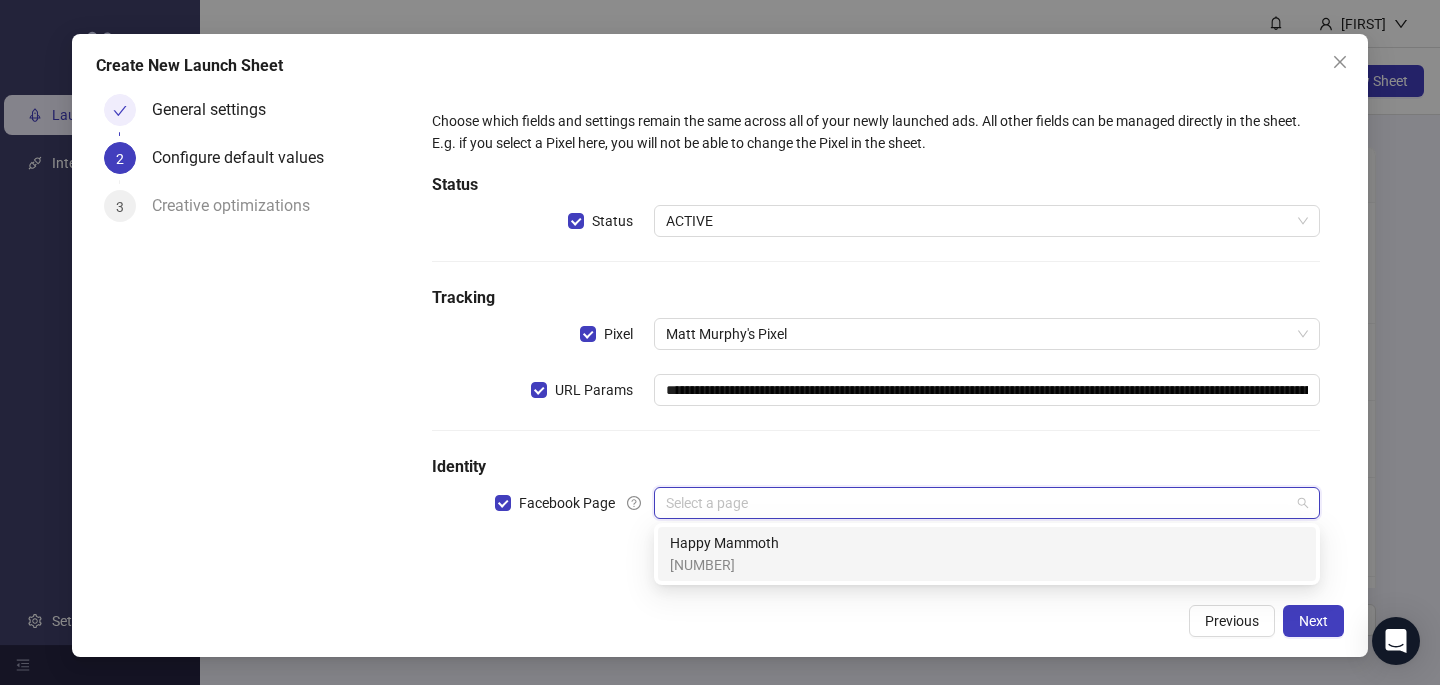 click at bounding box center (978, 503) 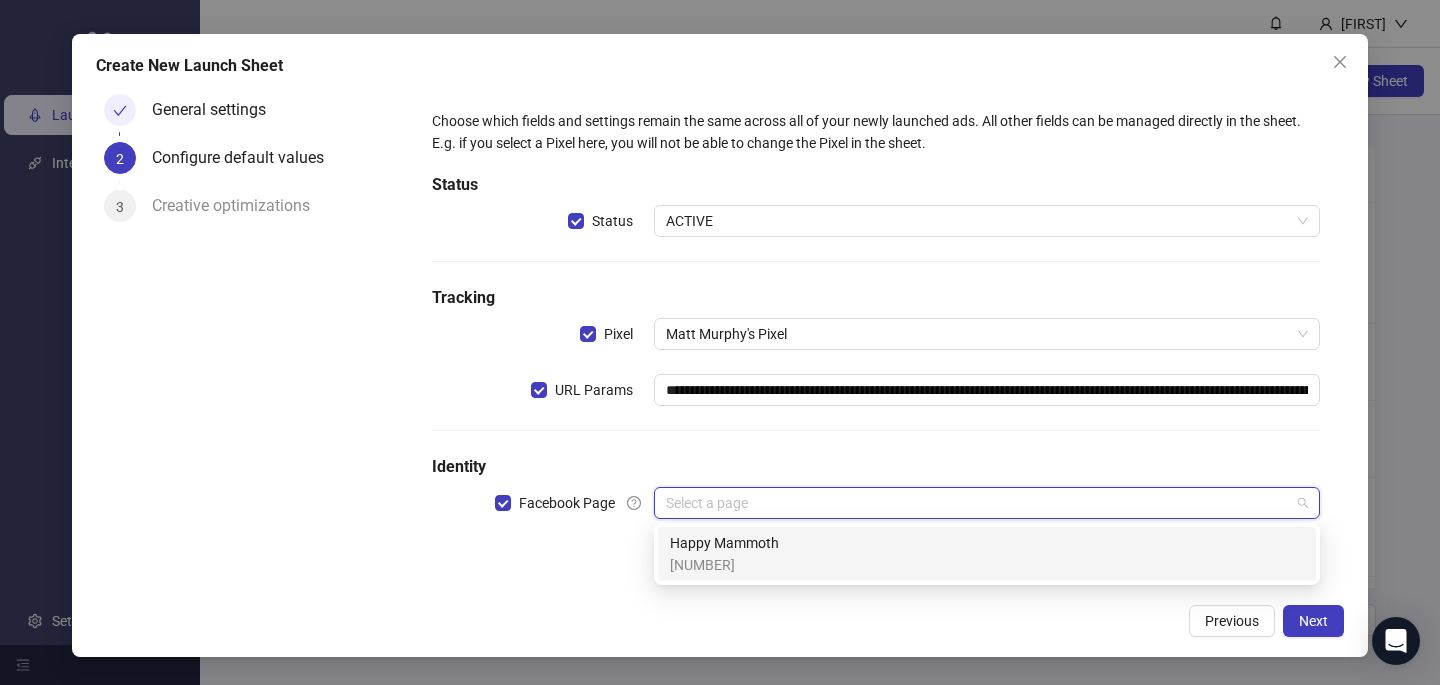 click on "Happy Mammoth [NUMBER]" at bounding box center [987, 554] 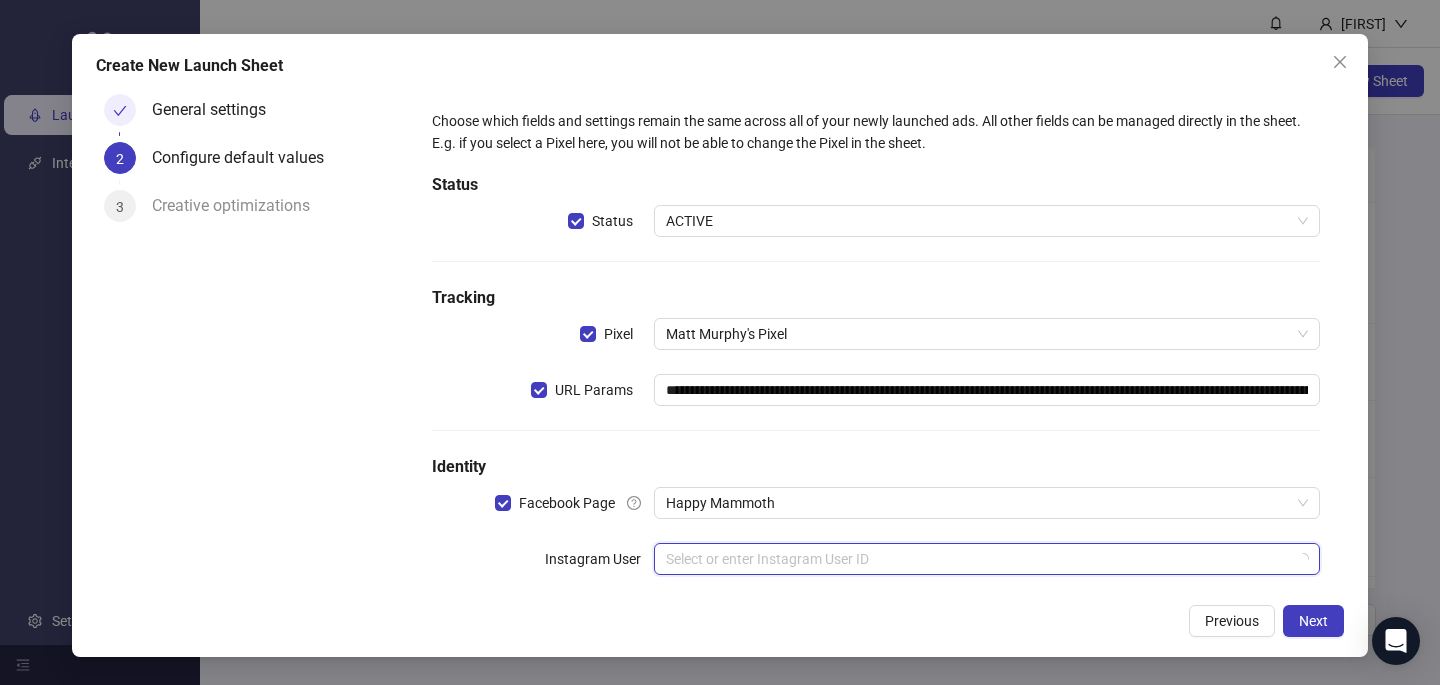 click at bounding box center [978, 559] 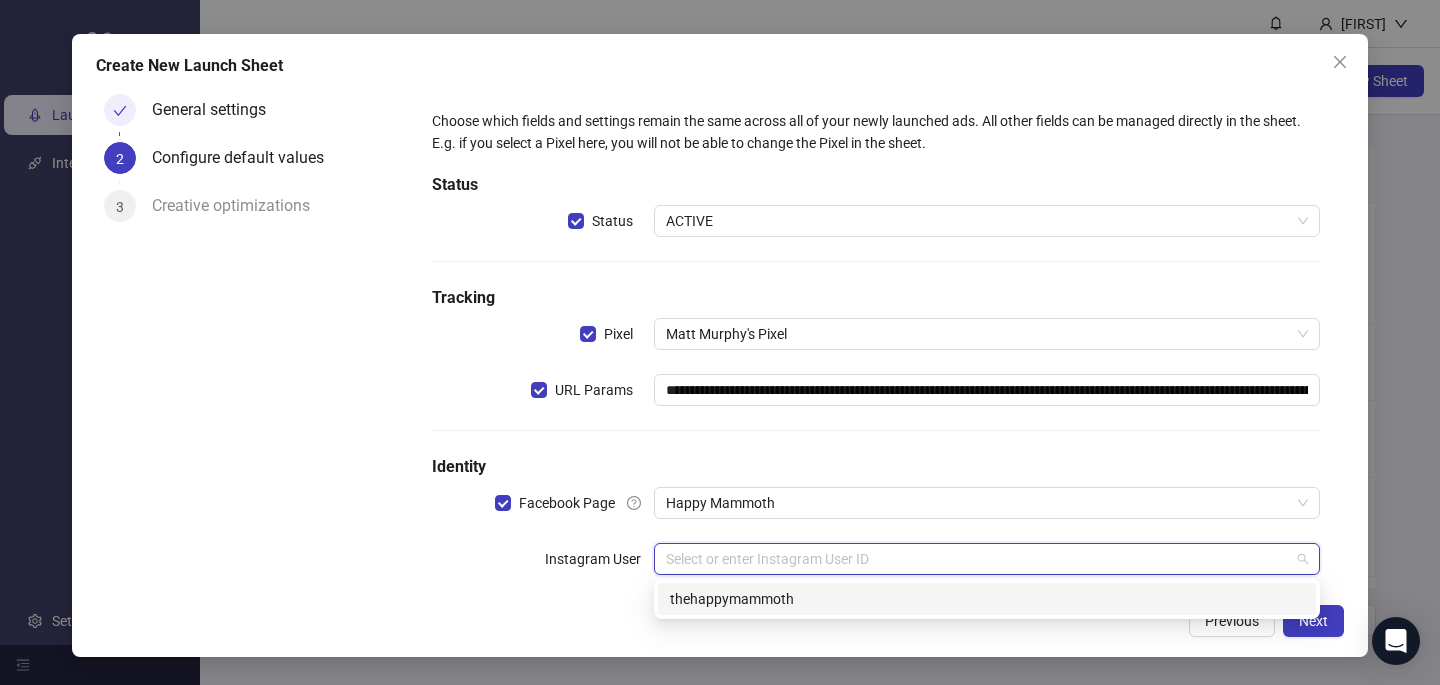 click on "thehappymammoth" at bounding box center (987, 599) 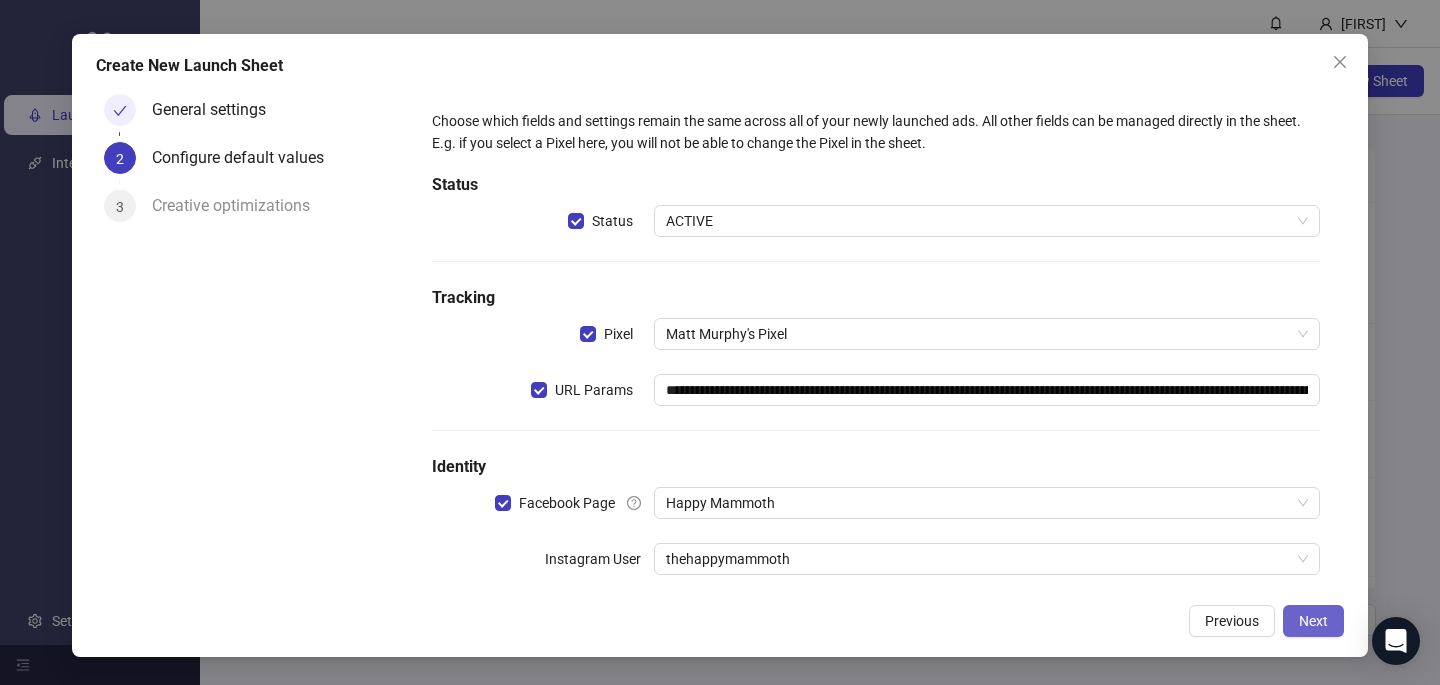 click on "Next" at bounding box center [1313, 621] 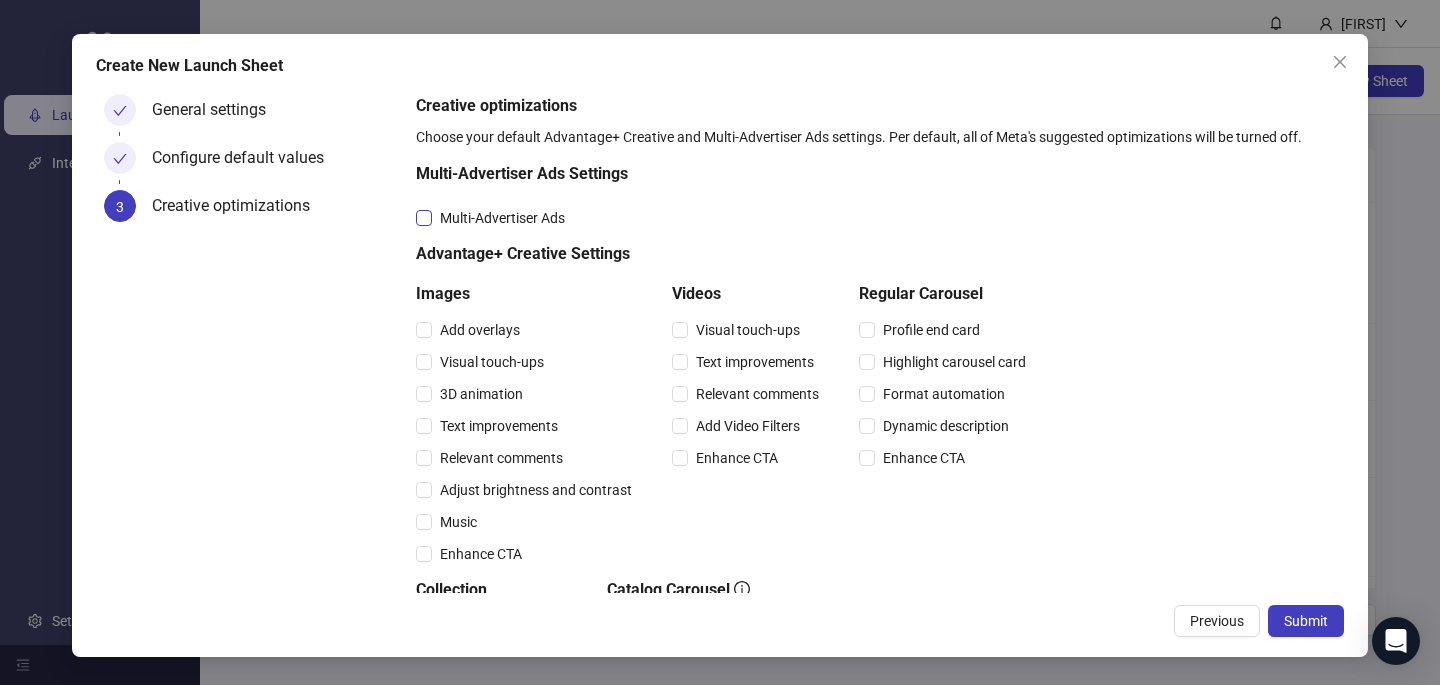 click on "Multi-Advertiser Ads" at bounding box center (502, 218) 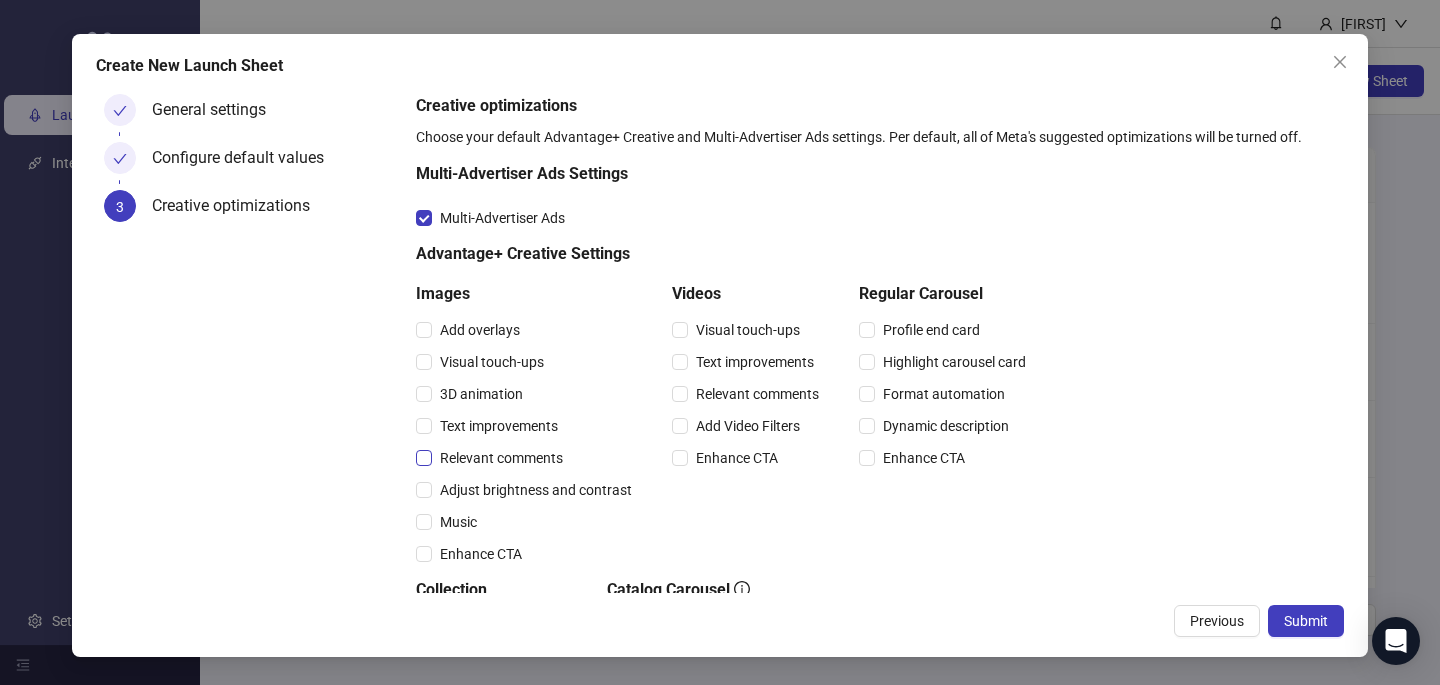 click on "Relevant comments" at bounding box center (501, 458) 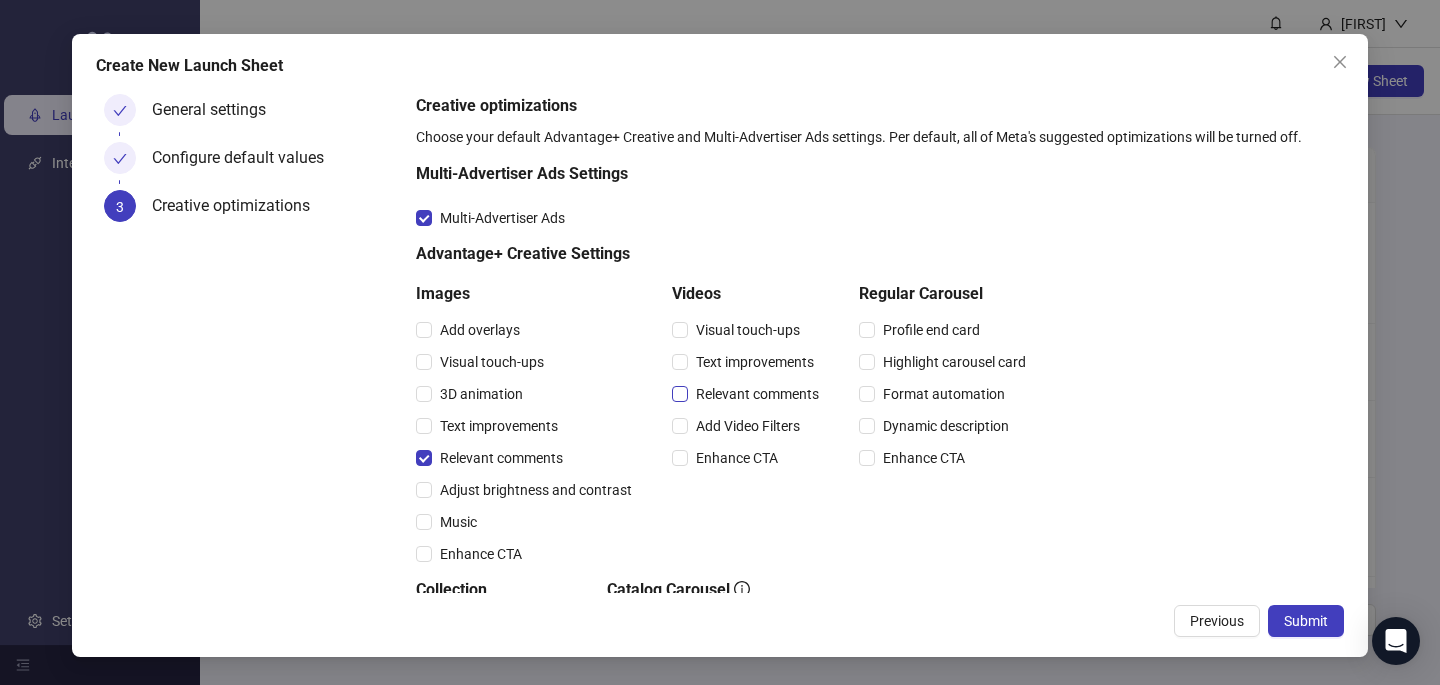 click on "Relevant comments" at bounding box center (757, 394) 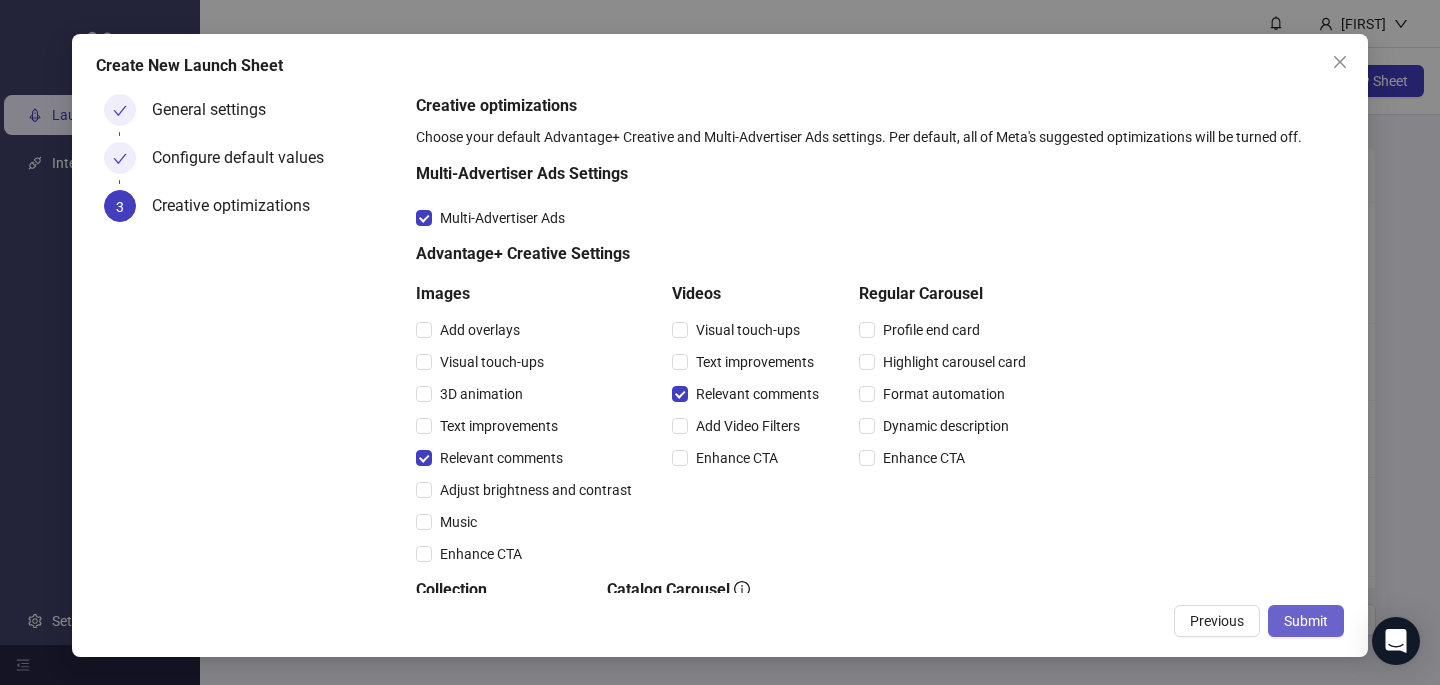 click on "Submit" at bounding box center (1306, 621) 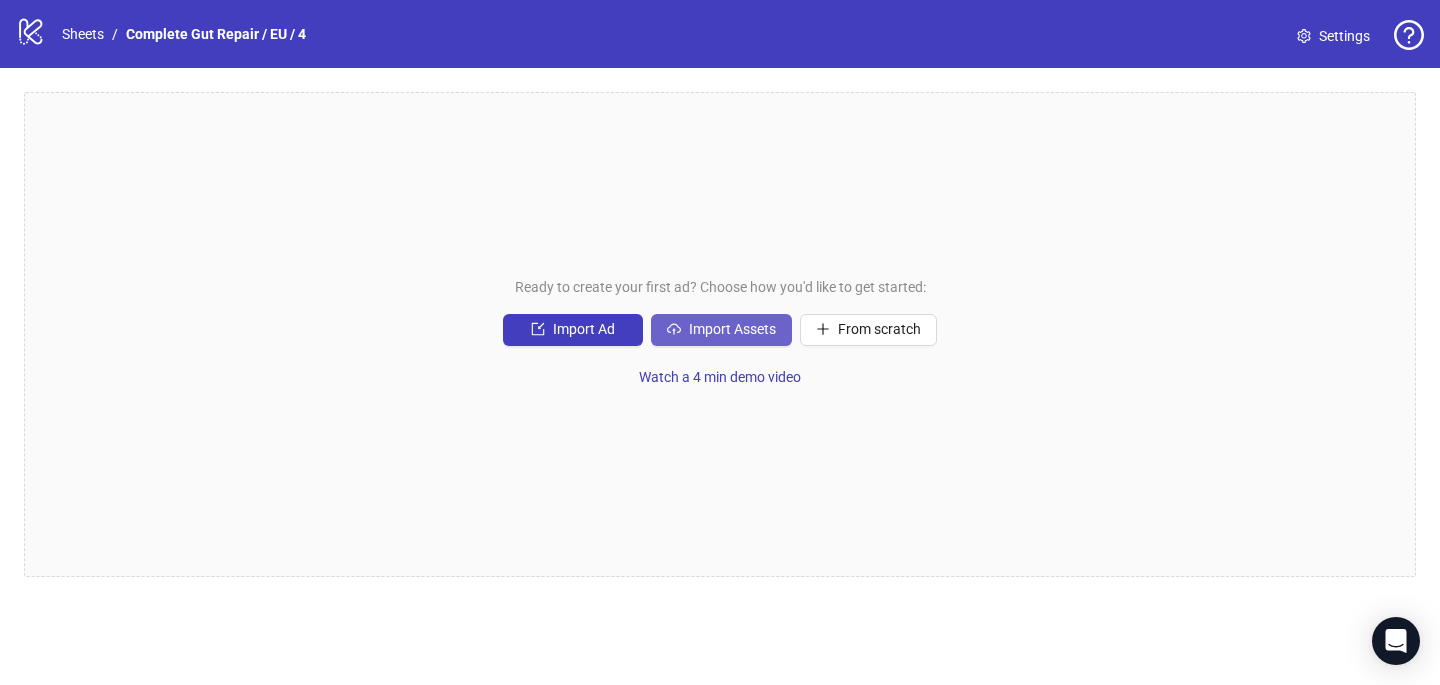 click on "Import Assets" at bounding box center [721, 330] 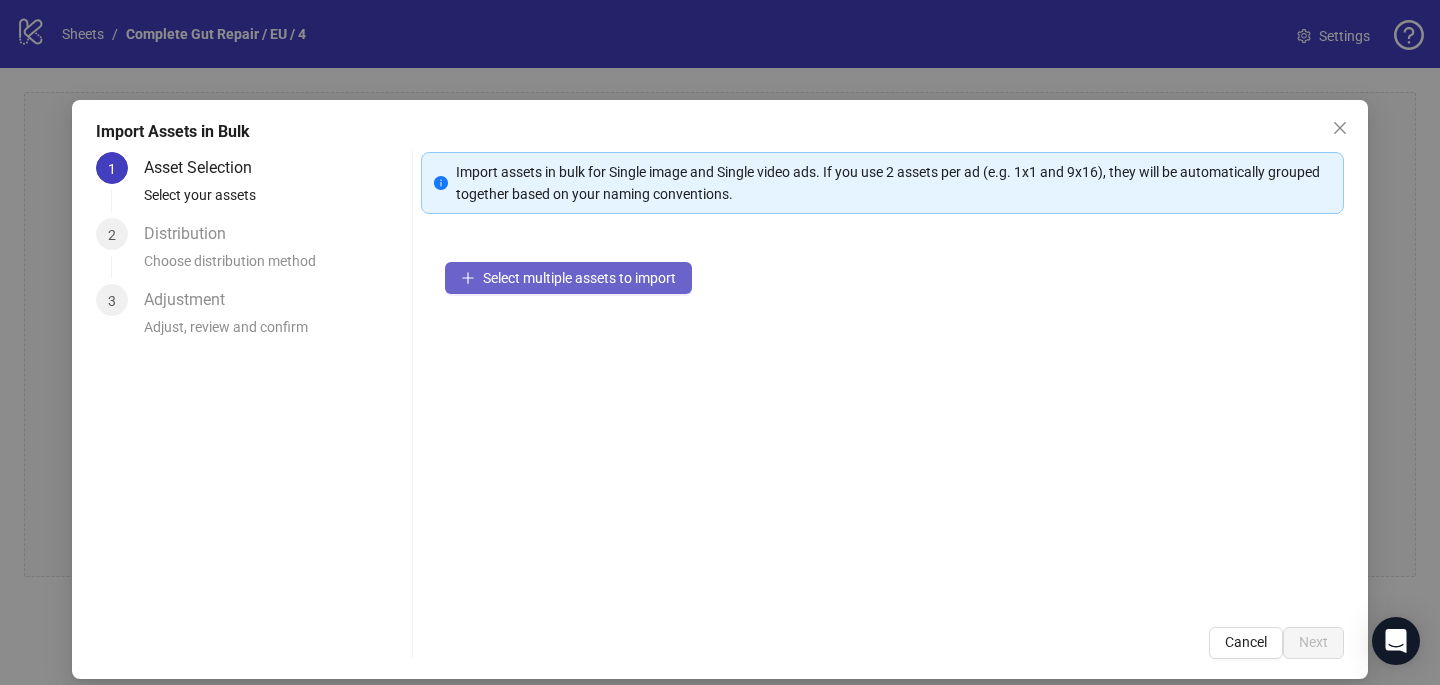 click on "Select multiple assets to import" at bounding box center [579, 278] 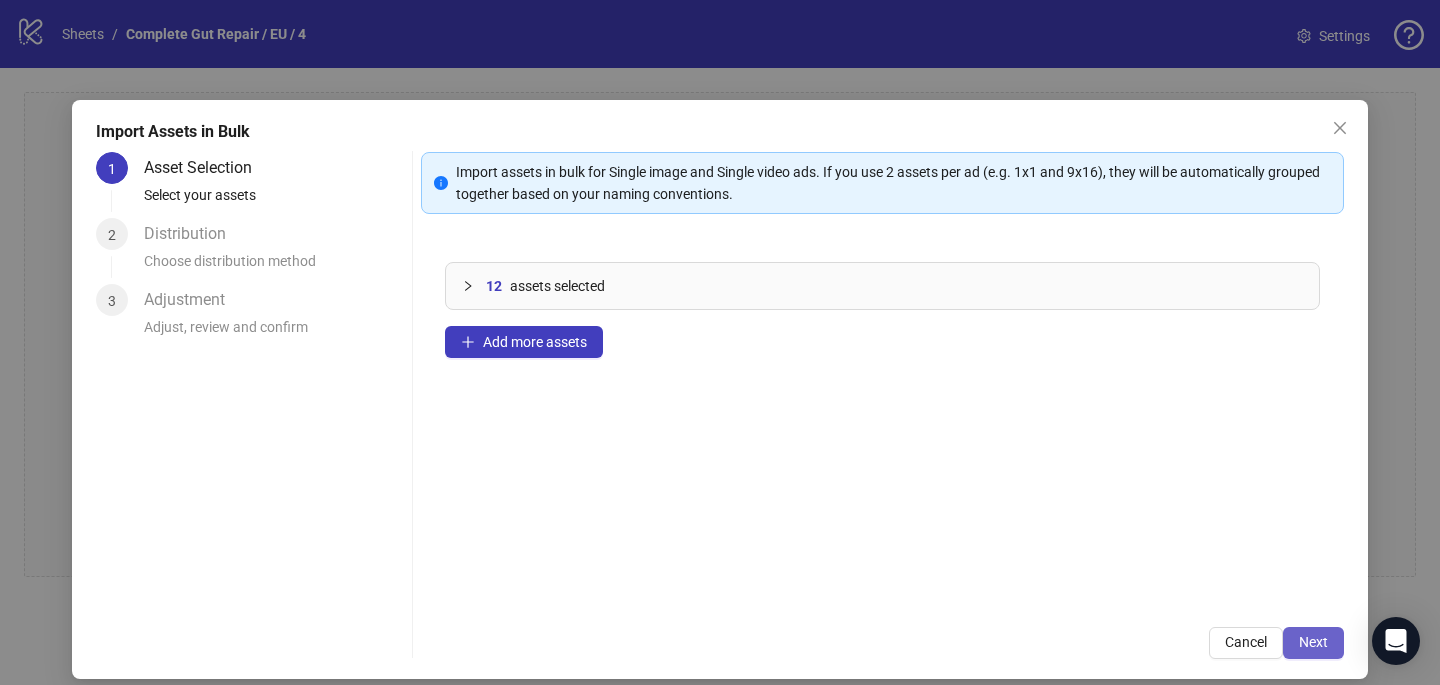 click on "Next" at bounding box center [1313, 643] 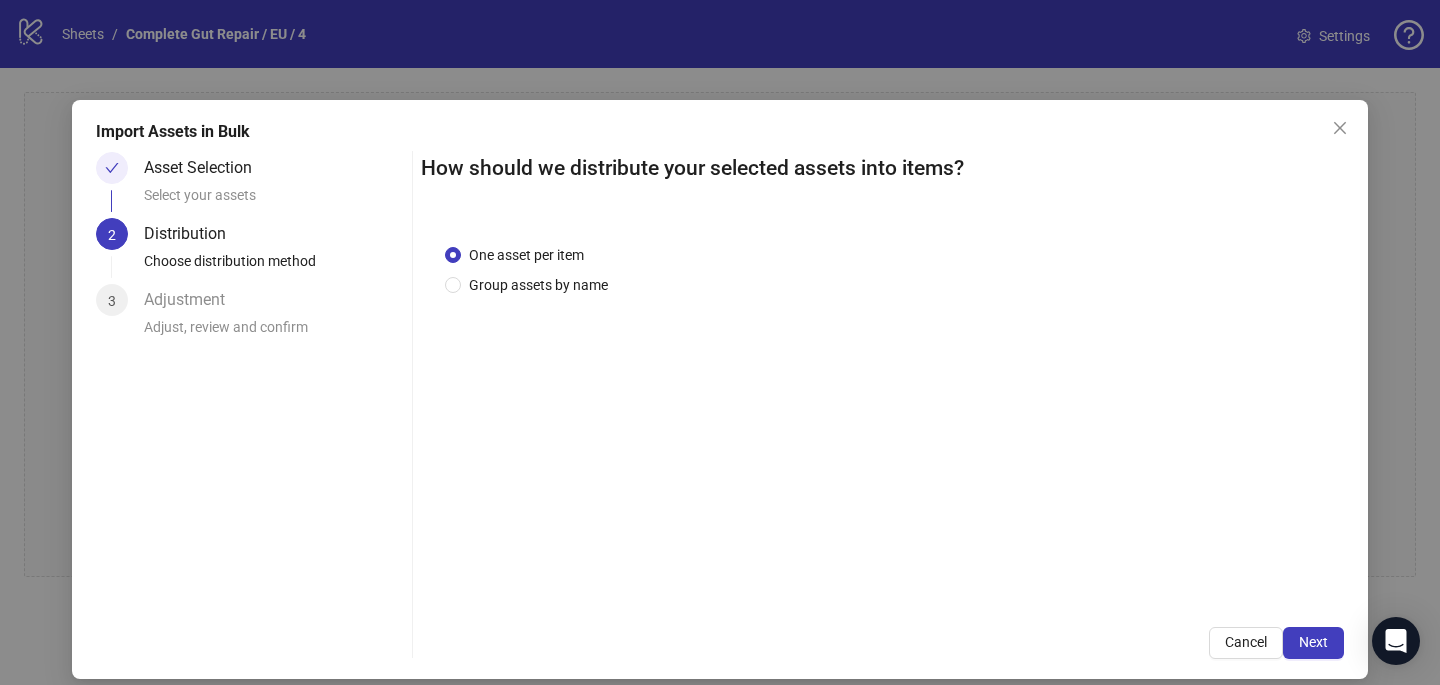 click on "One asset per item Group assets by name" at bounding box center [882, 411] 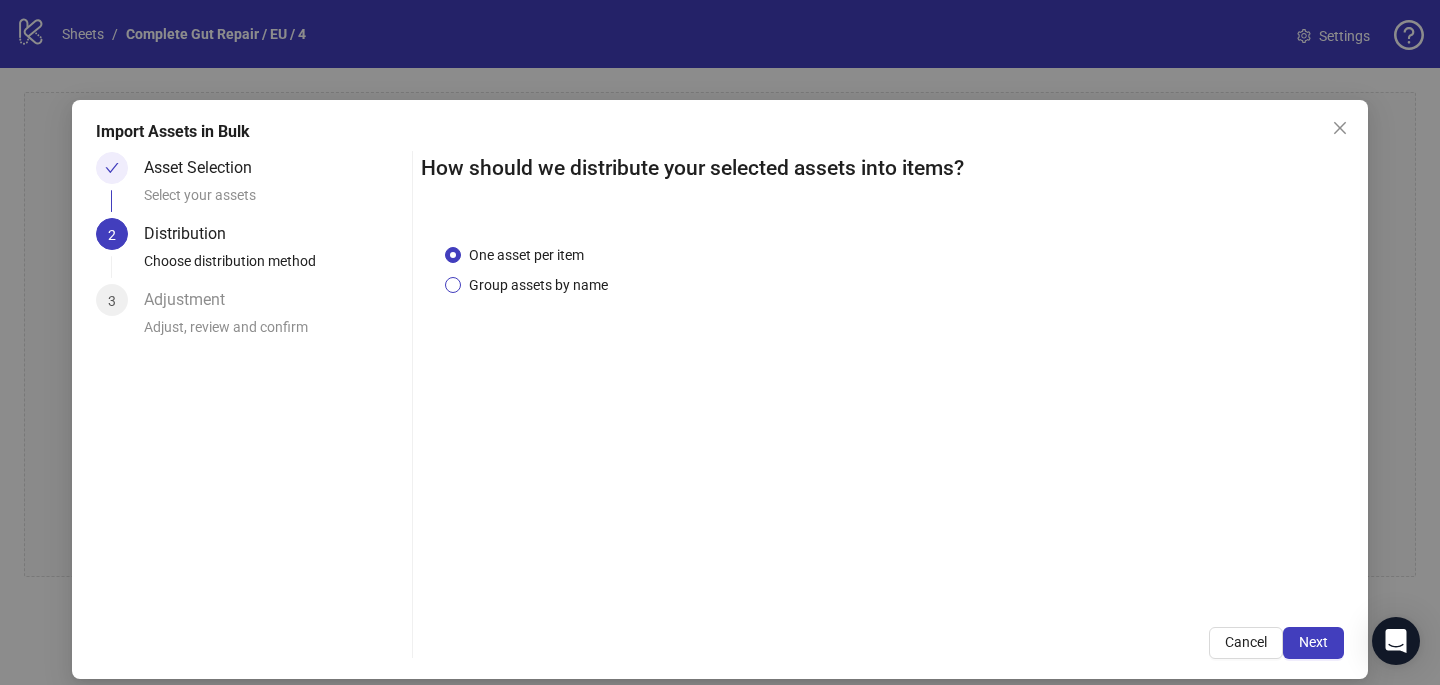 click on "Group assets by name" at bounding box center (538, 285) 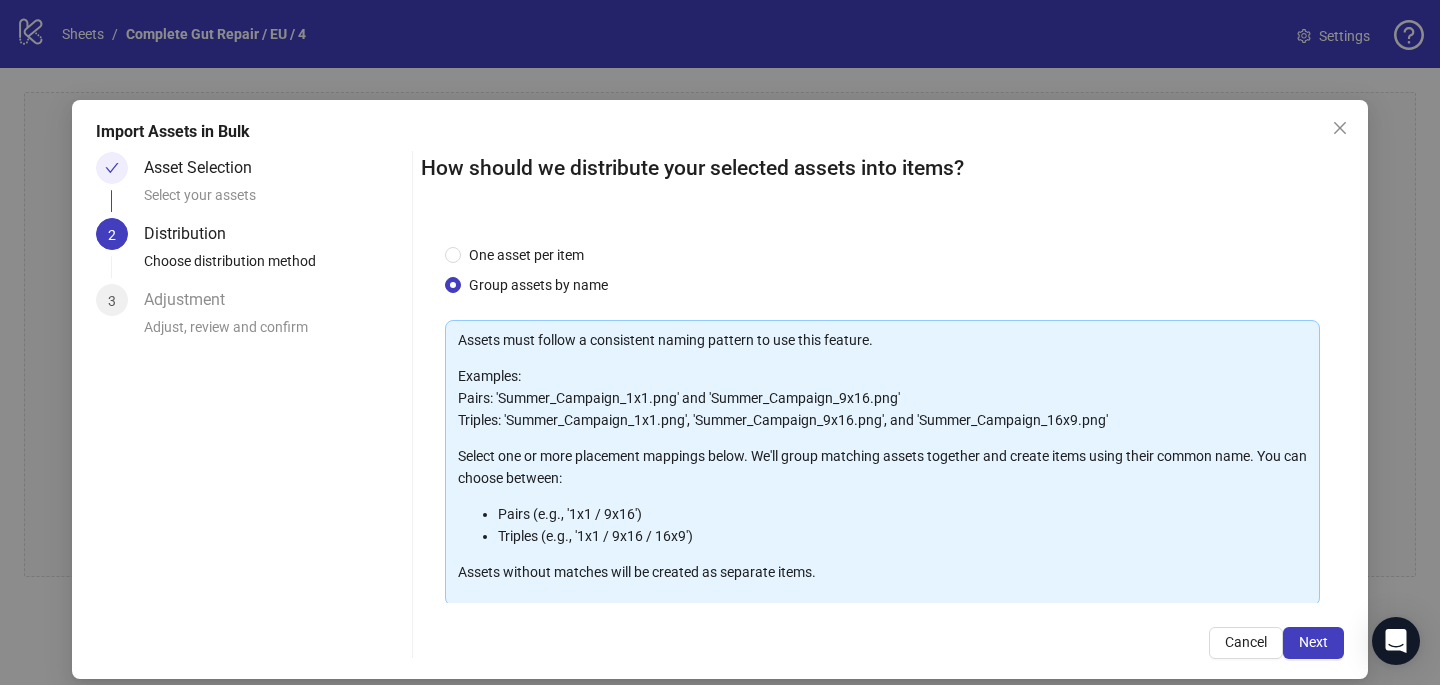 scroll, scrollTop: 138, scrollLeft: 0, axis: vertical 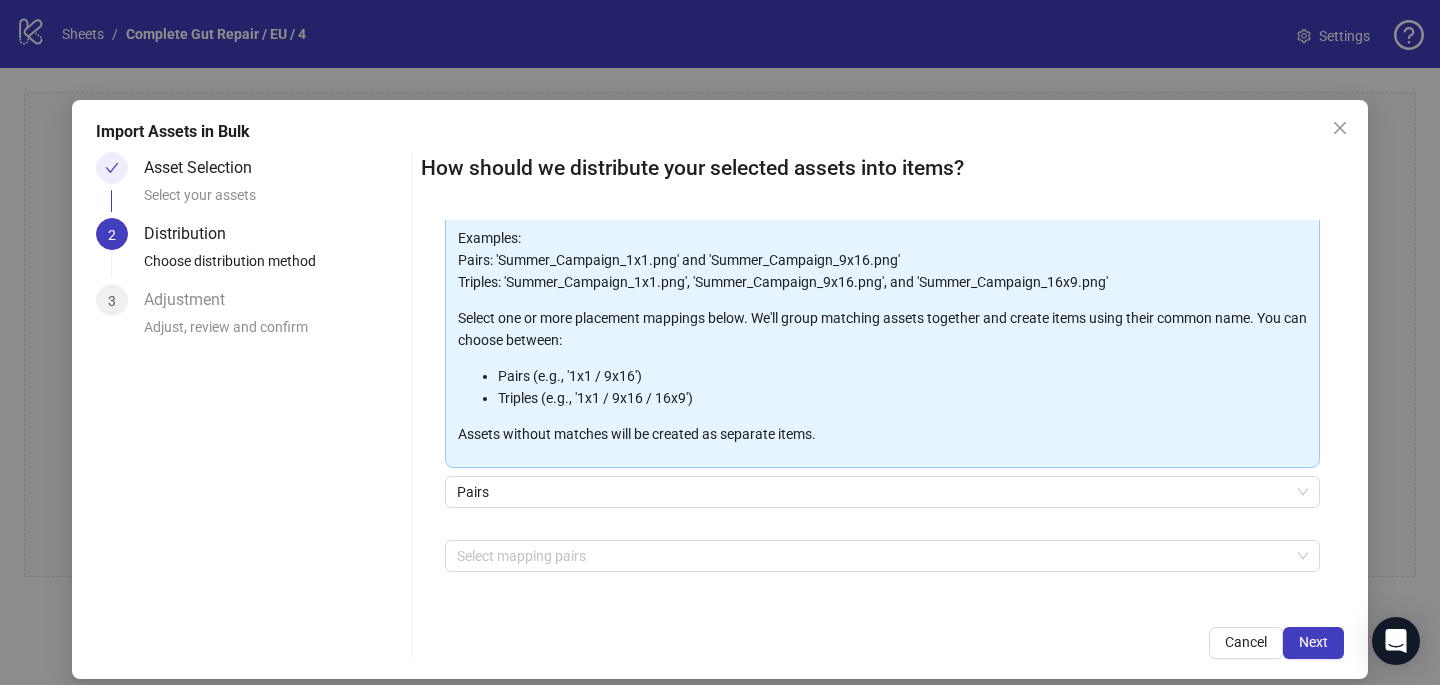 click at bounding box center [872, 556] 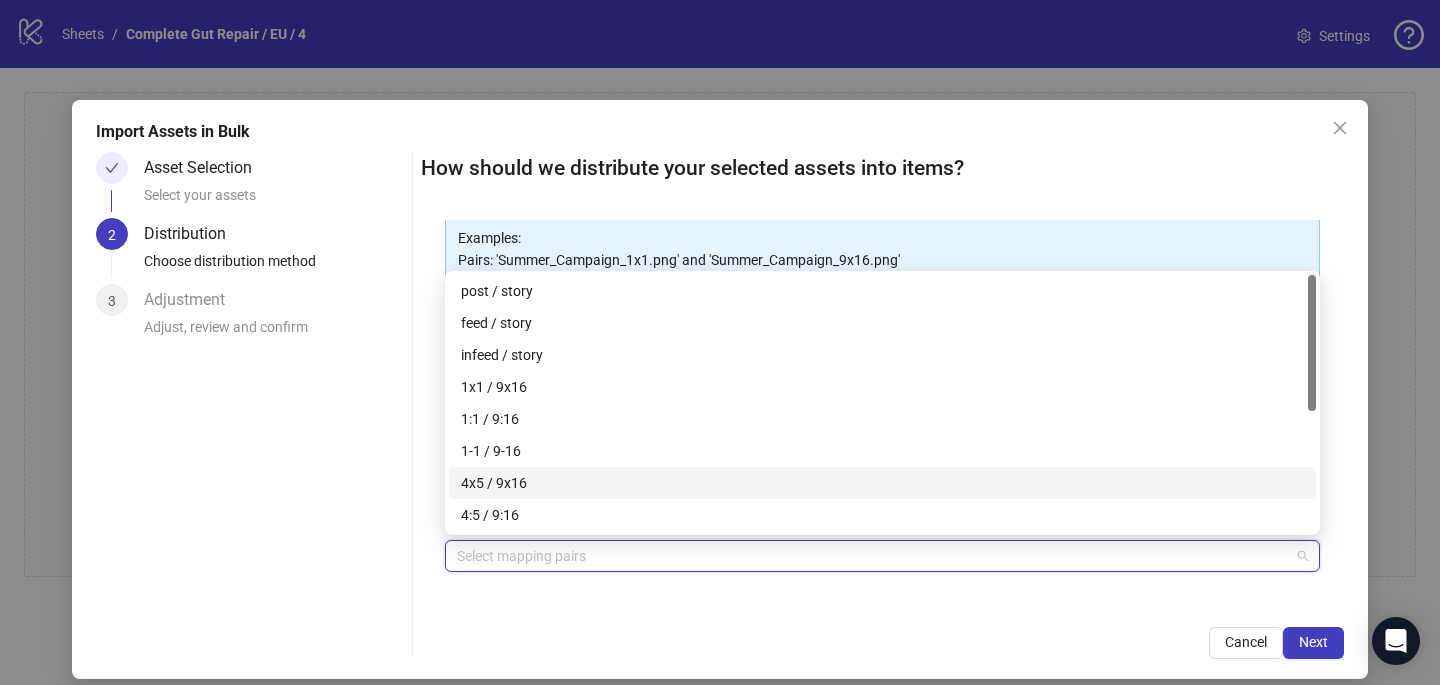 click on "4x5 / 9x16" at bounding box center [882, 483] 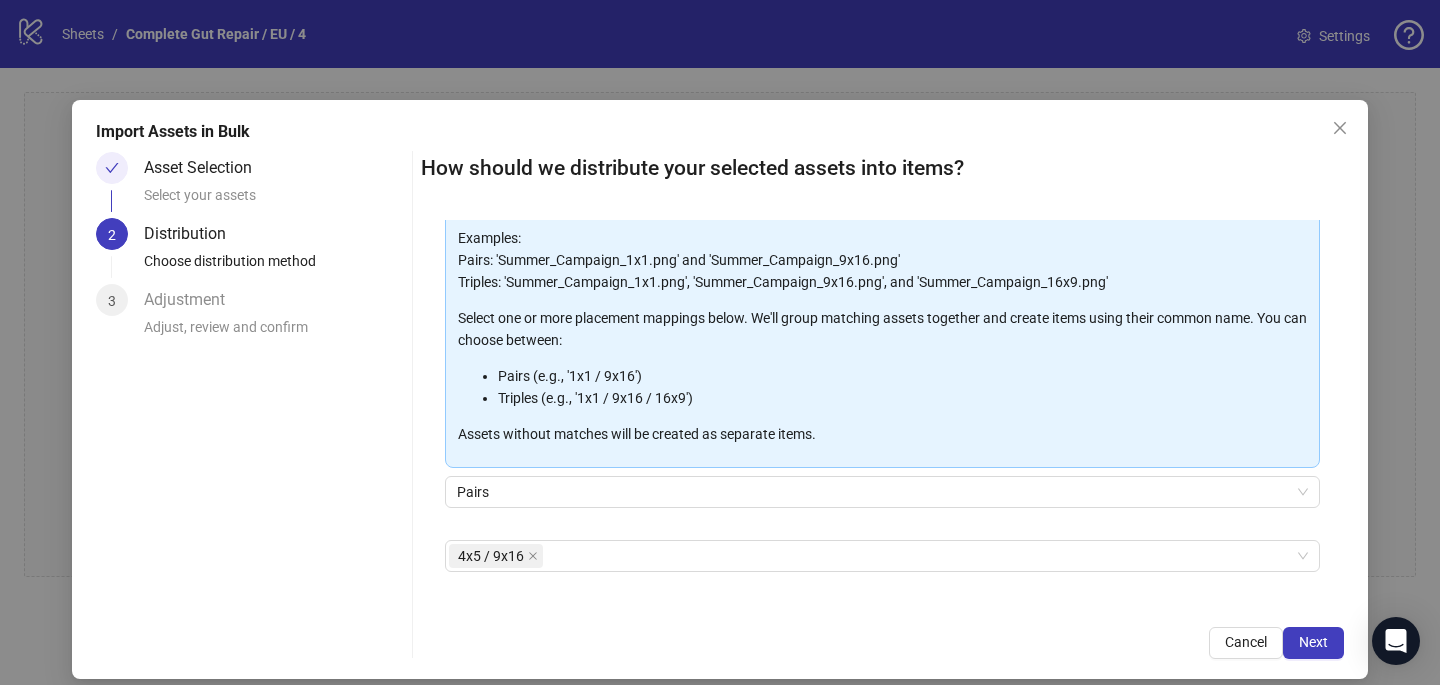 click on "Cancel Next" at bounding box center (882, 643) 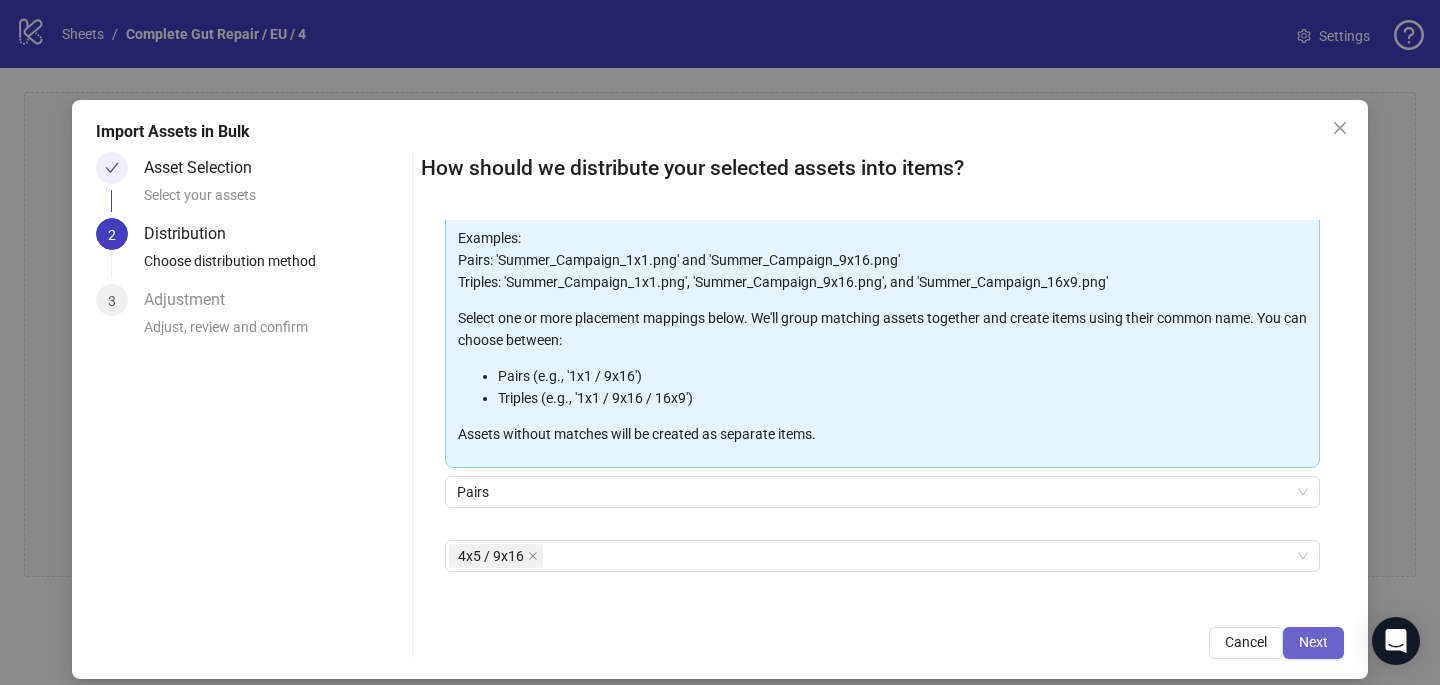 click on "Next" at bounding box center [1313, 642] 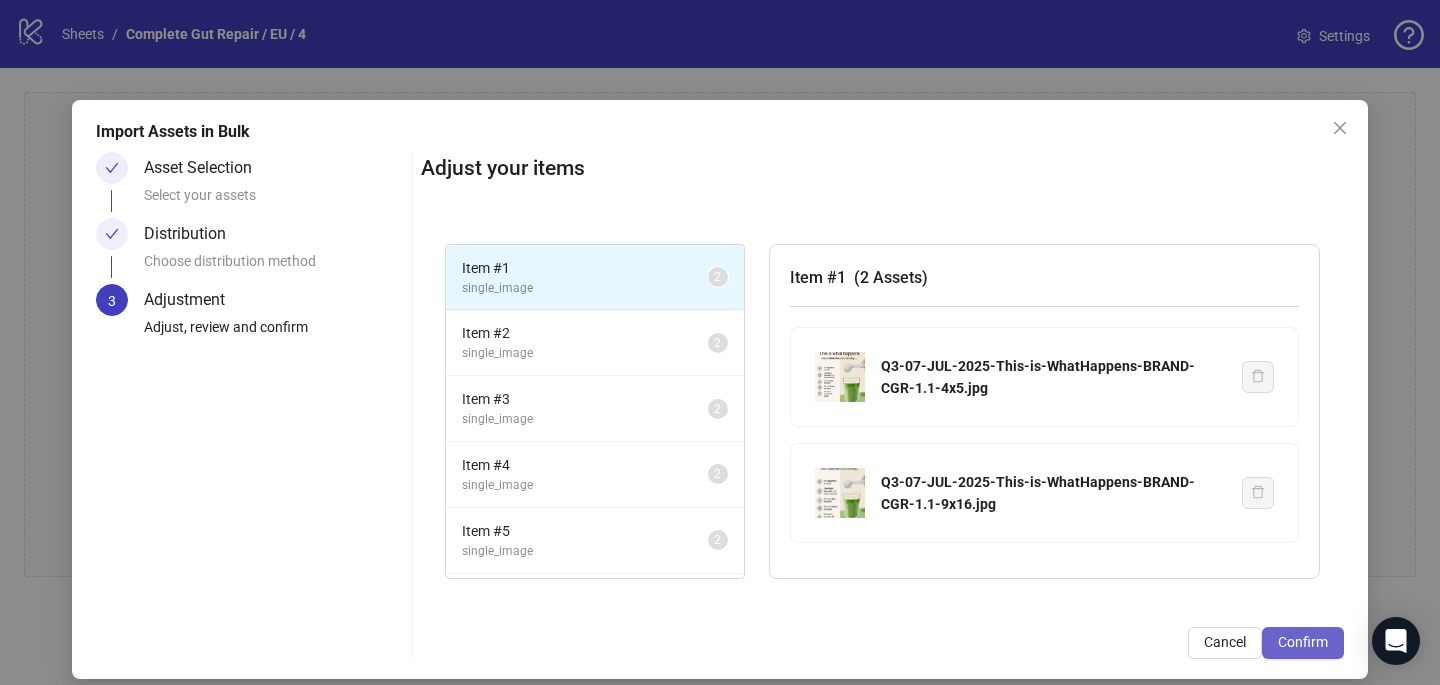 click on "Confirm" at bounding box center [1303, 642] 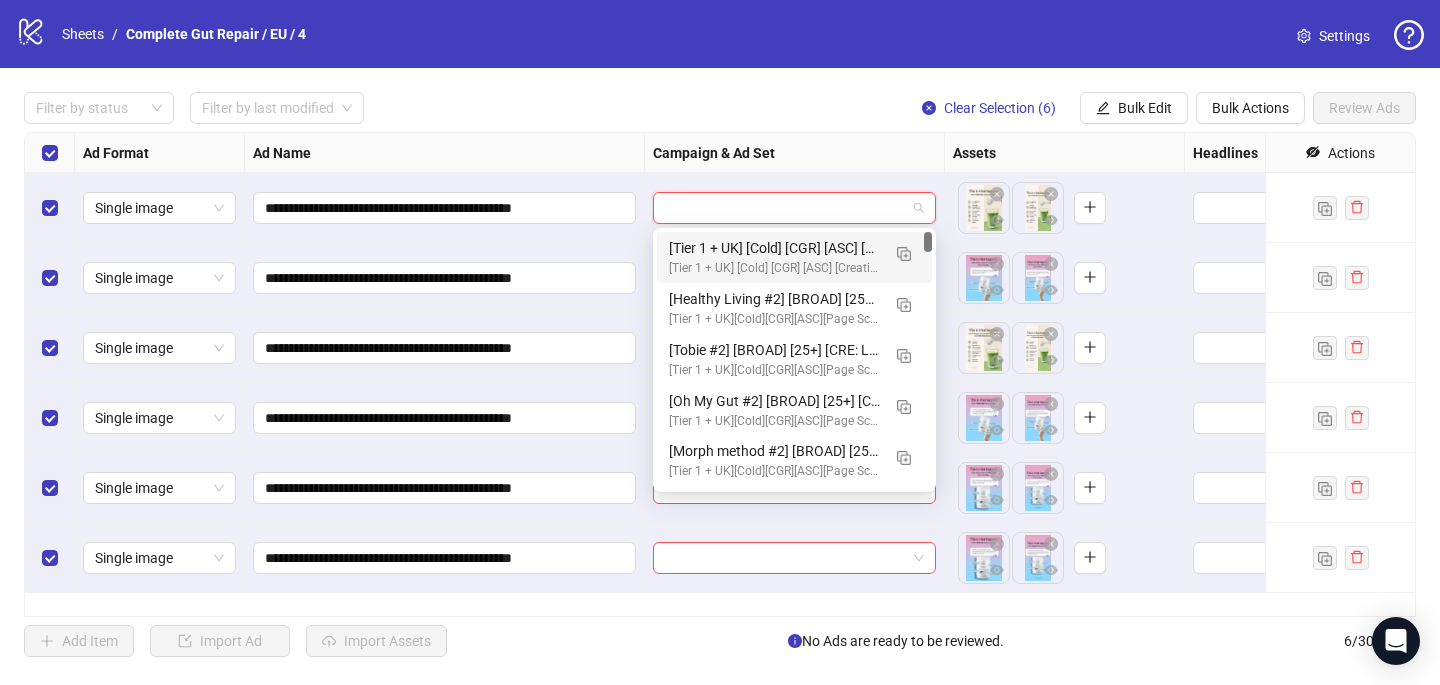 click at bounding box center [785, 208] 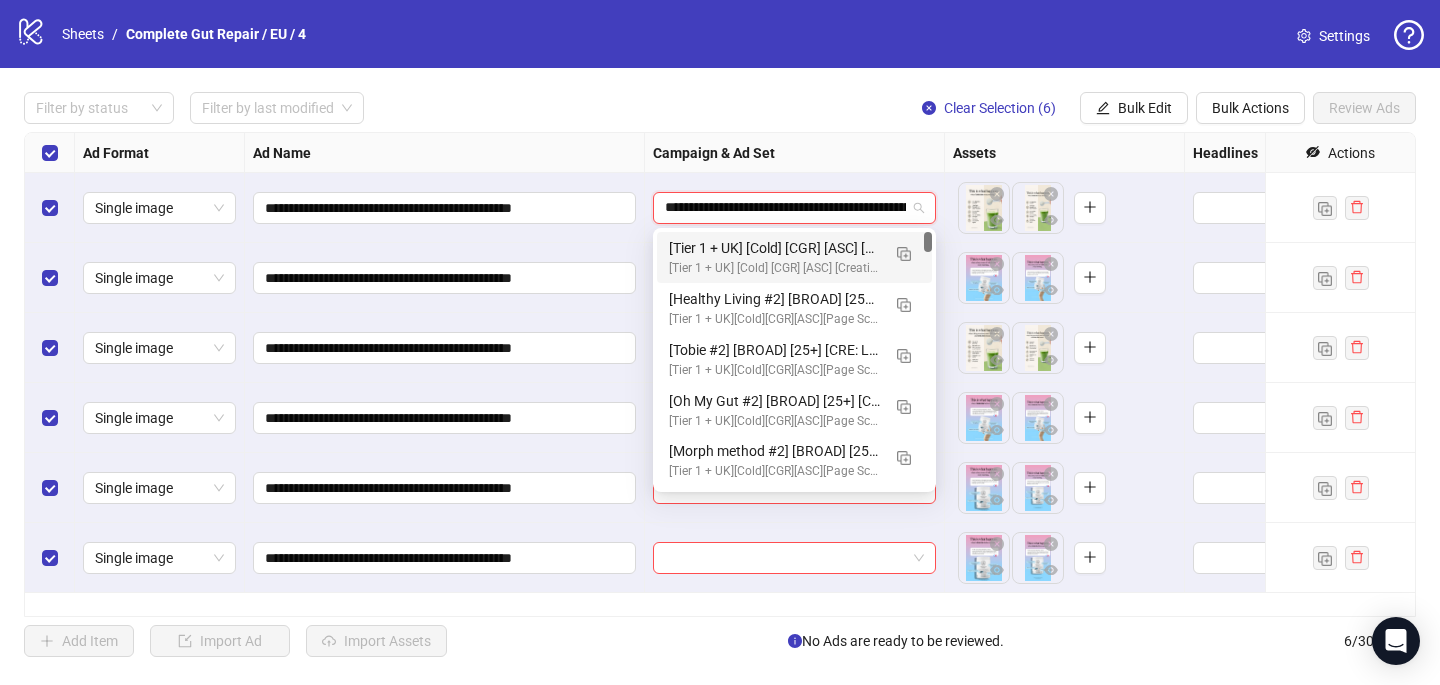scroll, scrollTop: 0, scrollLeft: 225, axis: horizontal 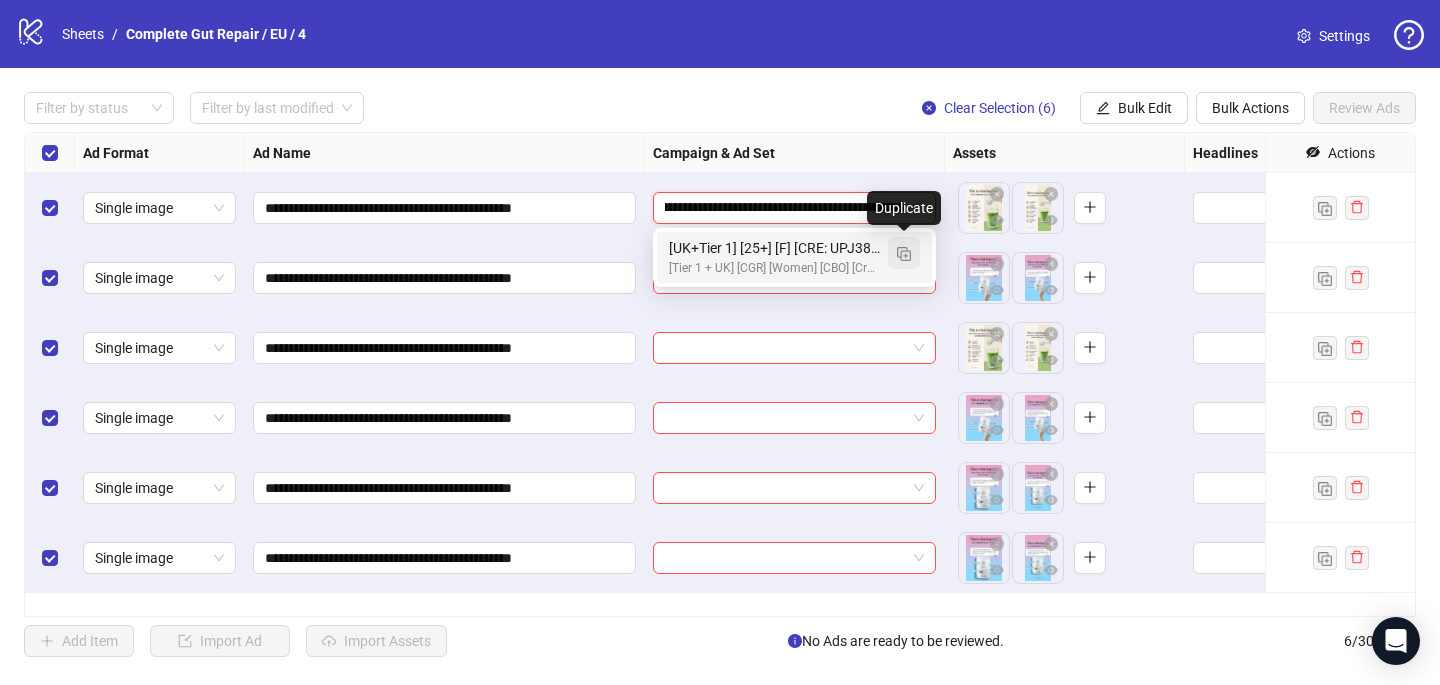 click at bounding box center [904, 254] 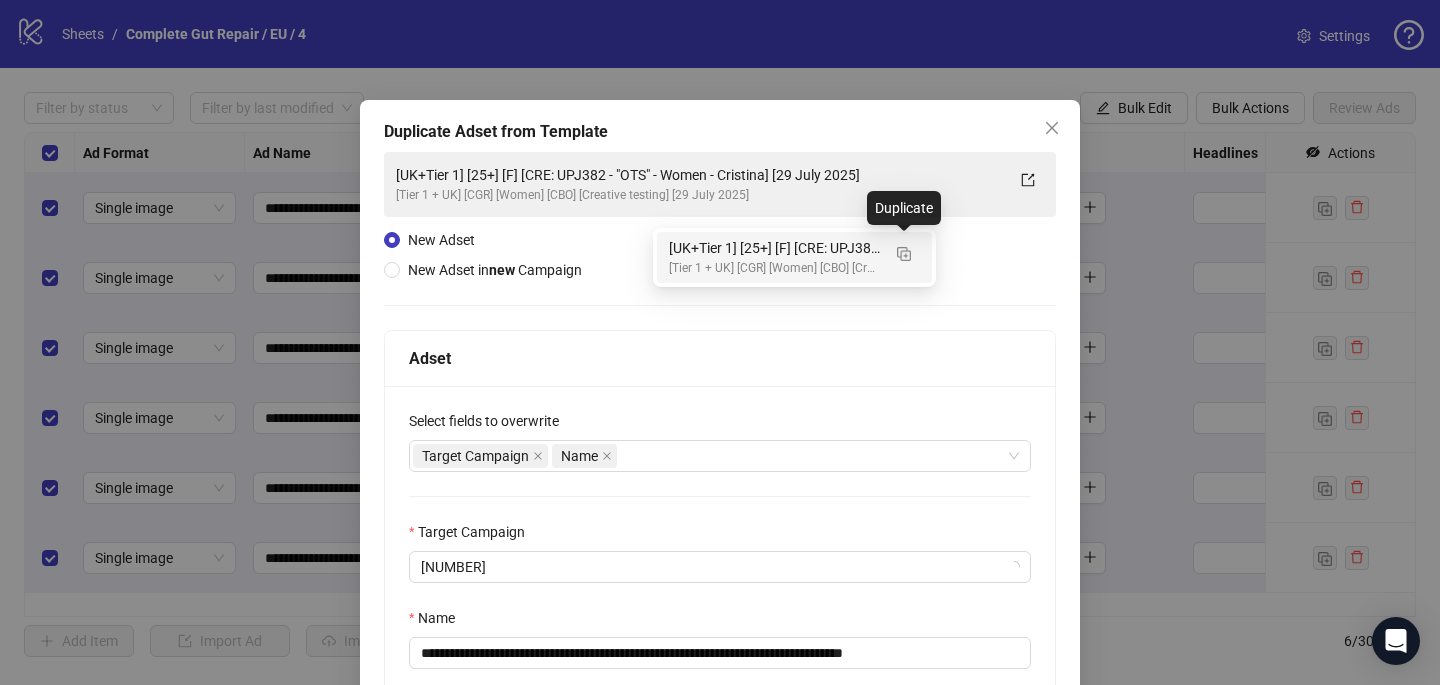 type on "**********" 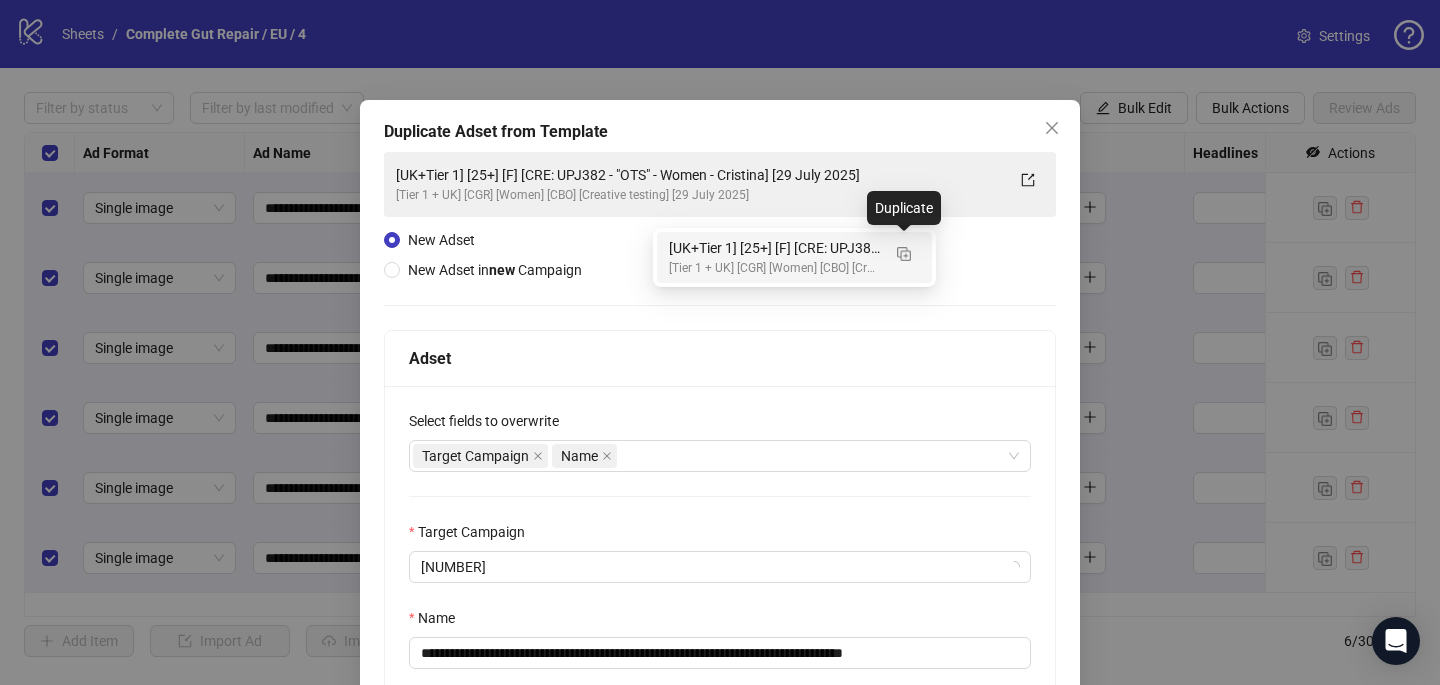 type 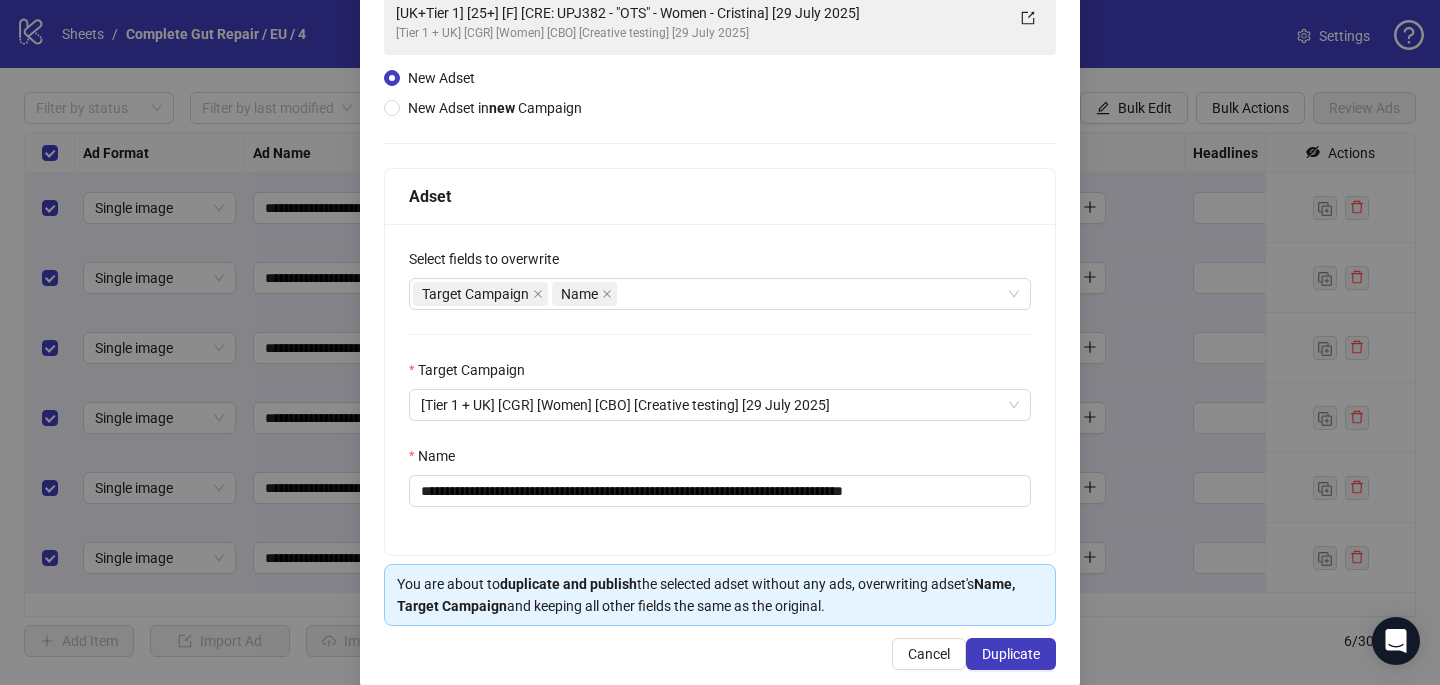 scroll, scrollTop: 166, scrollLeft: 0, axis: vertical 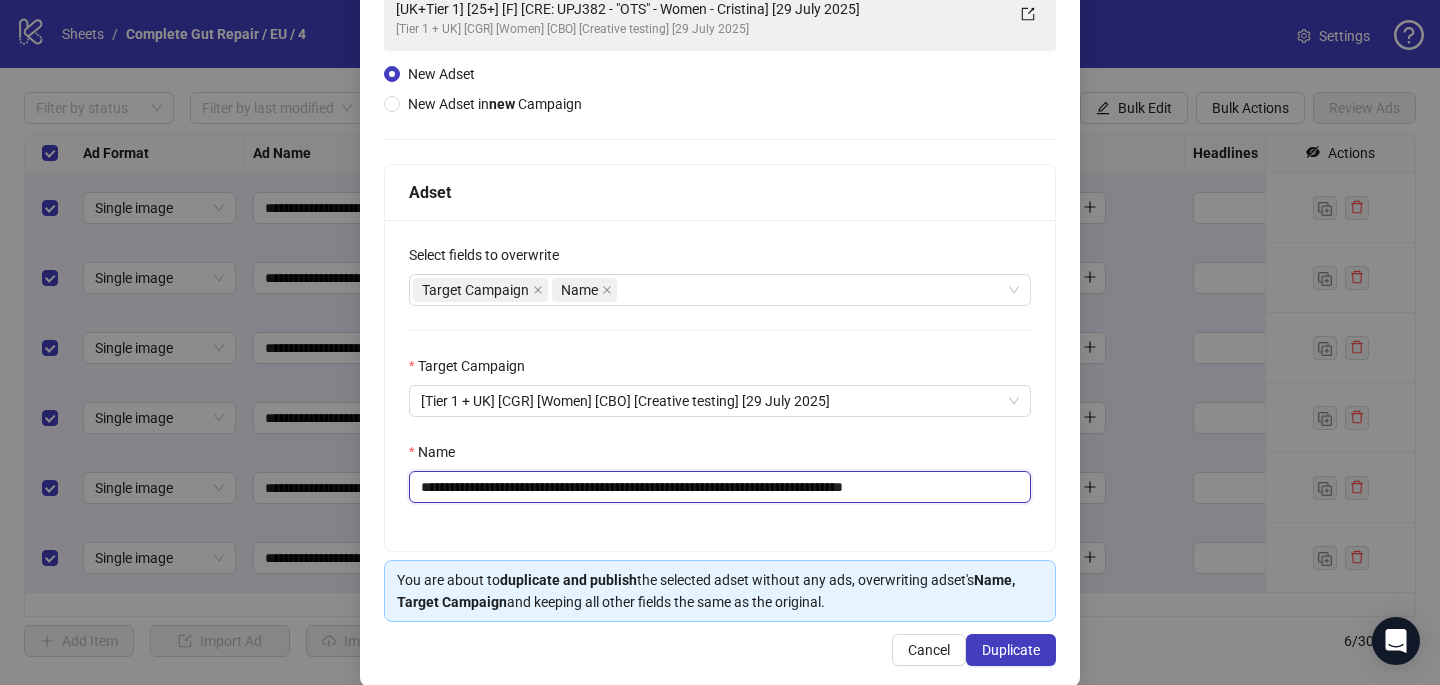 click on "**********" at bounding box center (720, 487) 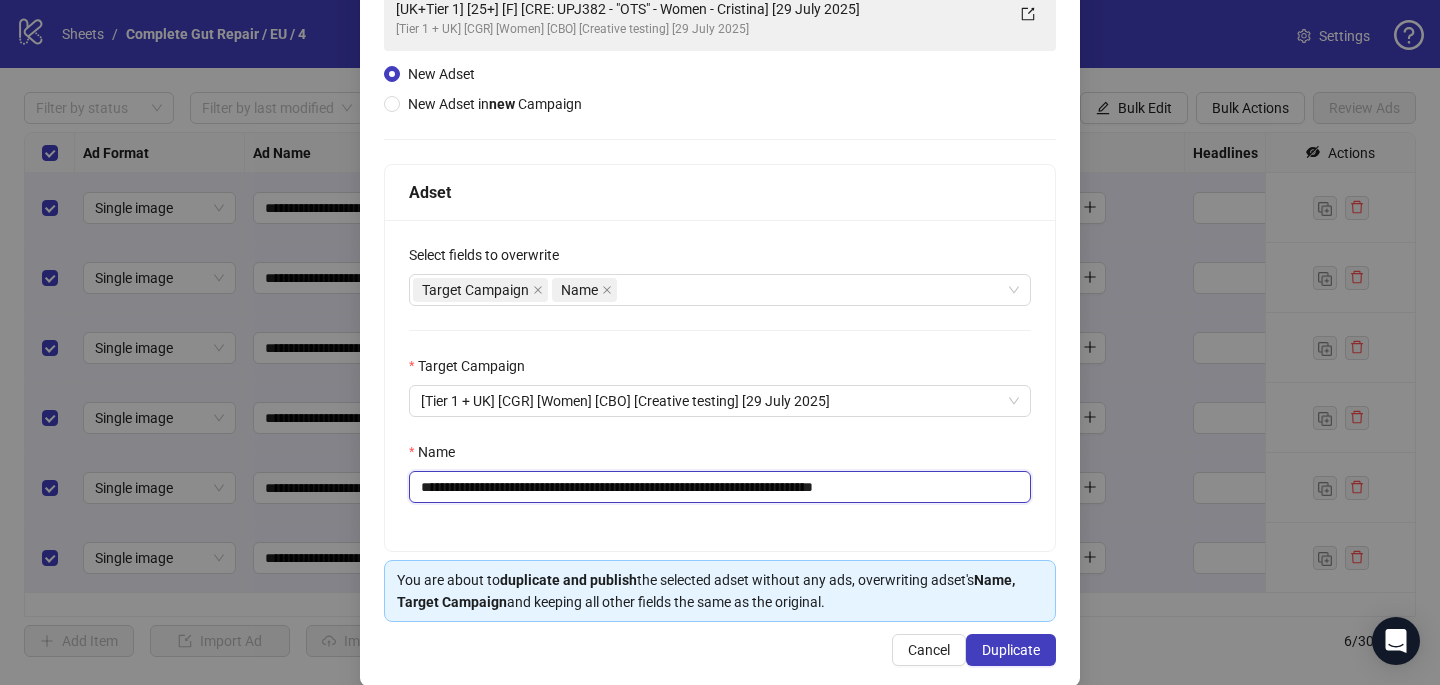 click on "**********" at bounding box center [720, 487] 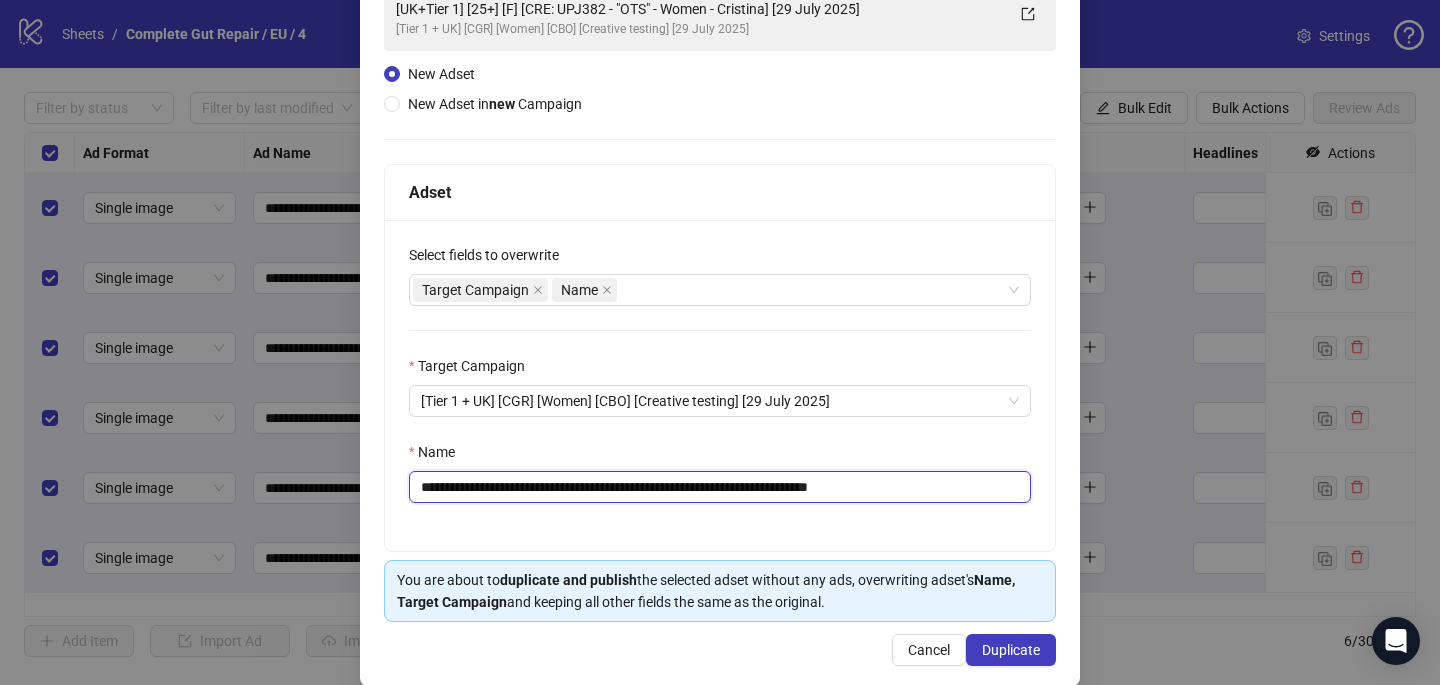 click on "**********" at bounding box center (720, 487) 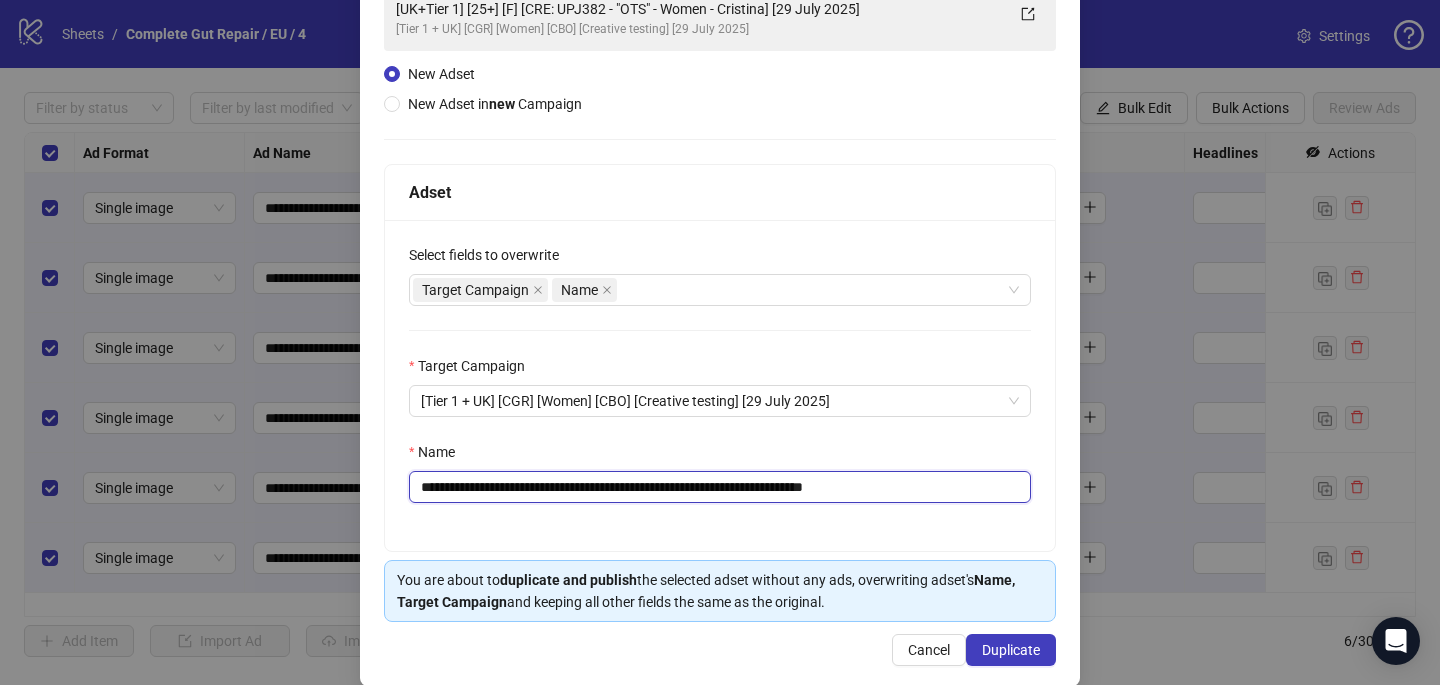 type on "**********" 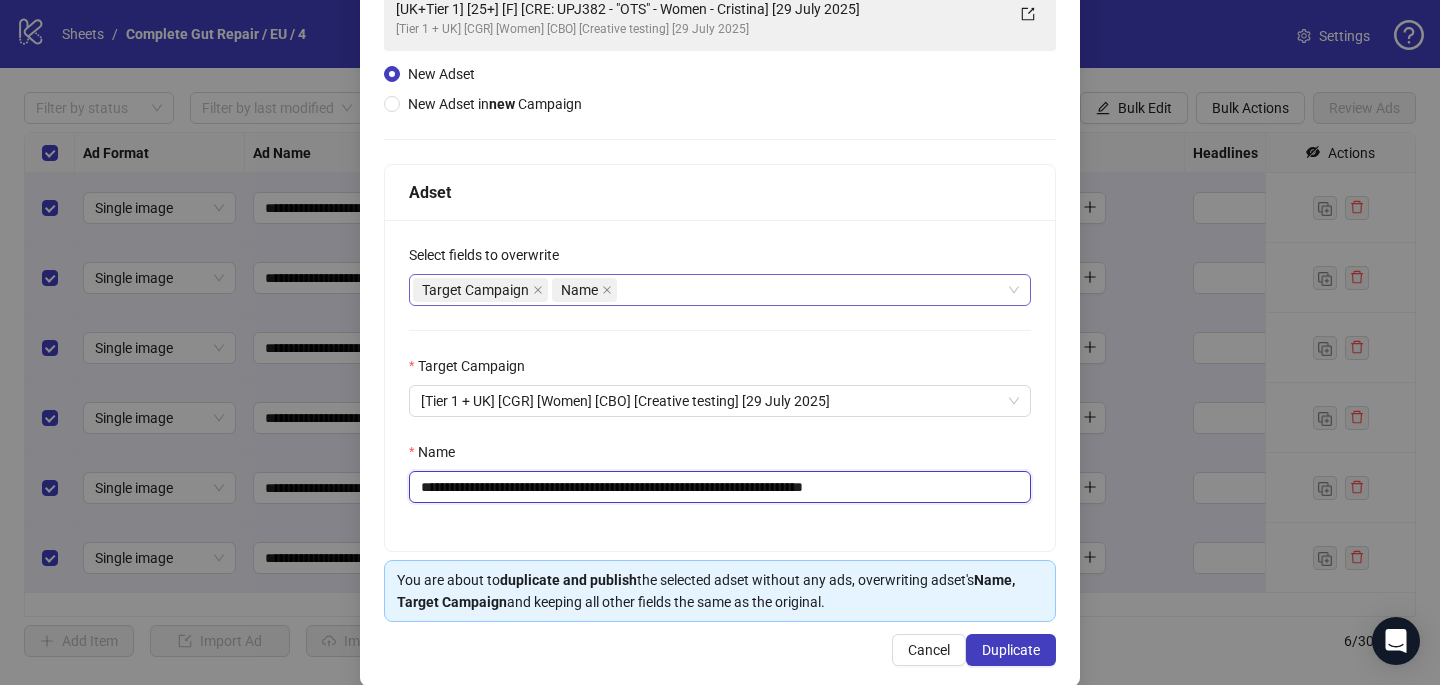 click on "Target Campaign Name" at bounding box center (709, 290) 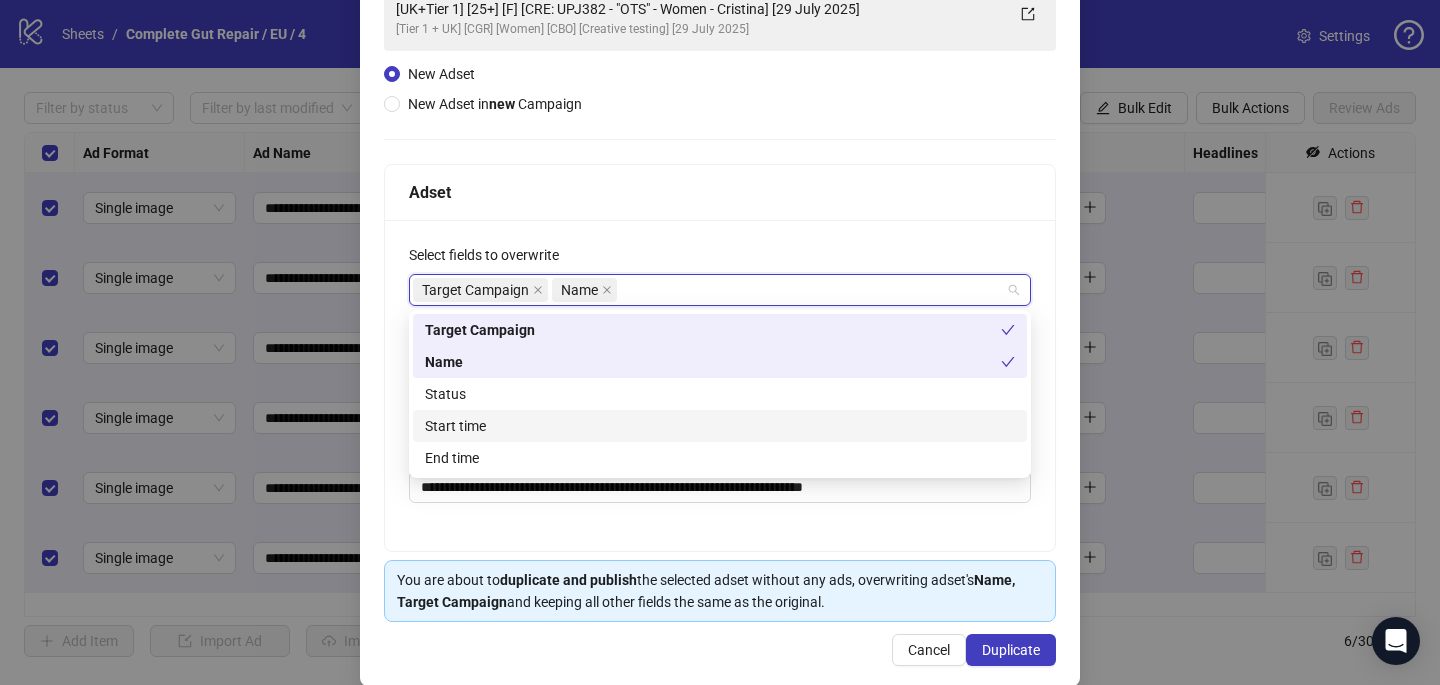 click on "Start time" at bounding box center (720, 426) 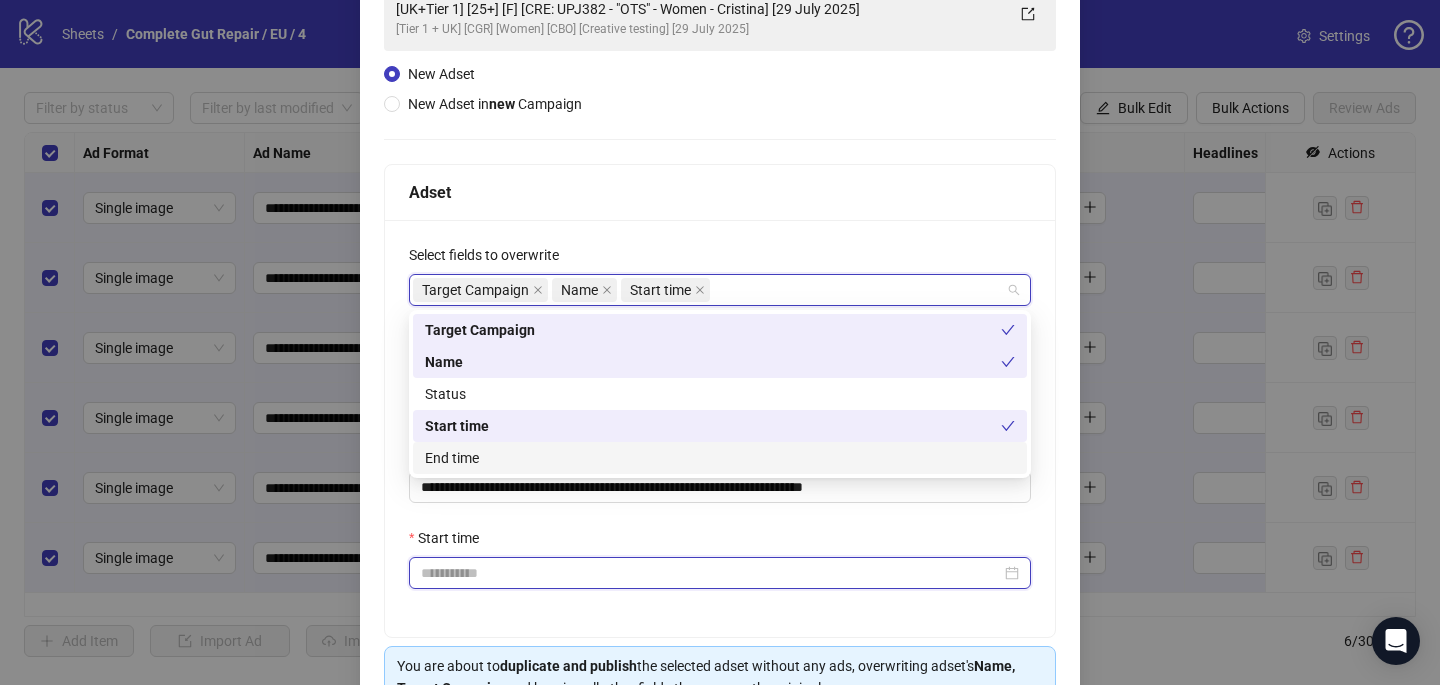 click on "Start time" at bounding box center (711, 573) 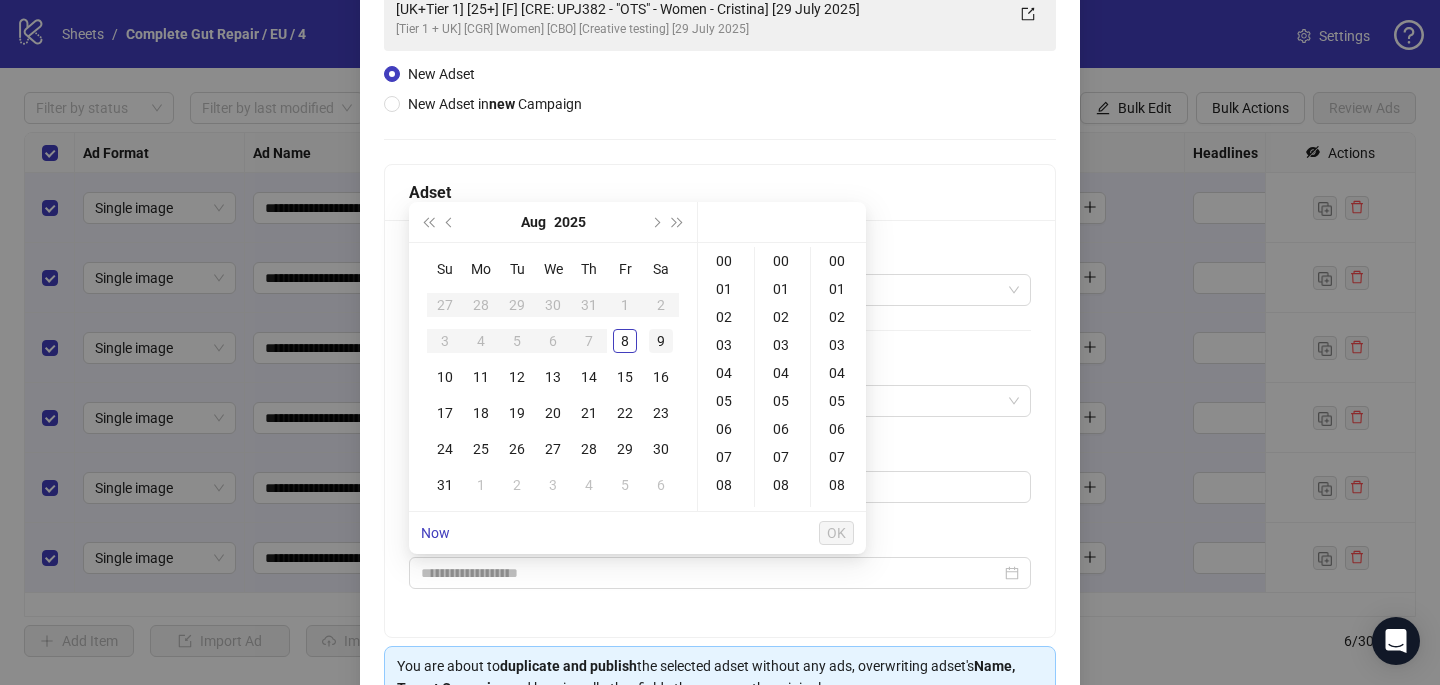 click on "9" at bounding box center [661, 341] 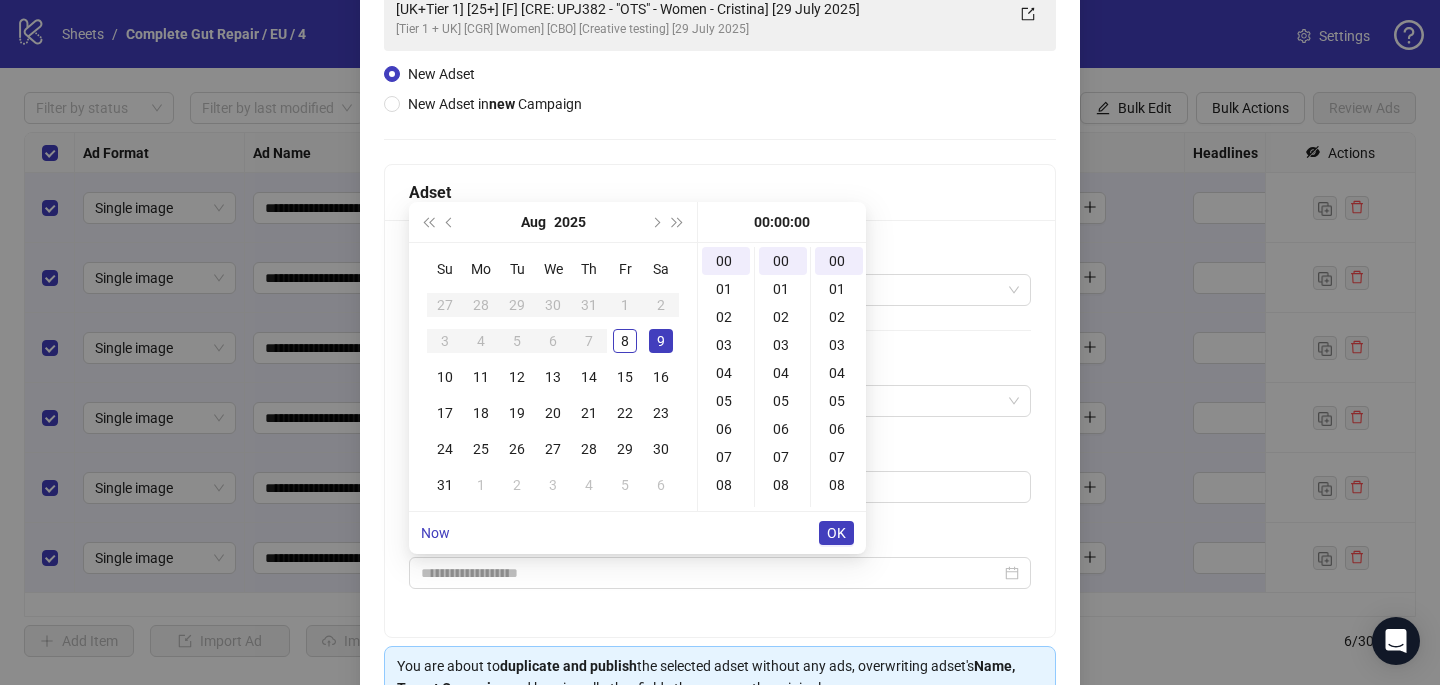 type on "**********" 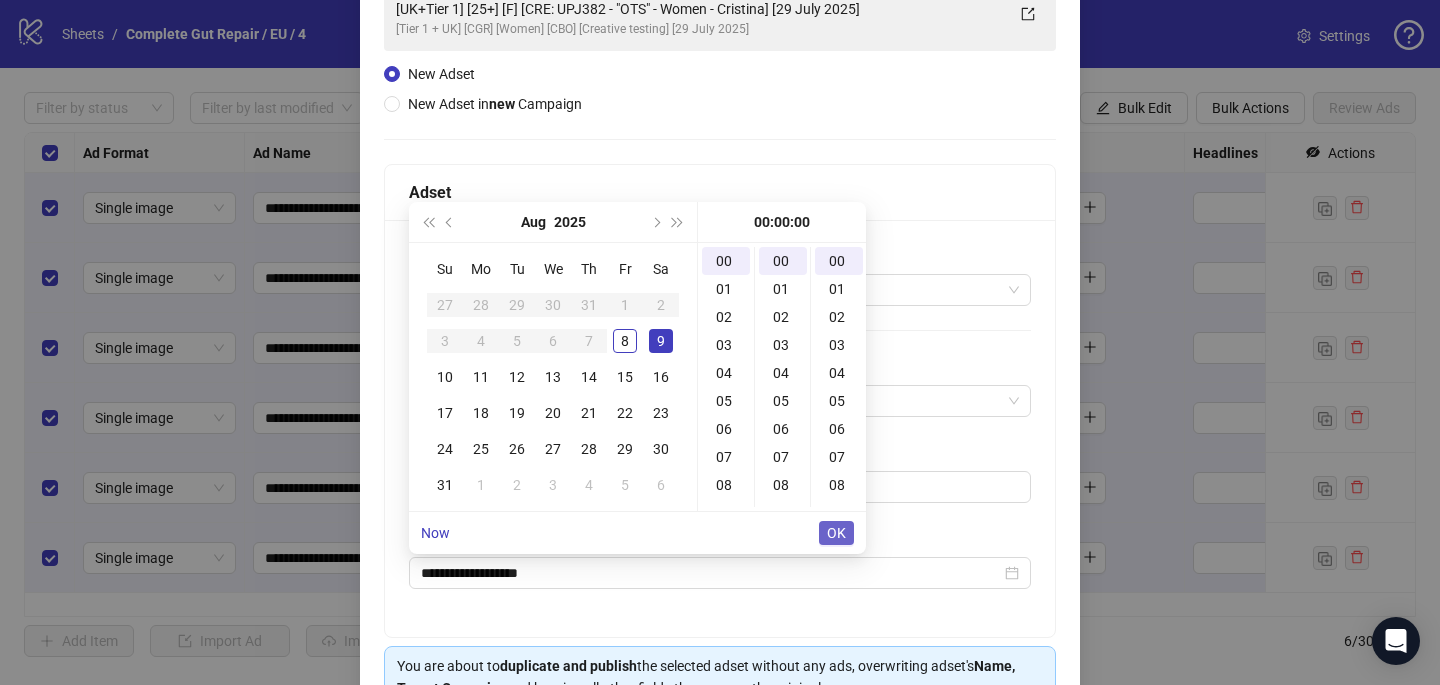 click on "OK" at bounding box center (836, 533) 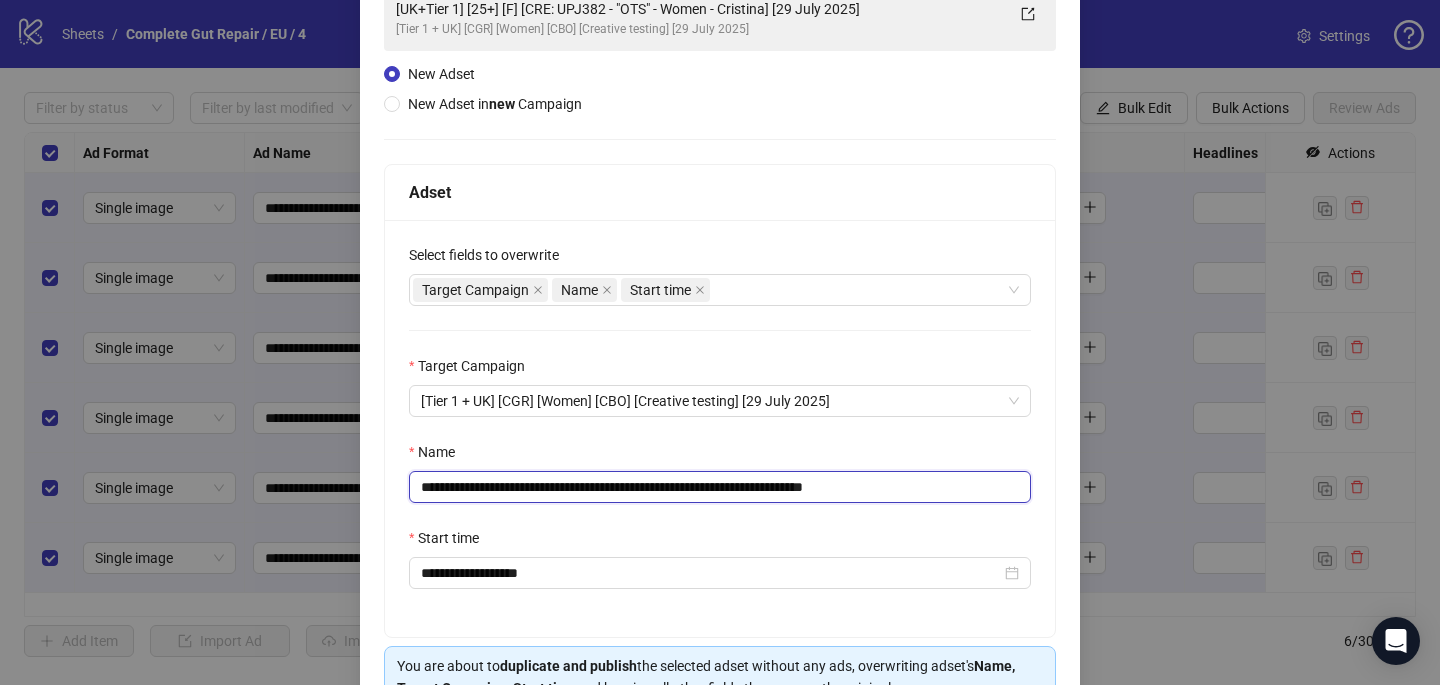 drag, startPoint x: 791, startPoint y: 489, endPoint x: 584, endPoint y: 487, distance: 207.00966 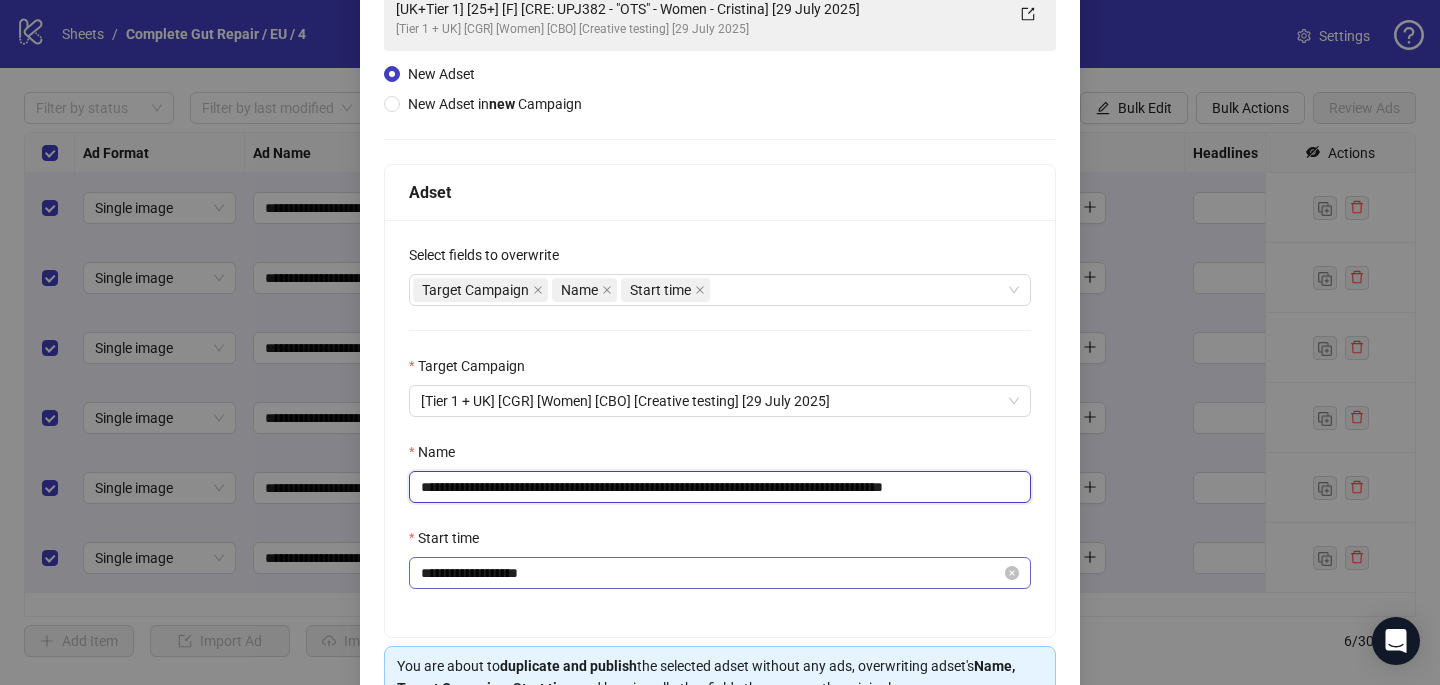 scroll, scrollTop: 278, scrollLeft: 0, axis: vertical 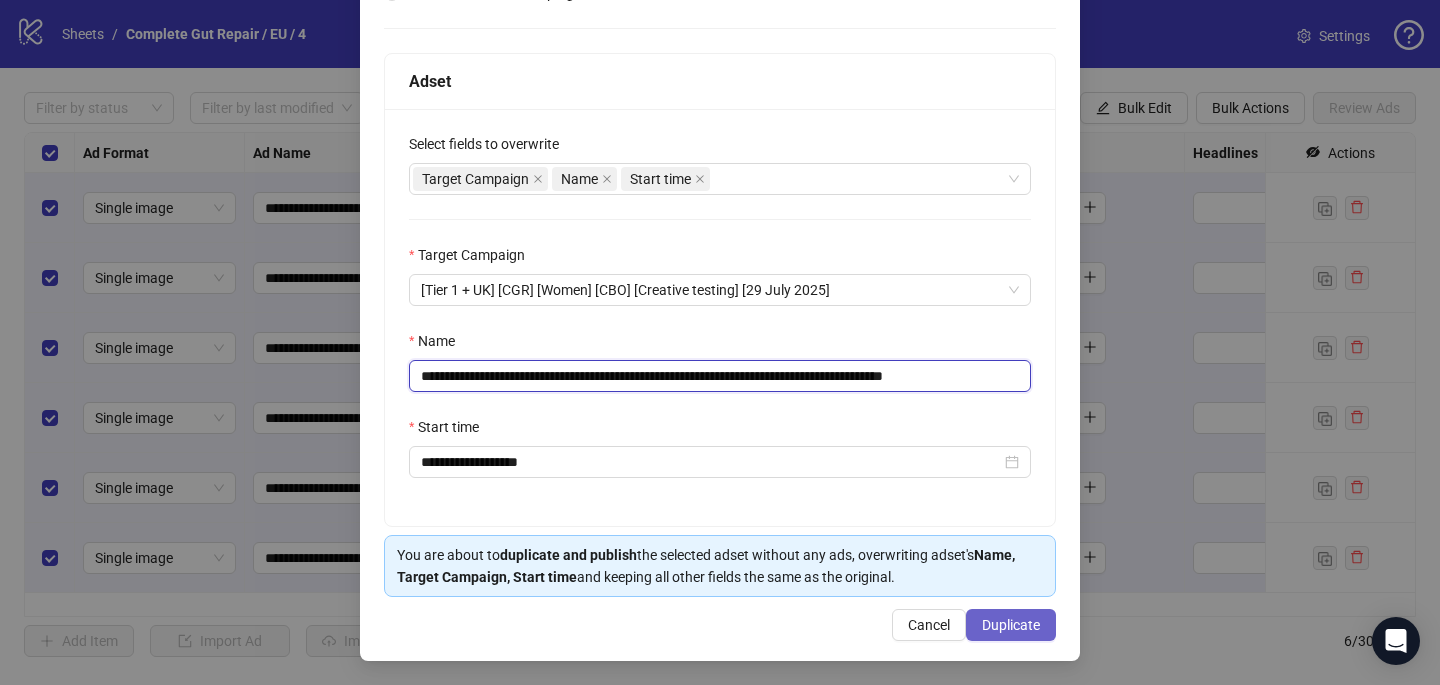 type on "**********" 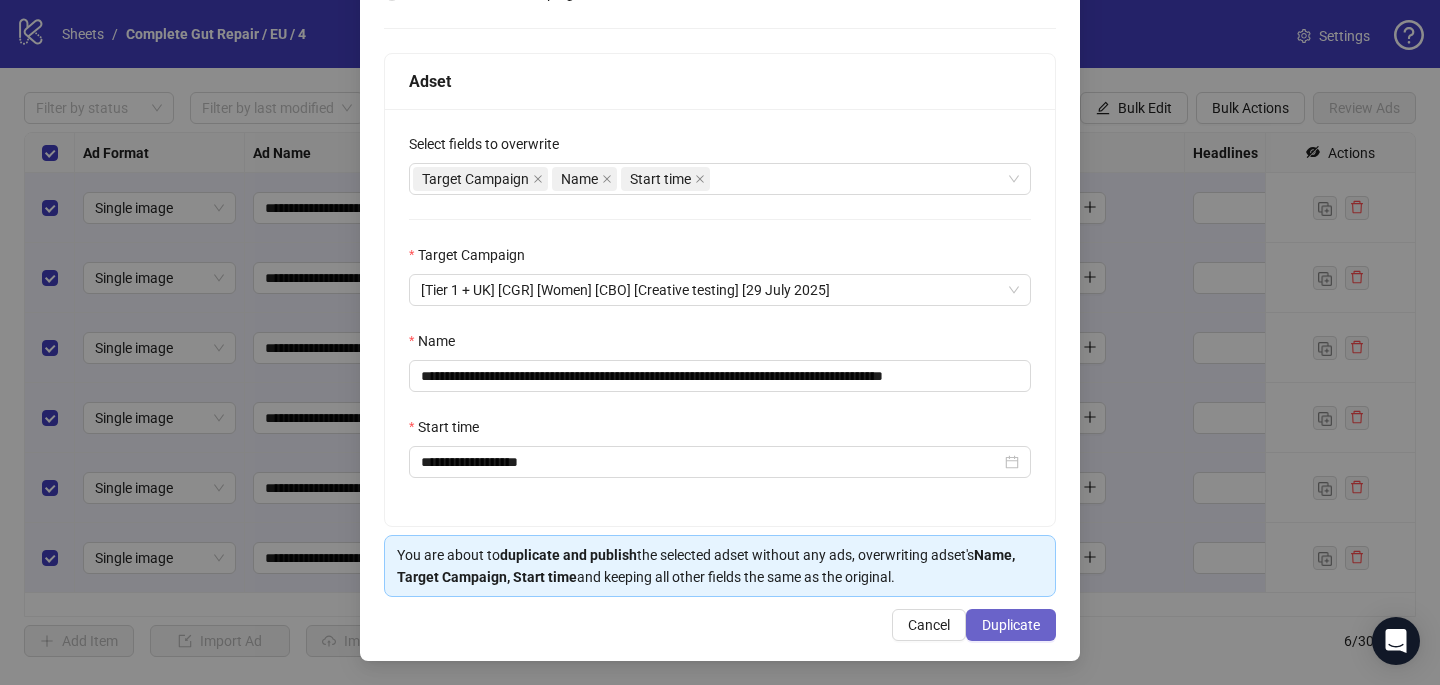 click on "Duplicate" at bounding box center [1011, 625] 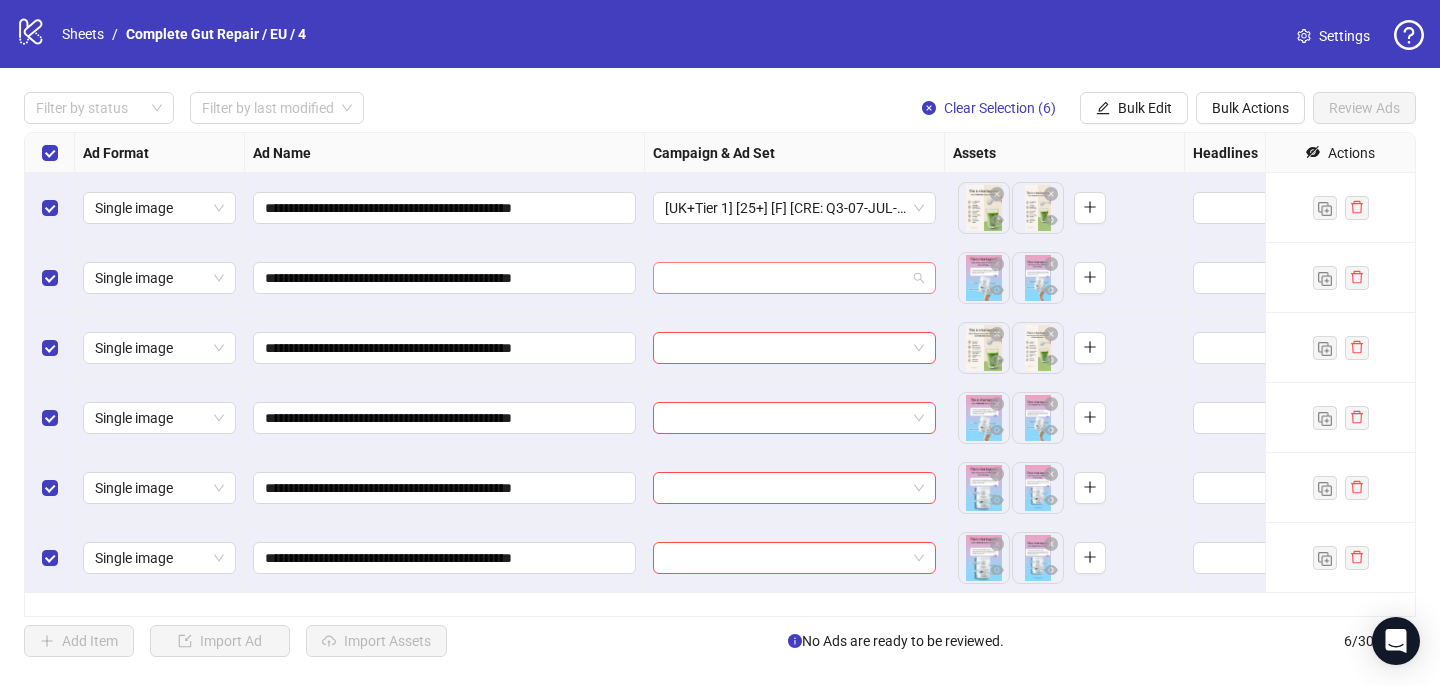 click at bounding box center (785, 278) 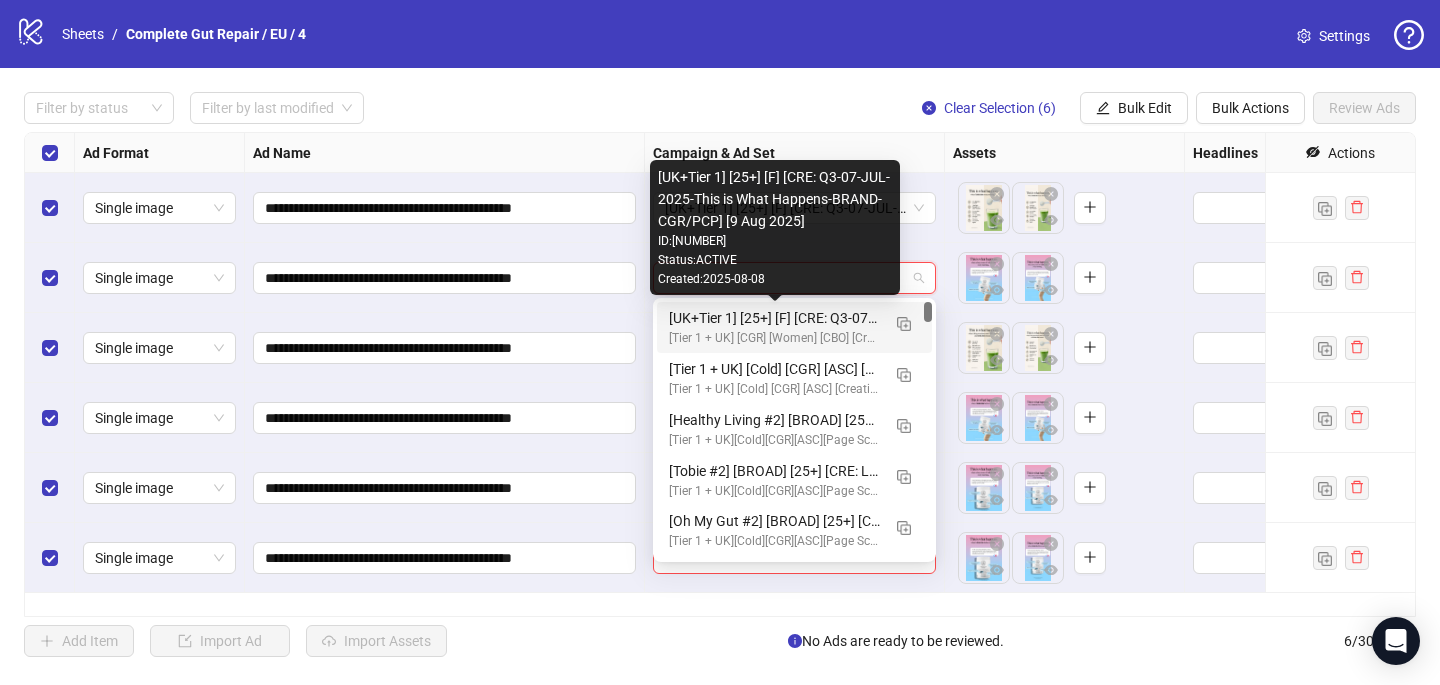click on "[UK+Tier 1] [25+] [F] [CRE: Q3-07-JUL-2025-This is What Happens-BRAND-CGR/PCP] [9 Aug 2025]" at bounding box center [774, 318] 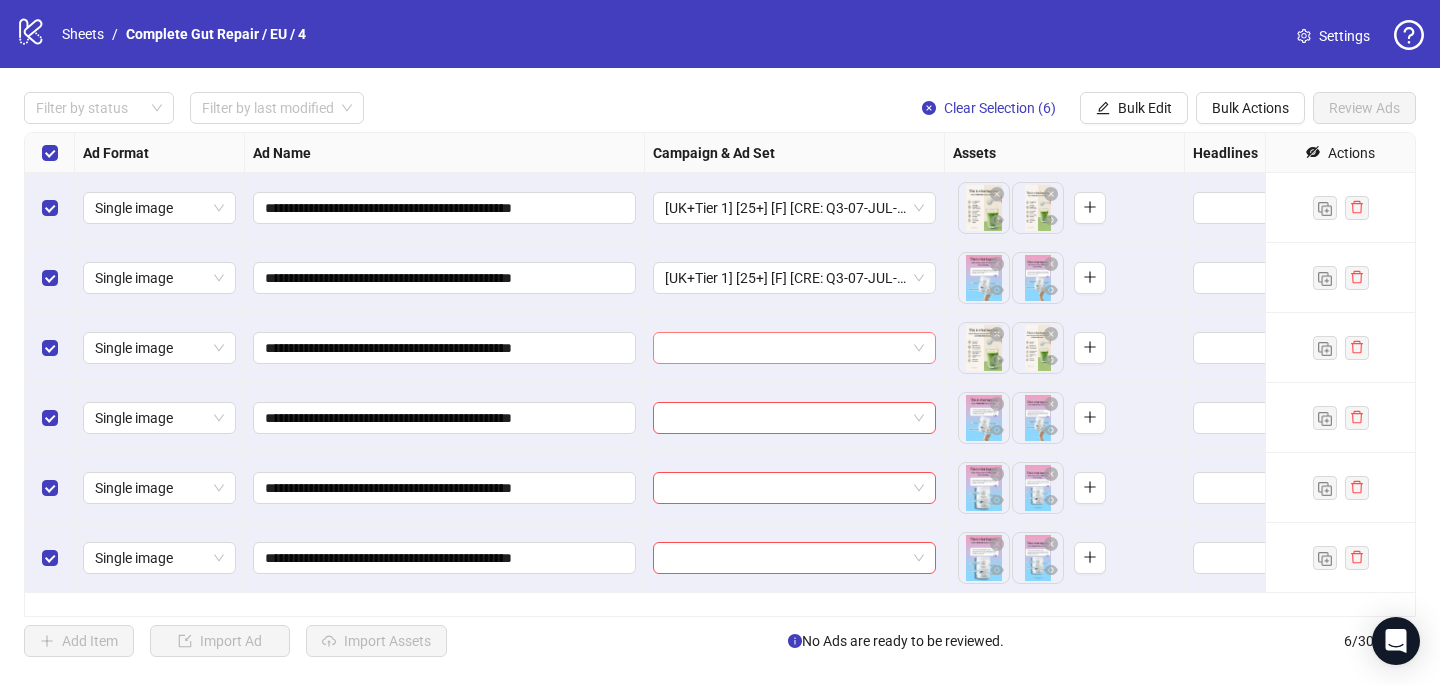 click at bounding box center [785, 348] 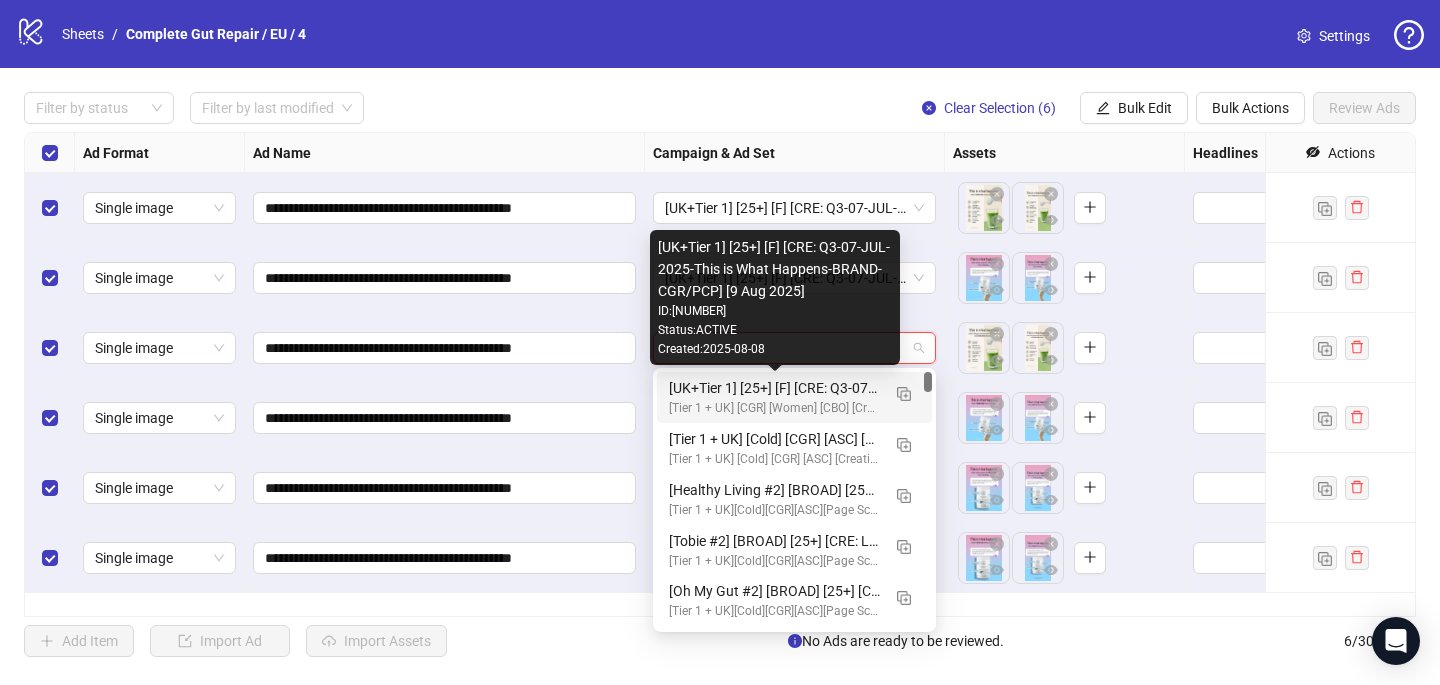 click on "[UK+Tier 1] [25+] [F] [CRE: Q3-07-JUL-2025-This is What Happens-BRAND-CGR/PCP] [9 Aug 2025]" at bounding box center [774, 388] 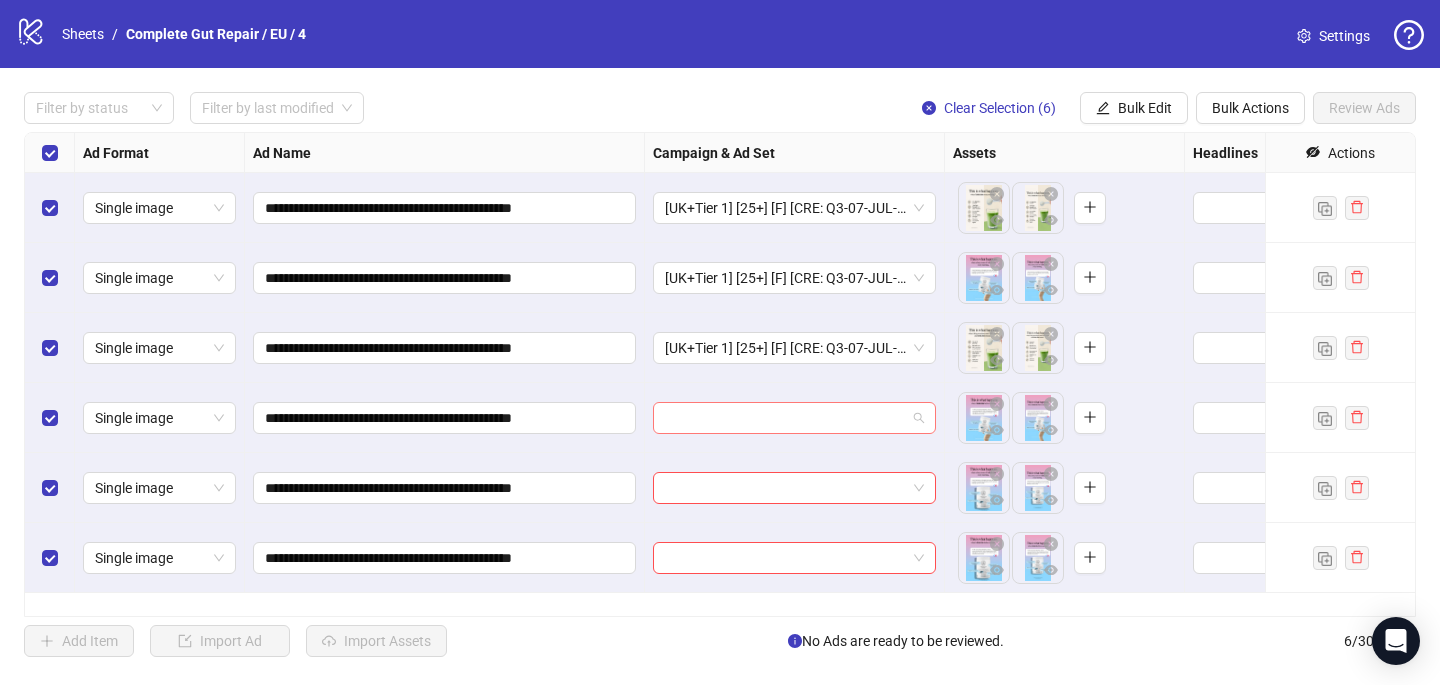 click at bounding box center [785, 418] 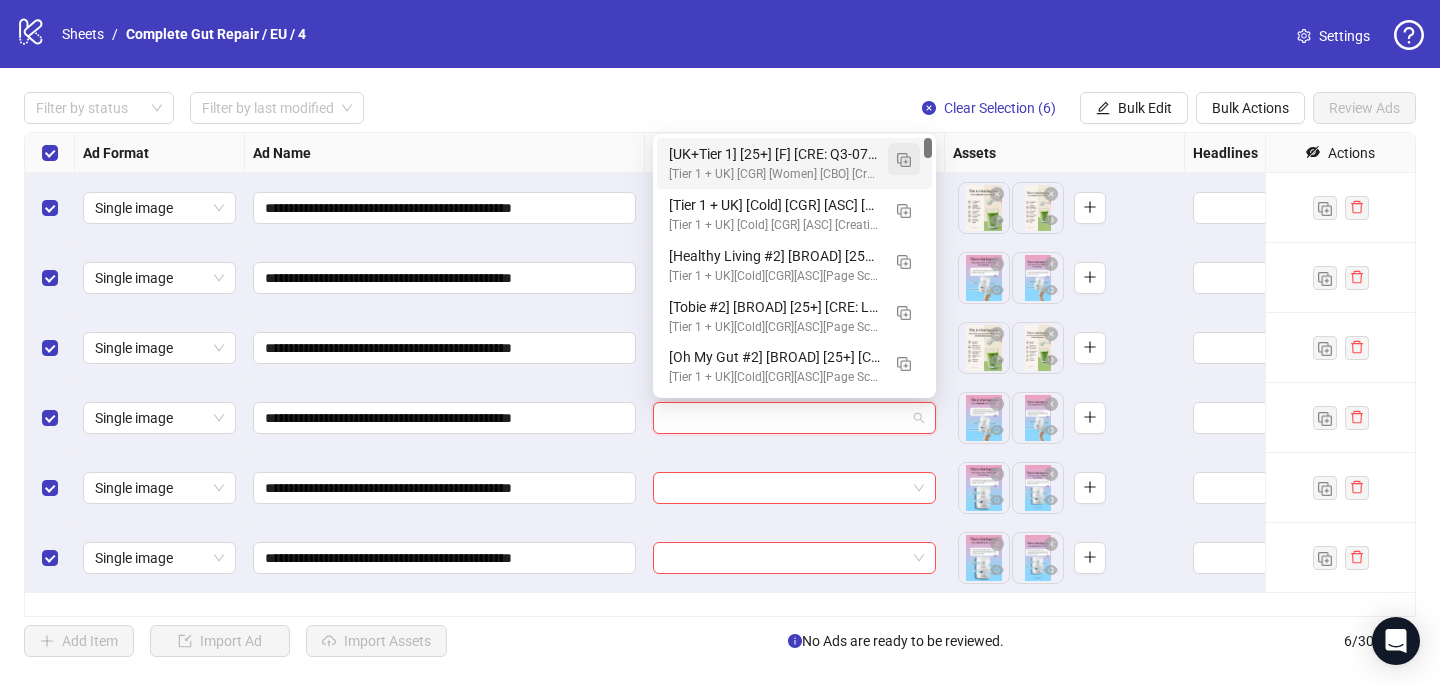 click at bounding box center [904, 160] 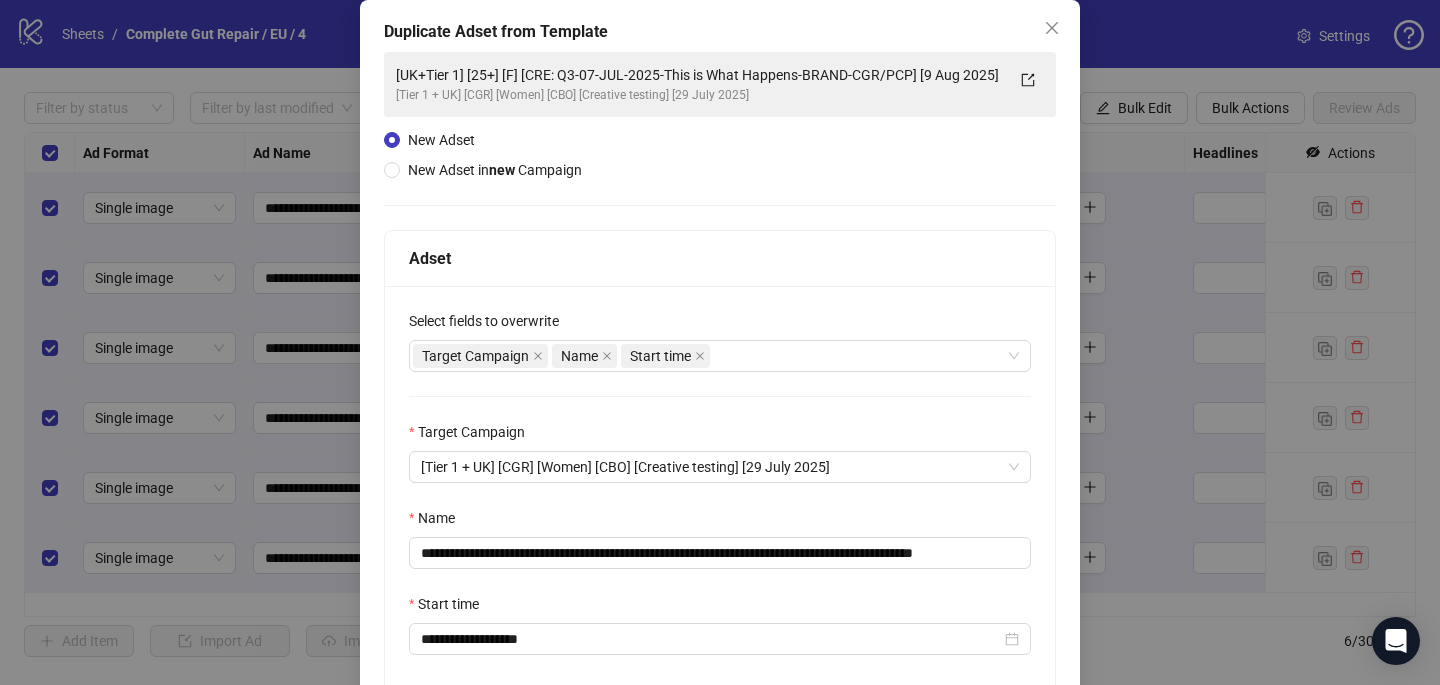 scroll, scrollTop: 120, scrollLeft: 0, axis: vertical 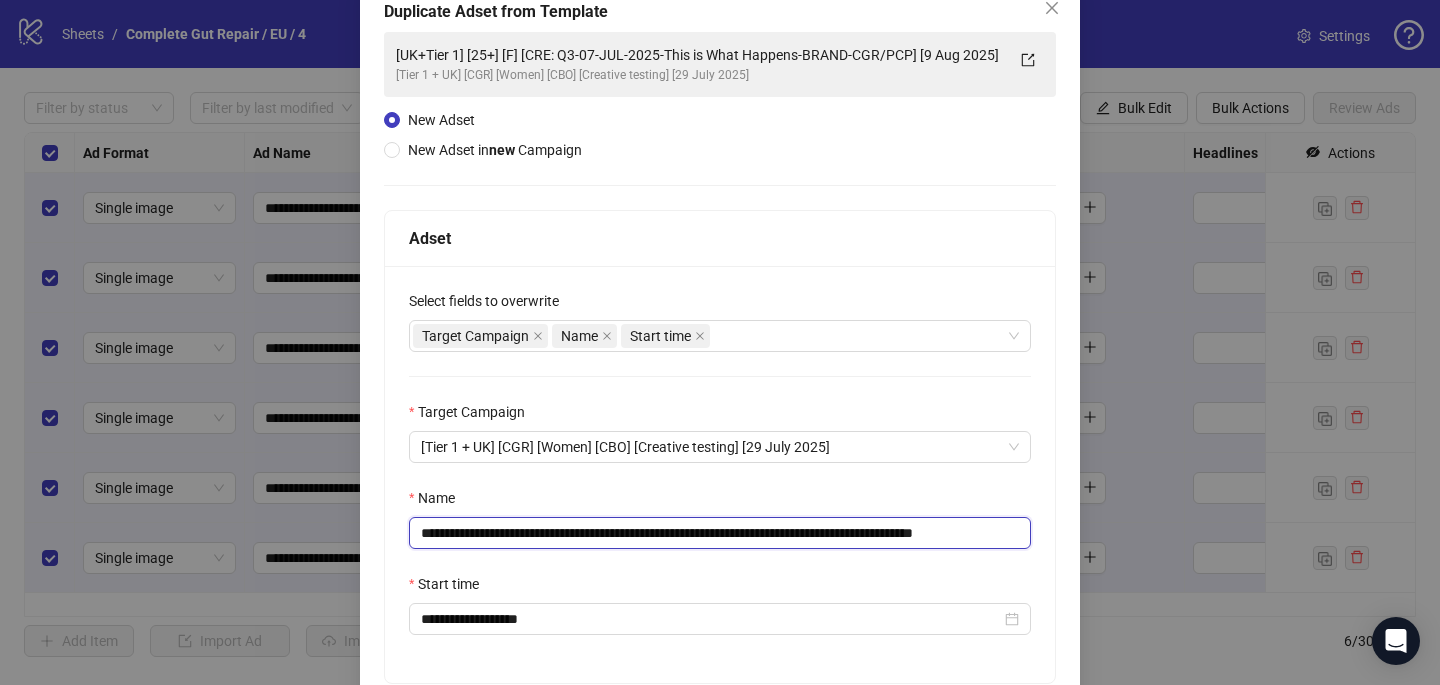 click on "**********" at bounding box center (720, 533) 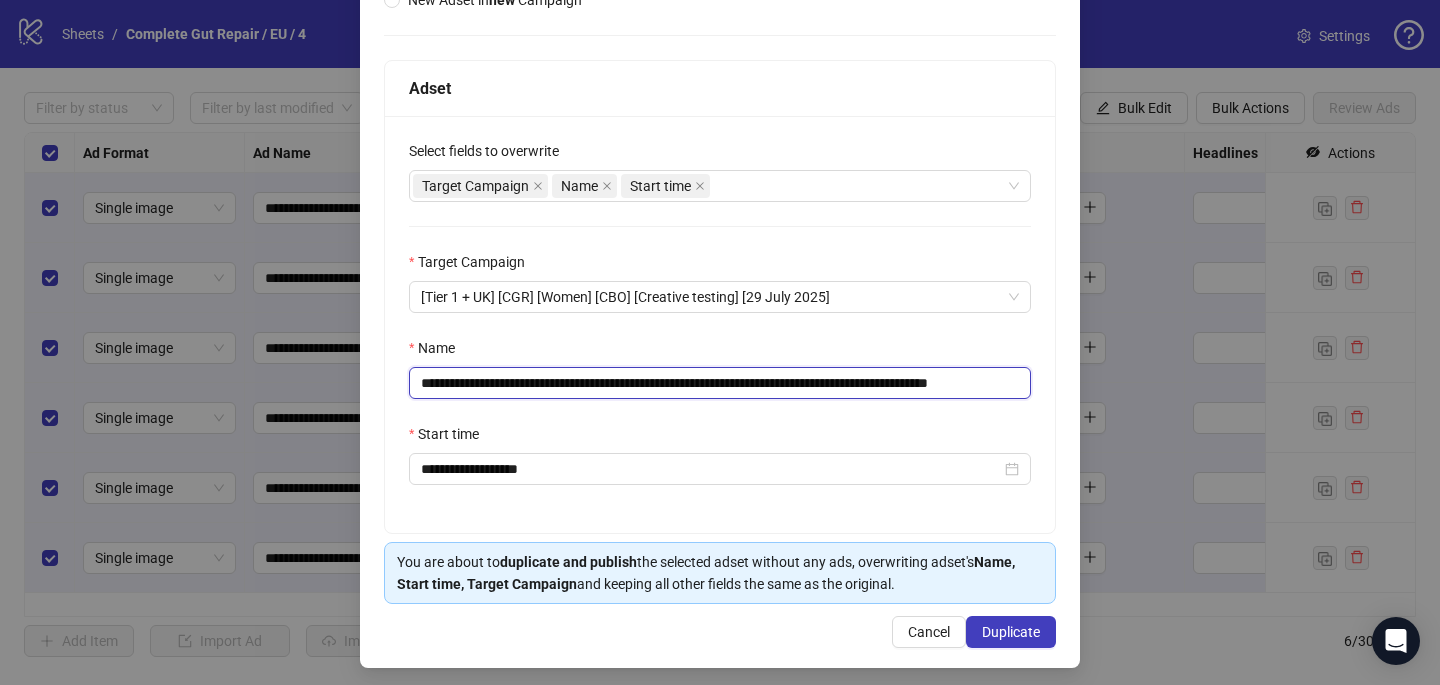 scroll, scrollTop: 271, scrollLeft: 0, axis: vertical 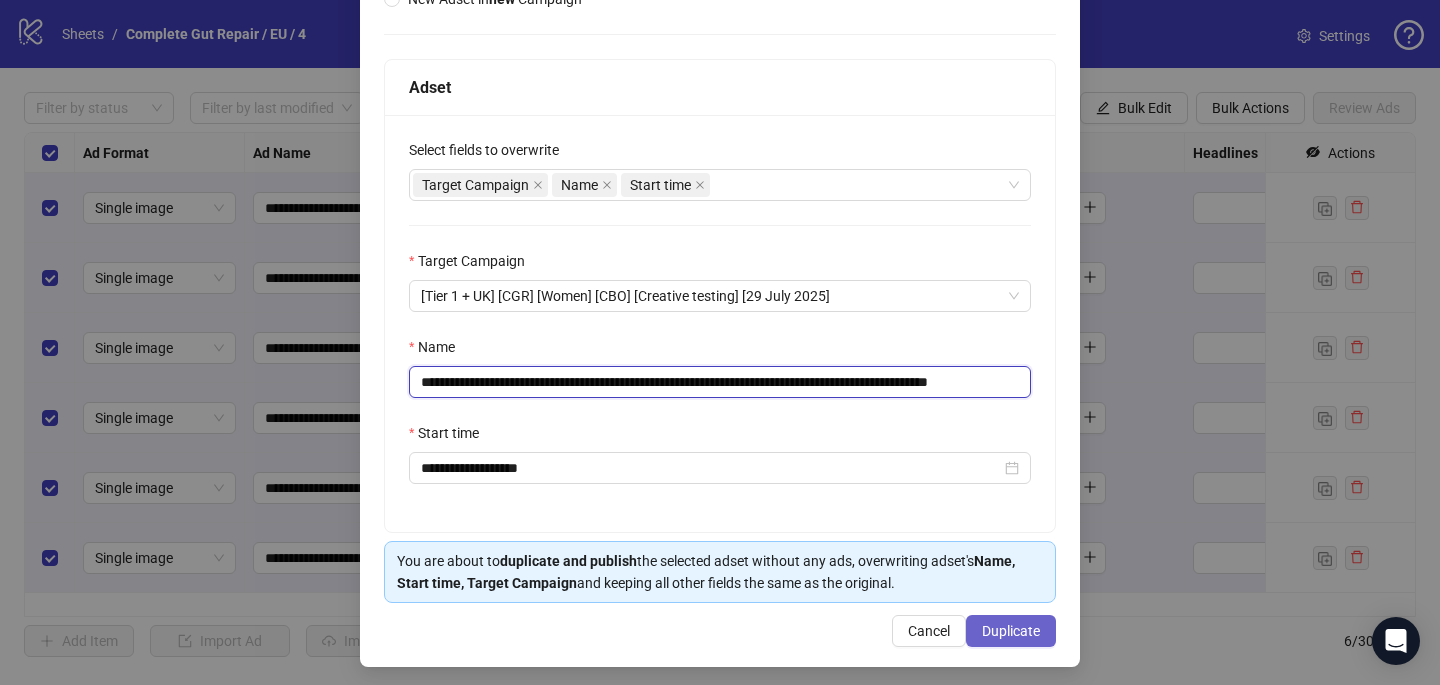 type on "**********" 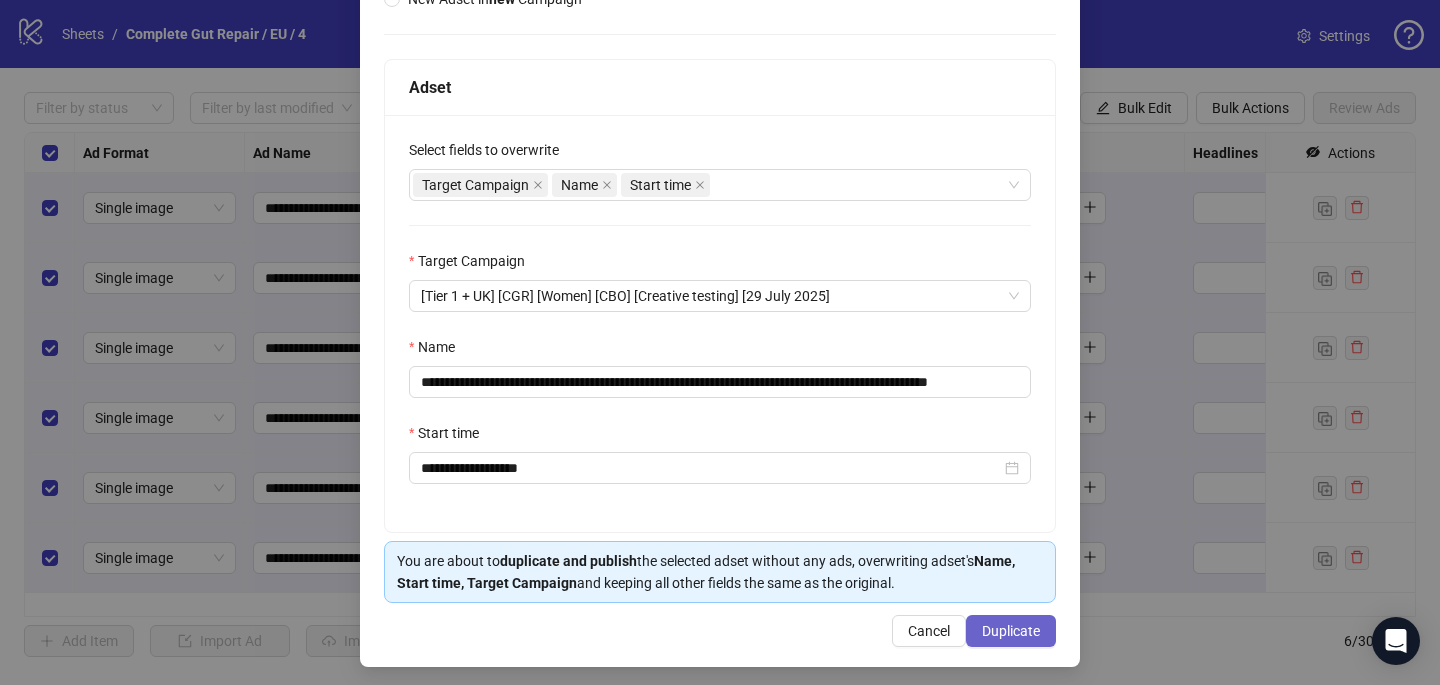 click on "Duplicate" at bounding box center [1011, 631] 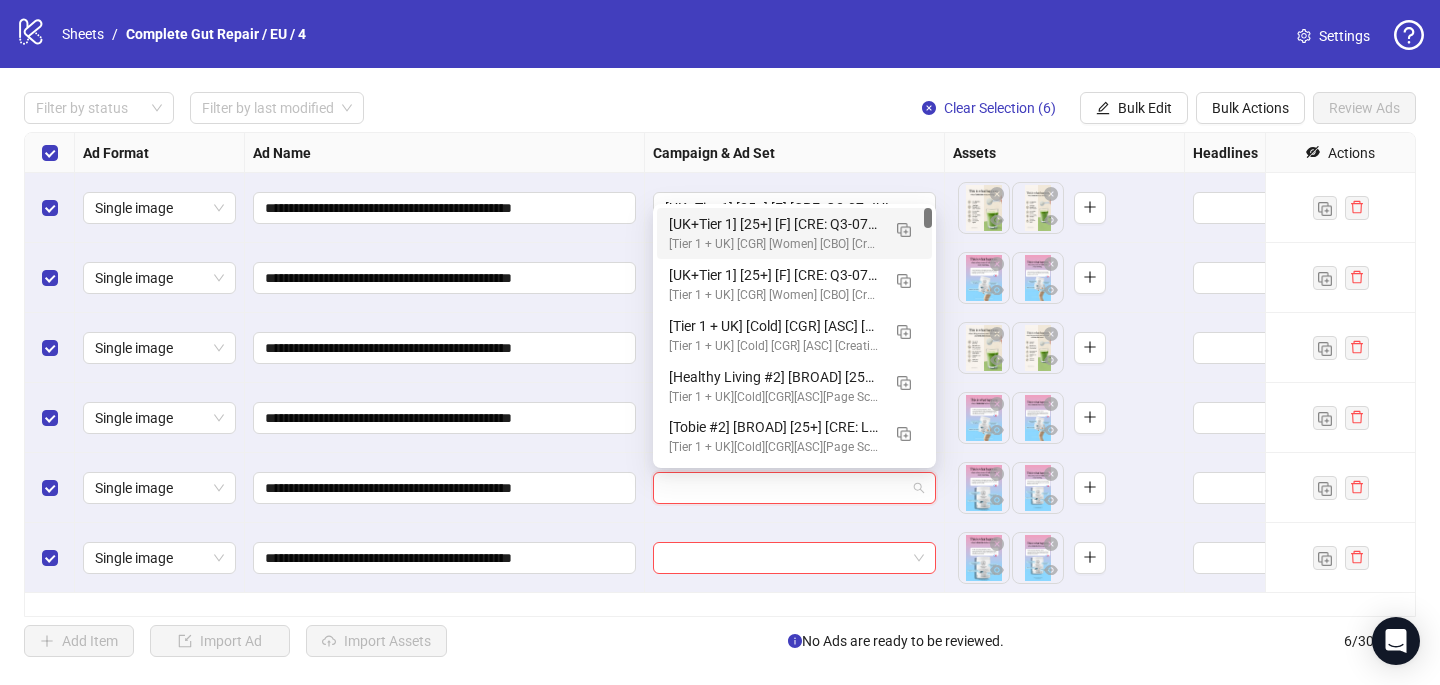 click at bounding box center [785, 488] 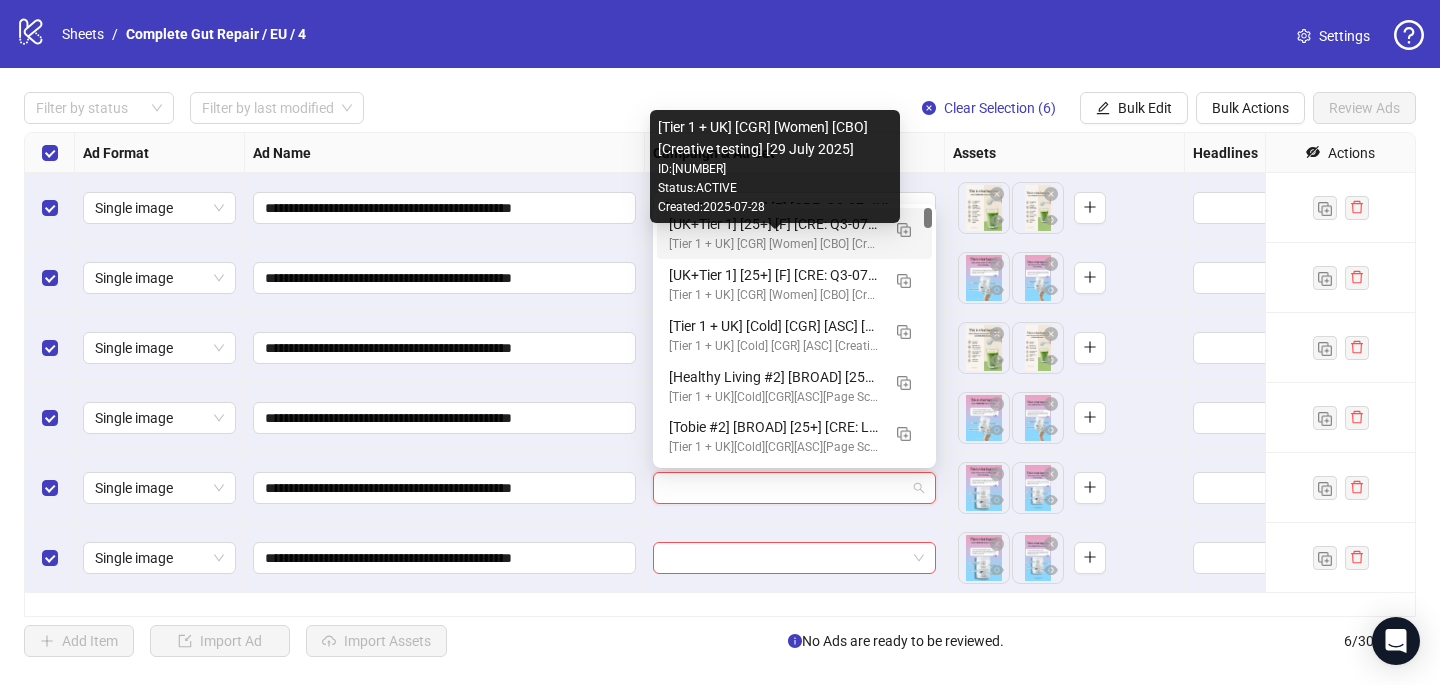 click on "[Tier 1 + UK] [CGR] [Women] [CBO] [Creative testing] [29 July 2025]" at bounding box center (774, 244) 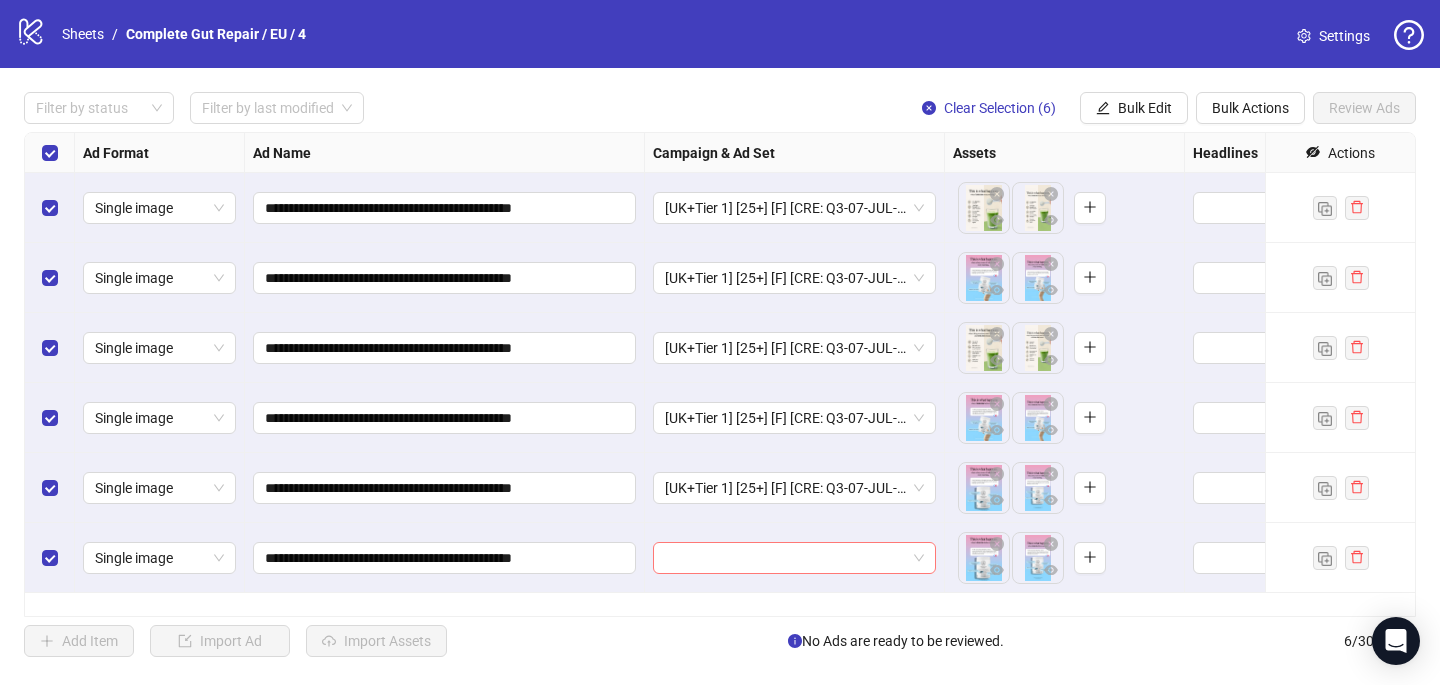 click at bounding box center (785, 558) 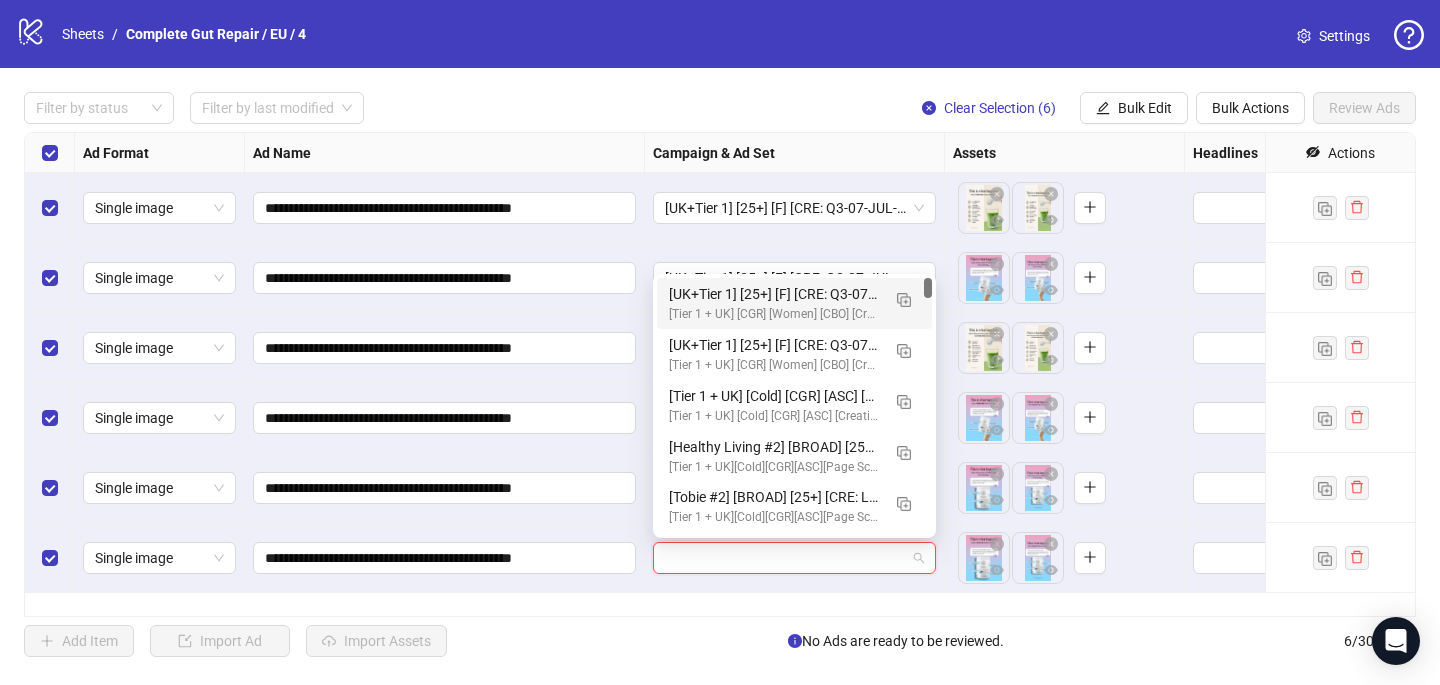 click on "[UK+Tier 1] [25+] [F] [CRE: Q3-07-JUL-2025-This is What Happens-BRAND-CGR/PCP #2] [9 Aug 2025] (copy)" at bounding box center (774, 294) 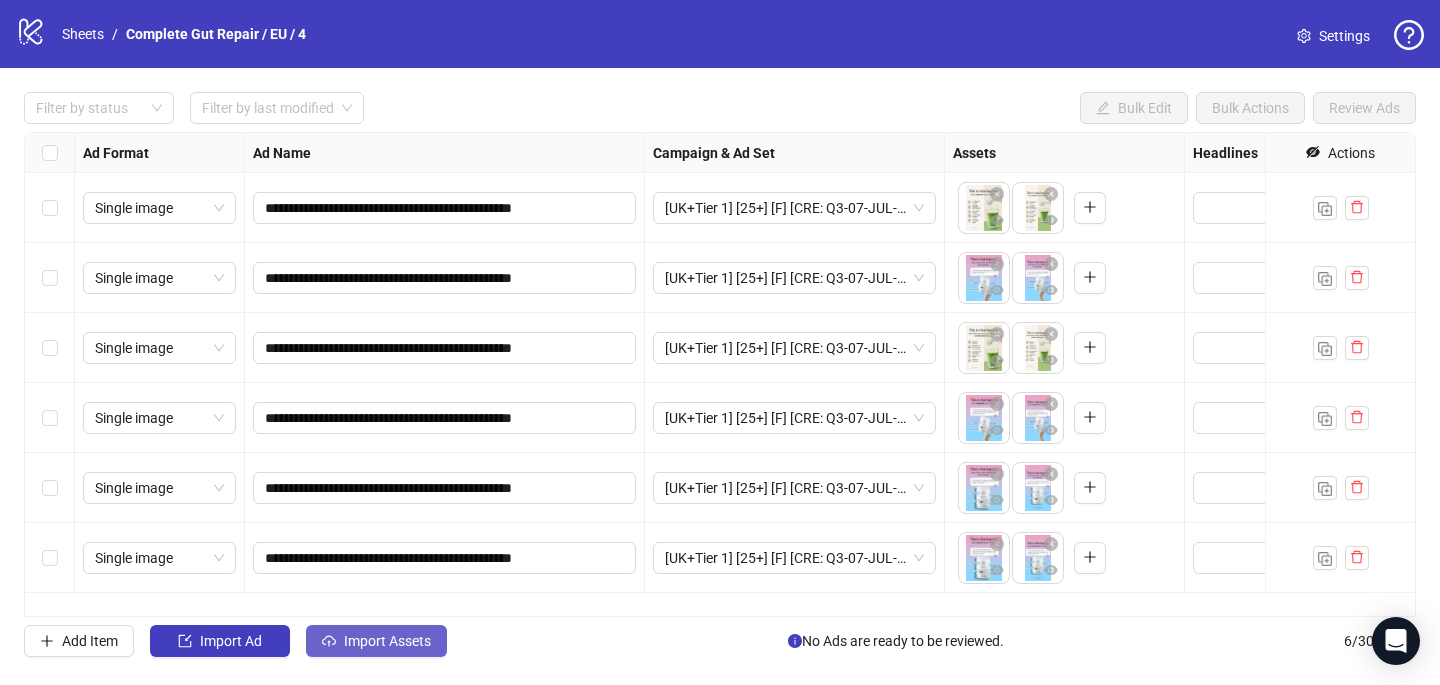 click on "Import Assets" at bounding box center (387, 641) 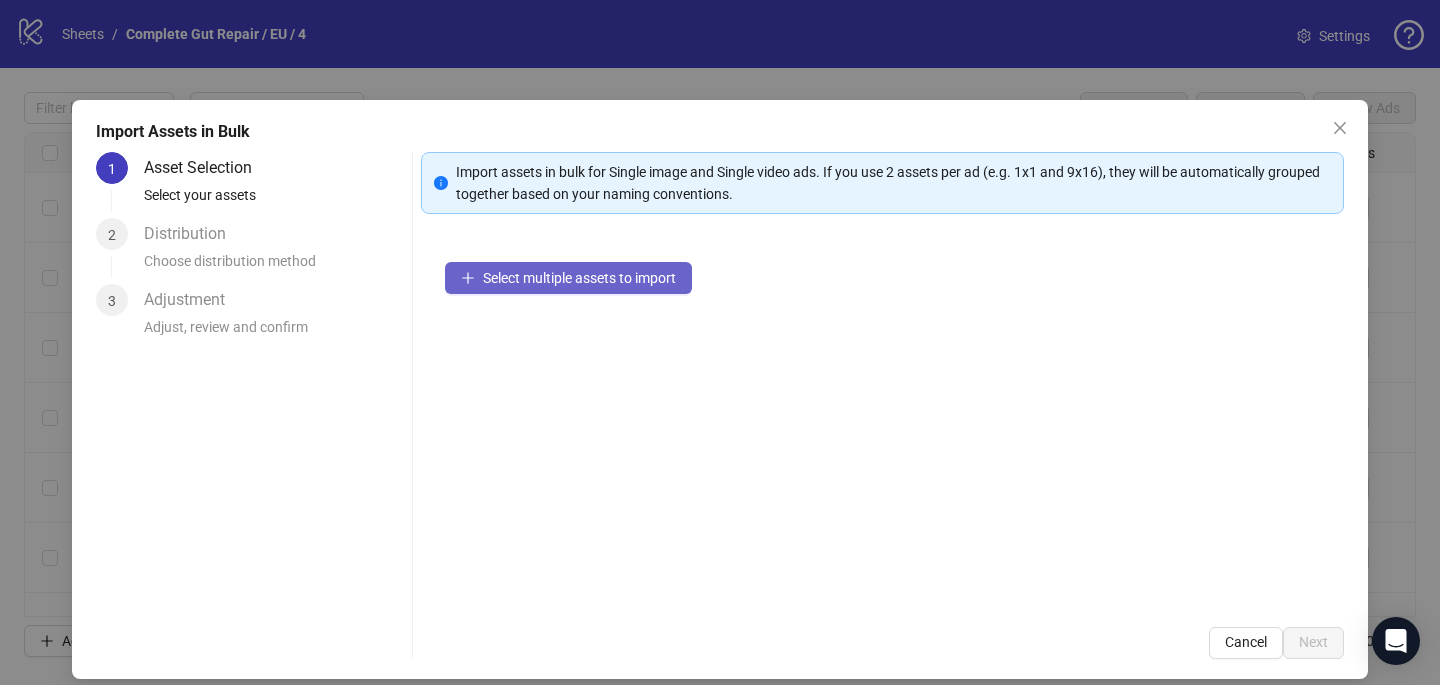 click on "Select multiple assets to import" at bounding box center (579, 278) 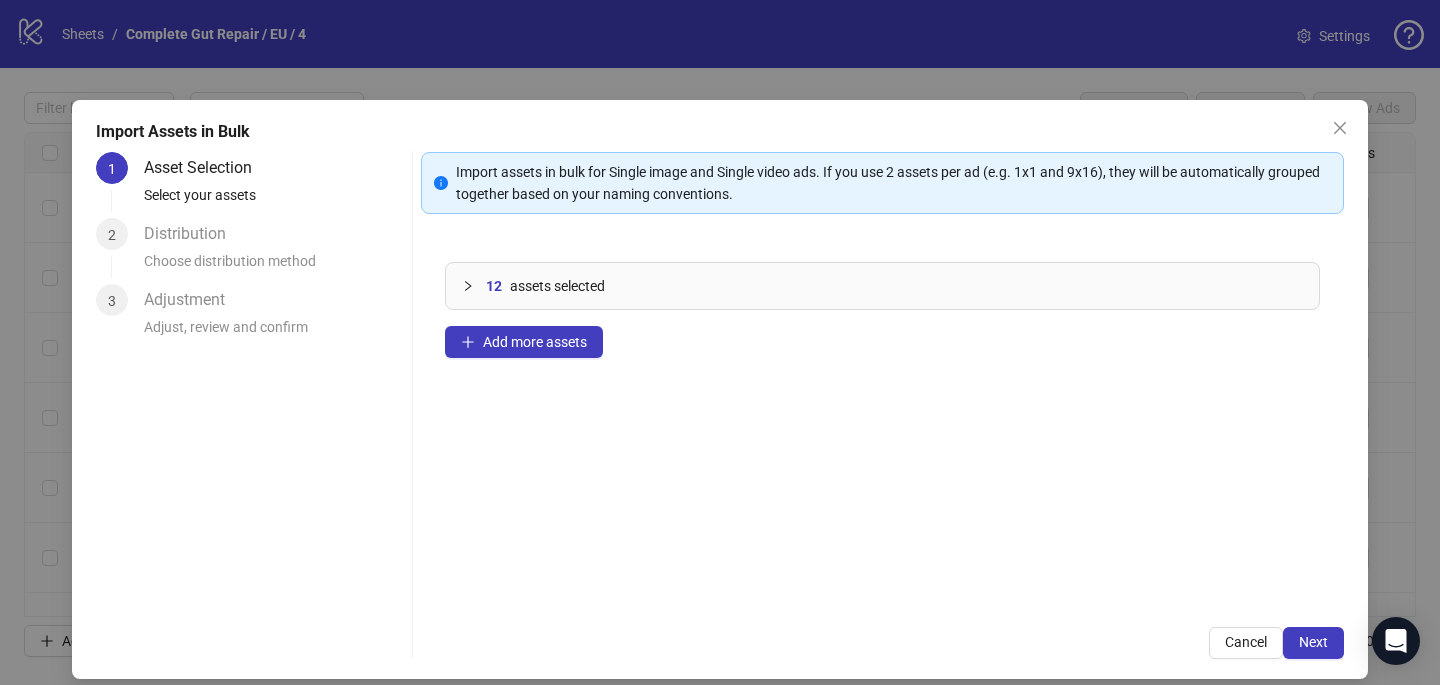 scroll, scrollTop: 17, scrollLeft: 0, axis: vertical 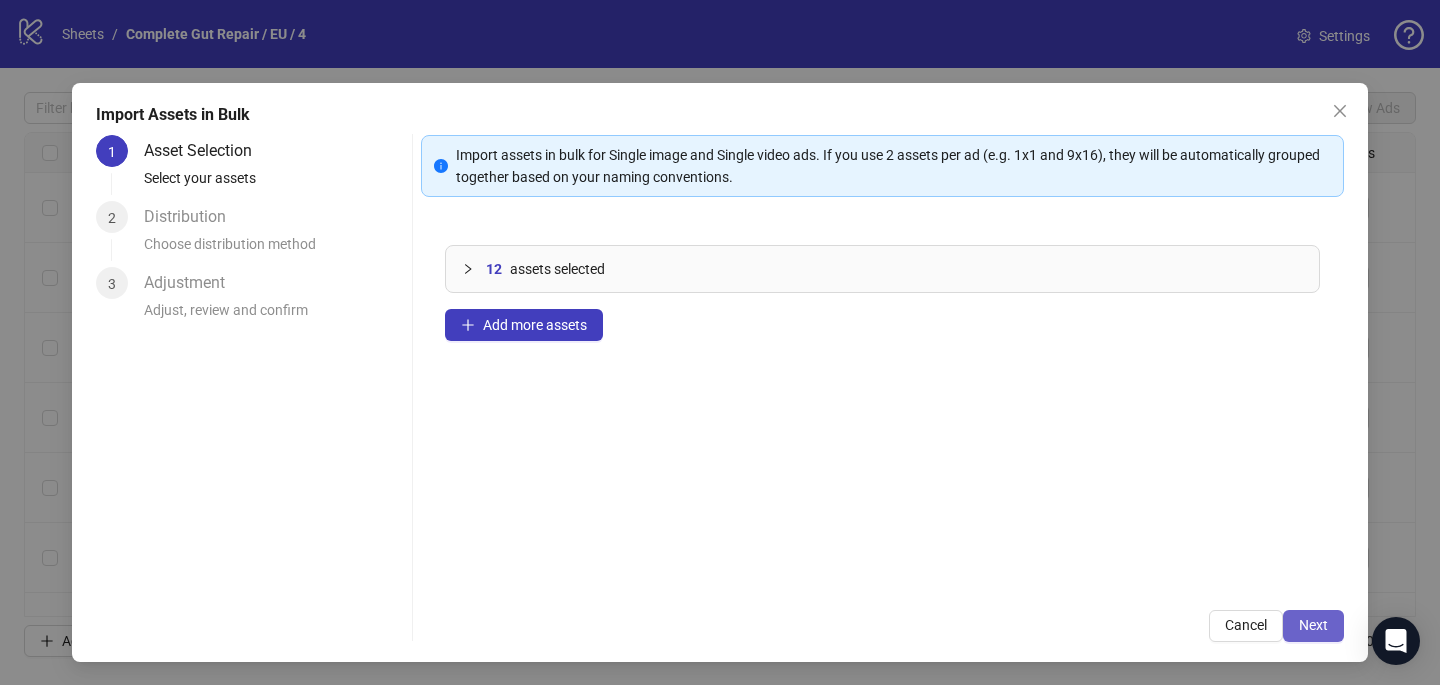 click on "Next" at bounding box center [1313, 625] 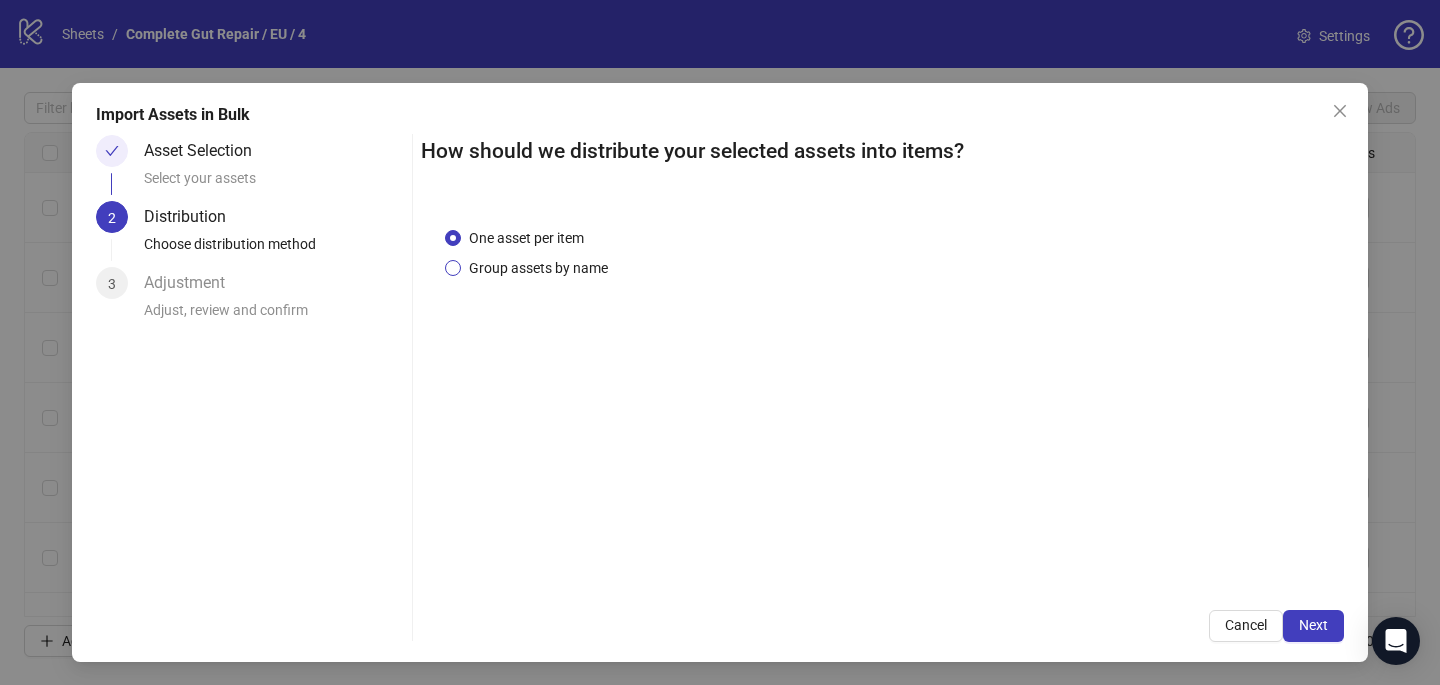 click on "Group assets by name" at bounding box center [538, 268] 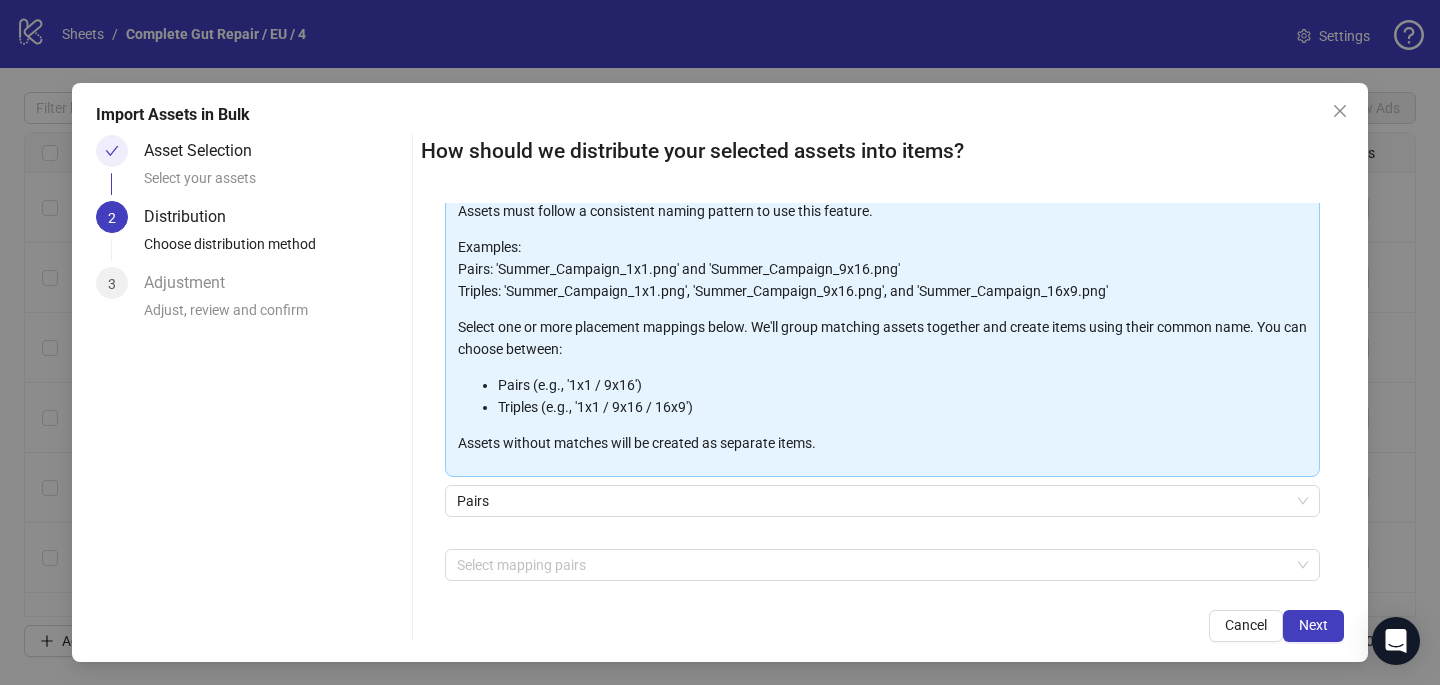 scroll, scrollTop: 143, scrollLeft: 0, axis: vertical 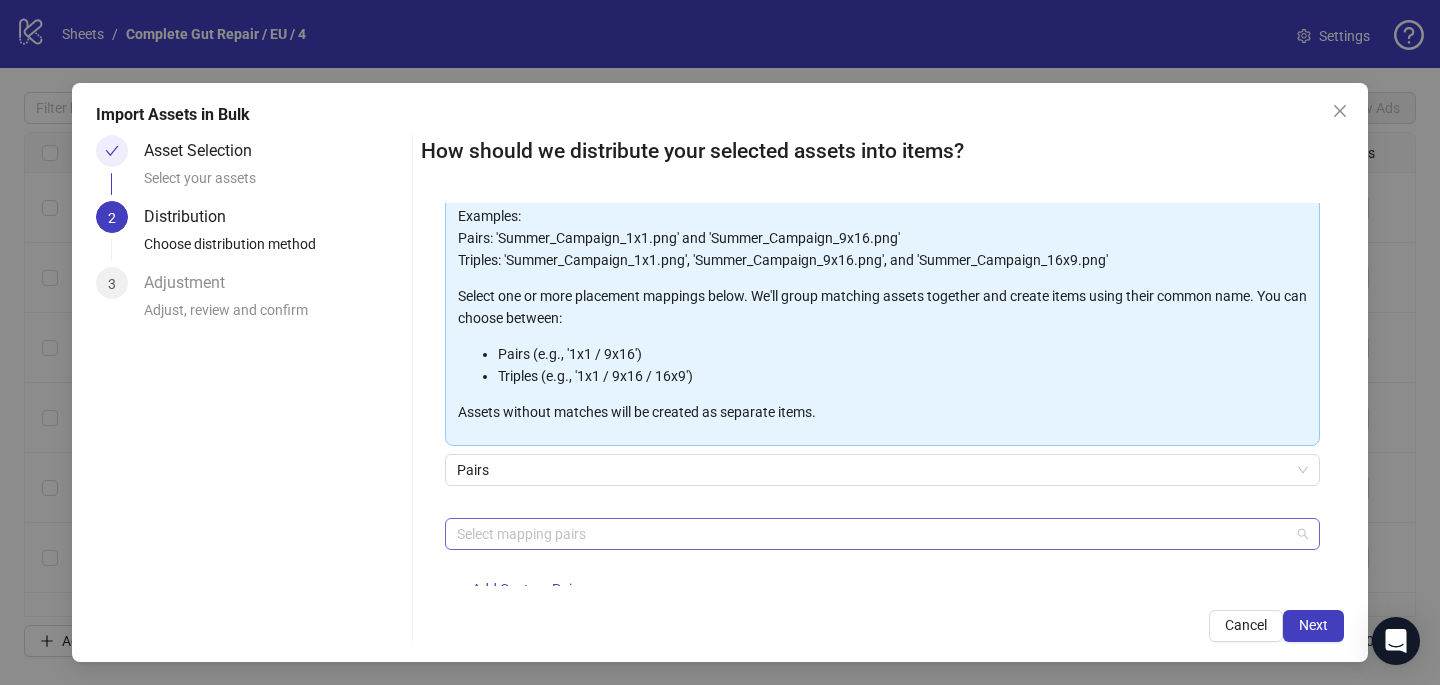 click at bounding box center (872, 534) 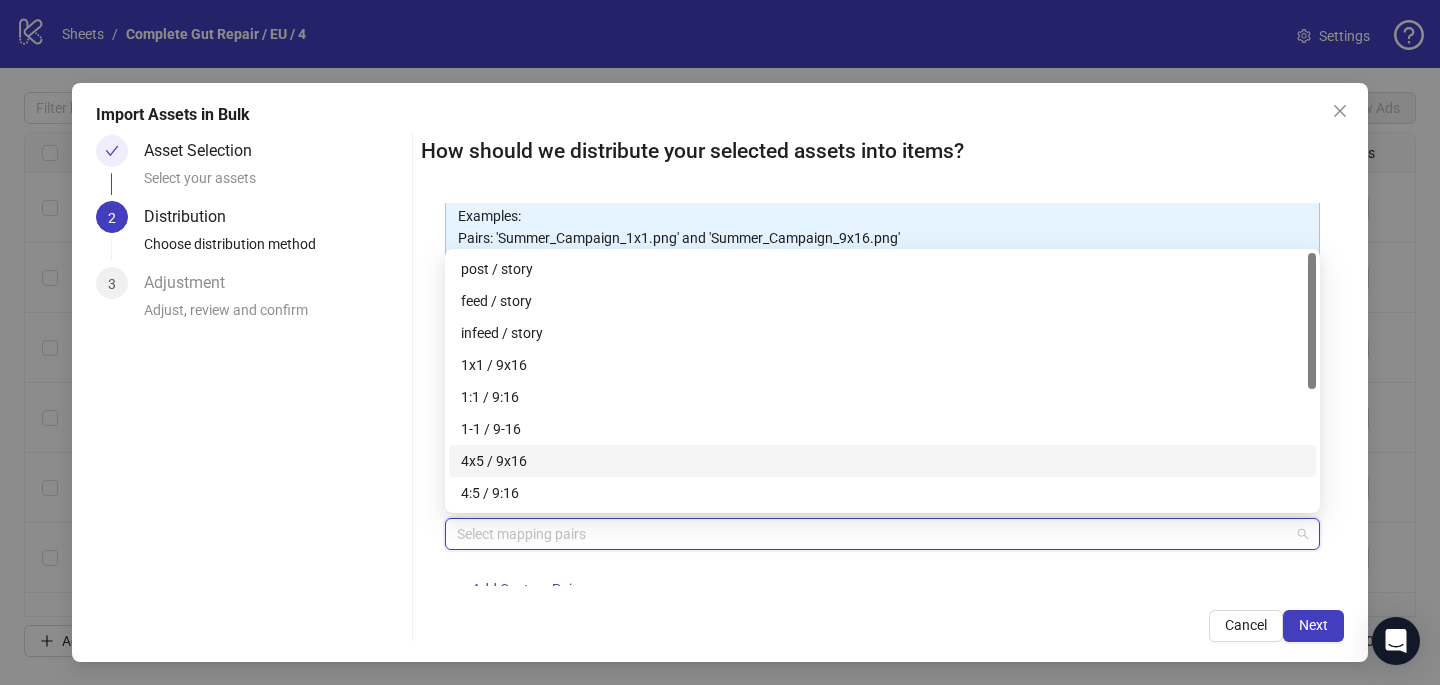 click on "4x5 / 9x16" at bounding box center [882, 461] 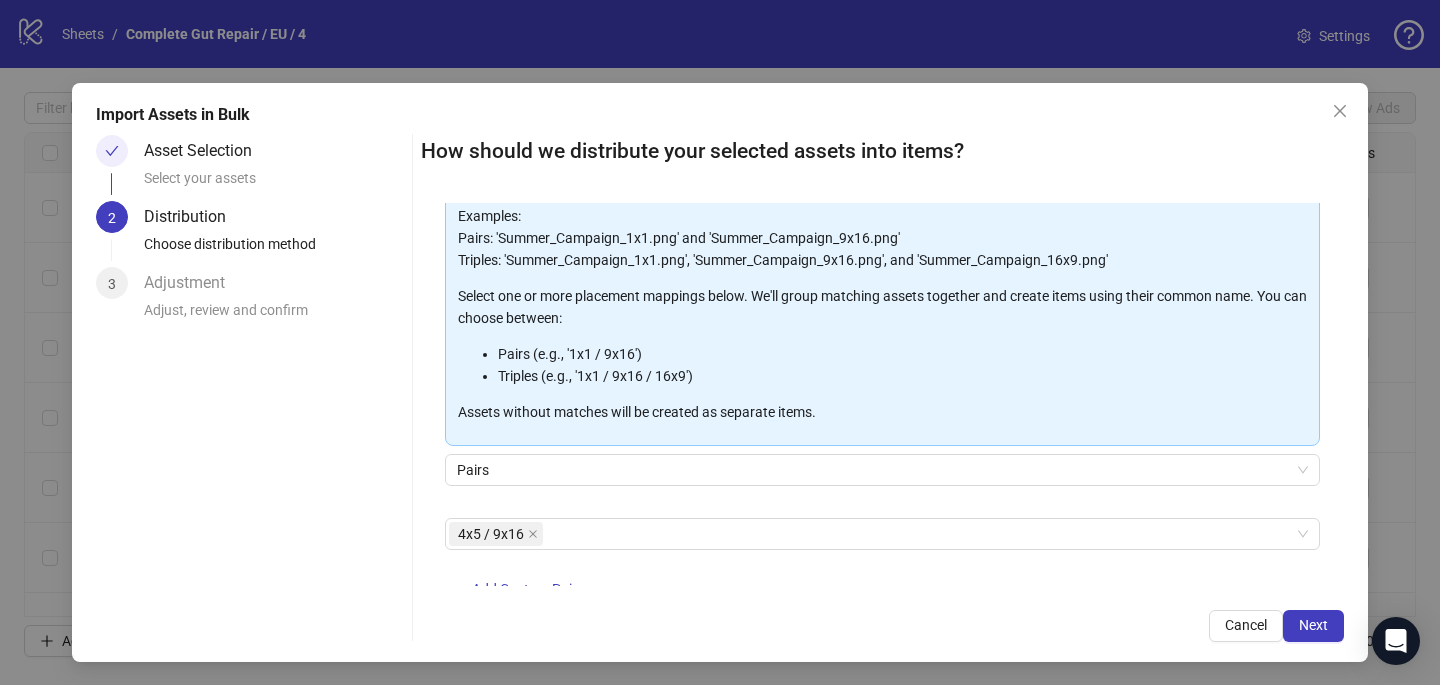 click on "How should we distribute your selected assets into items? One asset per item Group assets by name Assets must follow a consistent naming pattern to use this feature. Examples: Pairs: 'Summer_Campaign_1x1.png' and 'Summer_Campaign_9x16.png' Triples: 'Summer_Campaign_1x1.png', 'Summer_Campaign_9x16.png', and 'Summer_Campaign_16x9.png' Select one or more placement mappings below. We'll group matching assets together and create items using their common name. You can choose between: Pairs (e.g., '1x1 / 9x16') Triples (e.g., '1x1 / 9x16 / 16x9') Assets without matches will be created as separate items. Pairs 4x5 / 9x16   + Add Custom Pair Cancel Next" at bounding box center (882, 388) 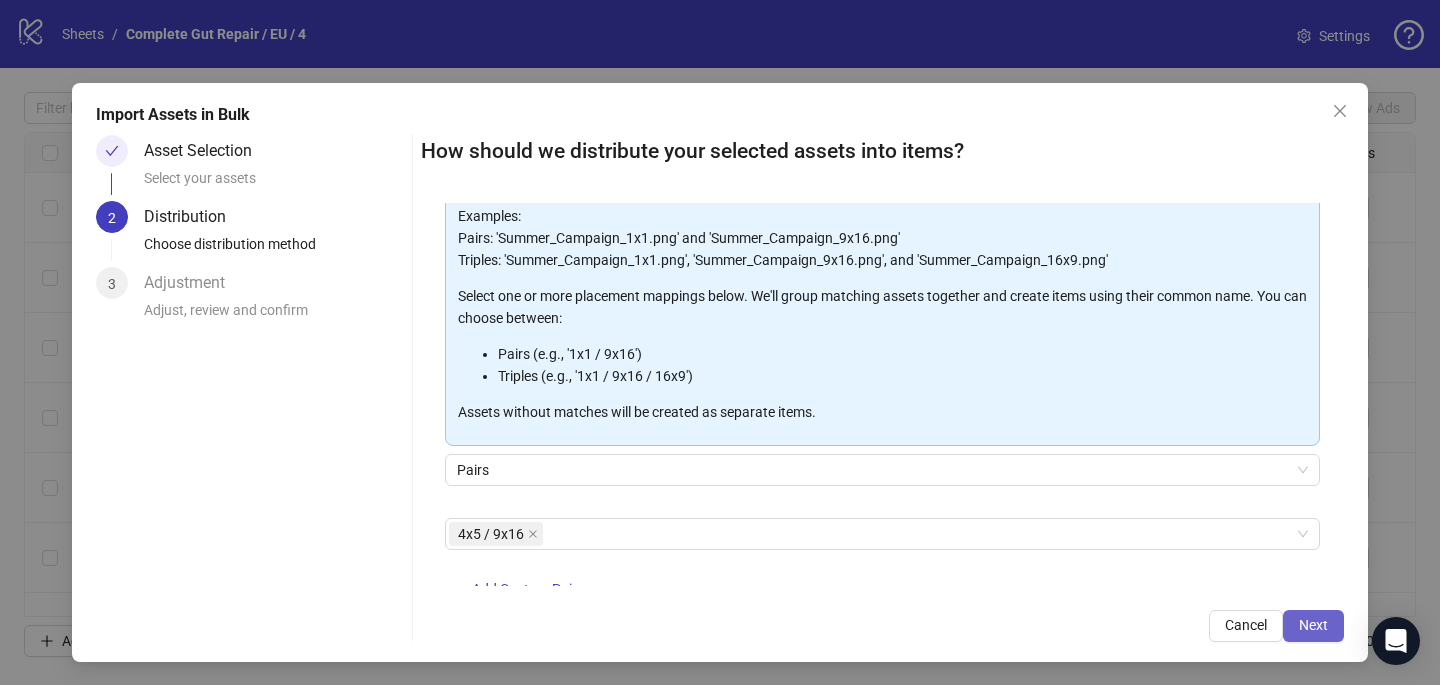 click on "Next" at bounding box center [1313, 625] 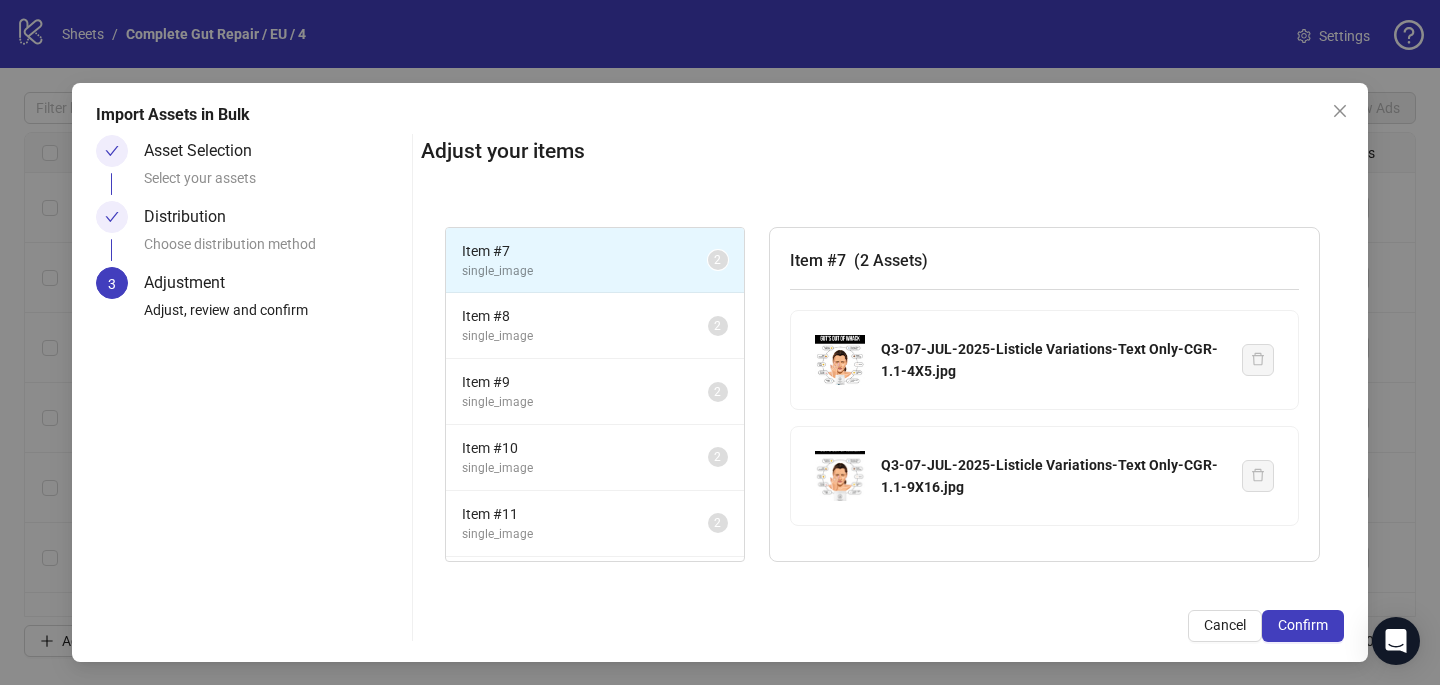 click on "Confirm" at bounding box center (1303, 625) 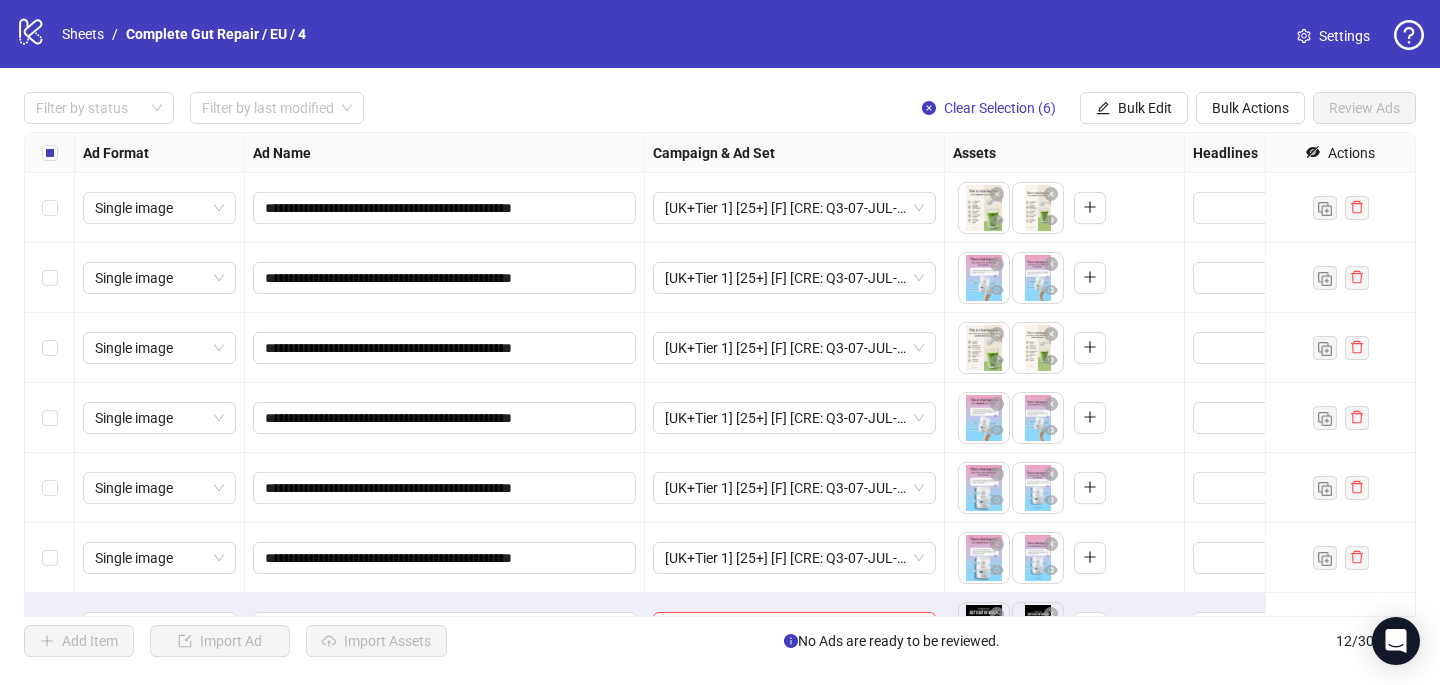 scroll, scrollTop: 85, scrollLeft: 0, axis: vertical 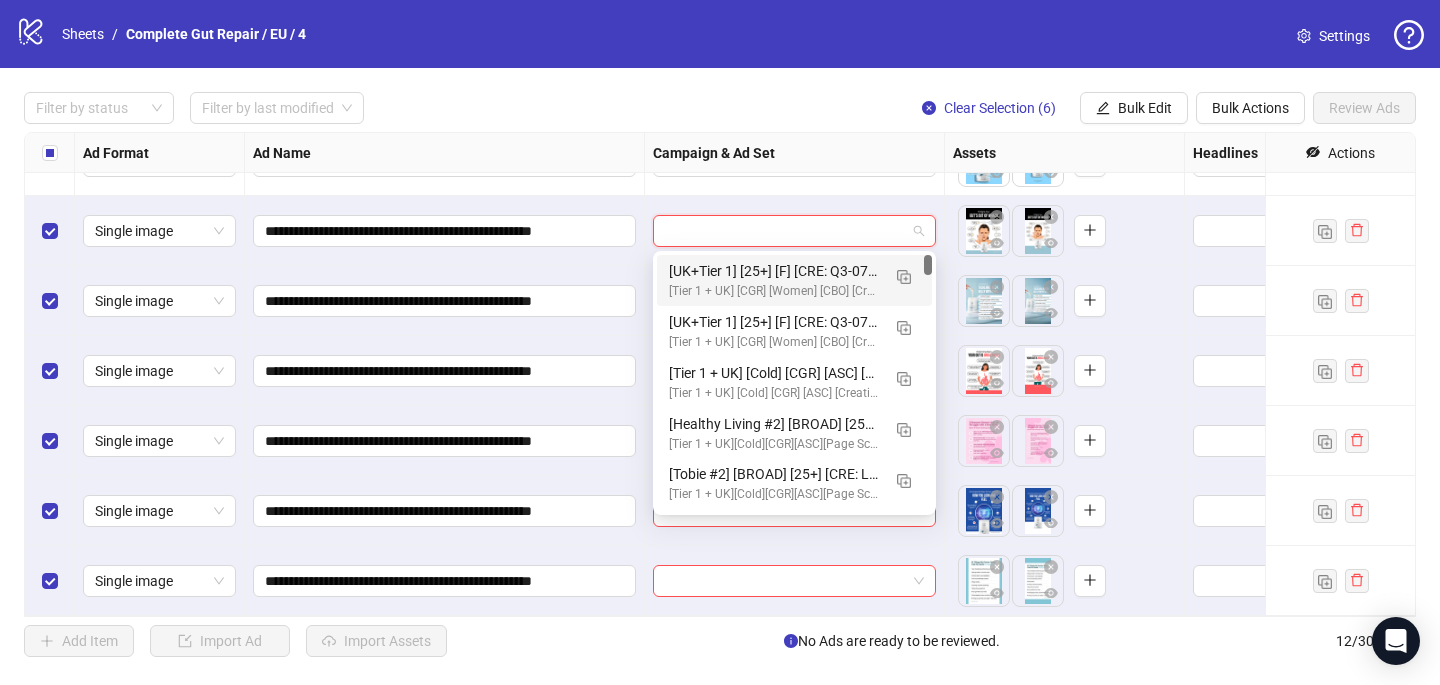 click at bounding box center [785, 231] 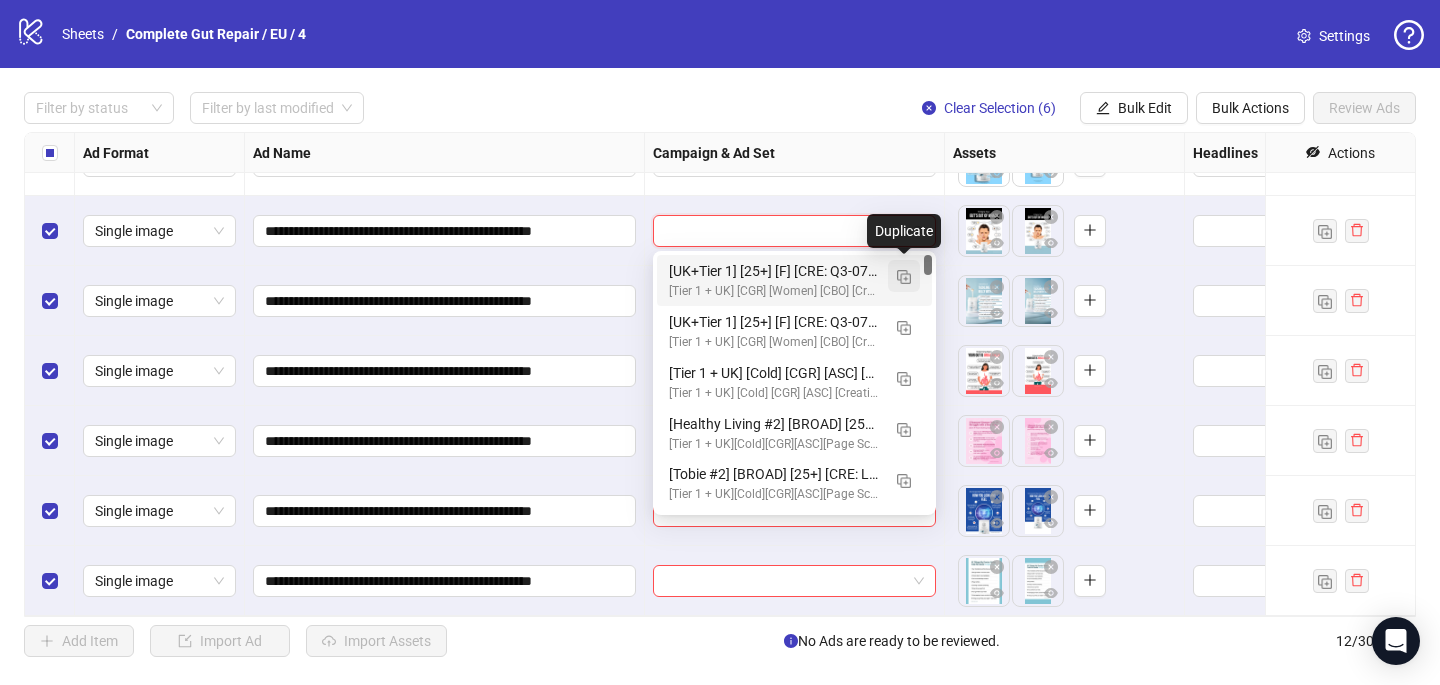 click at bounding box center [904, 277] 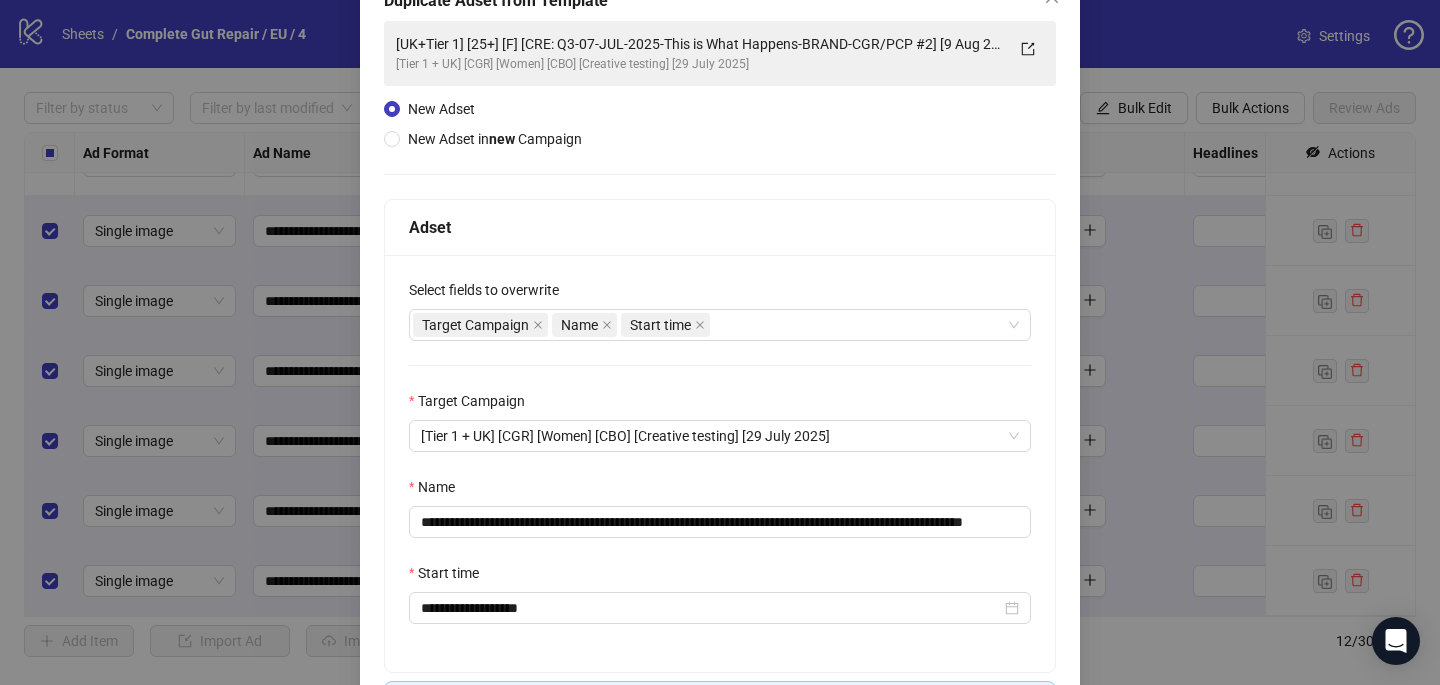 scroll, scrollTop: 133, scrollLeft: 0, axis: vertical 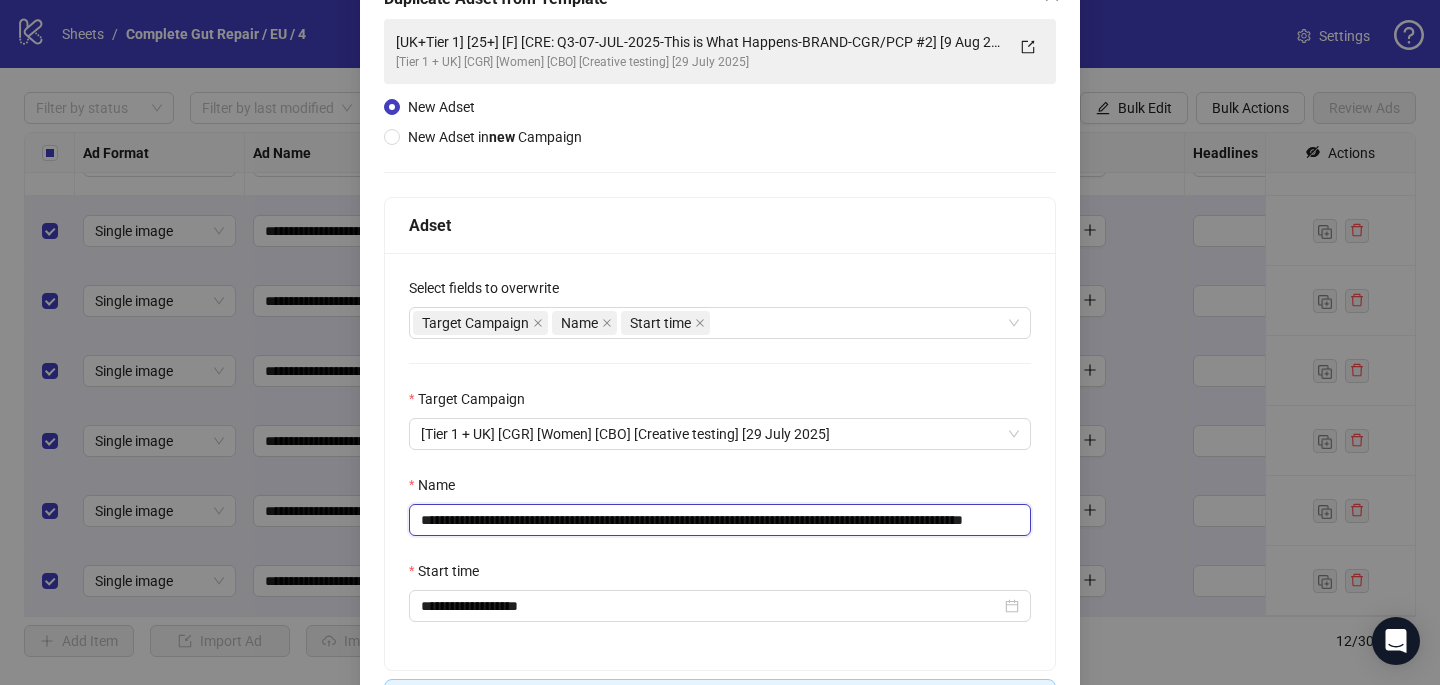 drag, startPoint x: 954, startPoint y: 522, endPoint x: 583, endPoint y: 523, distance: 371.00134 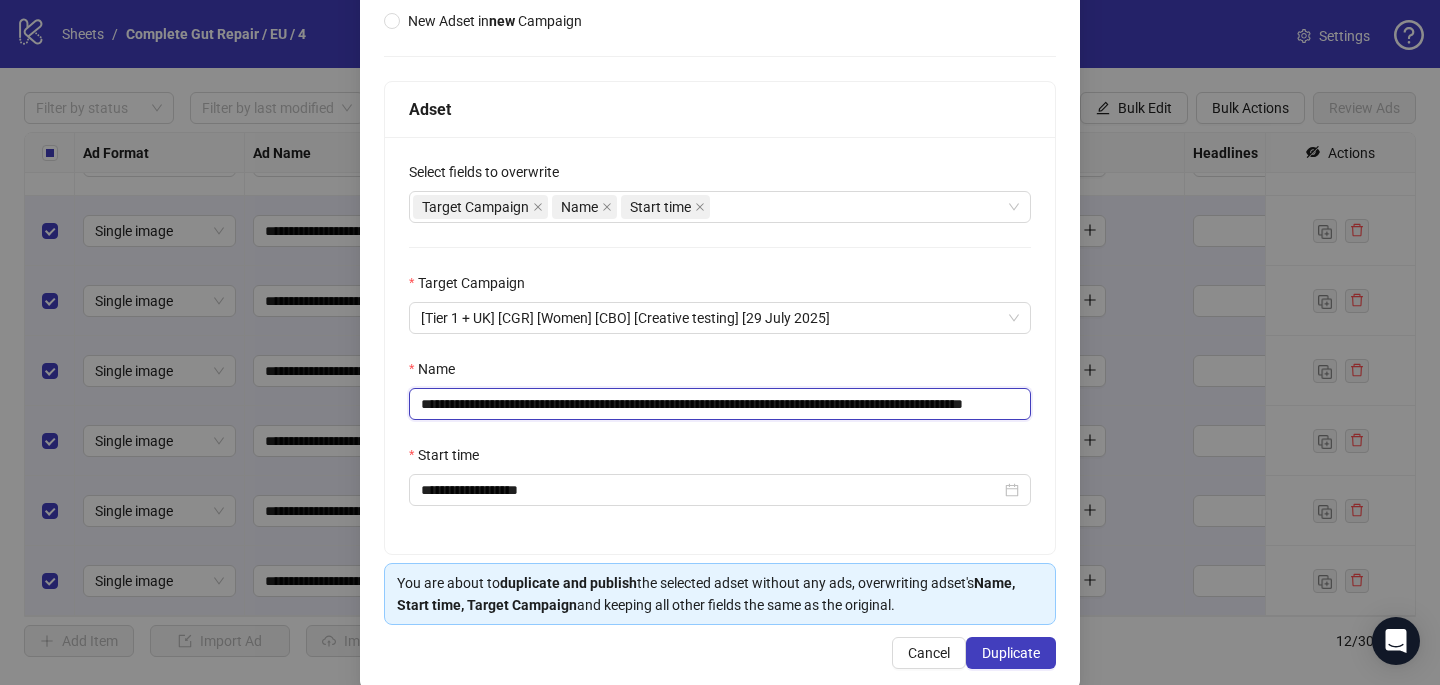 scroll, scrollTop: 252, scrollLeft: 0, axis: vertical 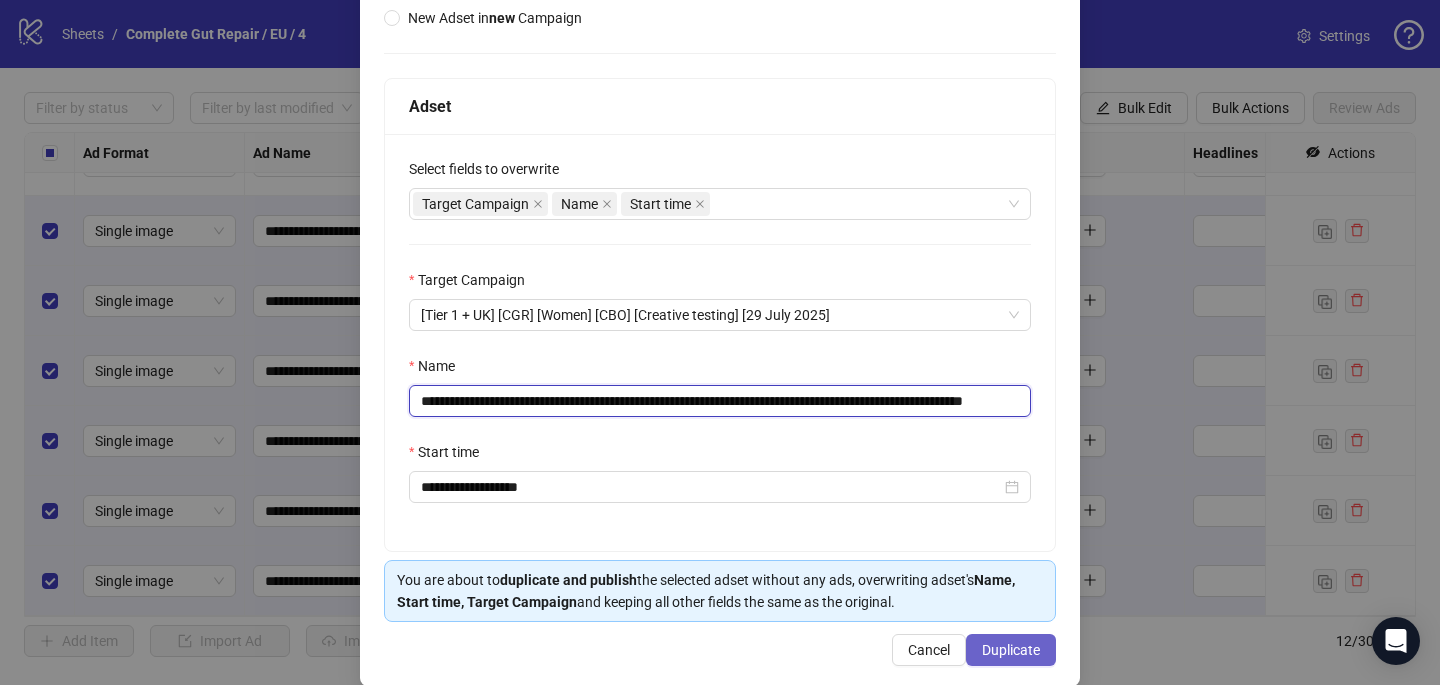 type on "**********" 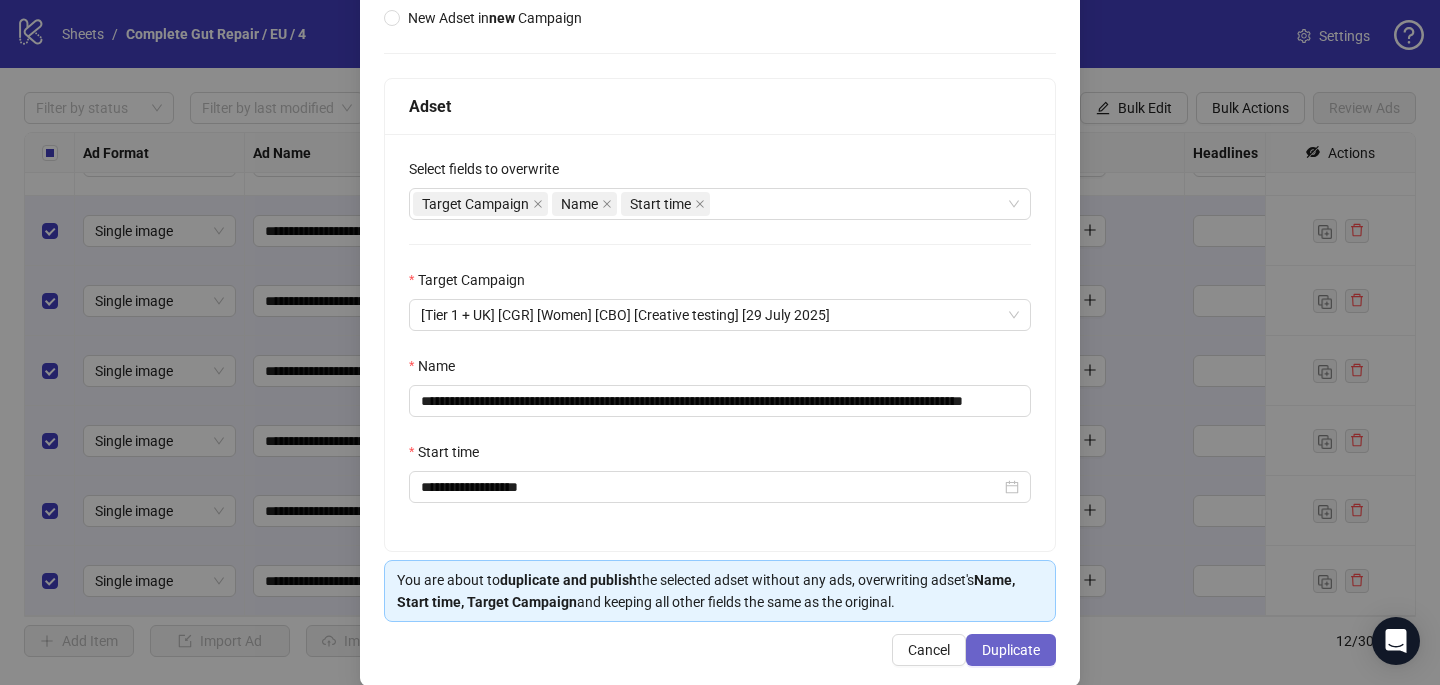 click on "Duplicate" at bounding box center (1011, 650) 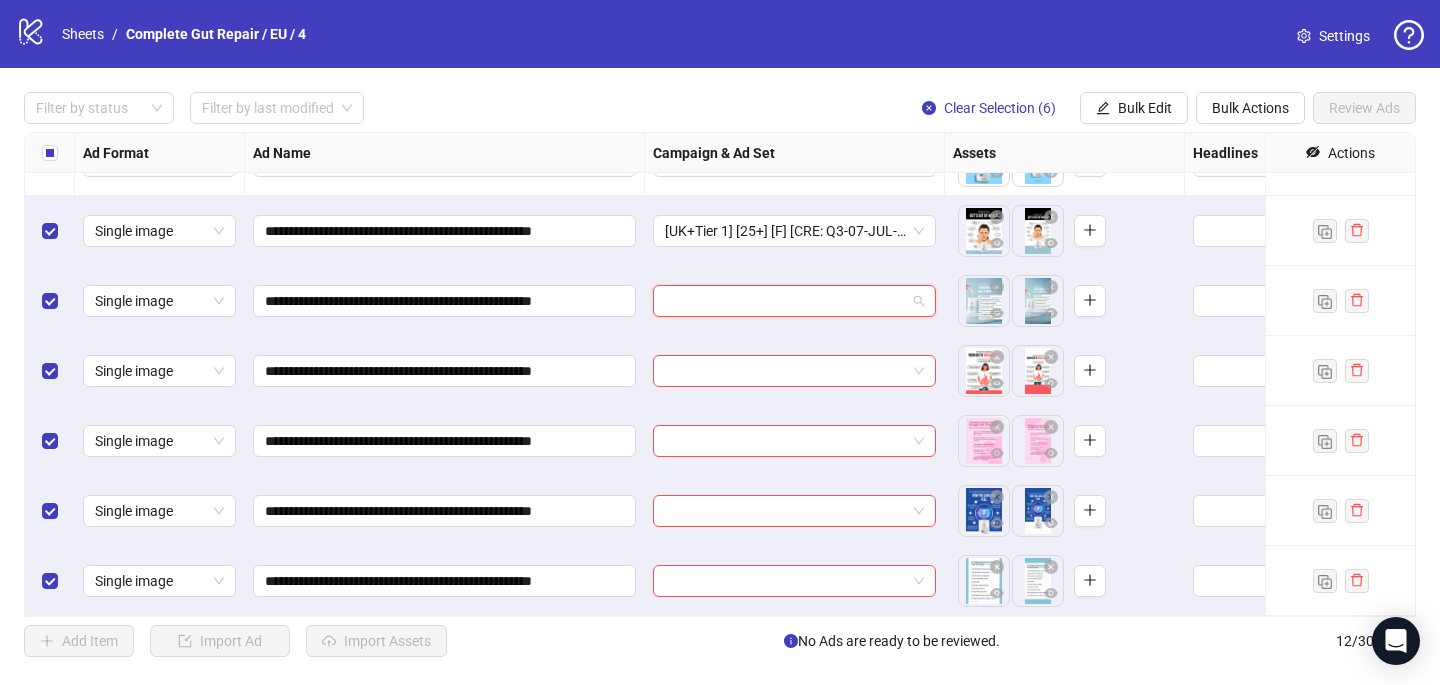 click at bounding box center (785, 301) 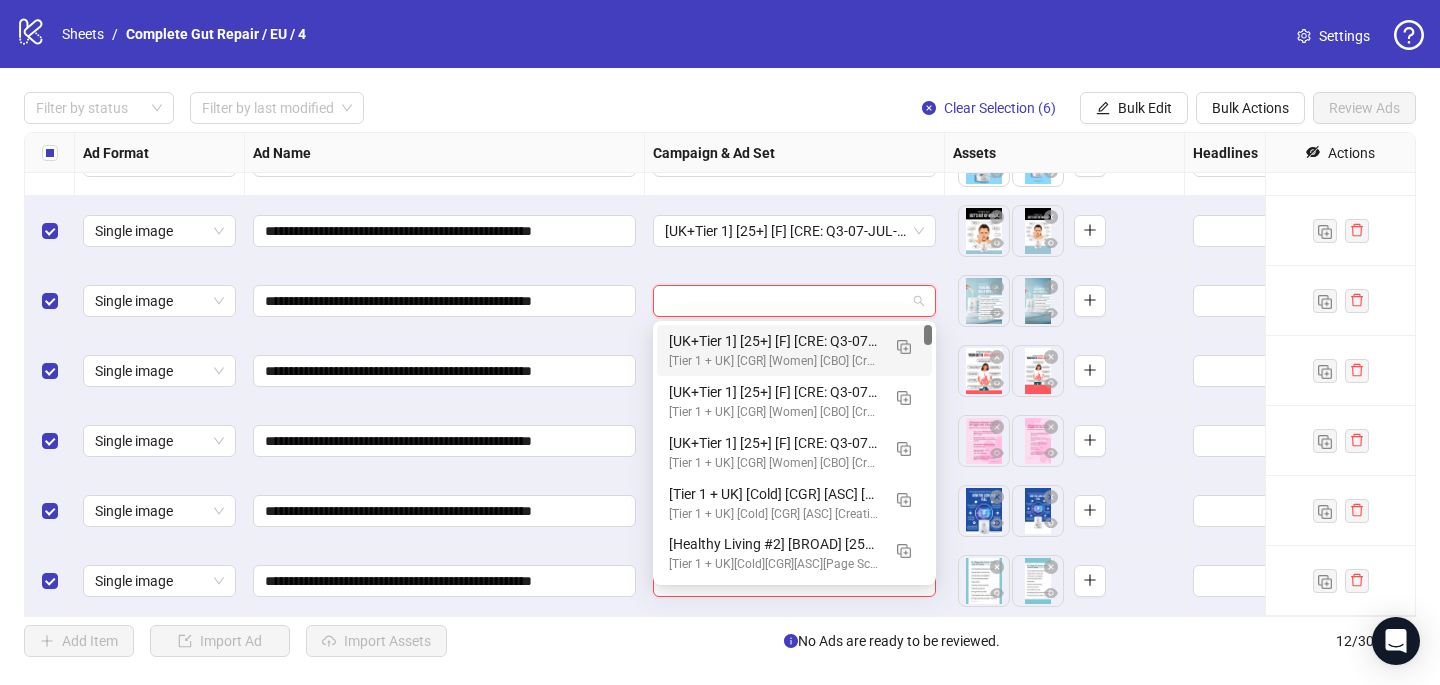 click on "[UK+Tier 1] [25+] [F] [CRE: Q3-07-JUL-2025-Listicle Variations-Text Only-CGR/PCP] [9 Aug 2025] (copy) (copy)" at bounding box center (774, 341) 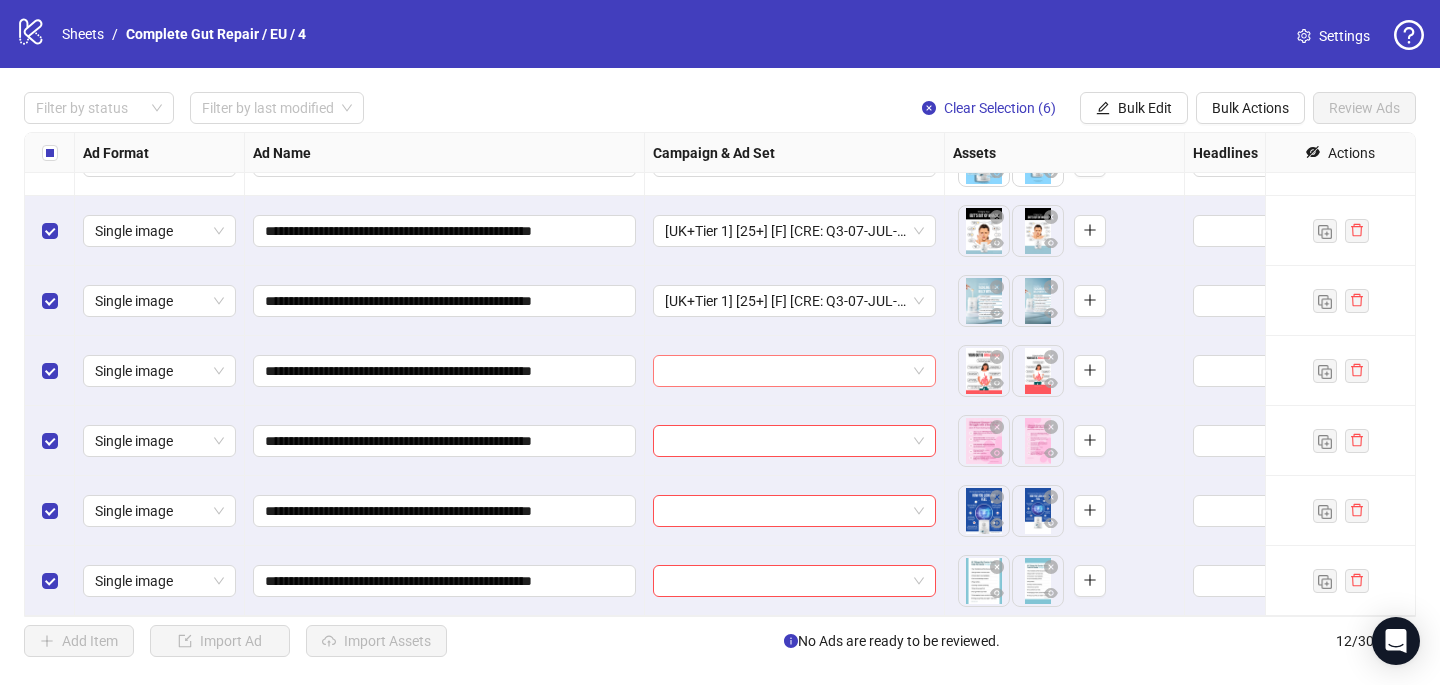 click at bounding box center (785, 371) 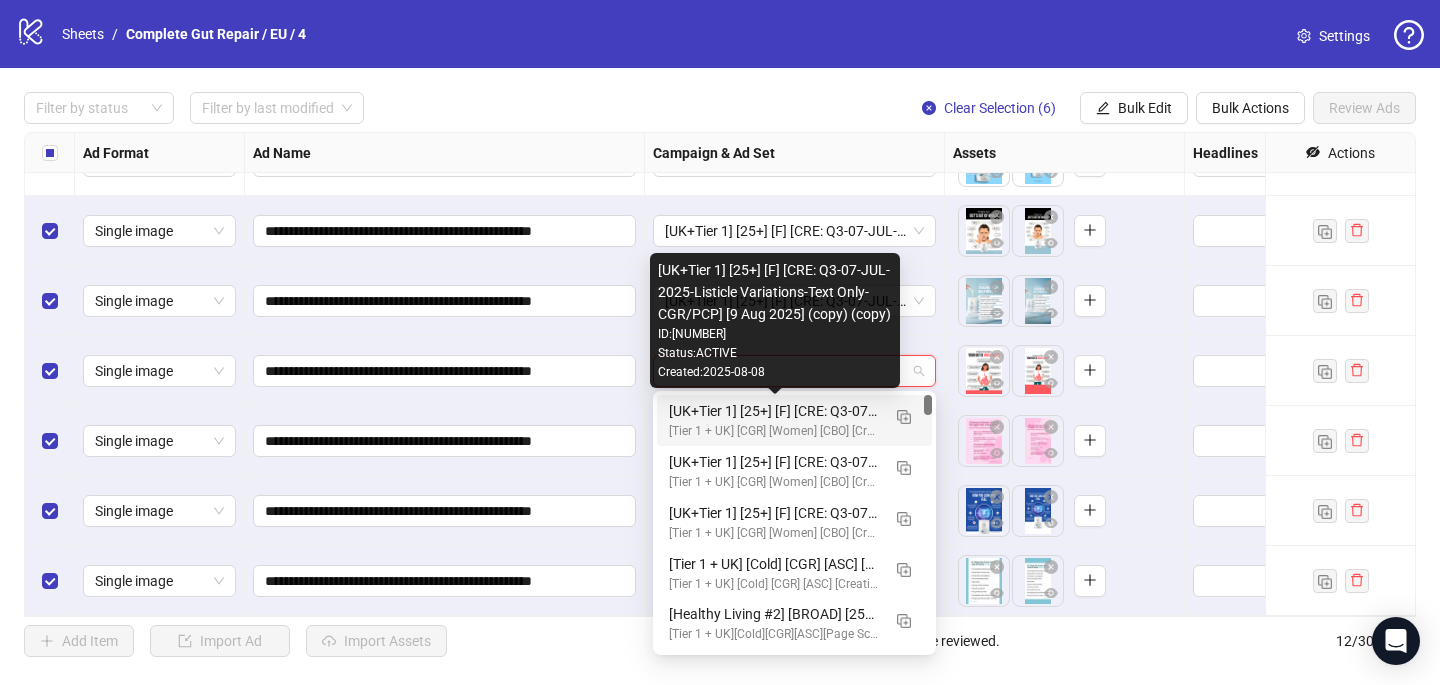 click on "[UK+Tier 1] [25+] [F] [CRE: Q3-07-JUL-2025-Listicle Variations-Text Only-CGR/PCP] [9 Aug 2025] (copy) (copy)" at bounding box center (774, 411) 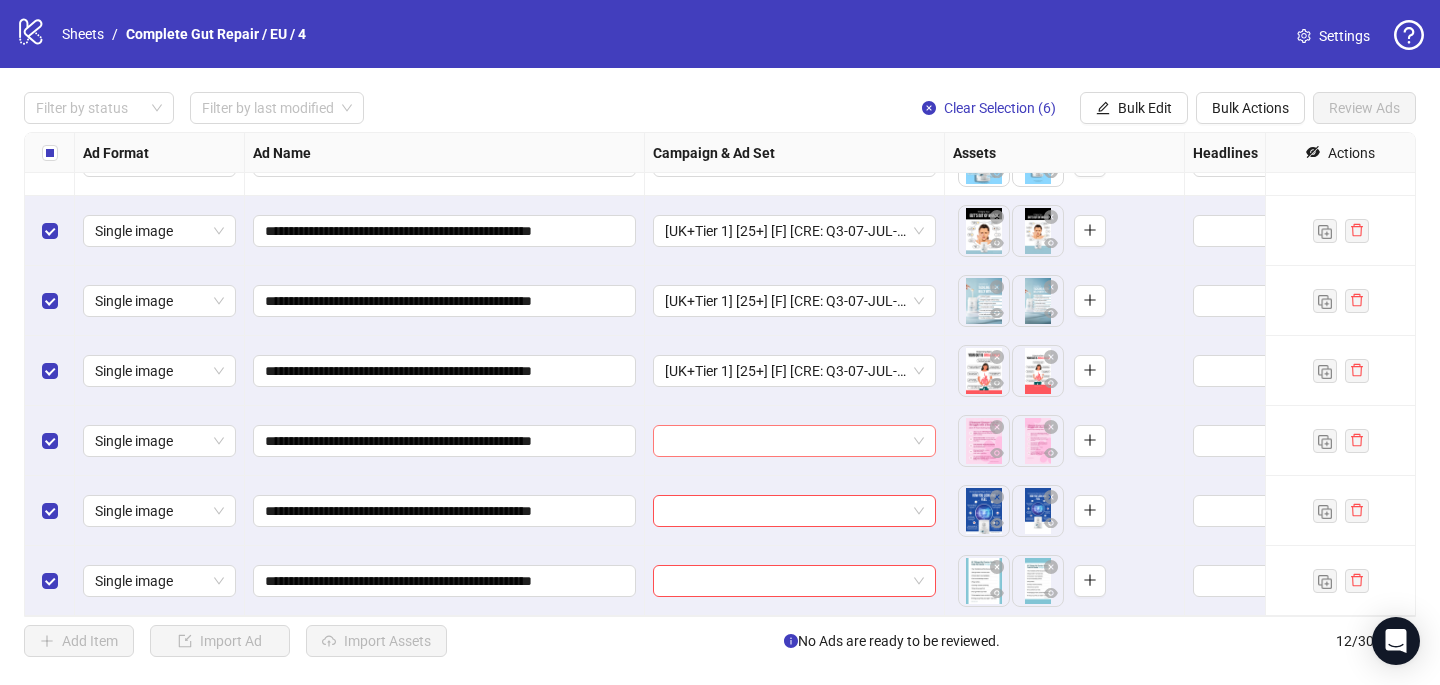 click at bounding box center [785, 441] 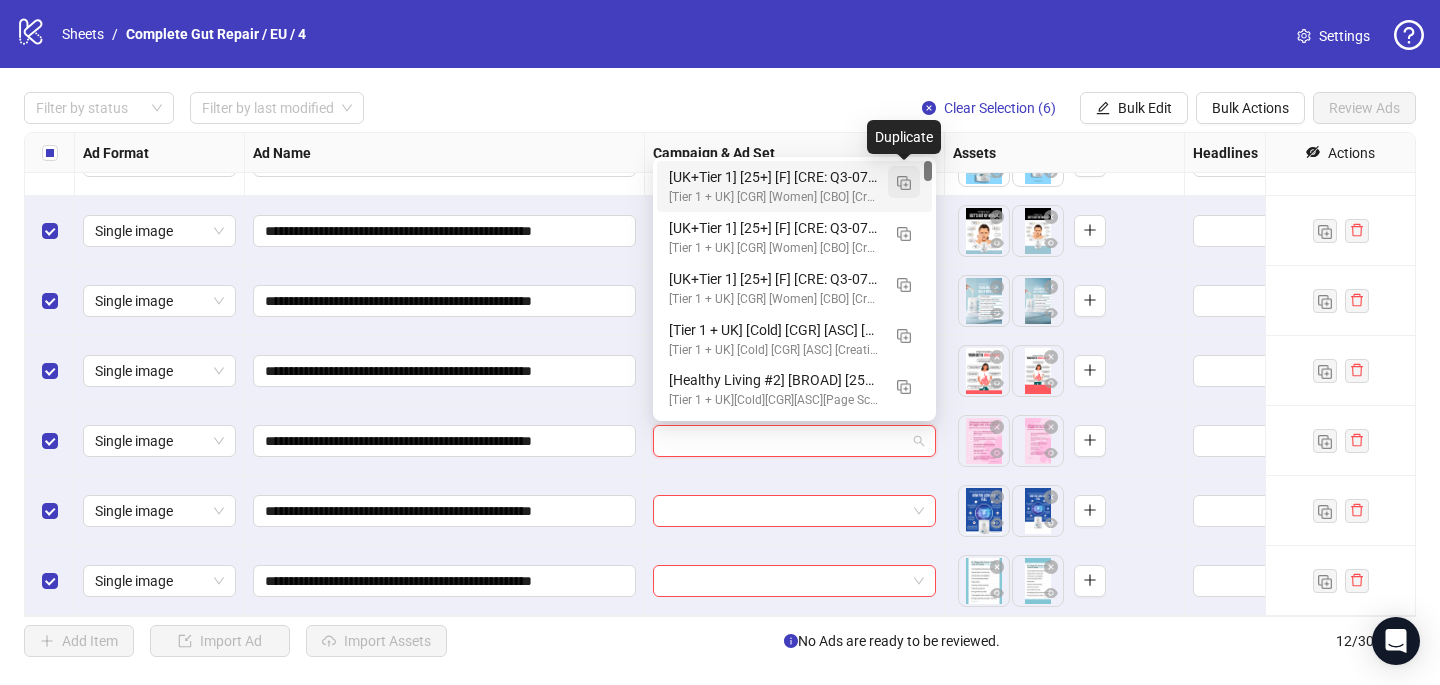 click at bounding box center (904, 183) 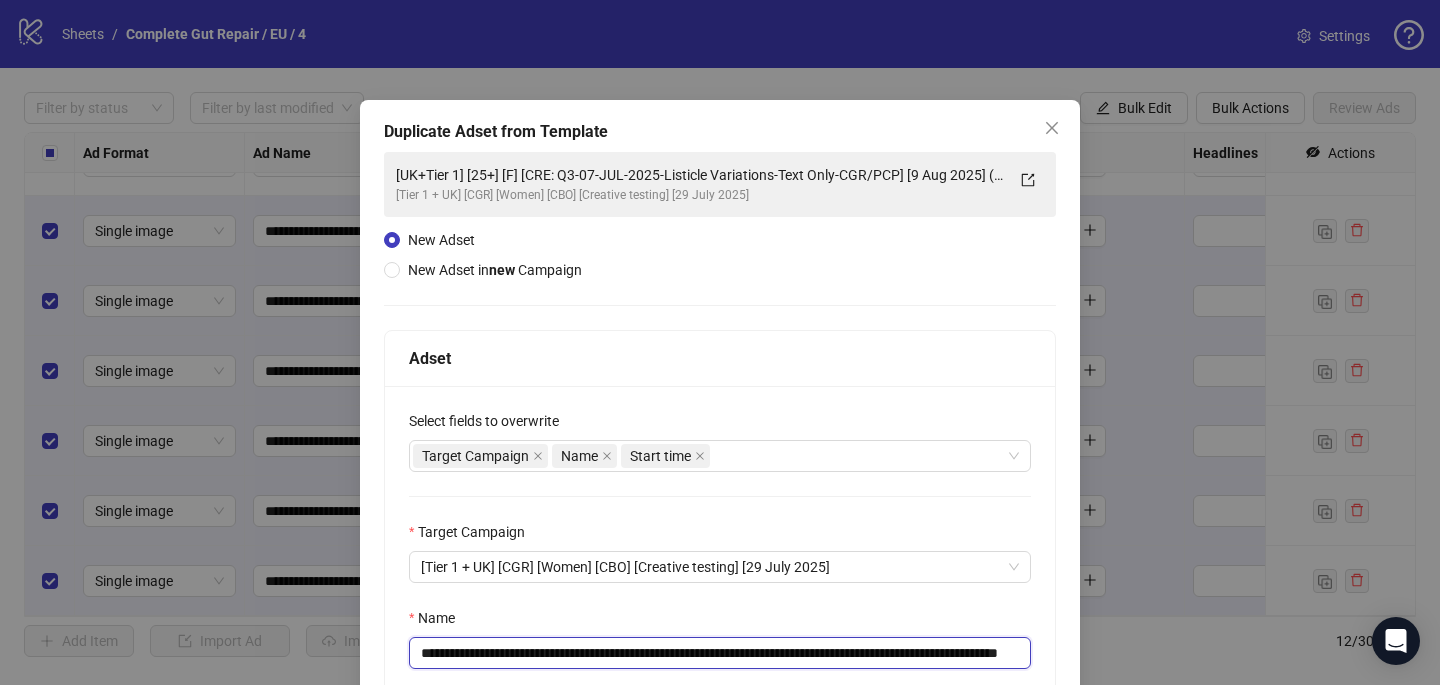 click on "**********" at bounding box center (720, 653) 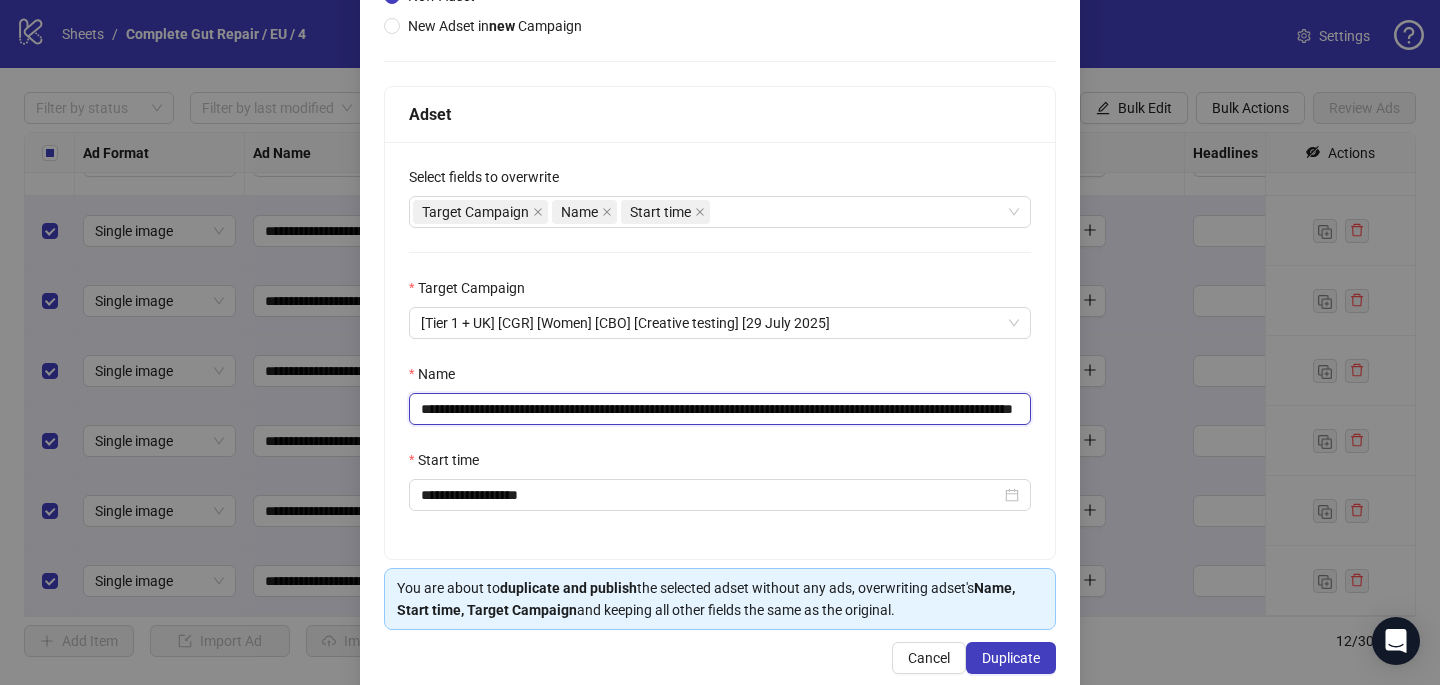 scroll, scrollTop: 278, scrollLeft: 0, axis: vertical 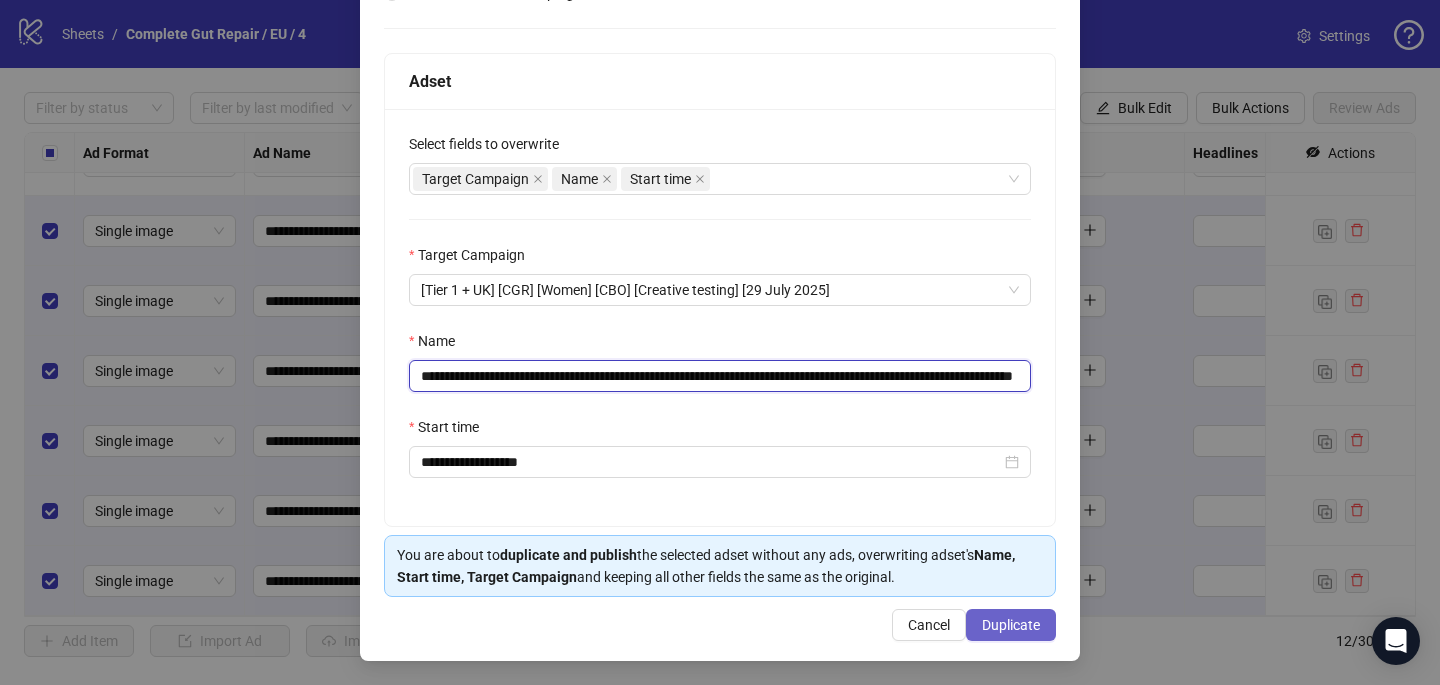 type on "**********" 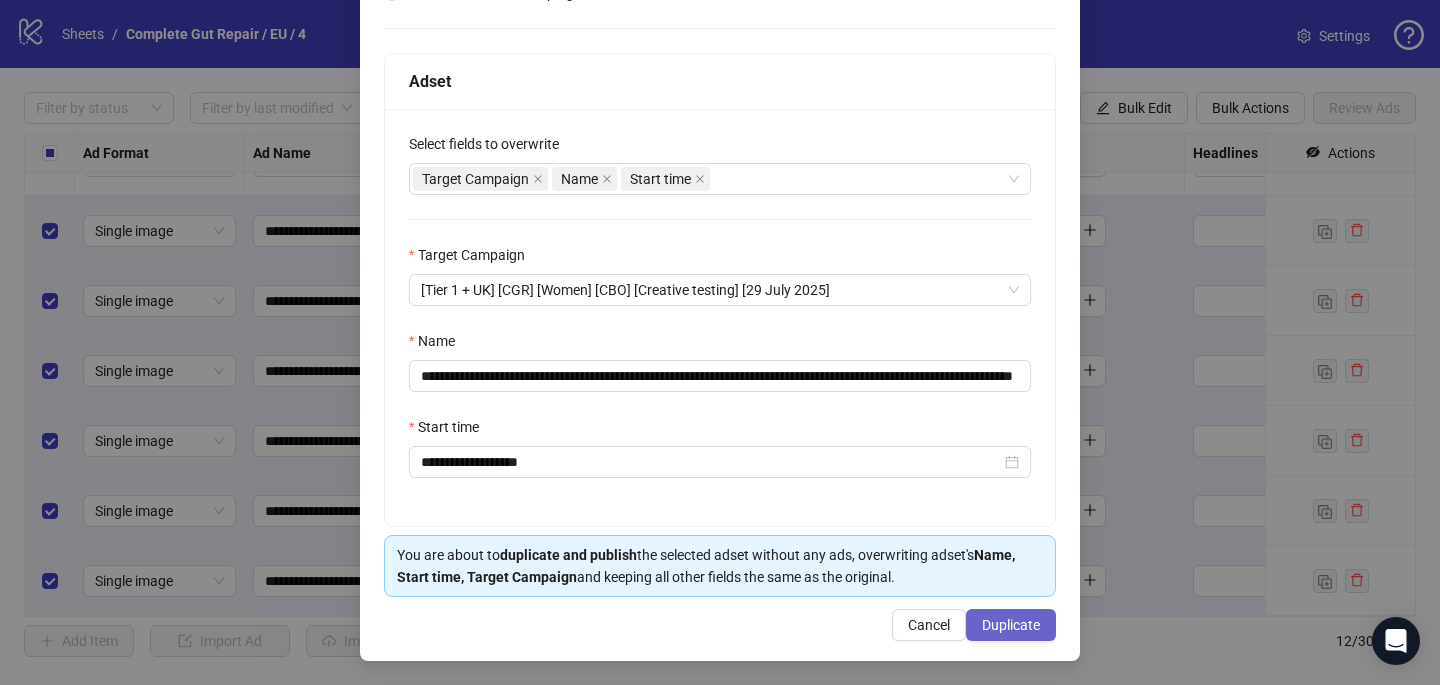 click on "Duplicate" at bounding box center [1011, 625] 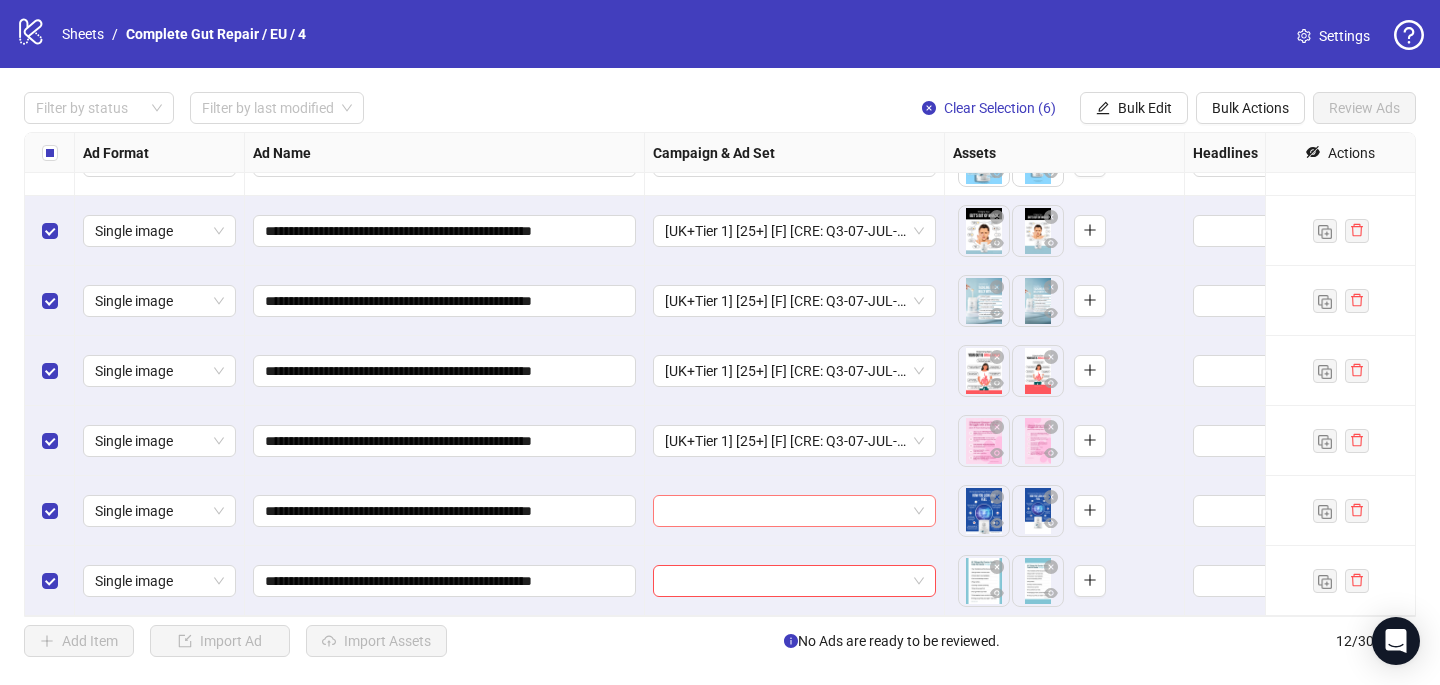 click at bounding box center (785, 511) 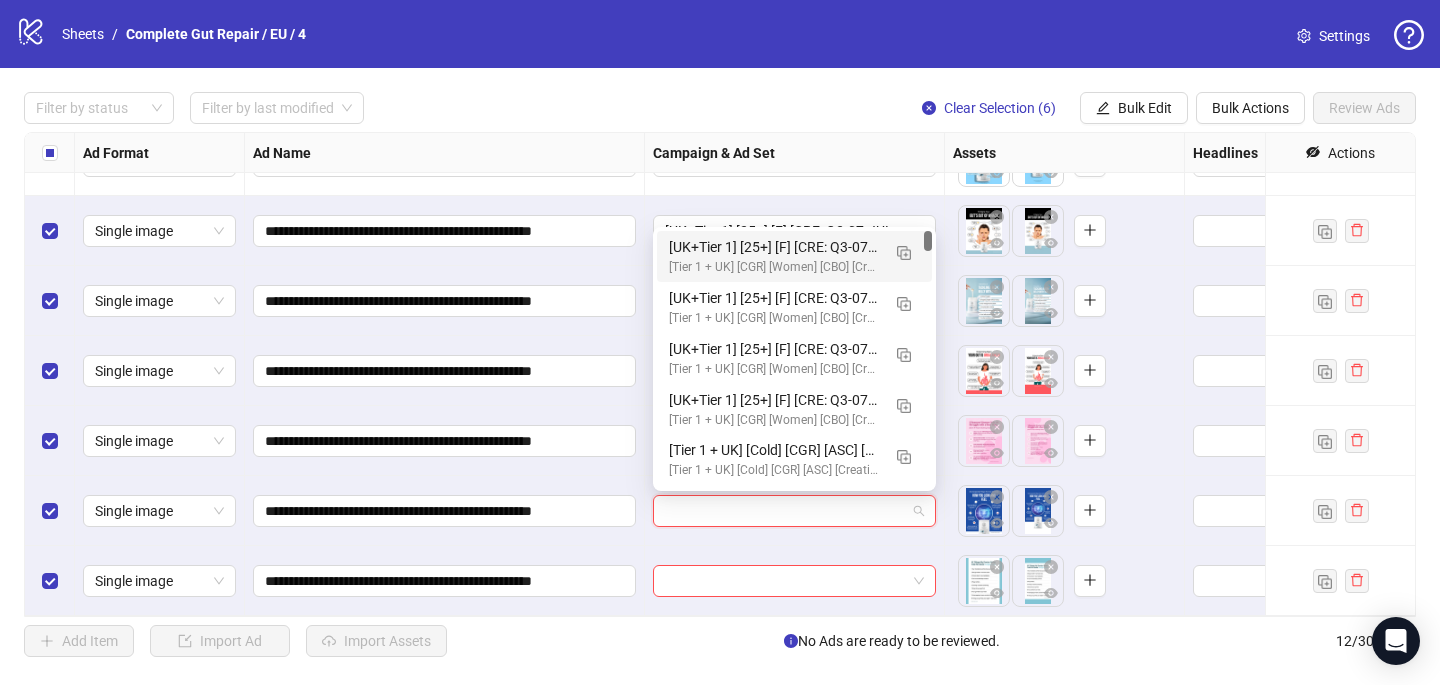 click on "[UK+Tier 1] [25+] [F] [CRE: Q3-07-JUL-2025-Listicle Variations-Text Only-CGR/PCP #2] [9 Aug 2025] (copy) (copy) (copy)" at bounding box center (774, 247) 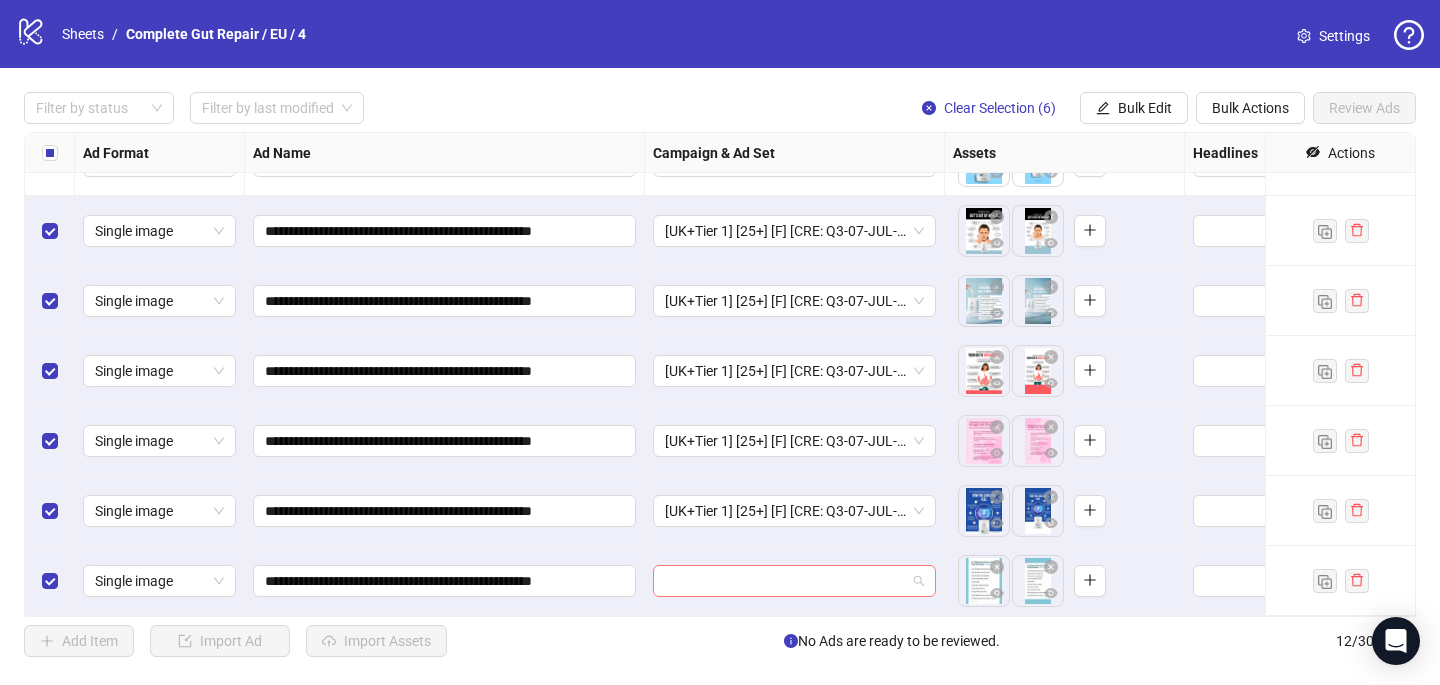 click at bounding box center [785, 581] 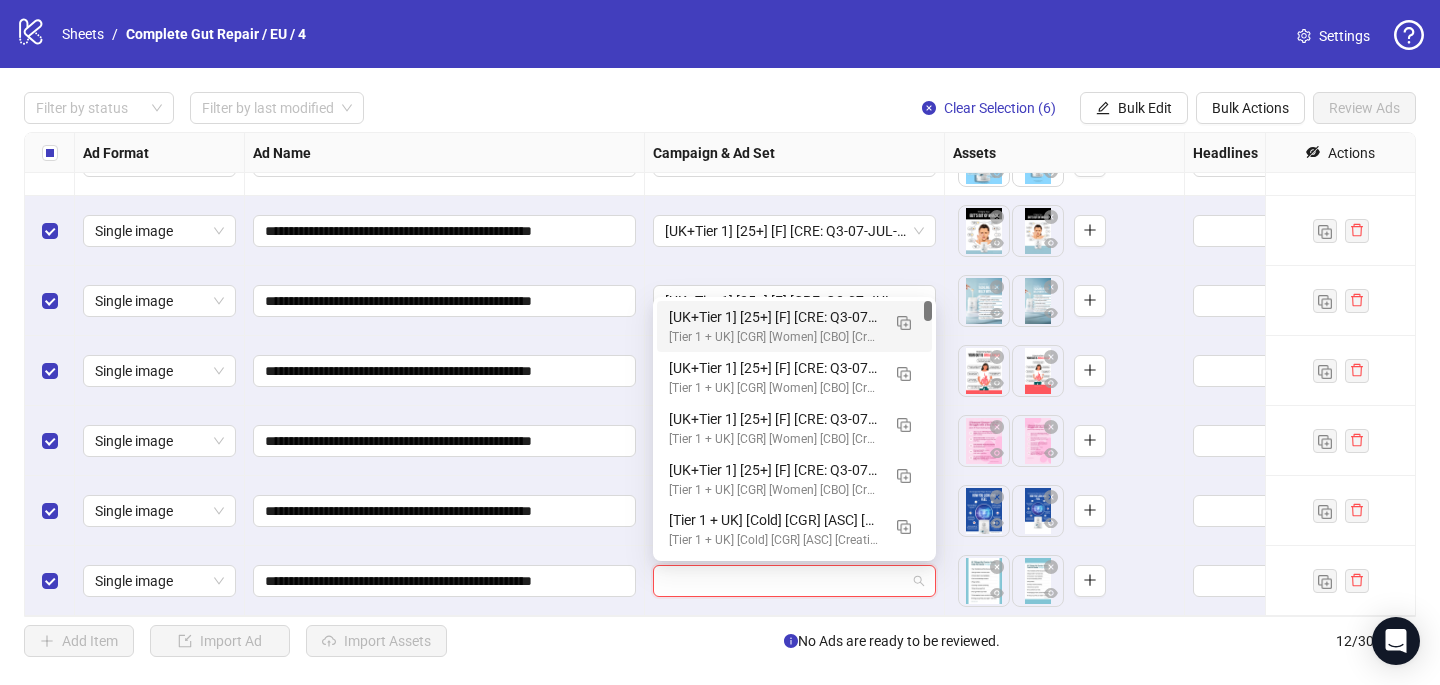 click on "[UK+Tier 1] [25+] [F] [CRE: Q3-07-JUL-2025-Listicle Variations-Text Only-CGR/PCP #2] [9 Aug 2025] (copy) (copy) (copy)" at bounding box center (774, 317) 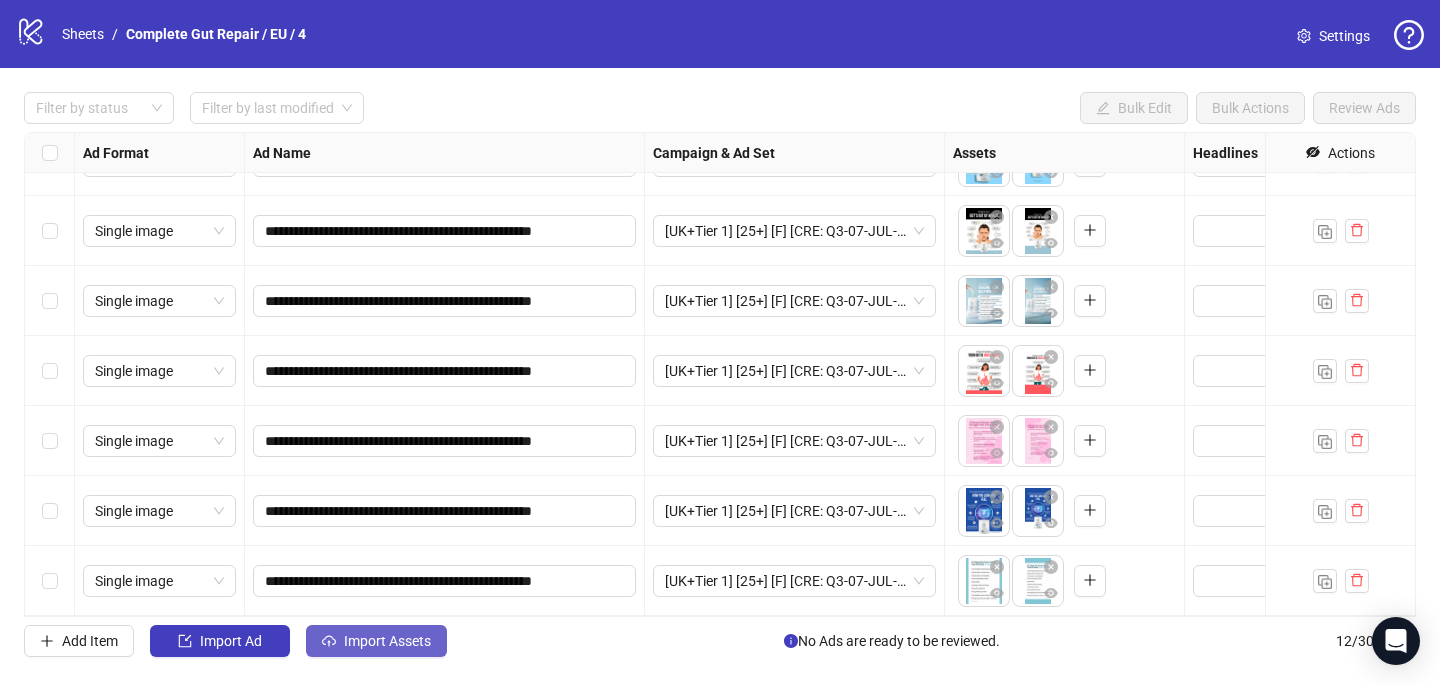 click on "Import Assets" at bounding box center (387, 641) 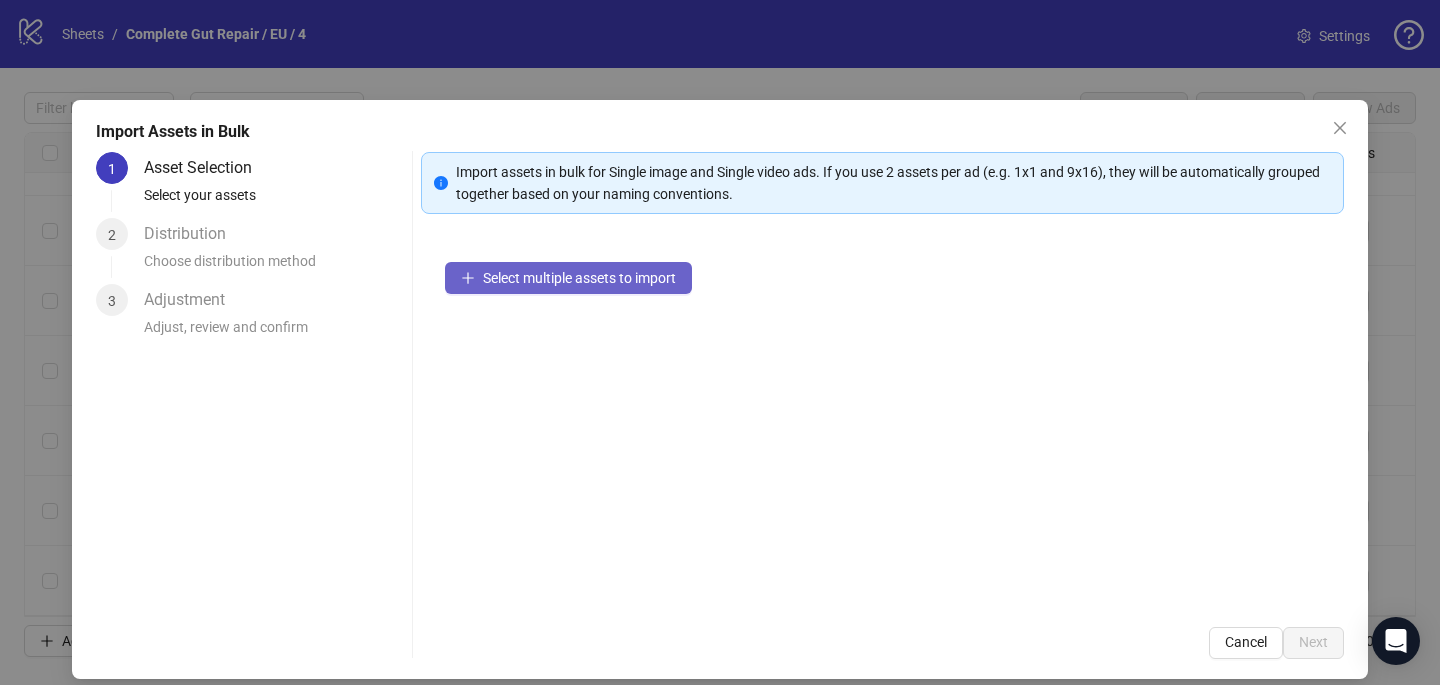 click on "Select multiple assets to import" at bounding box center [579, 278] 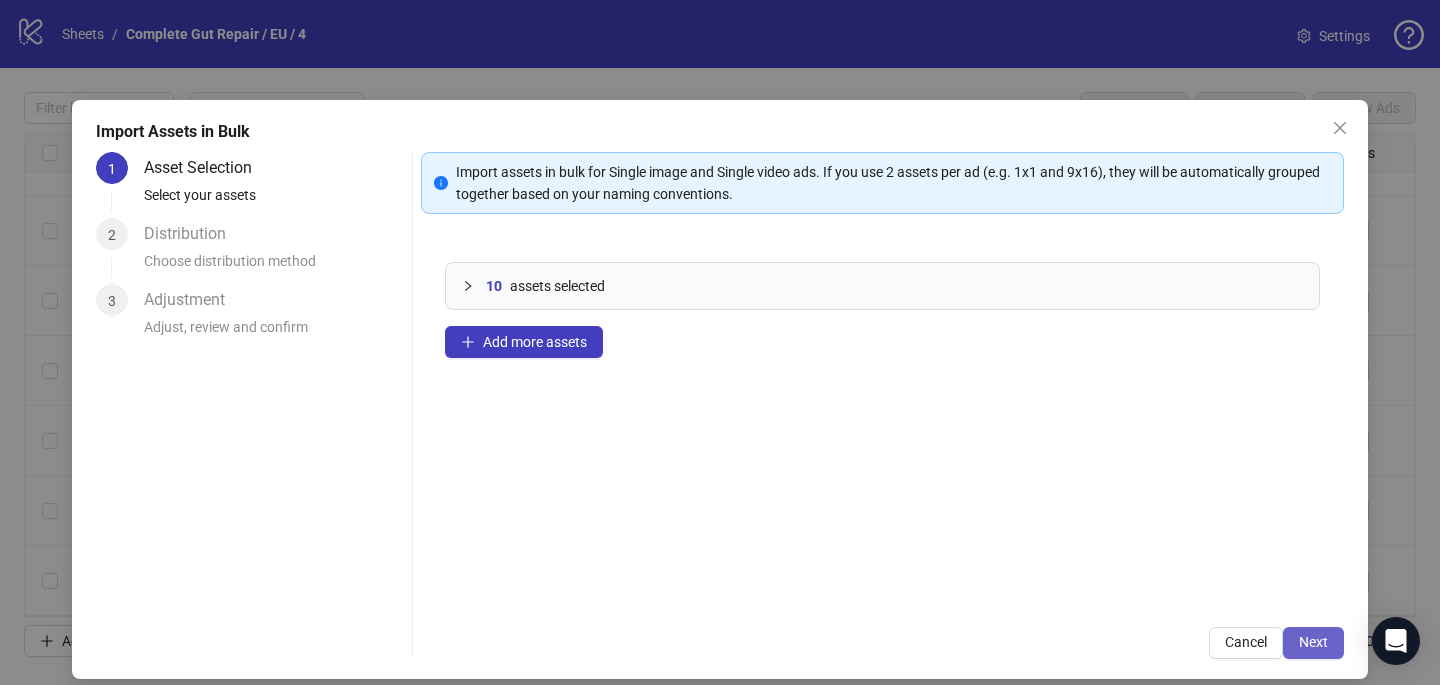 click on "Next" at bounding box center (1313, 642) 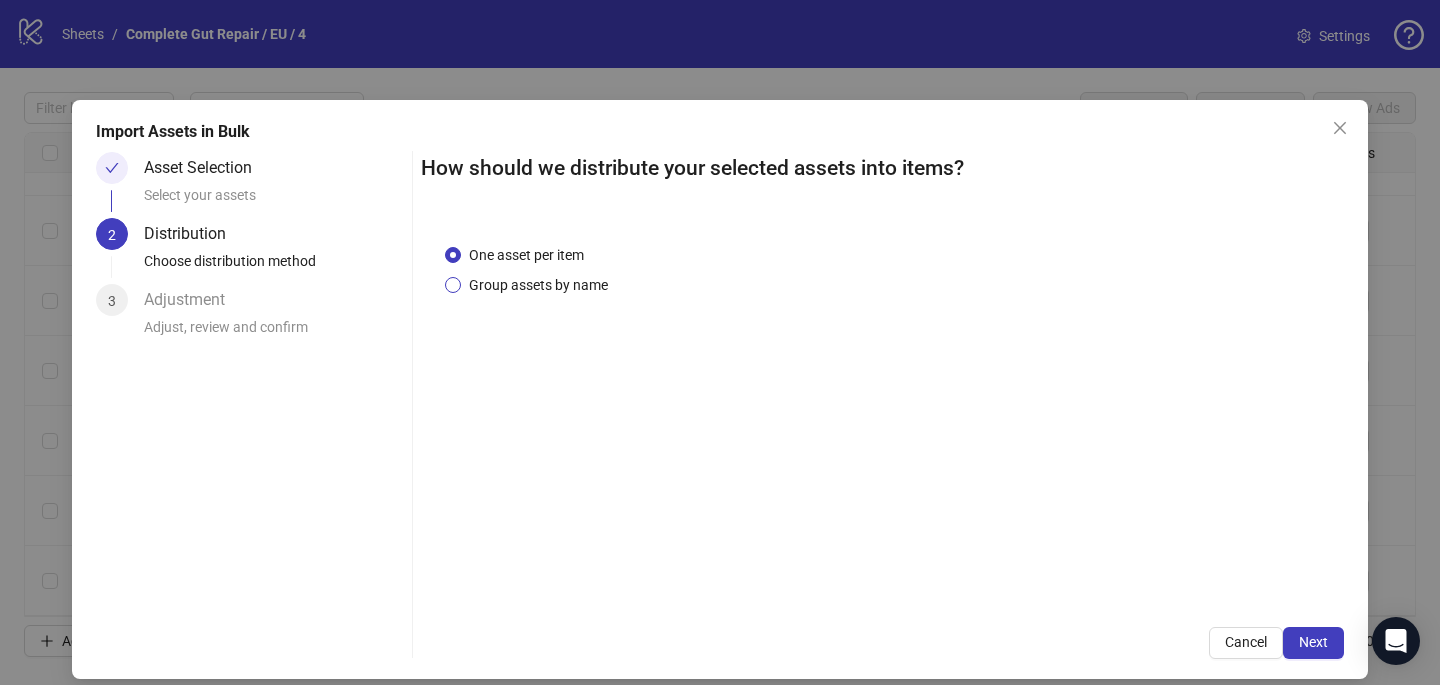 click on "Group assets by name" at bounding box center [538, 285] 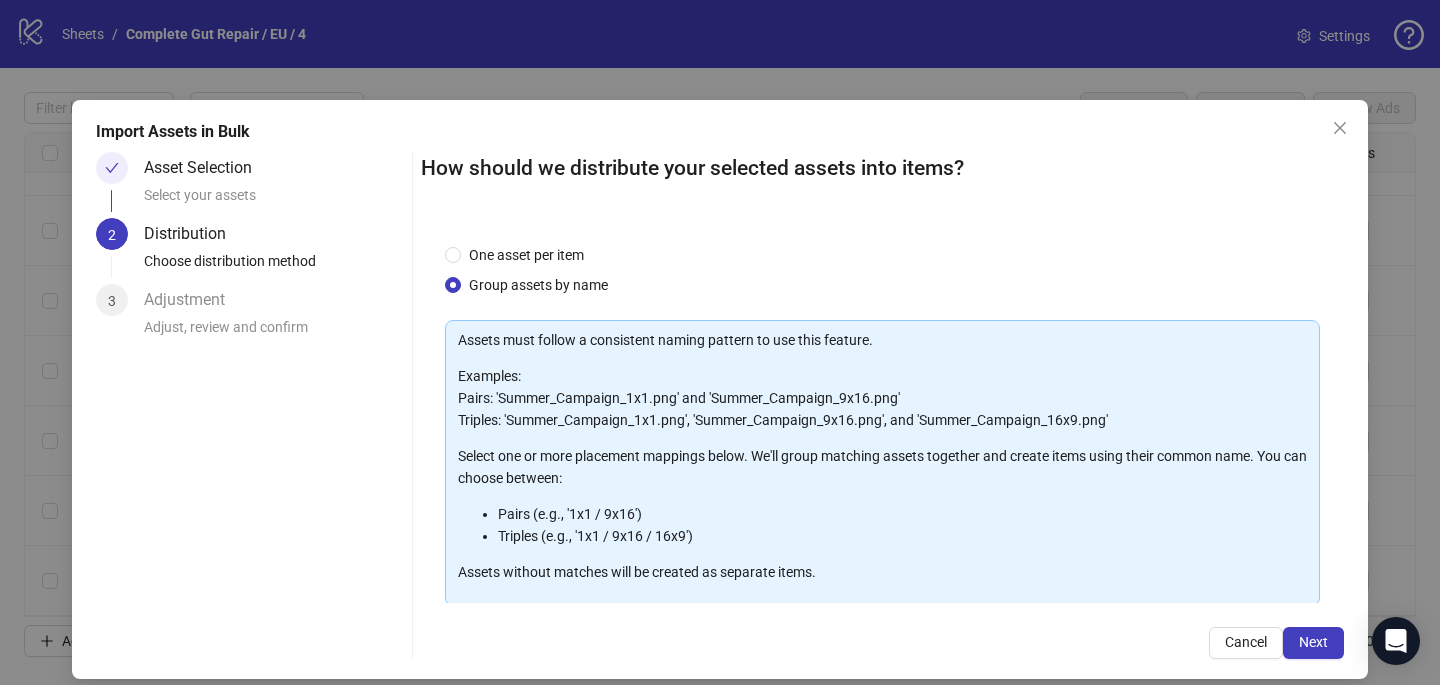 scroll, scrollTop: 203, scrollLeft: 0, axis: vertical 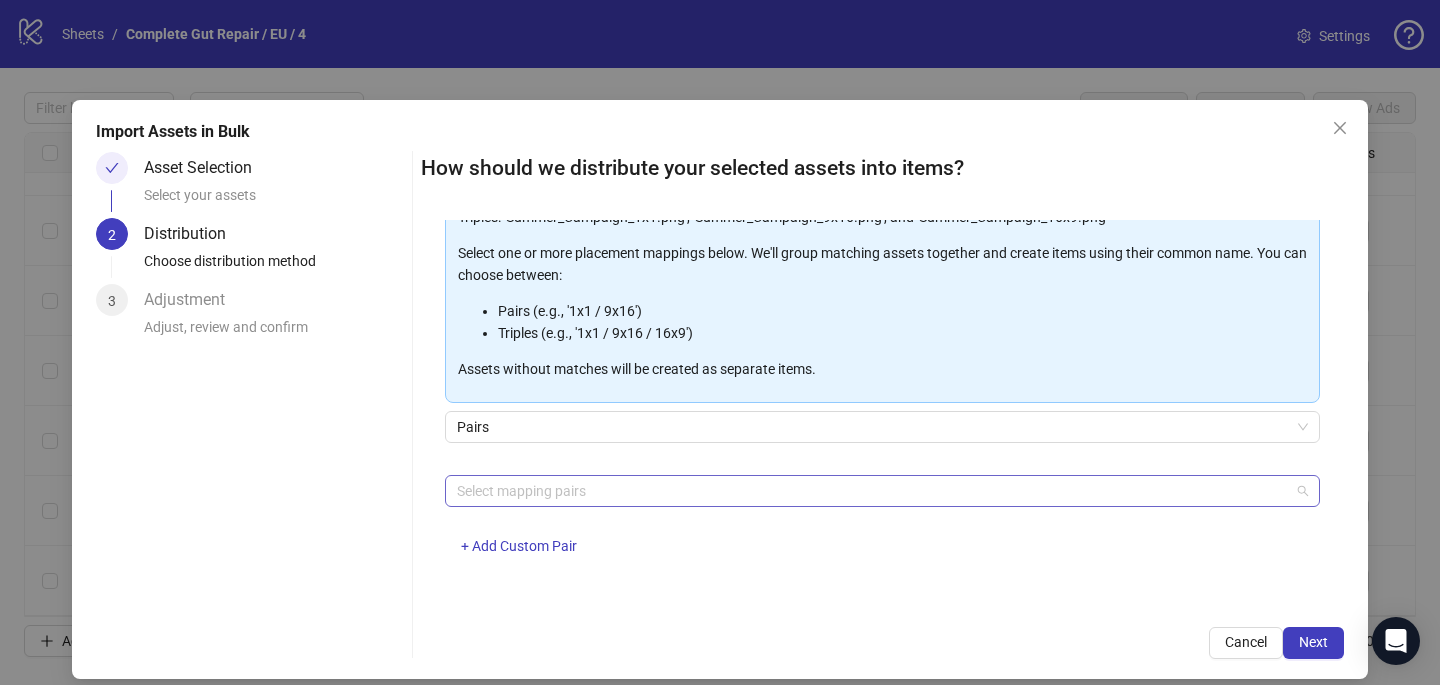click at bounding box center [872, 491] 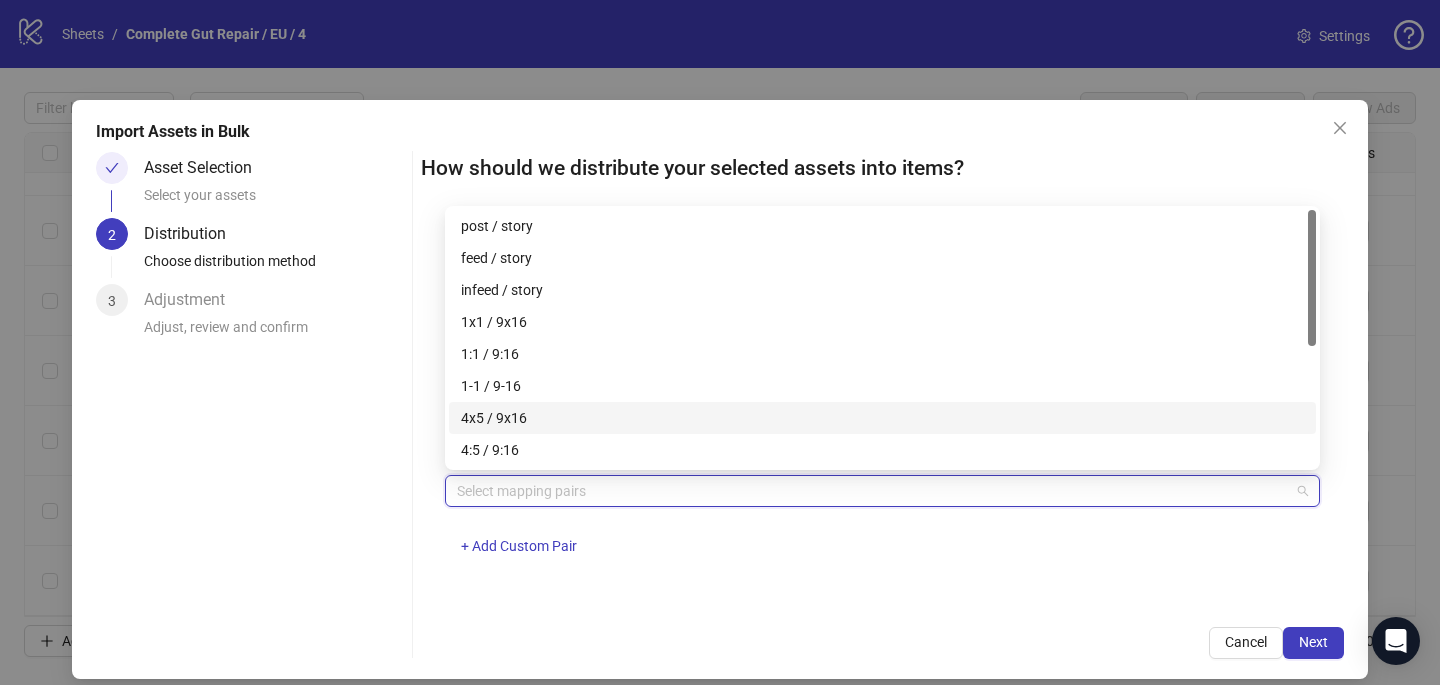 click on "4x5 / 9x16" at bounding box center [882, 418] 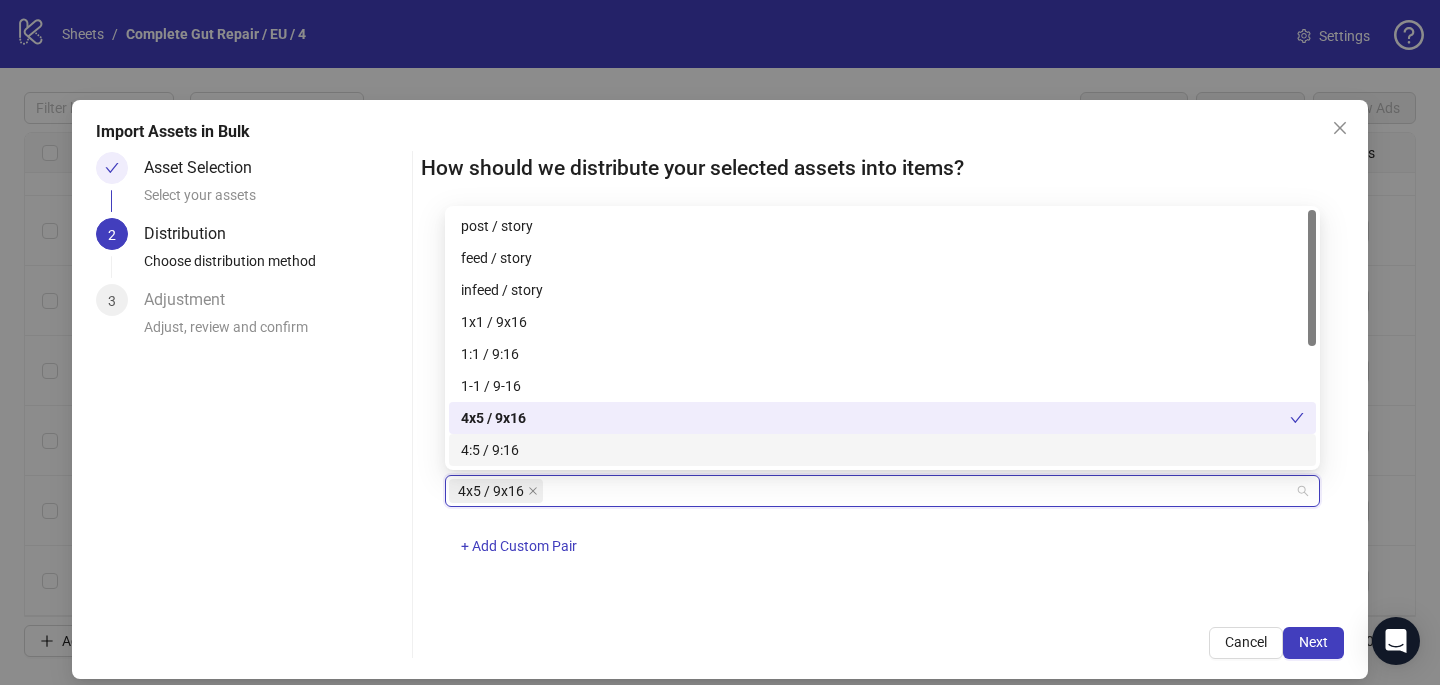click on "4x5 / 9x16   + Add Custom Pair" at bounding box center [882, 527] 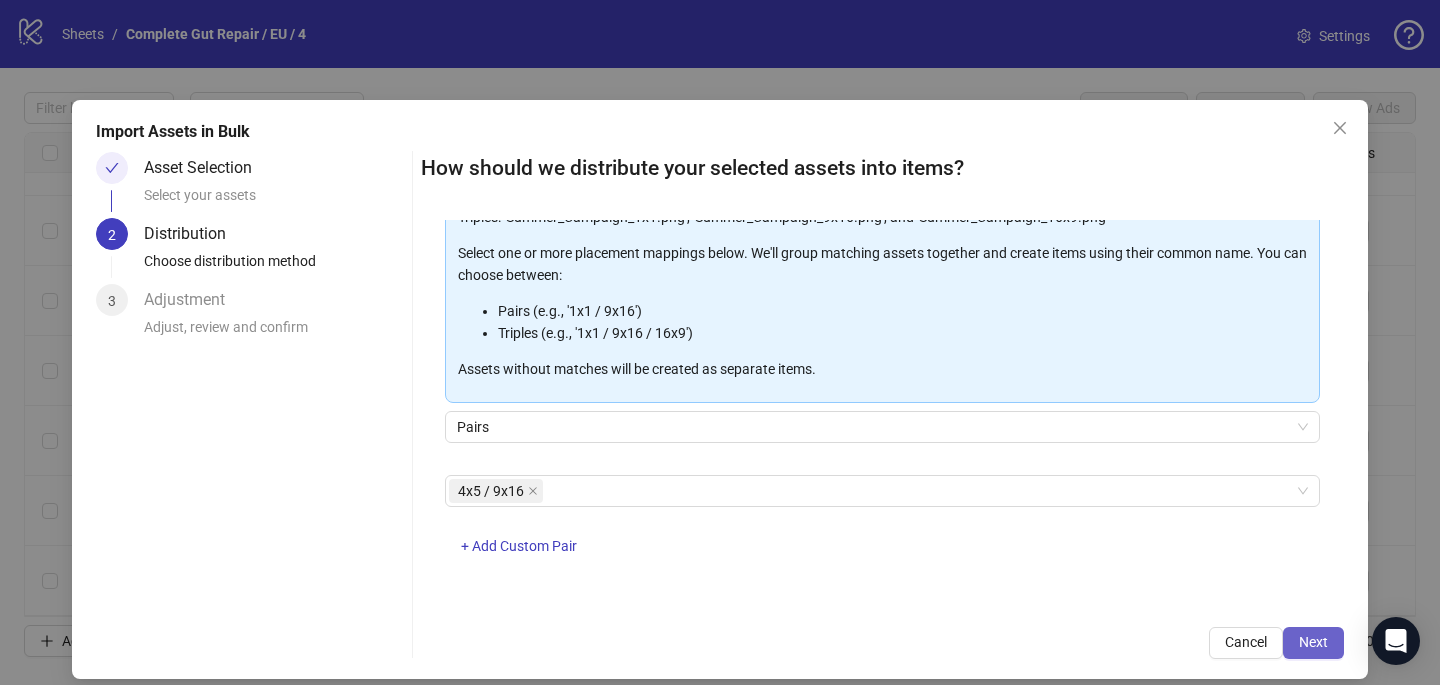 click on "Next" at bounding box center [1313, 642] 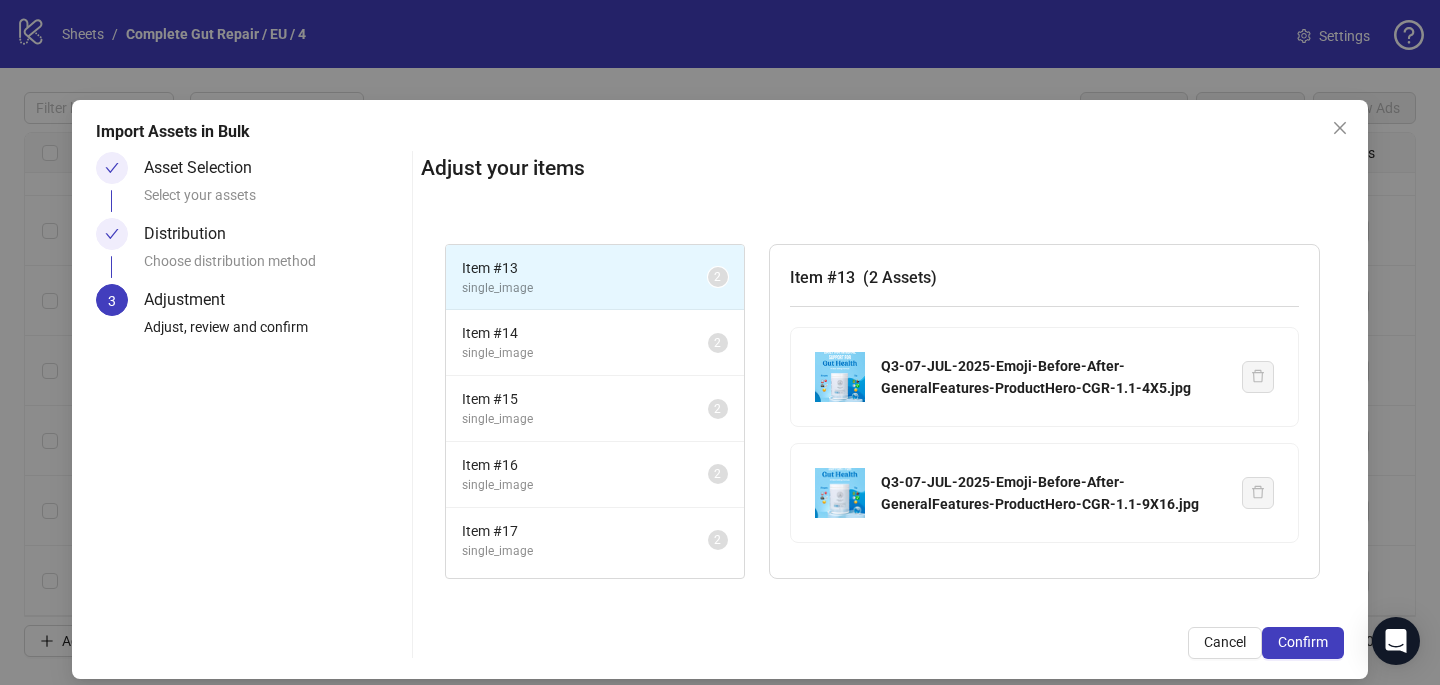 click on "Confirm" at bounding box center [1303, 642] 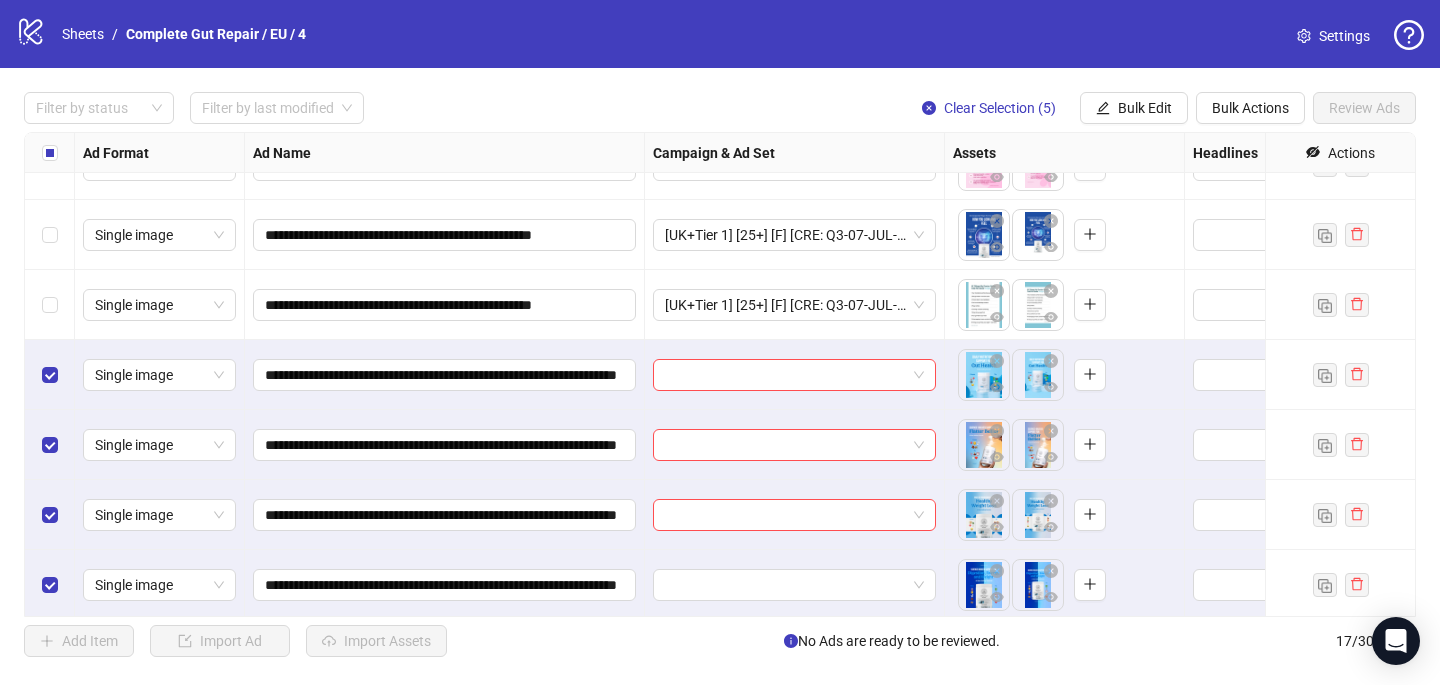 scroll, scrollTop: 747, scrollLeft: 0, axis: vertical 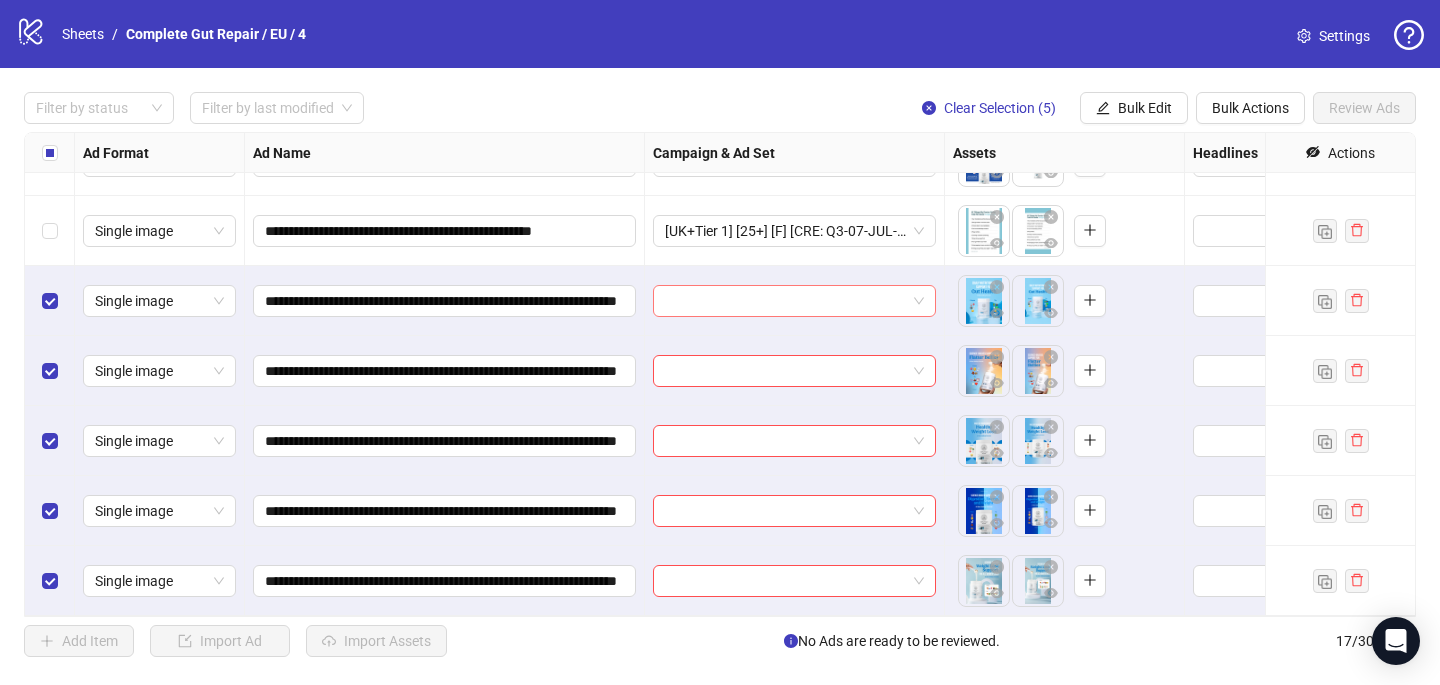click at bounding box center [785, 301] 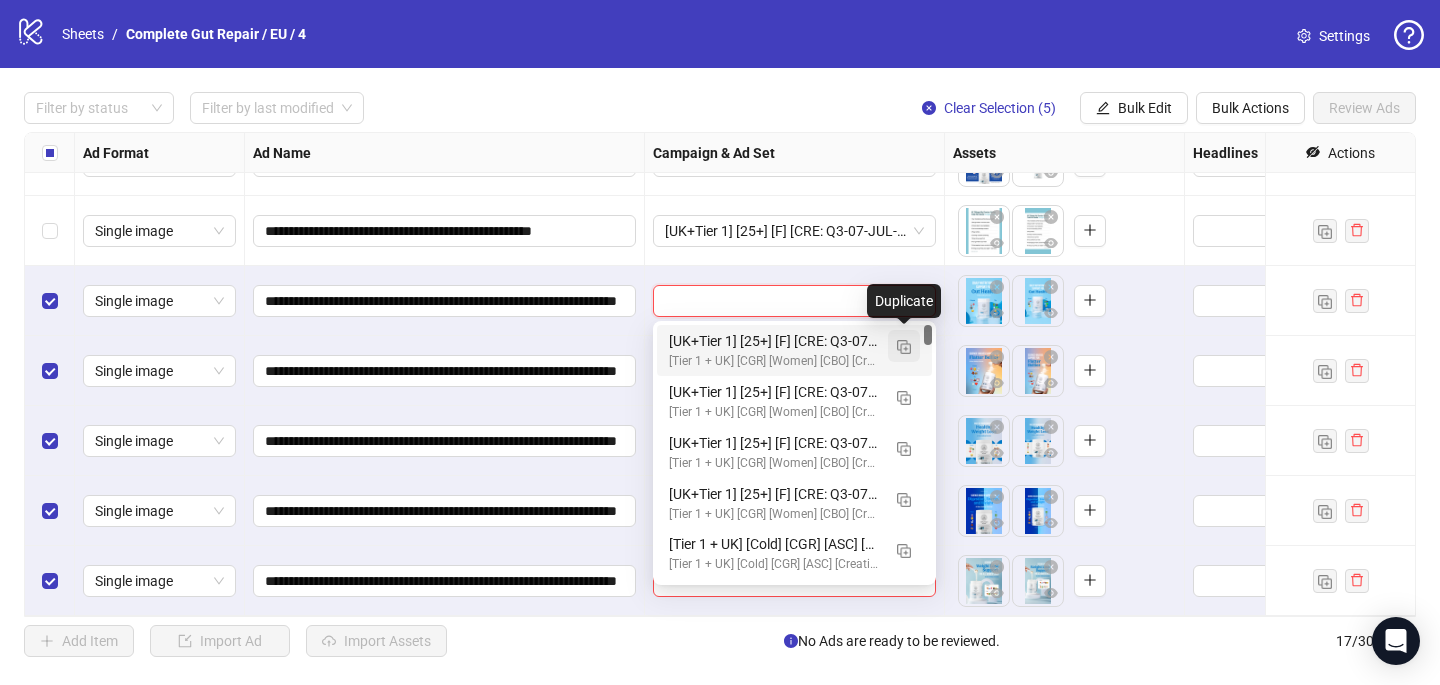 click at bounding box center [904, 347] 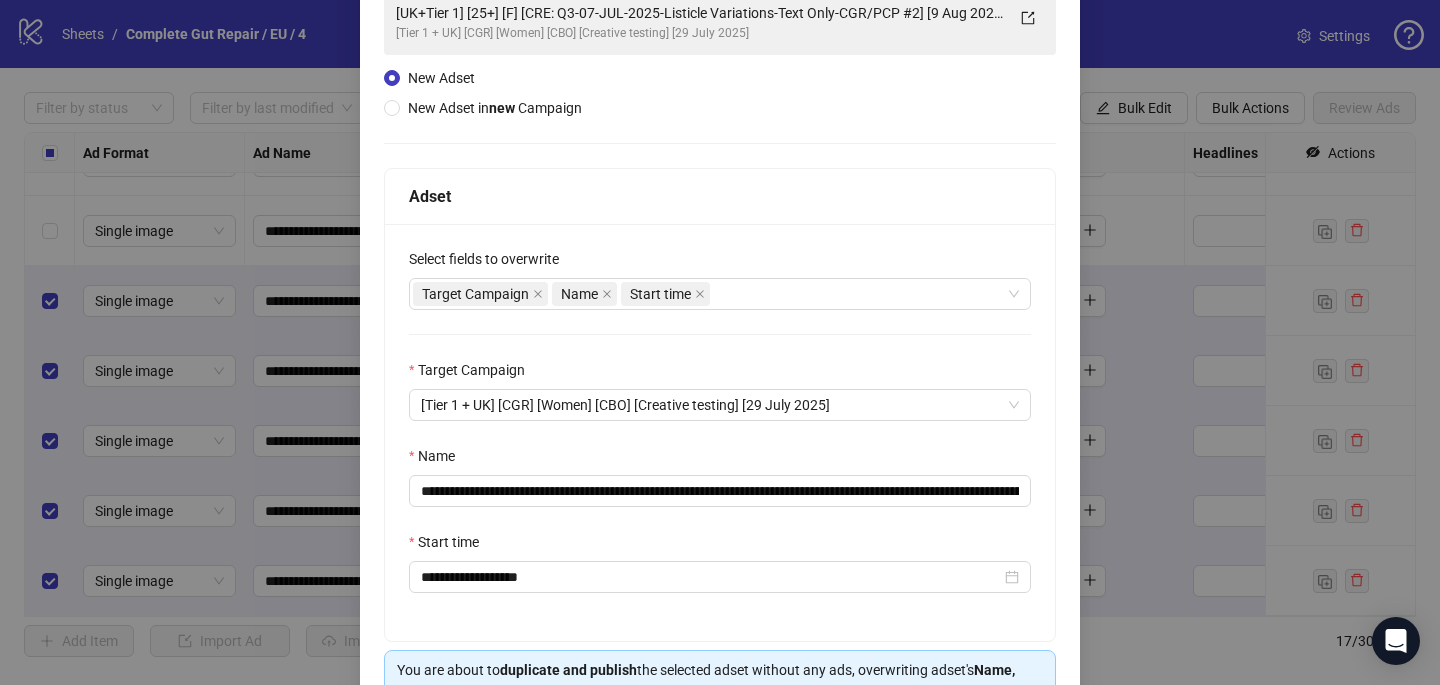 scroll, scrollTop: 170, scrollLeft: 0, axis: vertical 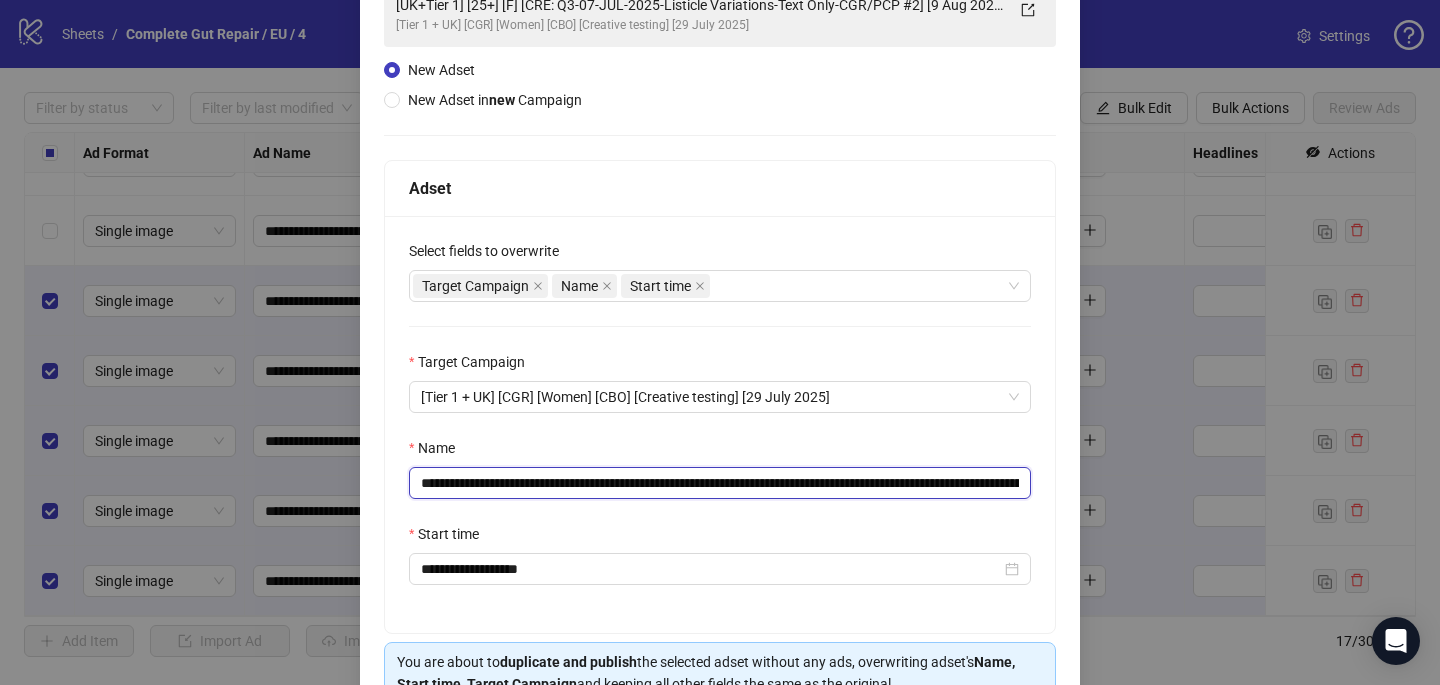 drag, startPoint x: 939, startPoint y: 485, endPoint x: 587, endPoint y: 483, distance: 352.00568 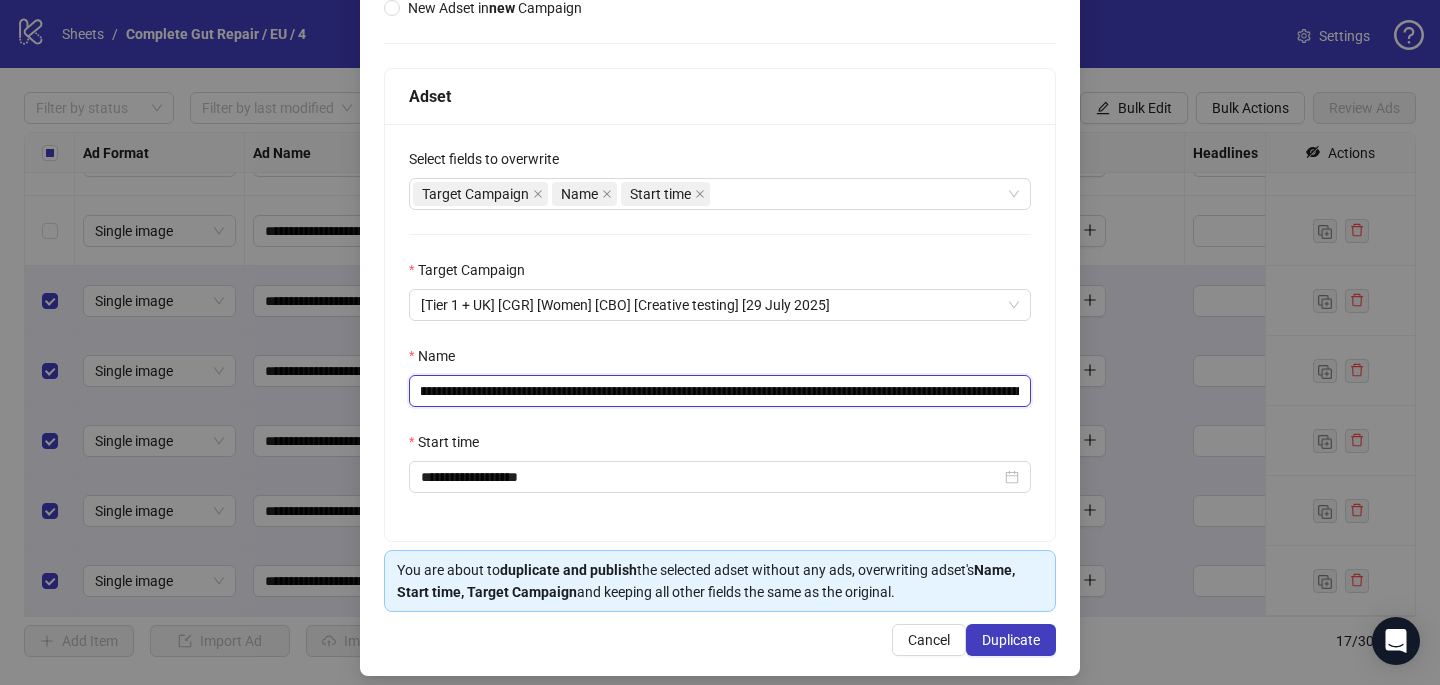 scroll, scrollTop: 267, scrollLeft: 0, axis: vertical 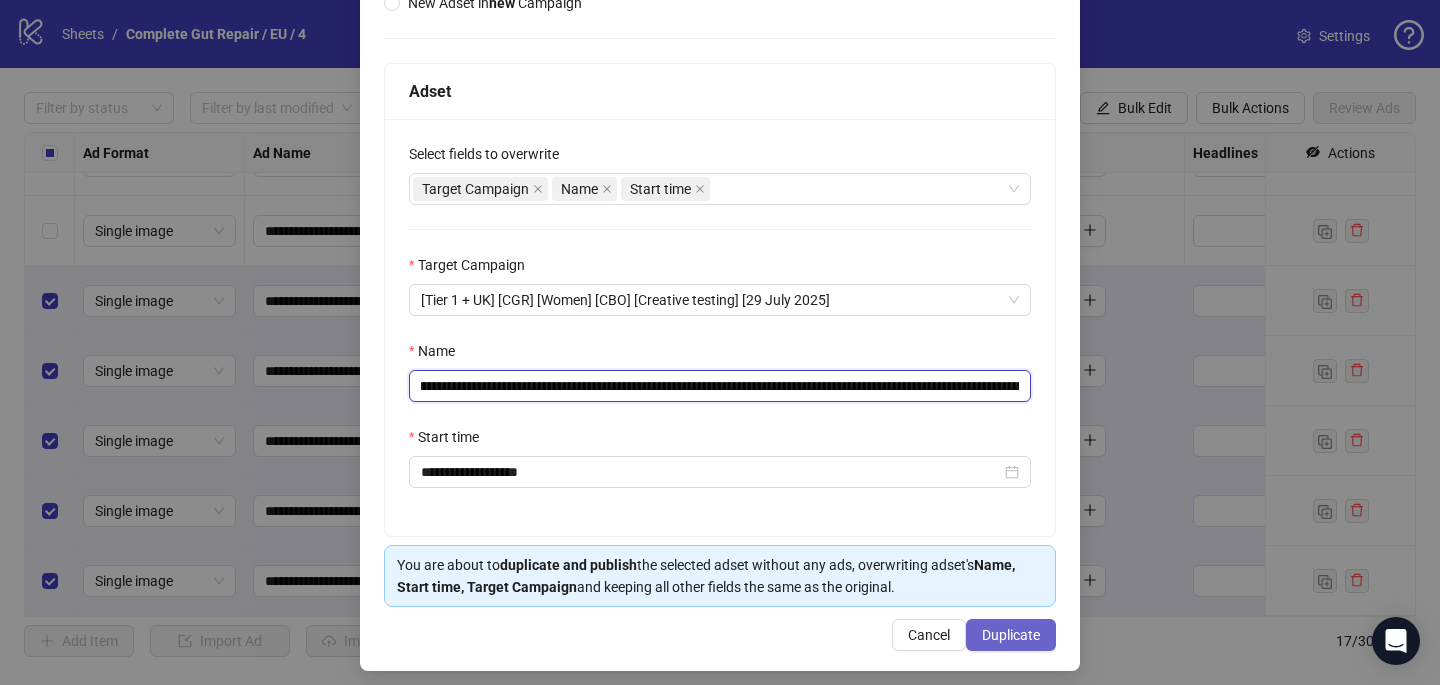 type on "**********" 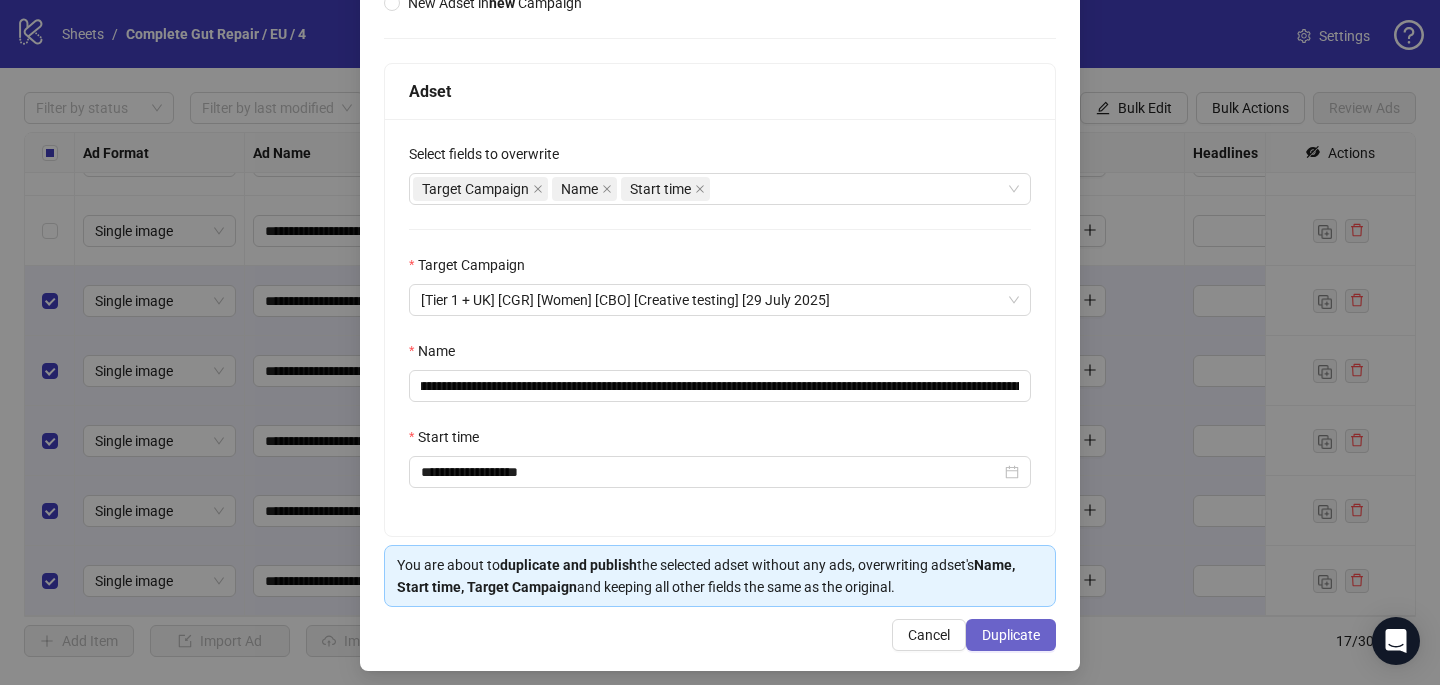 click on "Duplicate" at bounding box center (1011, 635) 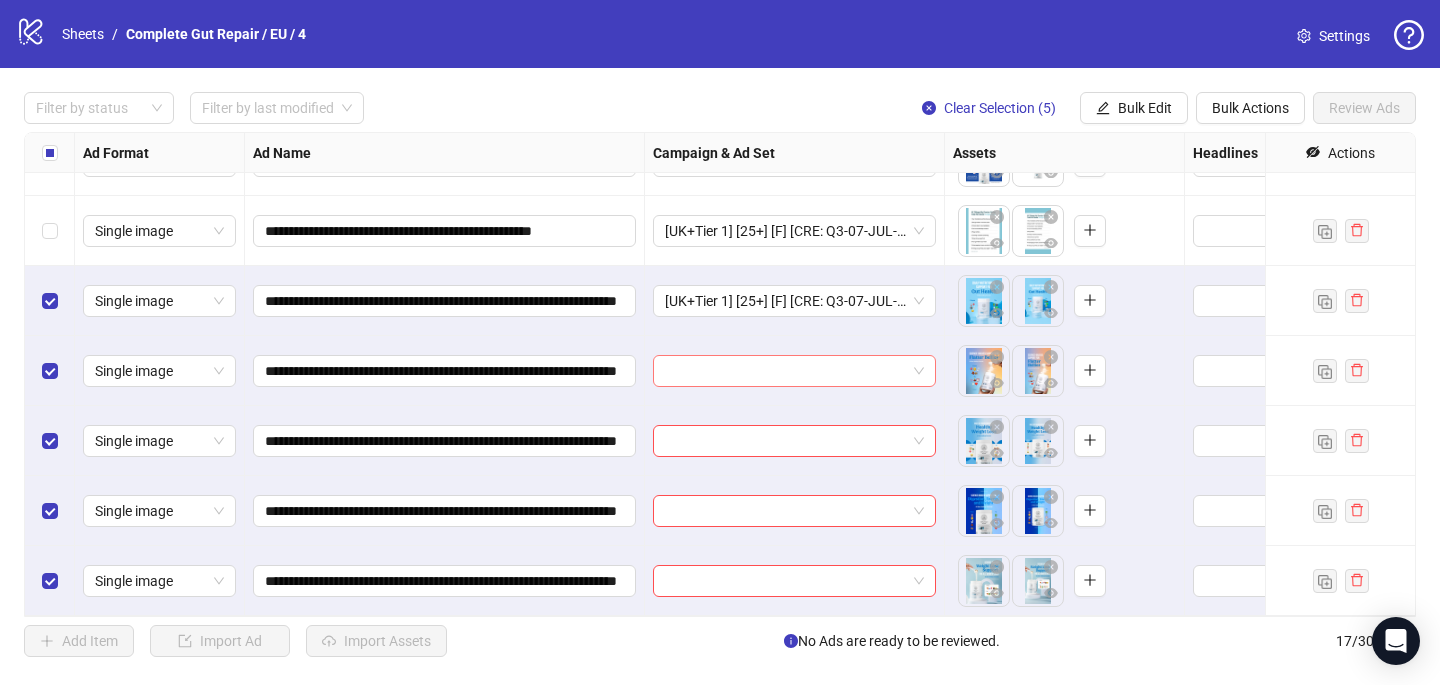 click at bounding box center (785, 371) 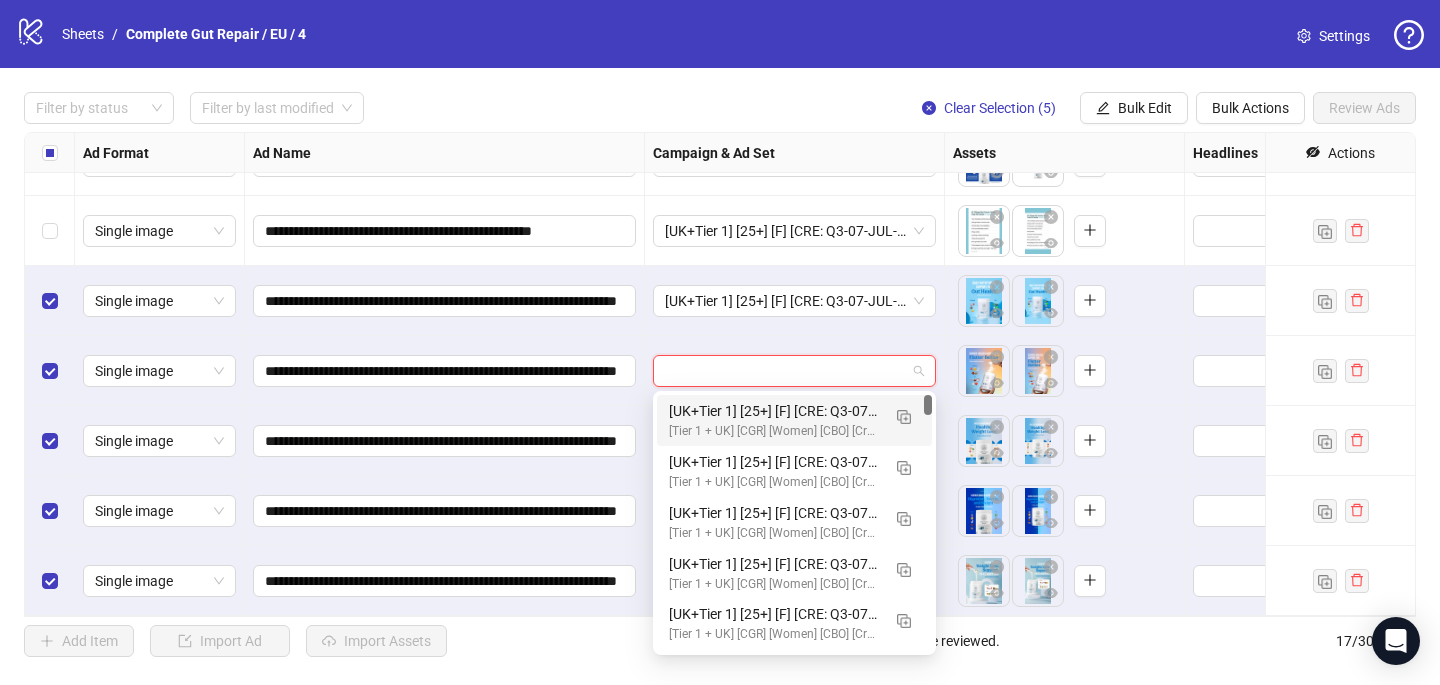 click on "[Tier 1 + UK] [CGR] [Women] [CBO] [Creative testing] [29 July 2025]" at bounding box center (774, 431) 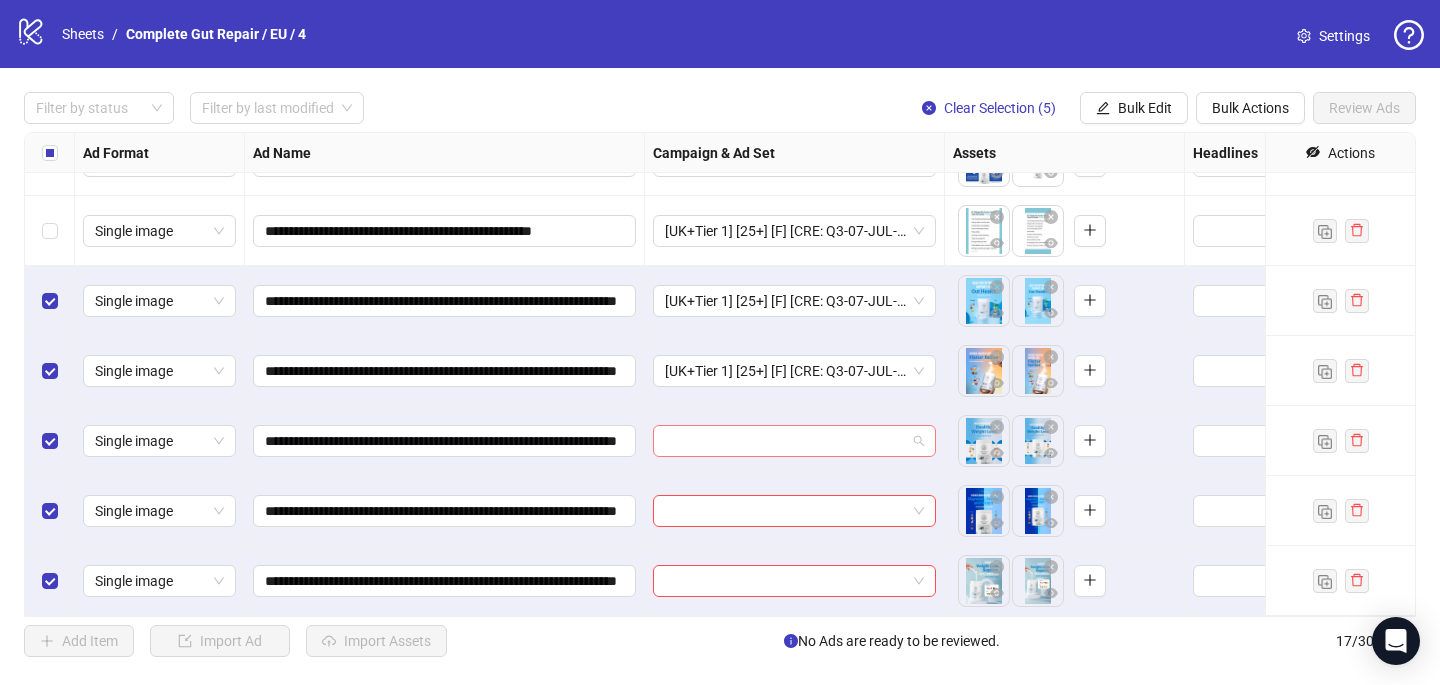 click at bounding box center (785, 441) 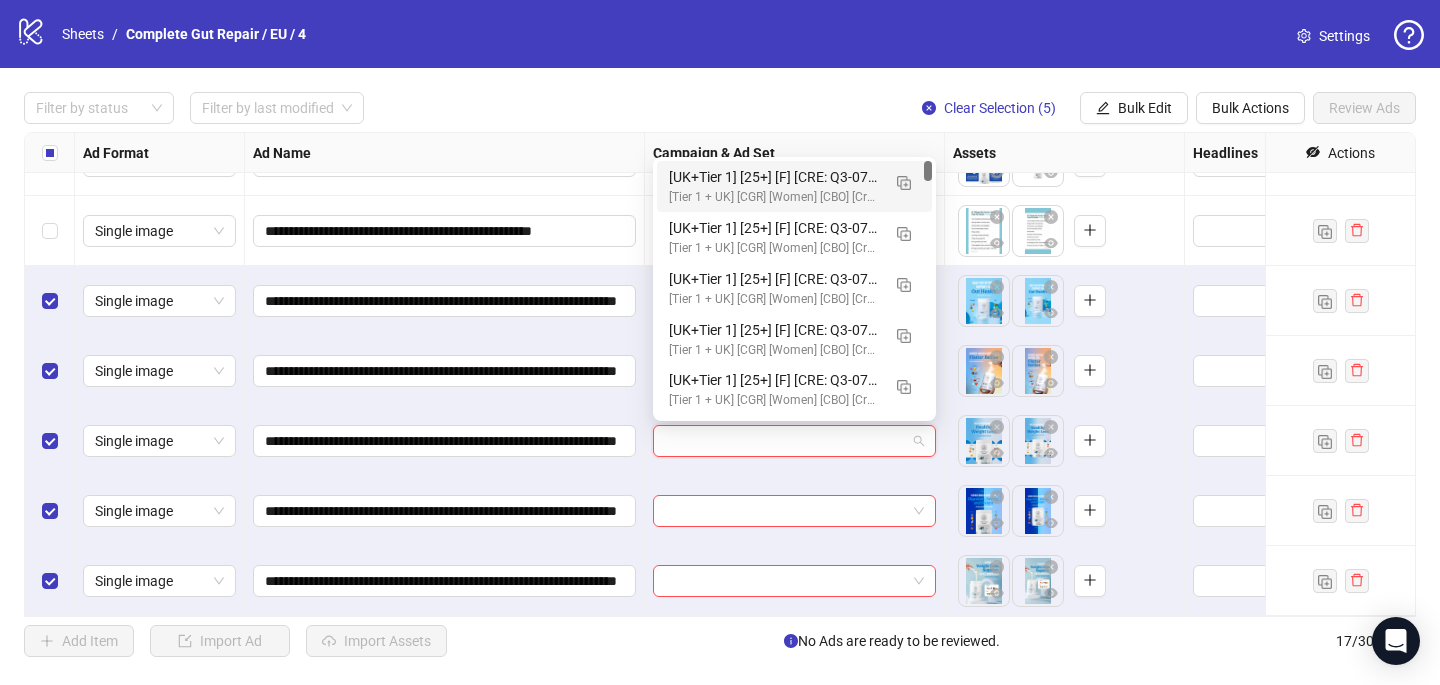 click on "[UK+Tier 1] [25+] [F] [CRE: Q3-07-JUL-2025-Emoji-Before-After-GeneralFeatures-ProductHero-CGR-PCP] [9 Aug 2025] (copy) (copy) (copy) (copy)" at bounding box center (774, 177) 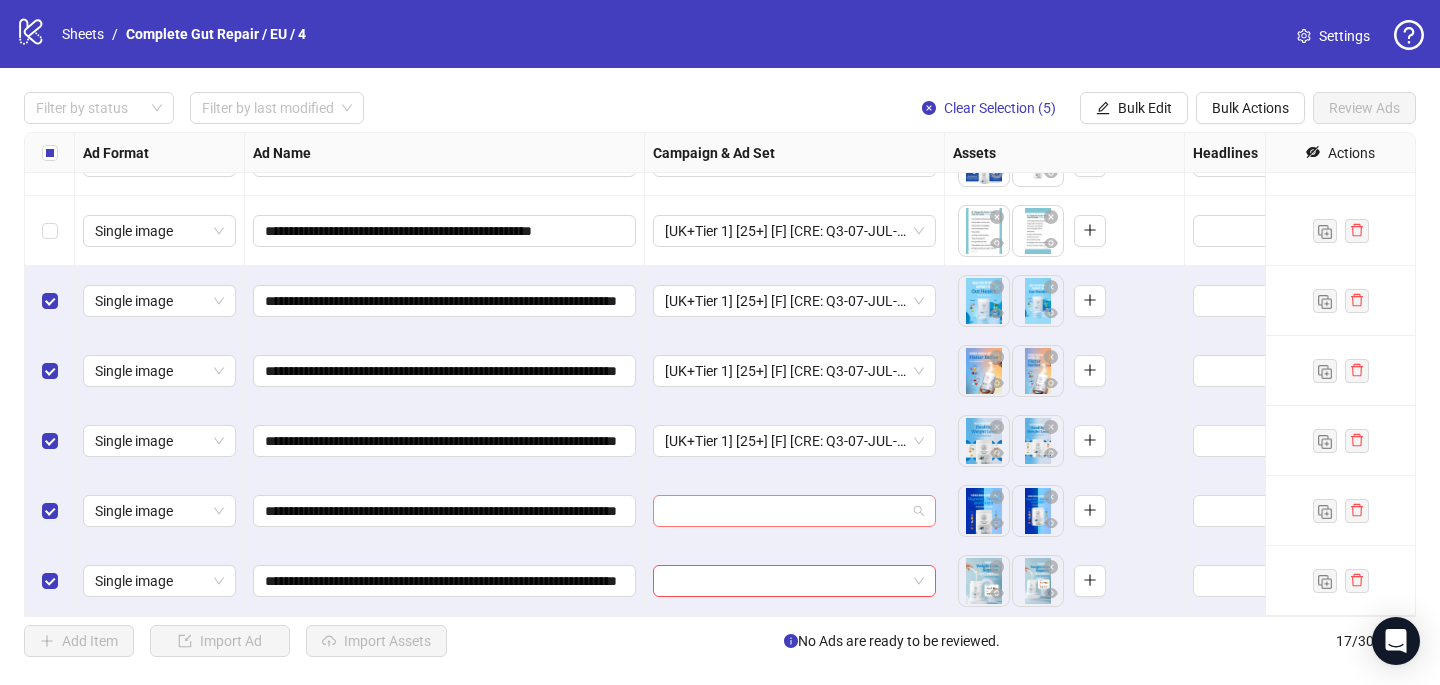click at bounding box center [785, 511] 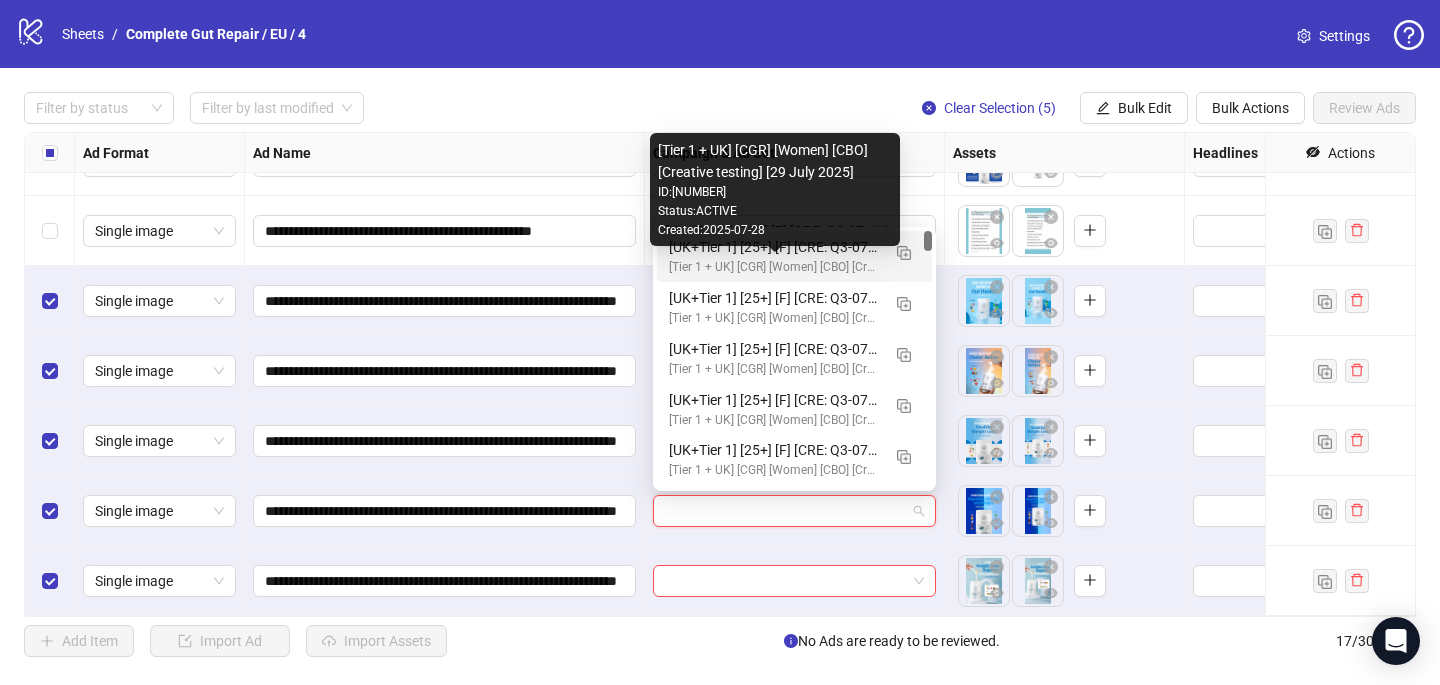 click on "[Tier 1 + UK] [CGR] [Women] [CBO] [Creative testing] [29 July 2025]" at bounding box center (774, 267) 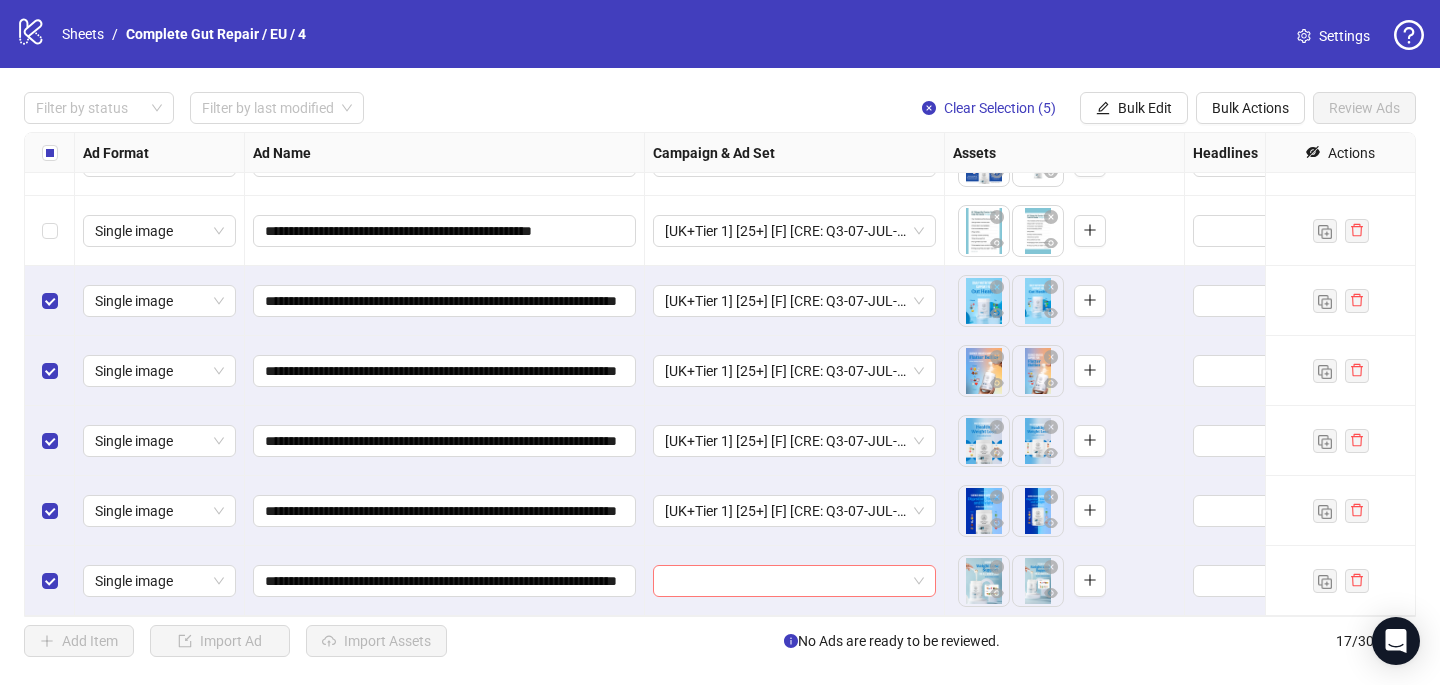 click at bounding box center [785, 581] 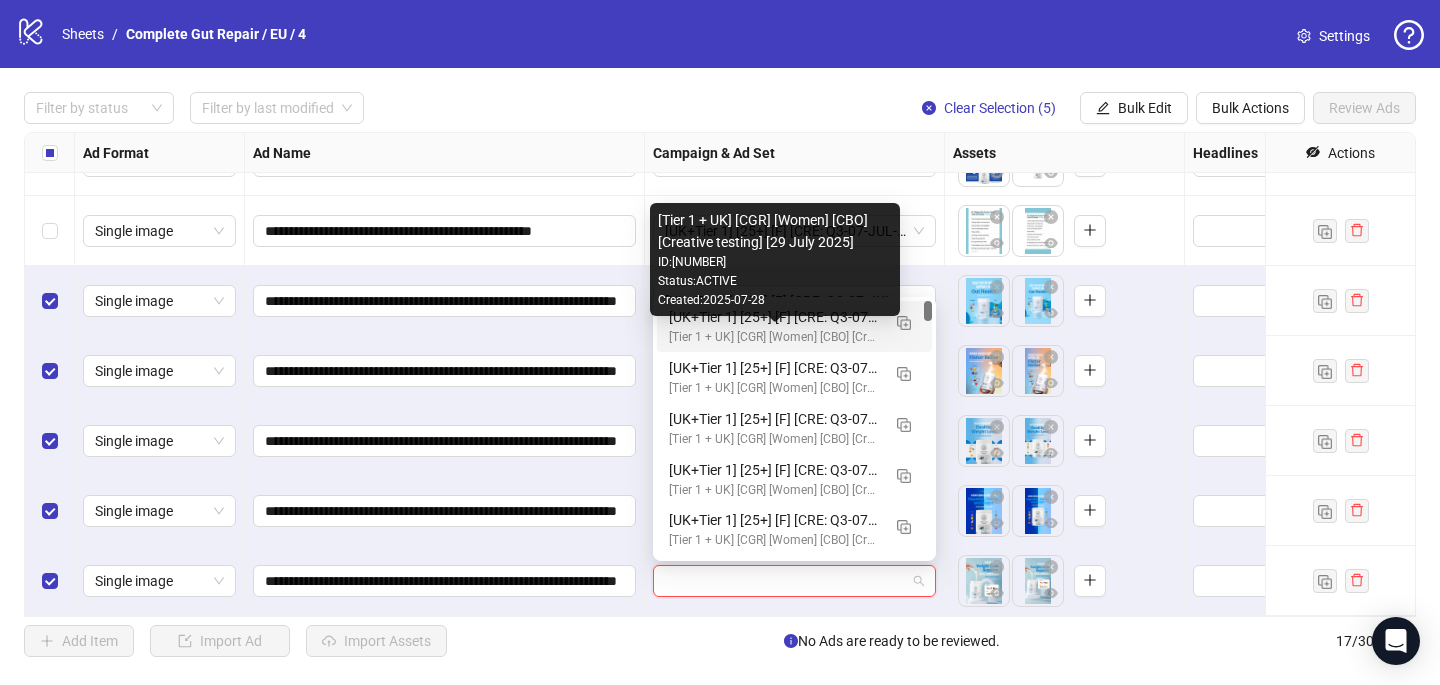 click on "[Tier 1 + UK] [CGR] [Women] [CBO] [Creative testing] [29 July 2025]" at bounding box center (774, 337) 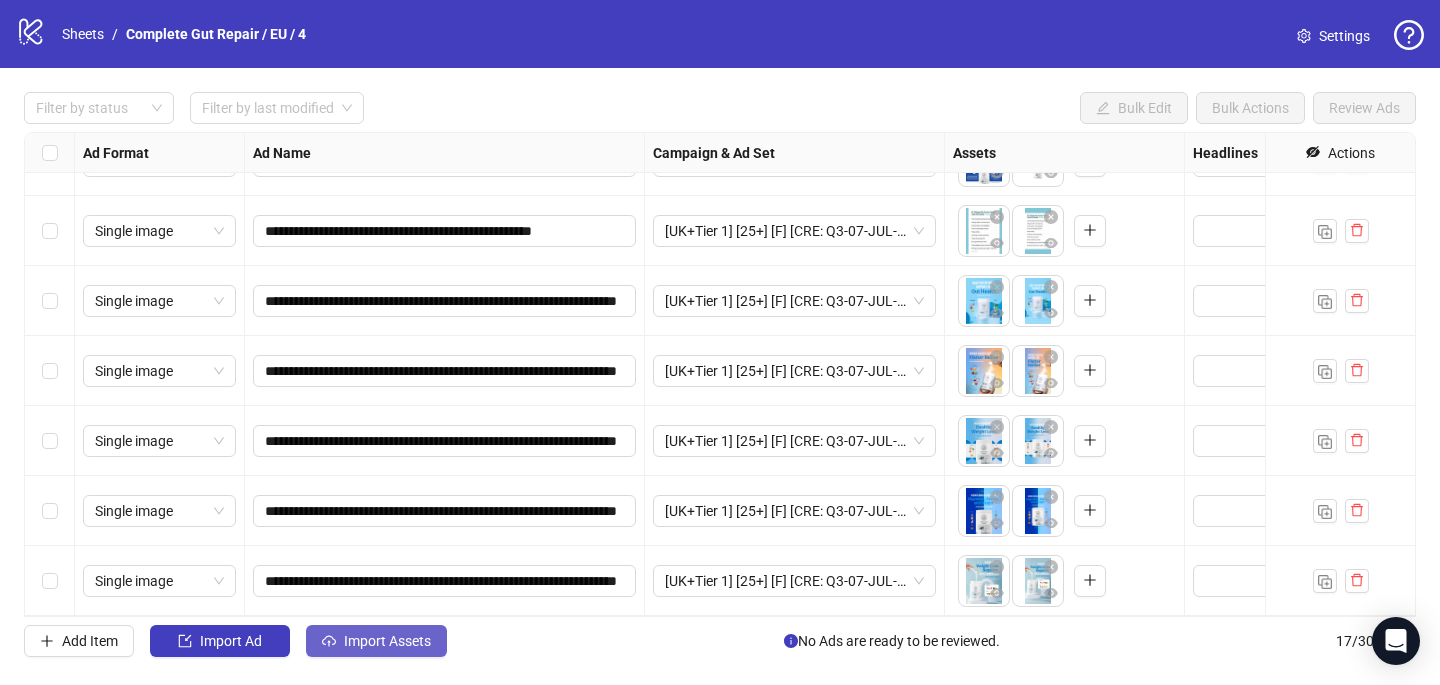click on "Import Assets" at bounding box center (376, 641) 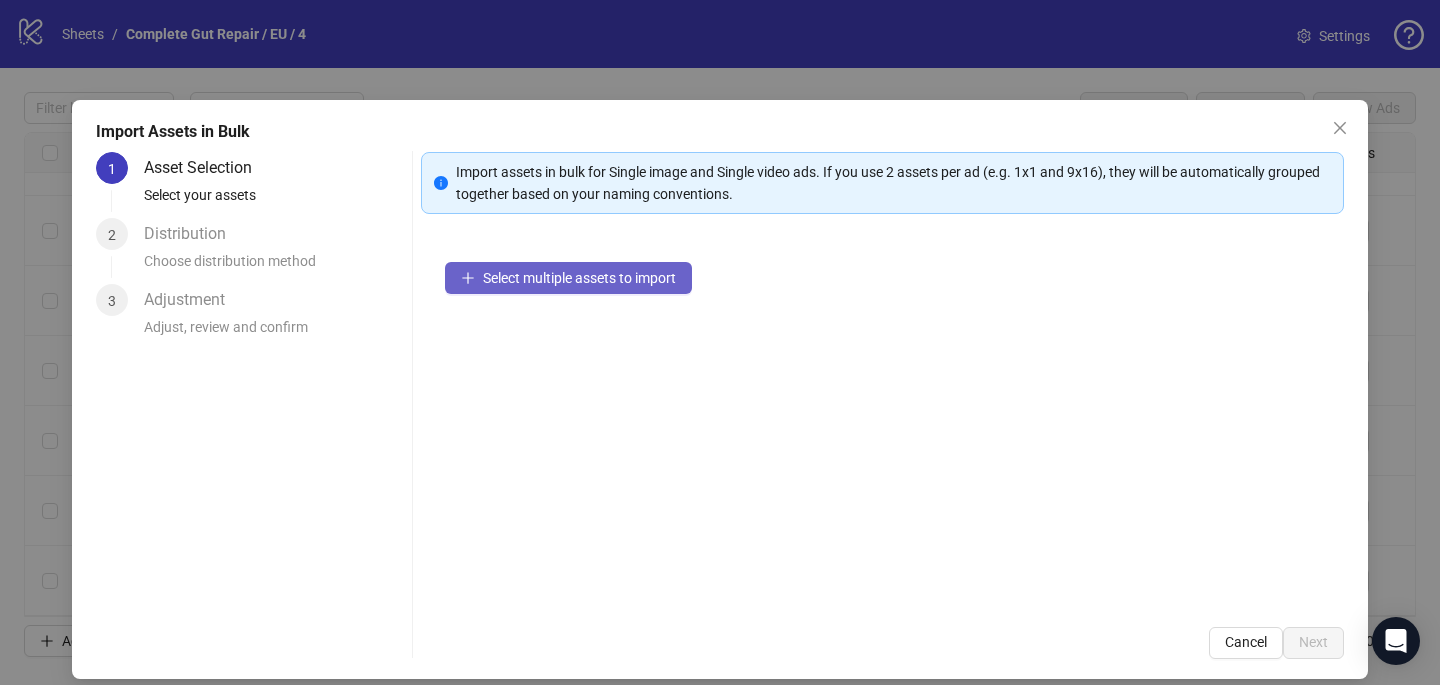 click on "Select multiple assets to import" at bounding box center (579, 278) 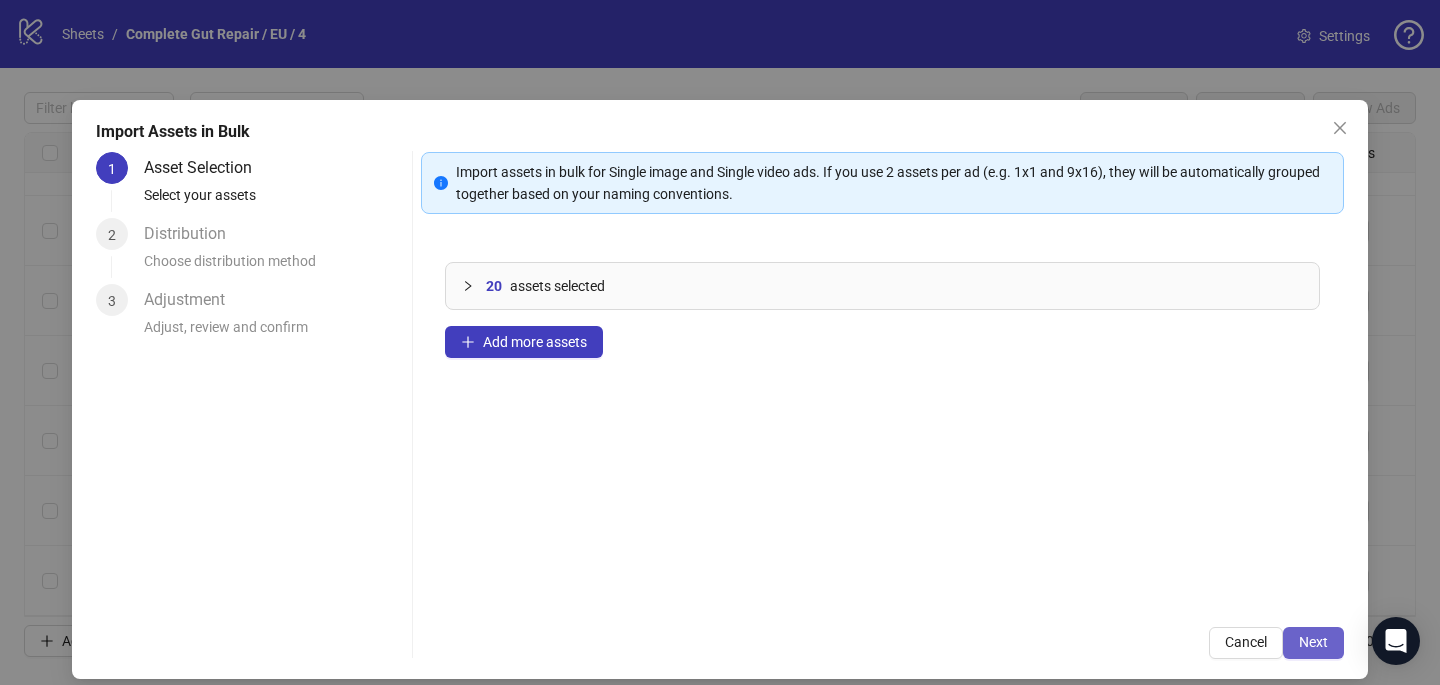 click on "Next" at bounding box center [1313, 642] 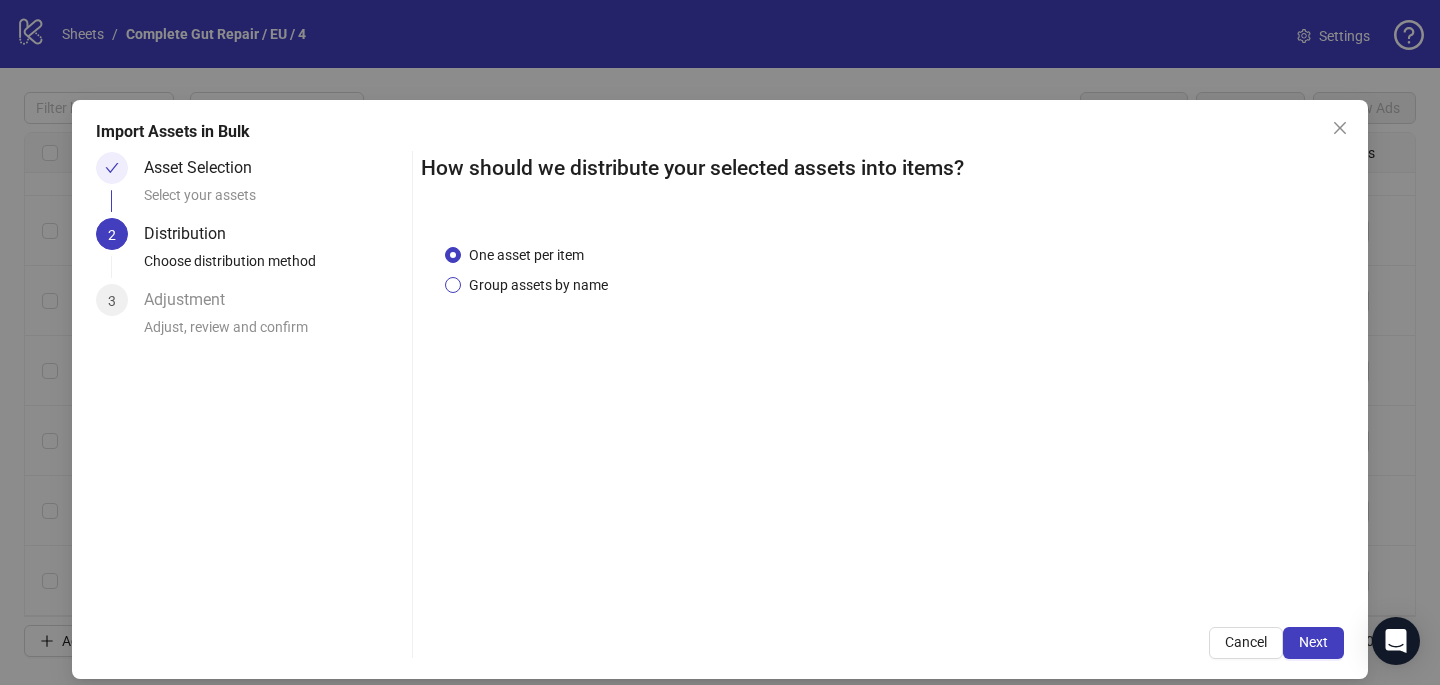 click on "Group assets by name" at bounding box center (538, 285) 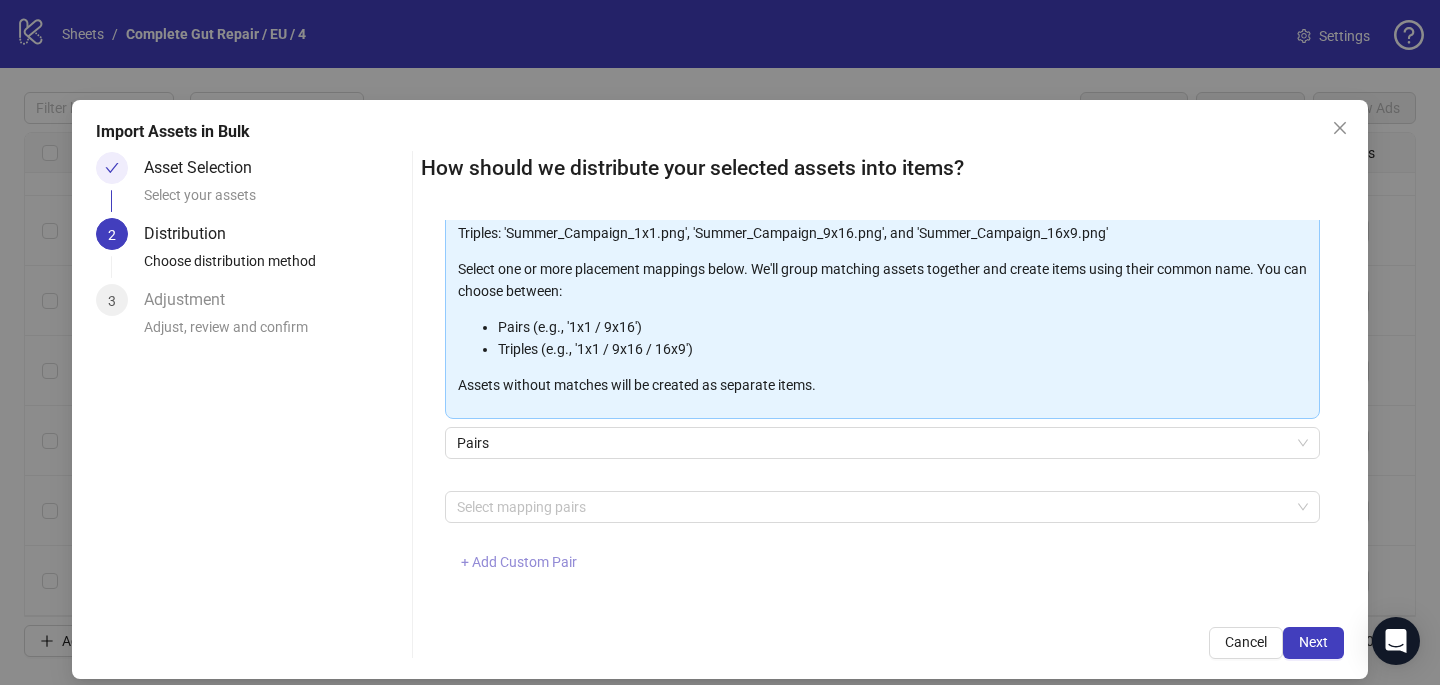 scroll, scrollTop: 203, scrollLeft: 0, axis: vertical 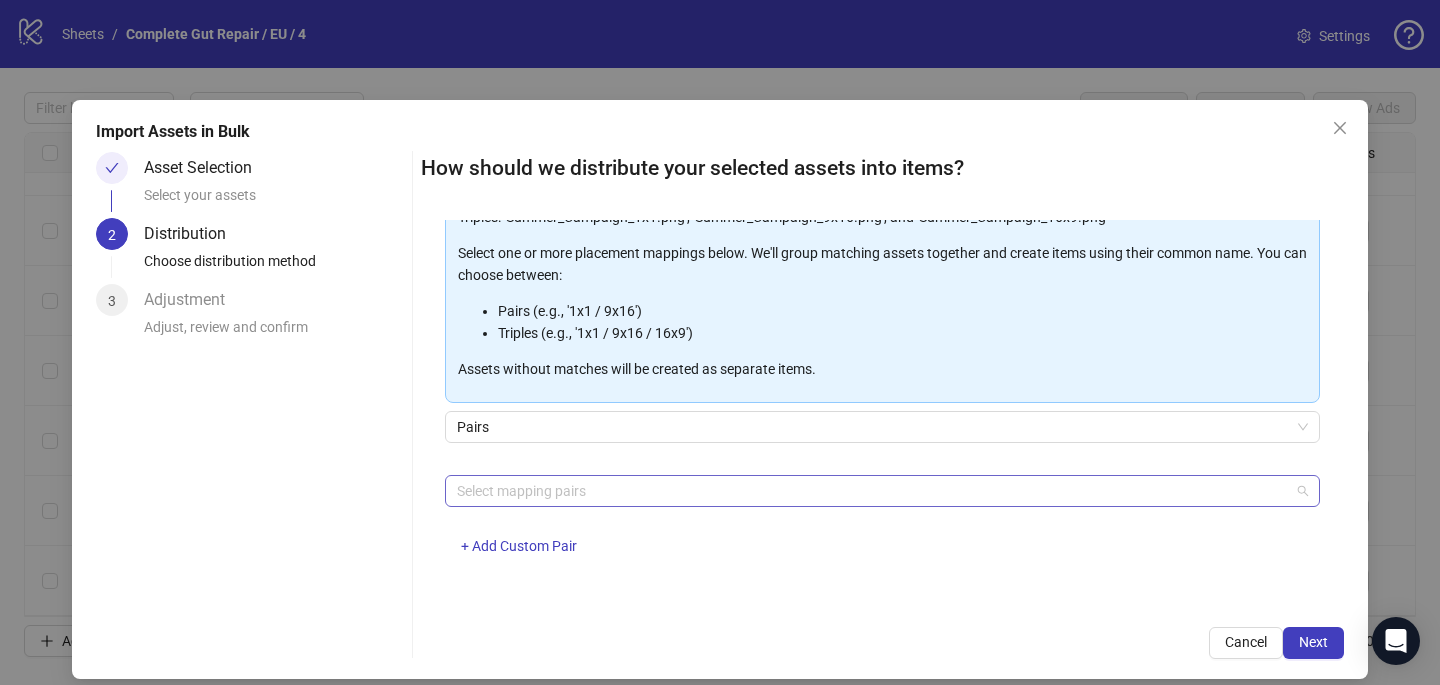 click at bounding box center [872, 491] 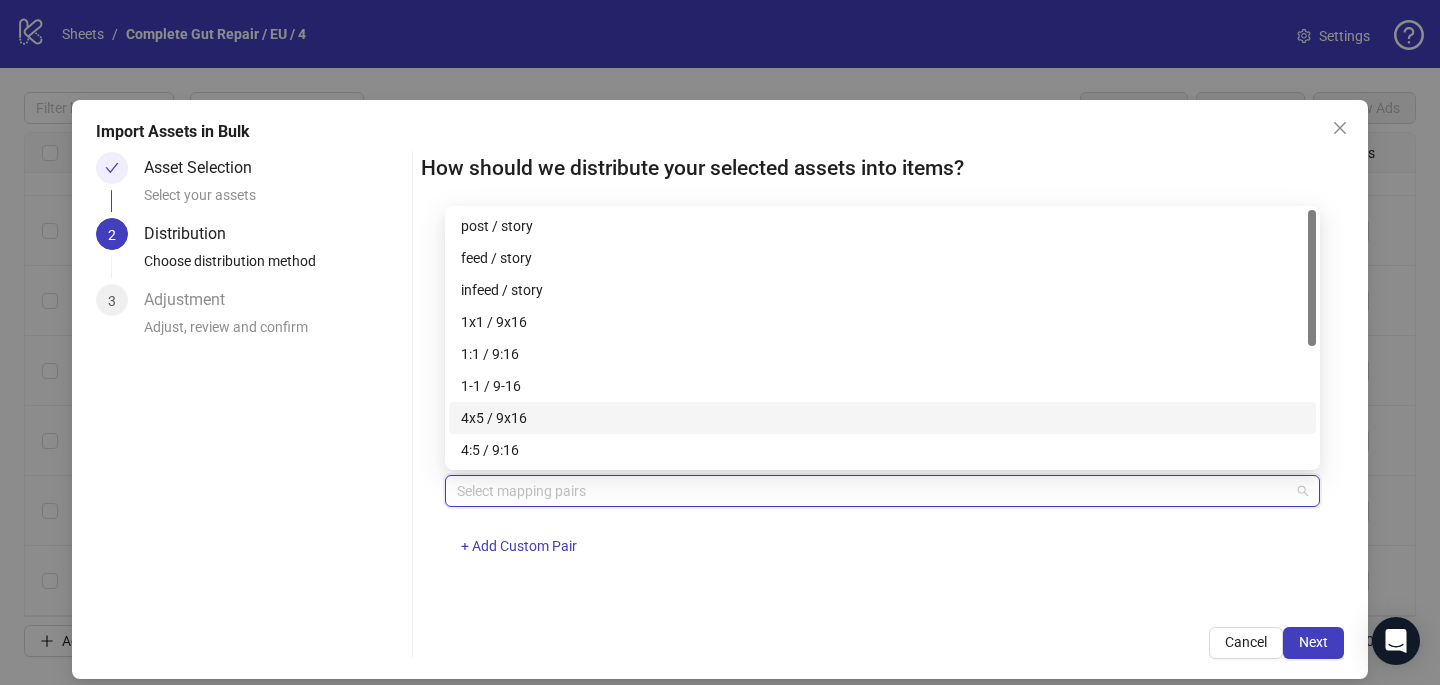 click on "4x5 / 9x16" at bounding box center (882, 418) 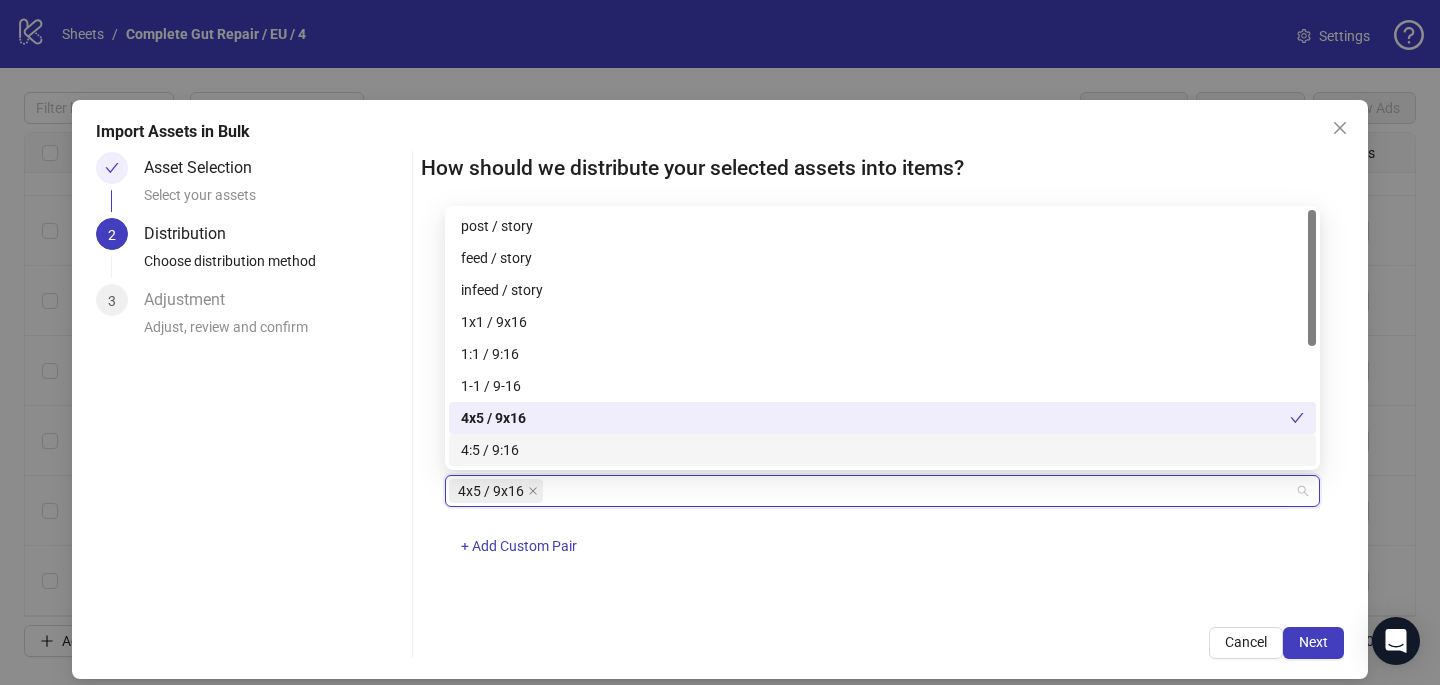 click on "How should we distribute your selected assets into items? One asset per item Group assets by name Assets must follow a consistent naming pattern to use this feature. Examples: Pairs: 'Summer_Campaign_1x1.png' and 'Summer_Campaign_9x16.png' Triples: 'Summer_Campaign_1x1.png', 'Summer_Campaign_9x16.png', and 'Summer_Campaign_16x9.png' Select one or more placement mappings below. We'll group matching assets together and create items using their common name. You can choose between: Pairs (e.g., '1x1 / 9x16') Triples (e.g., '1x1 / 9x16 / 16x9') Assets without matches will be created as separate items. Pairs 4x5 / 9x16   + Add Custom Pair Cancel Next" at bounding box center [882, 405] 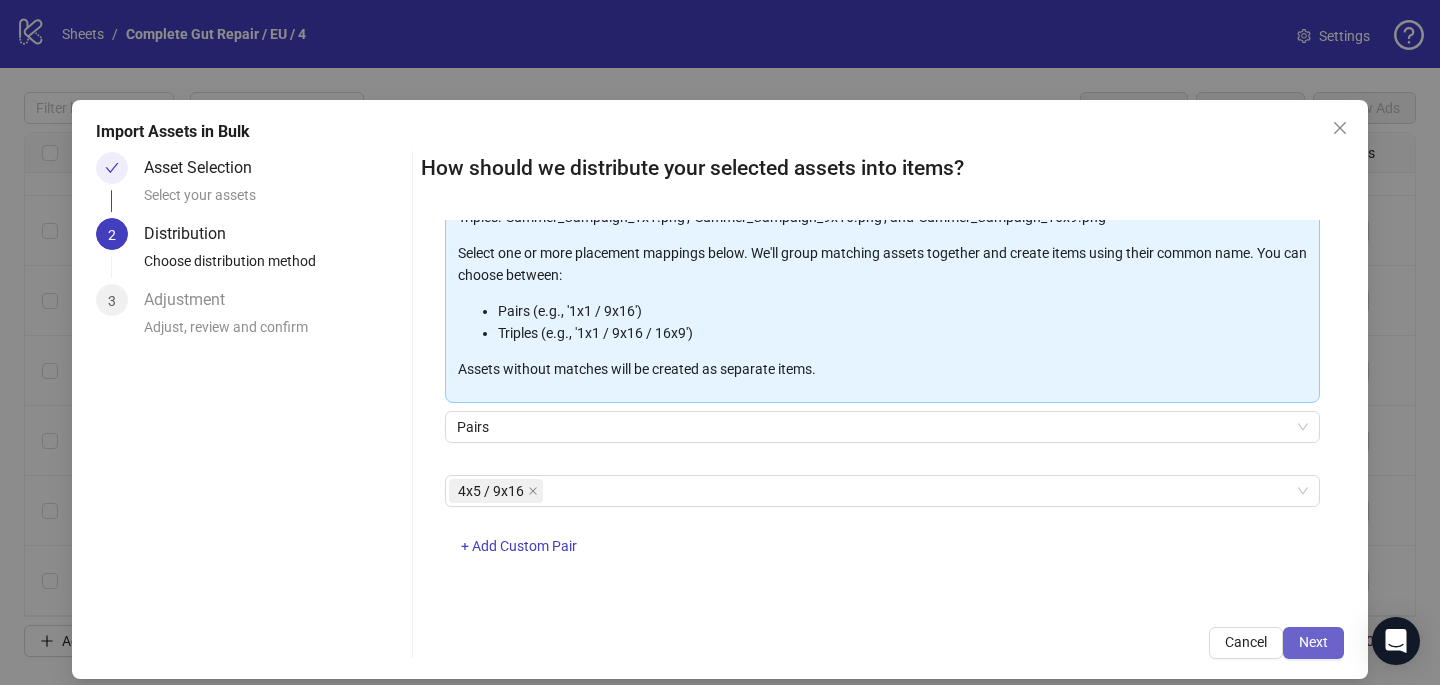 click on "Next" at bounding box center [1313, 643] 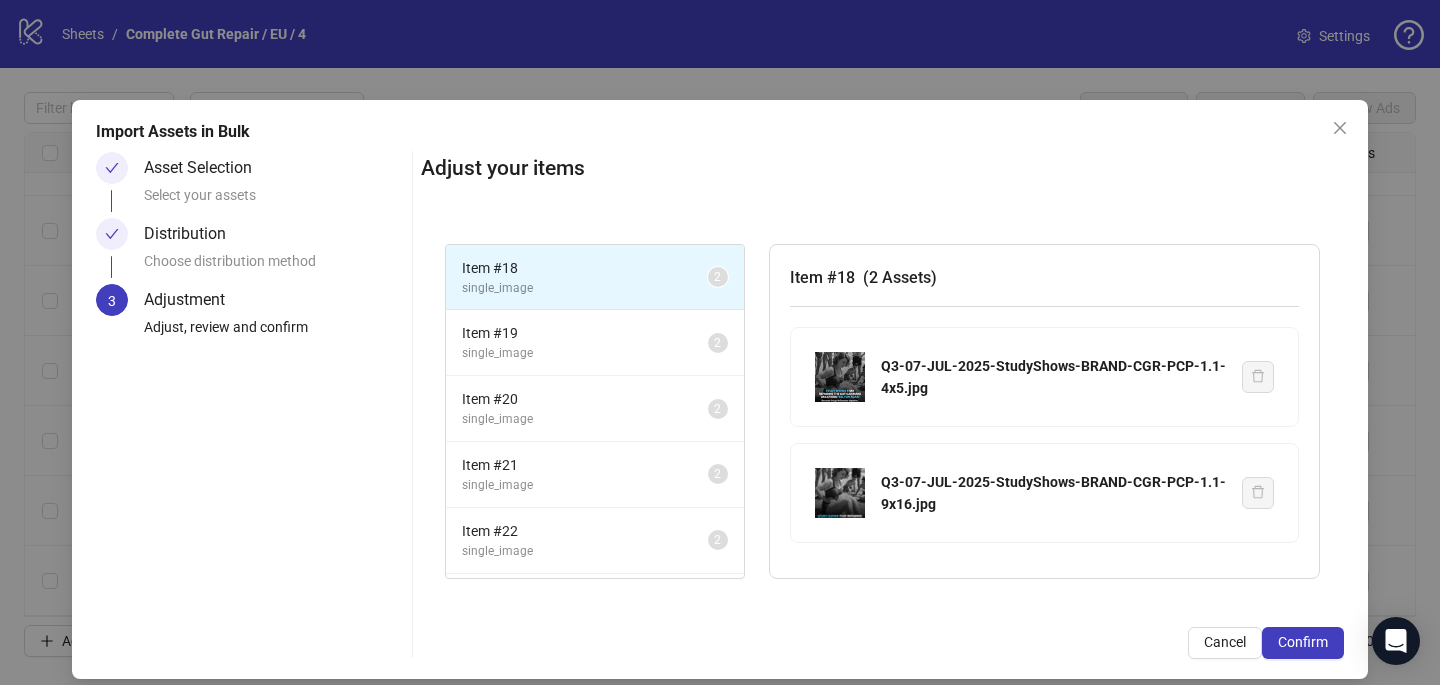 click on "Confirm" at bounding box center (1303, 643) 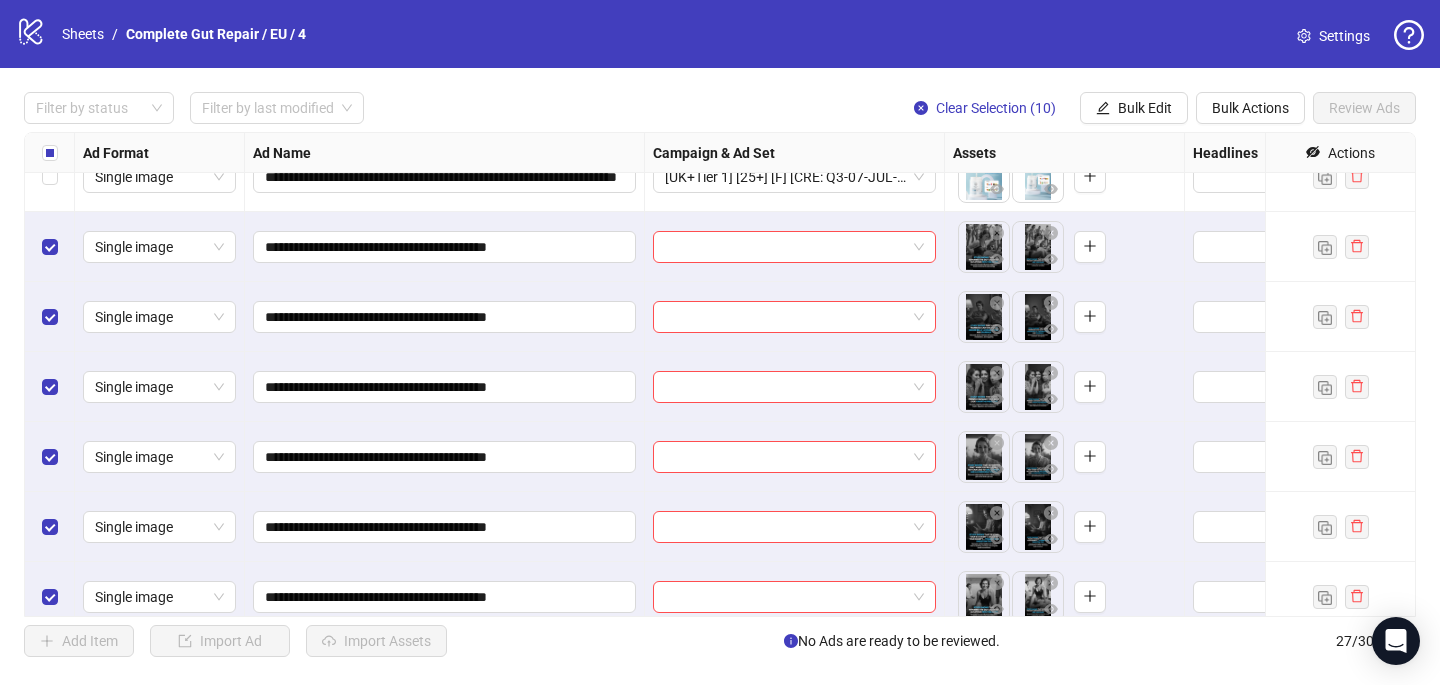 scroll, scrollTop: 1094, scrollLeft: 0, axis: vertical 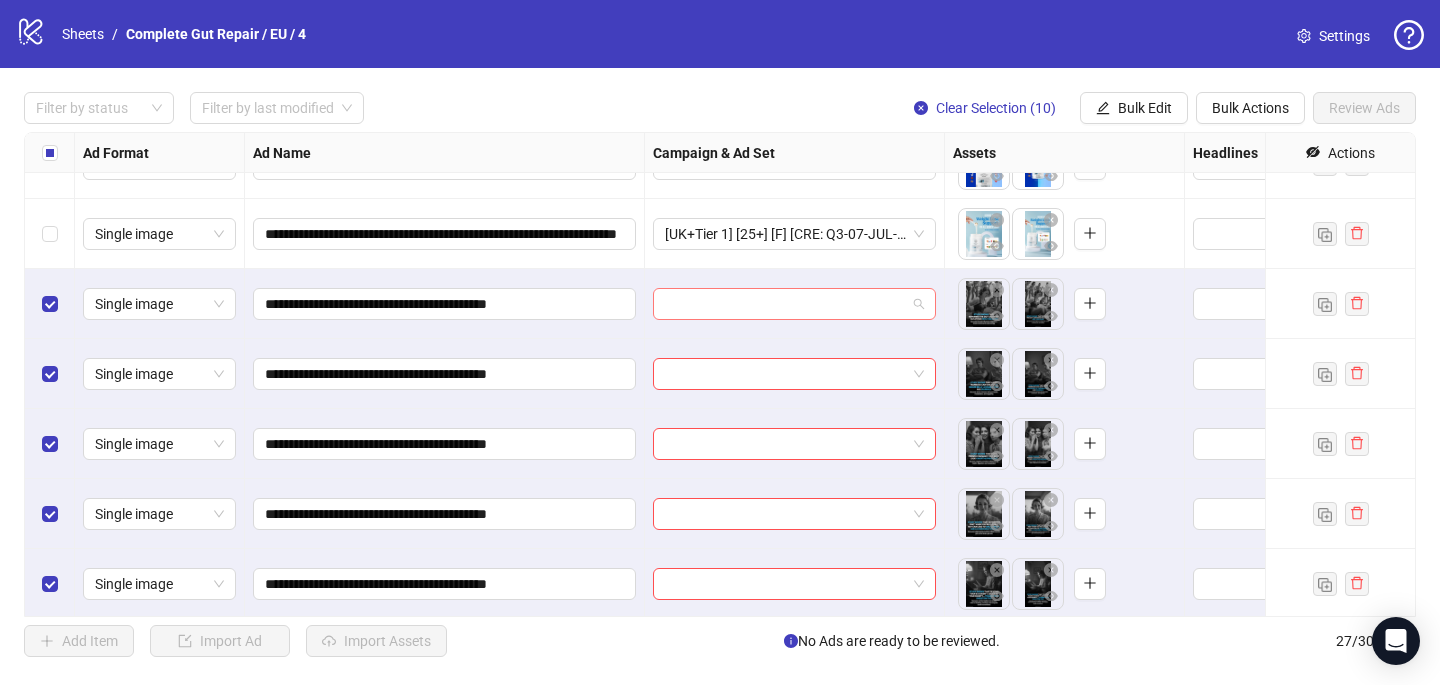 click at bounding box center (785, 304) 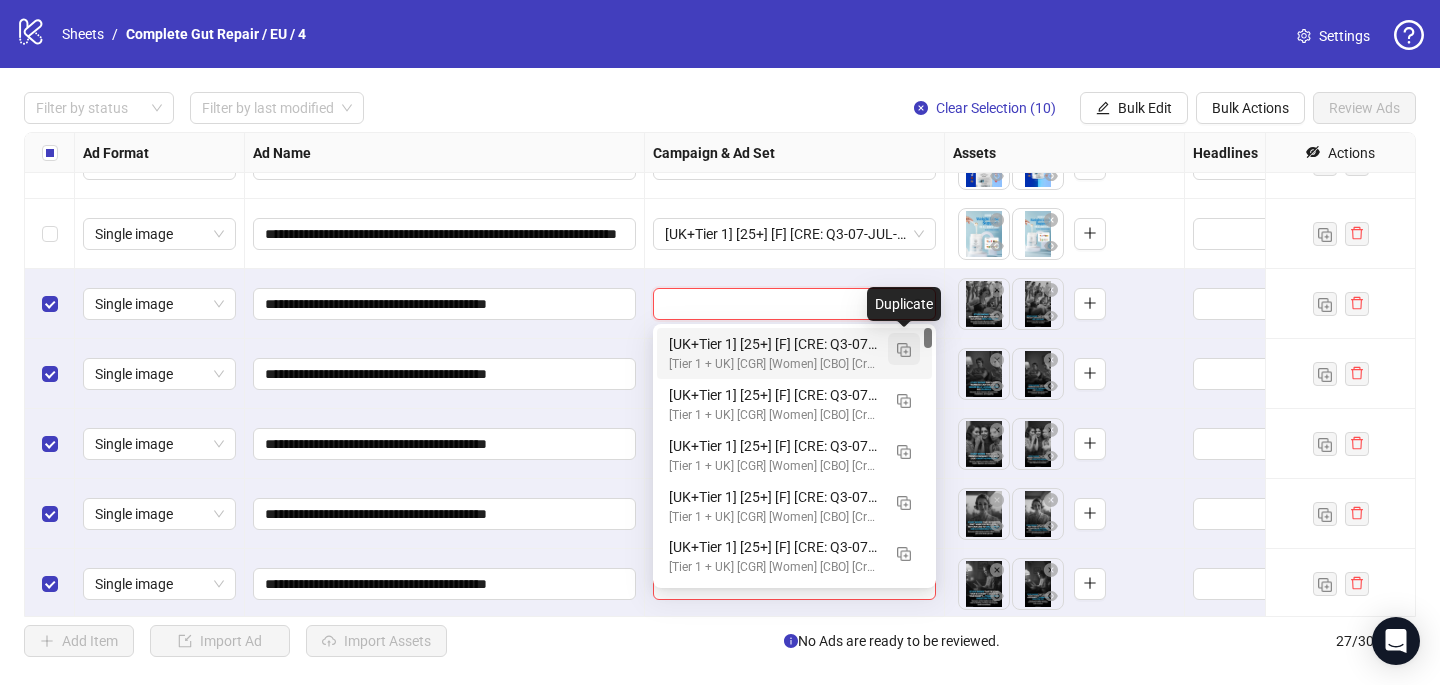 click at bounding box center [904, 350] 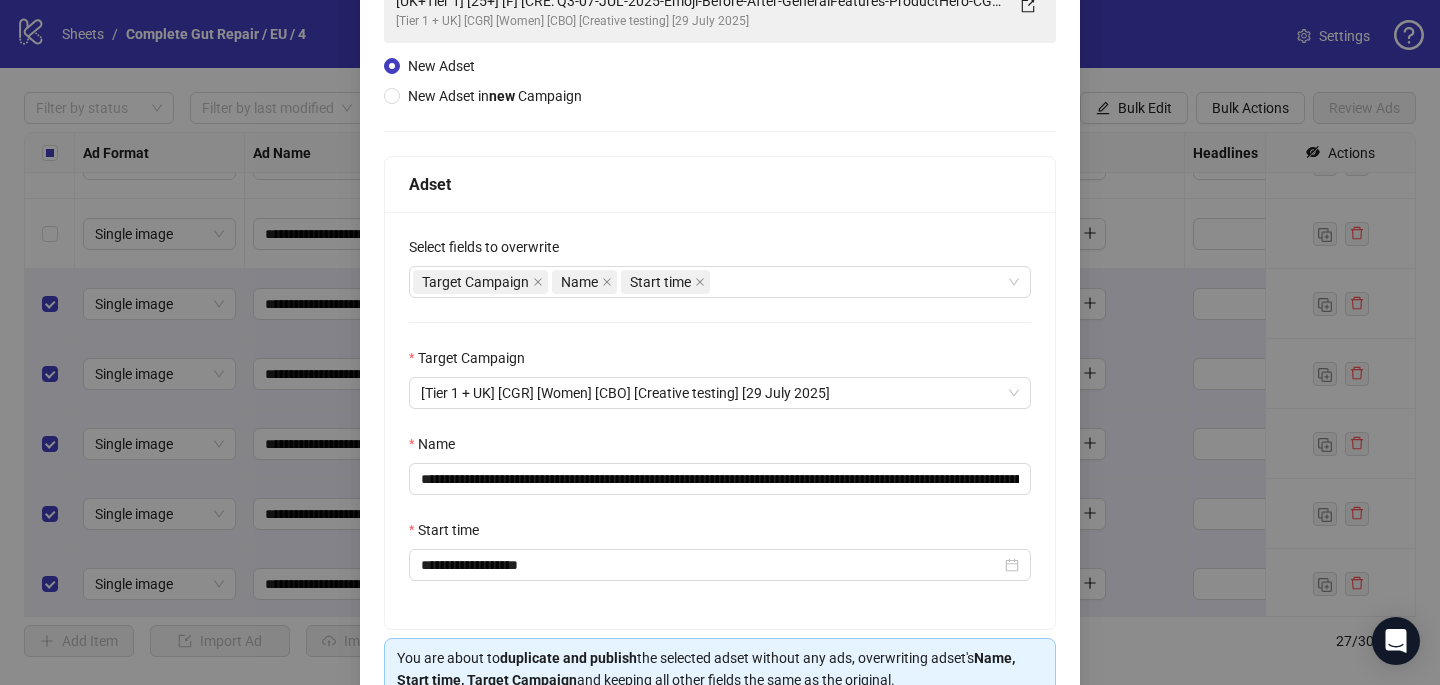 scroll, scrollTop: 183, scrollLeft: 0, axis: vertical 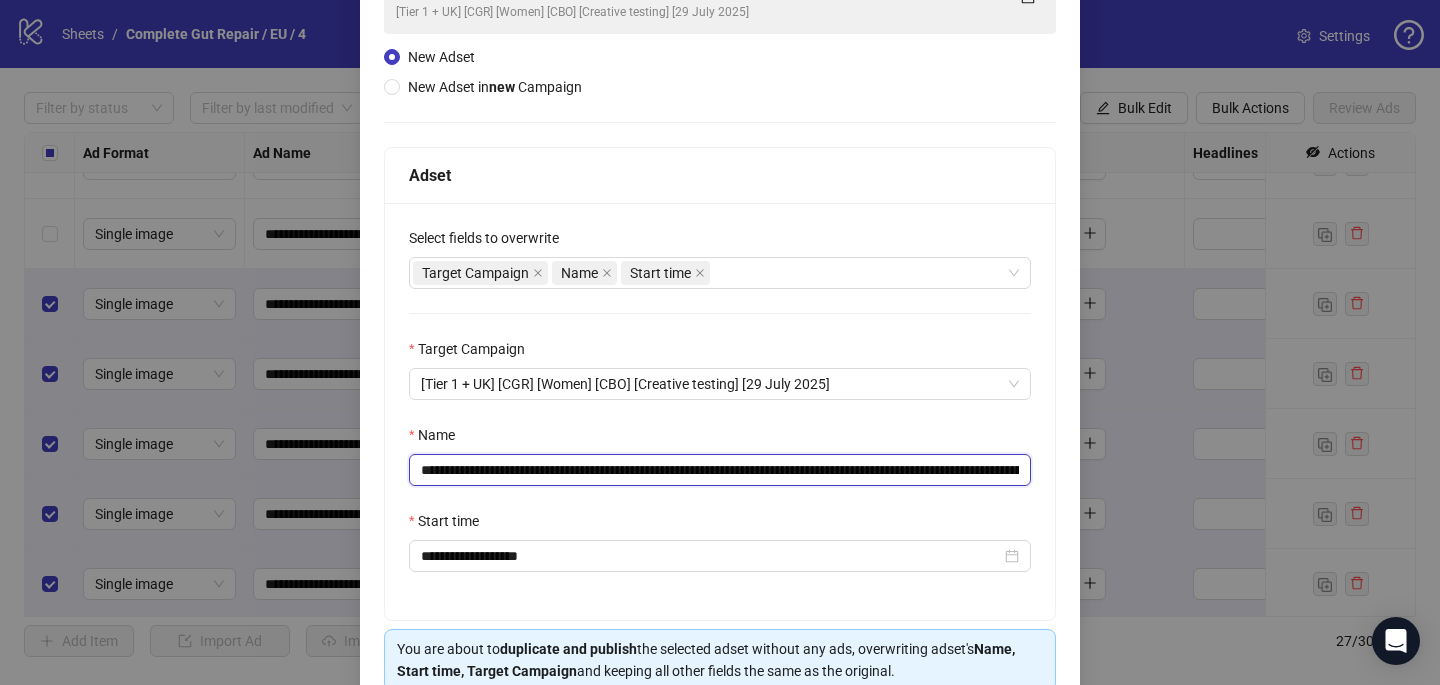 drag, startPoint x: 1003, startPoint y: 471, endPoint x: 711, endPoint y: 463, distance: 292.10956 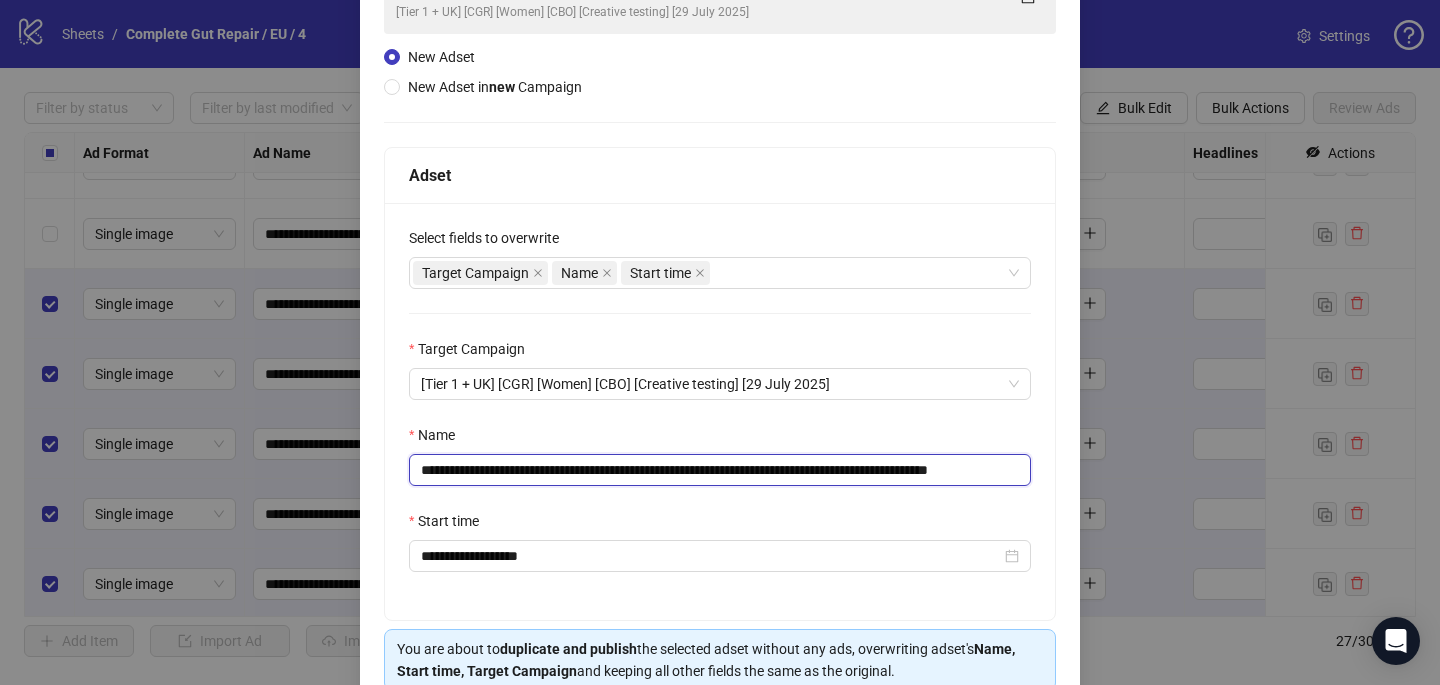 drag, startPoint x: 761, startPoint y: 470, endPoint x: 580, endPoint y: 466, distance: 181.04419 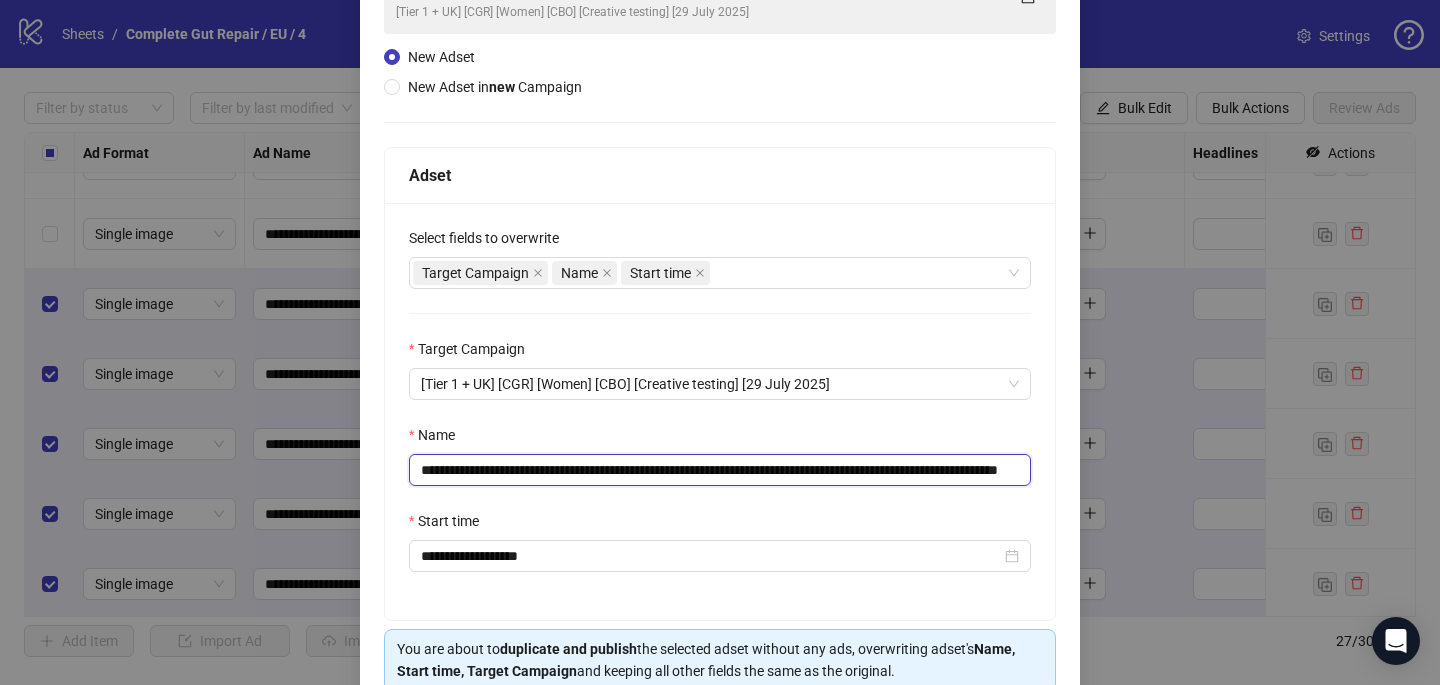 scroll, scrollTop: 0, scrollLeft: 154, axis: horizontal 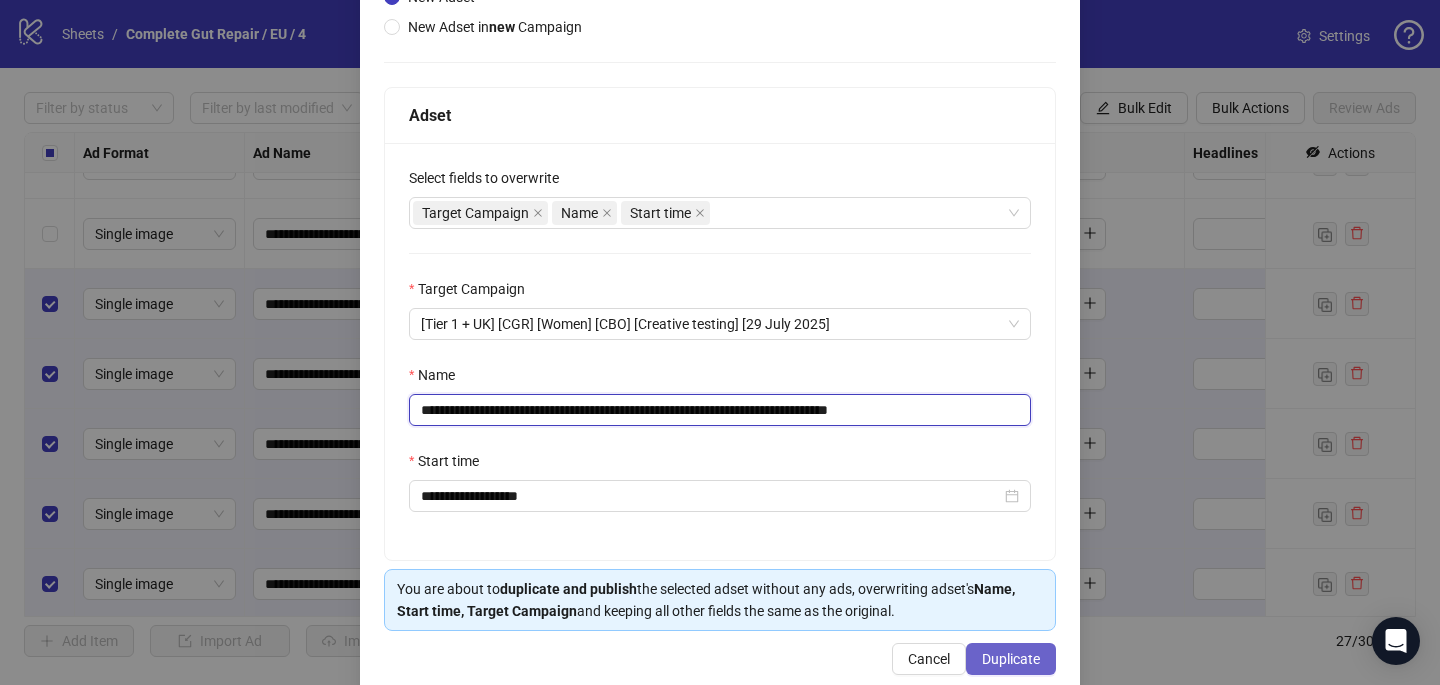 type on "**********" 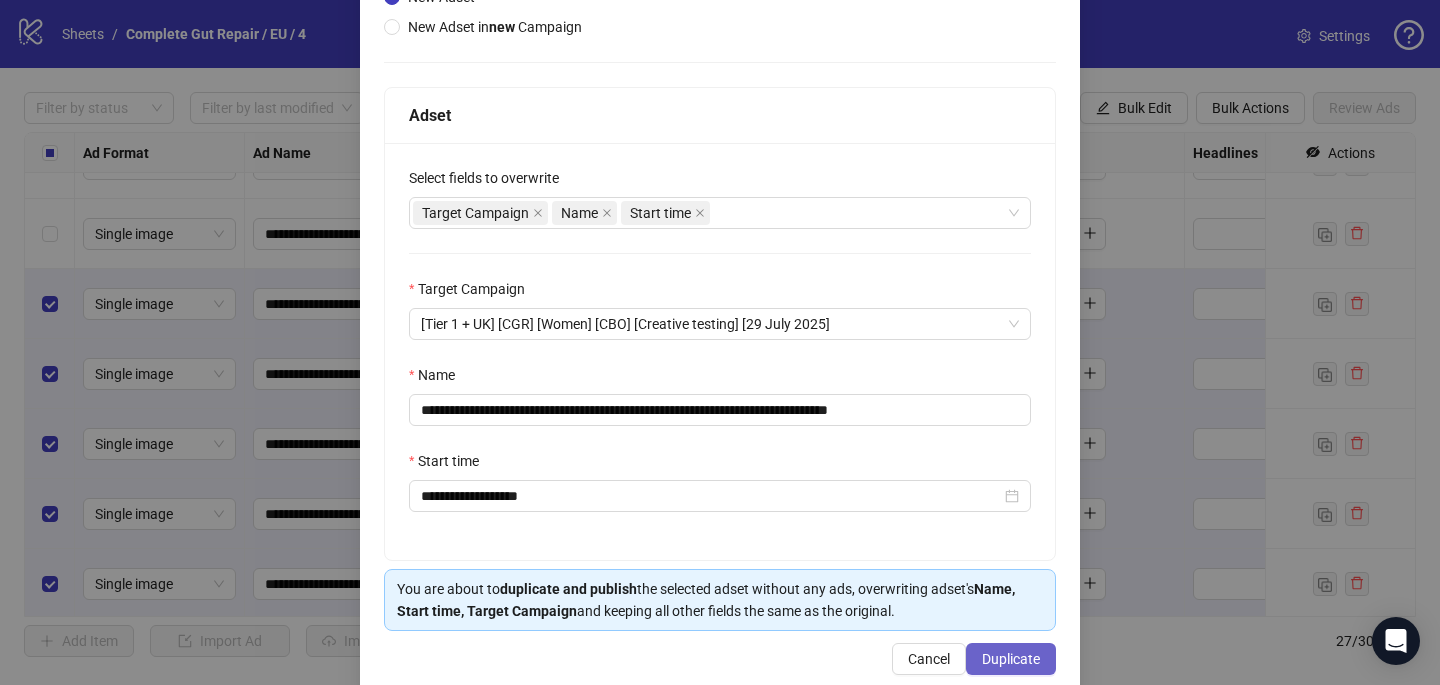 click on "Duplicate" at bounding box center [1011, 659] 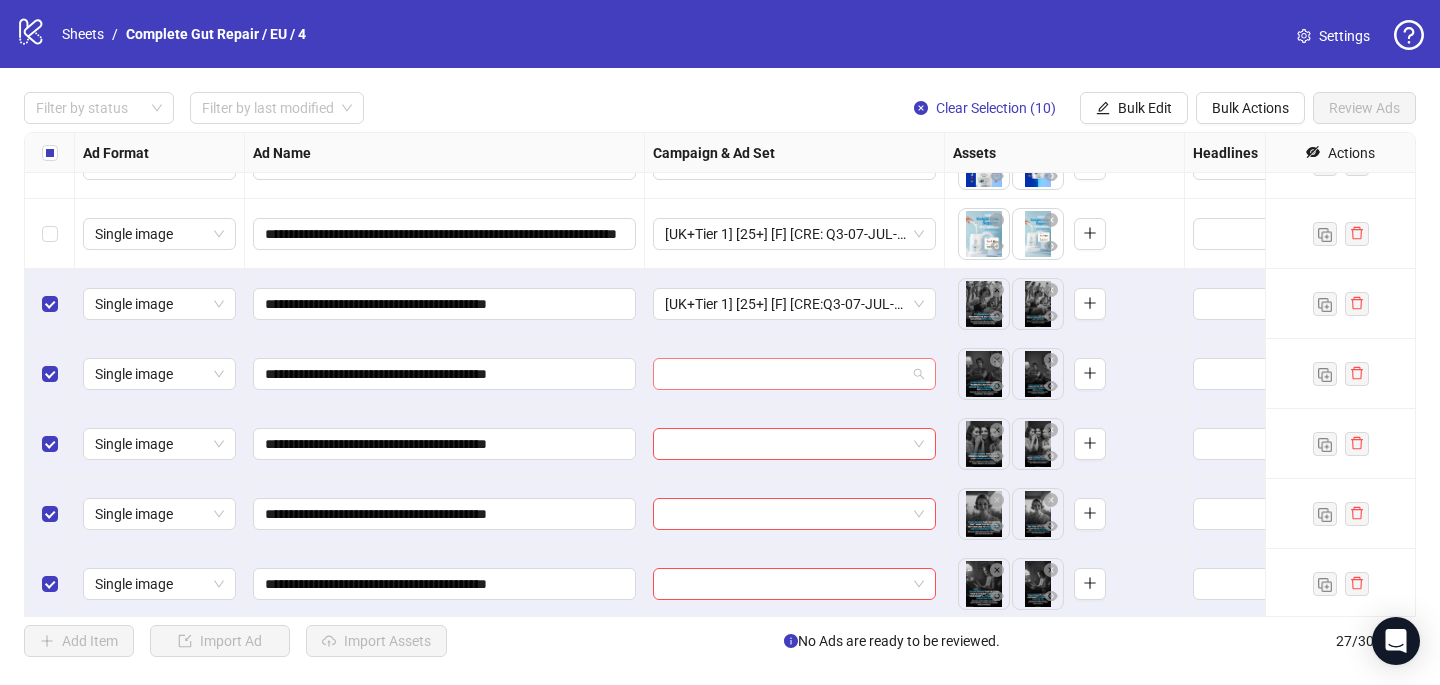 click at bounding box center [785, 374] 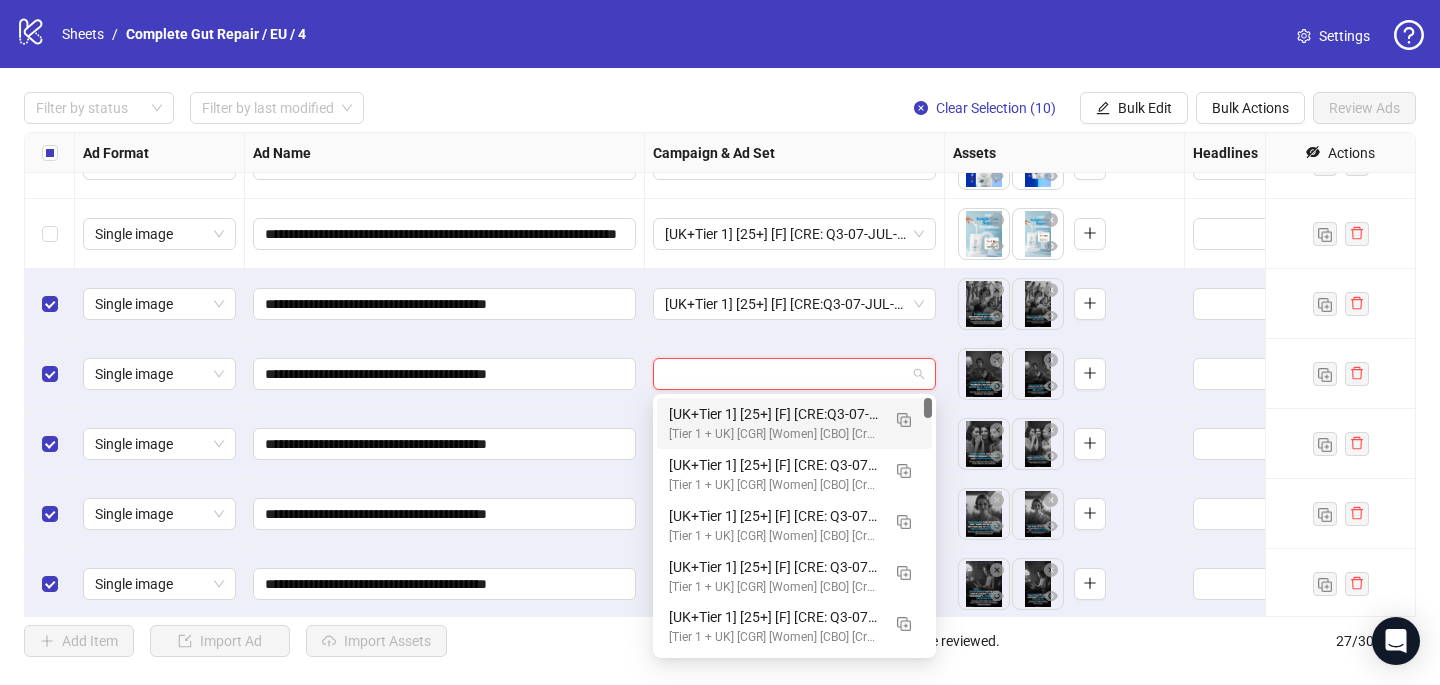 click on "[UK+Tier 1] [25+] [F] [CRE:Q3-07-JUL-2025-StudyShows-BRAND-CGR/PCP] [9 Aug 2025]" at bounding box center [774, 414] 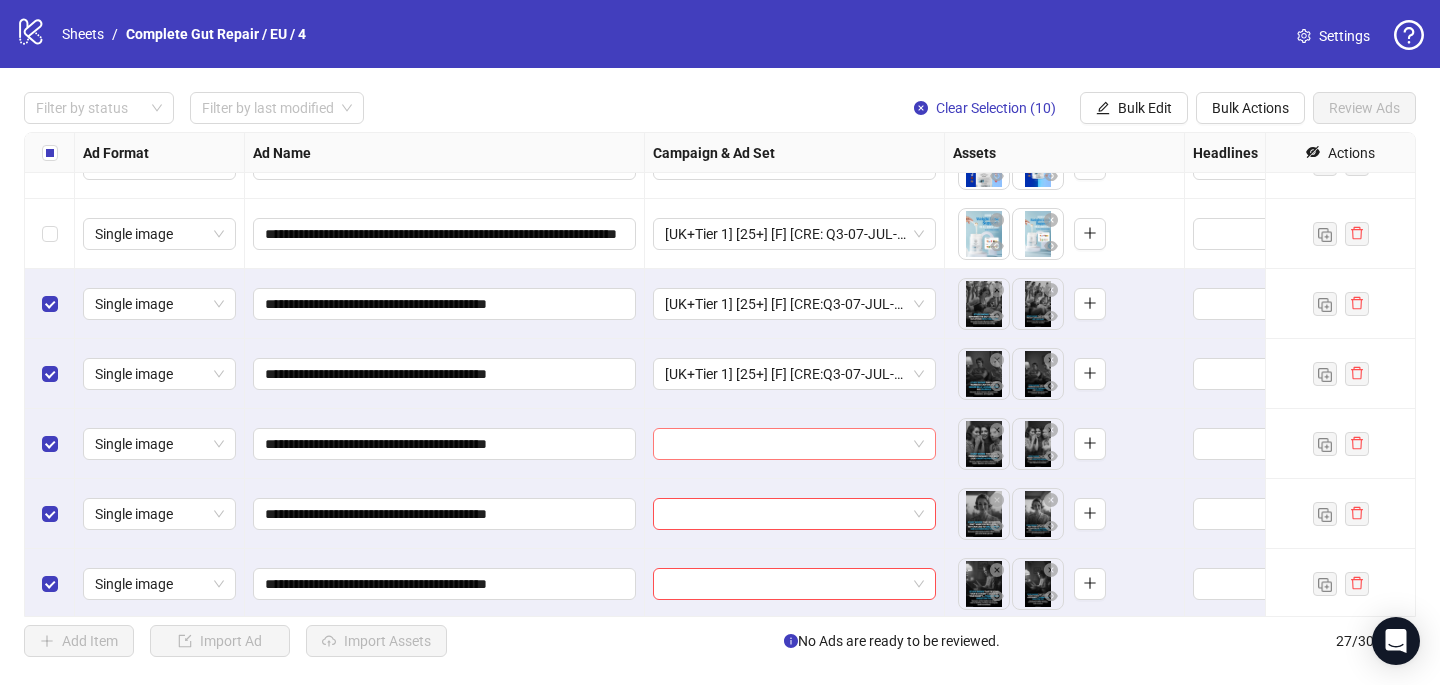click at bounding box center [785, 444] 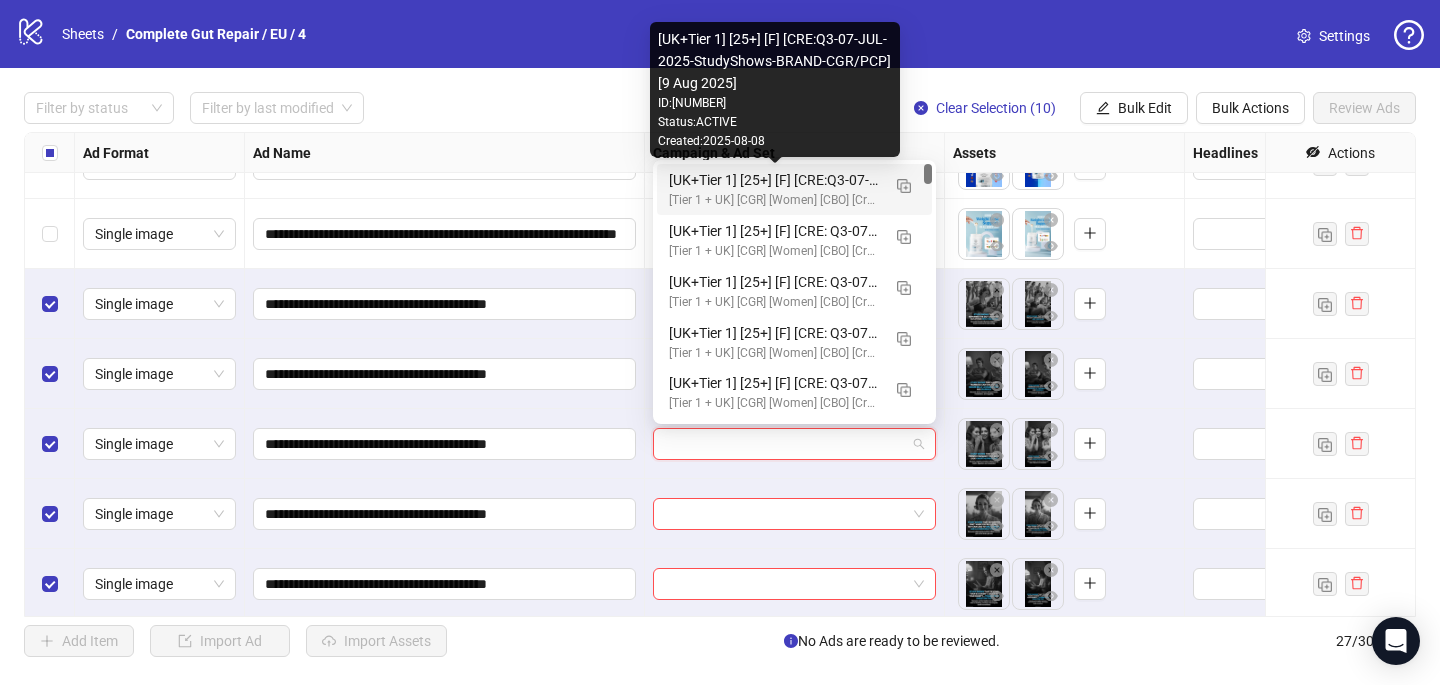 click on "[UK+Tier 1] [25+] [F] [CRE:Q3-07-JUL-2025-StudyShows-BRAND-CGR/PCP] [9 Aug 2025]" at bounding box center [774, 180] 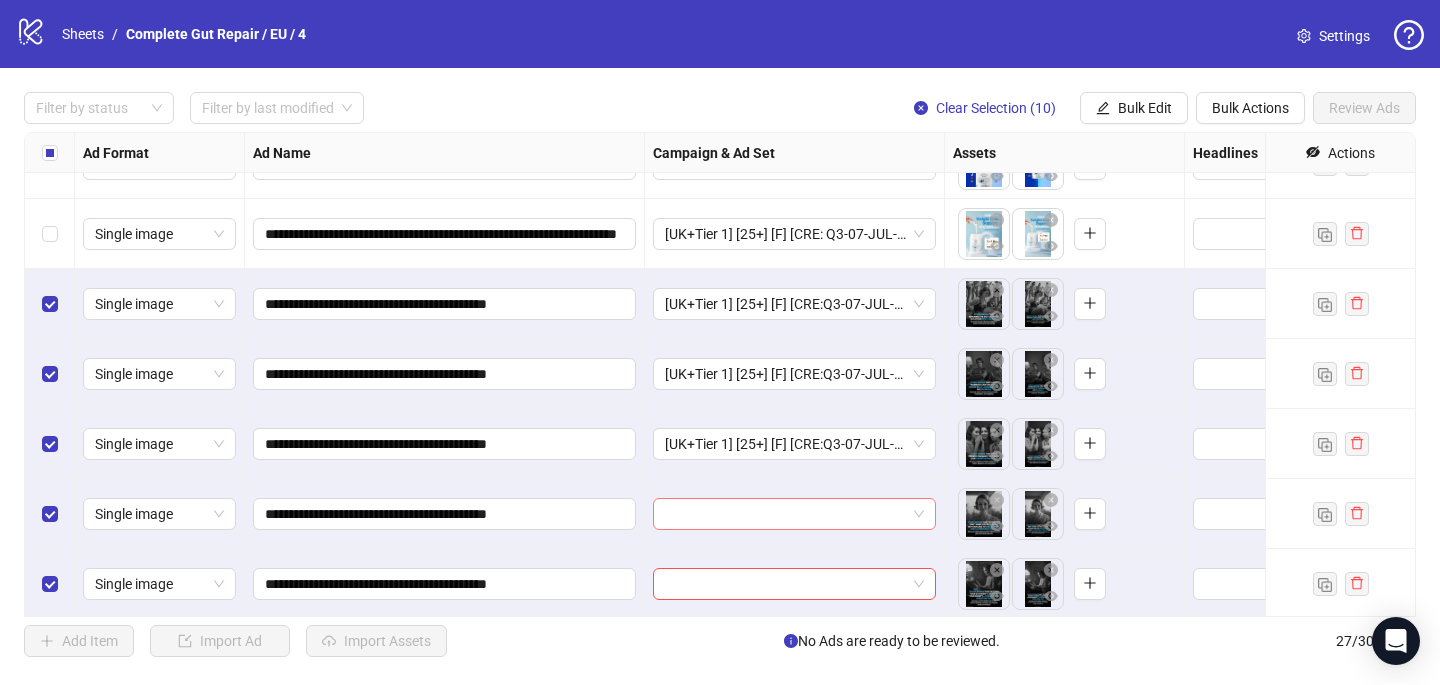 click at bounding box center [785, 514] 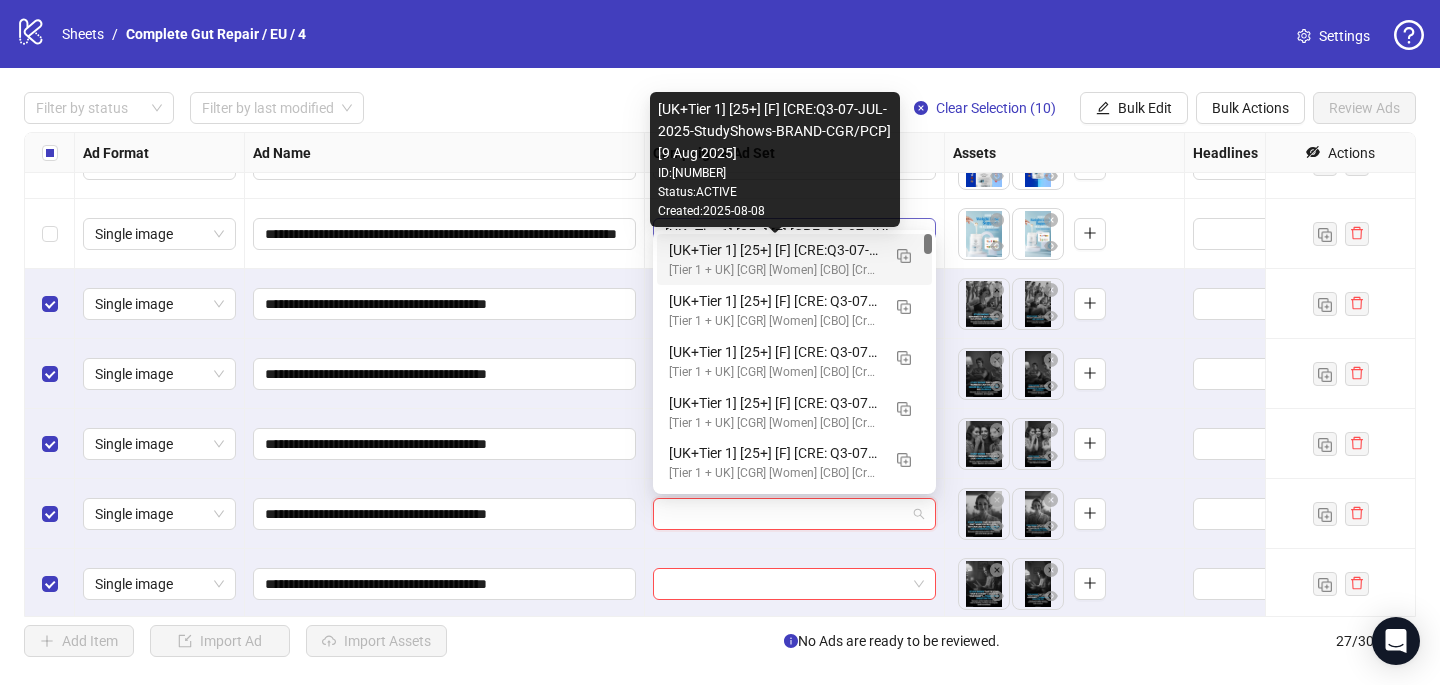 click on "[UK+Tier 1] [25+] [F] [CRE:Q3-07-JUL-2025-StudyShows-BRAND-CGR/PCP] [9 Aug 2025]" at bounding box center (774, 250) 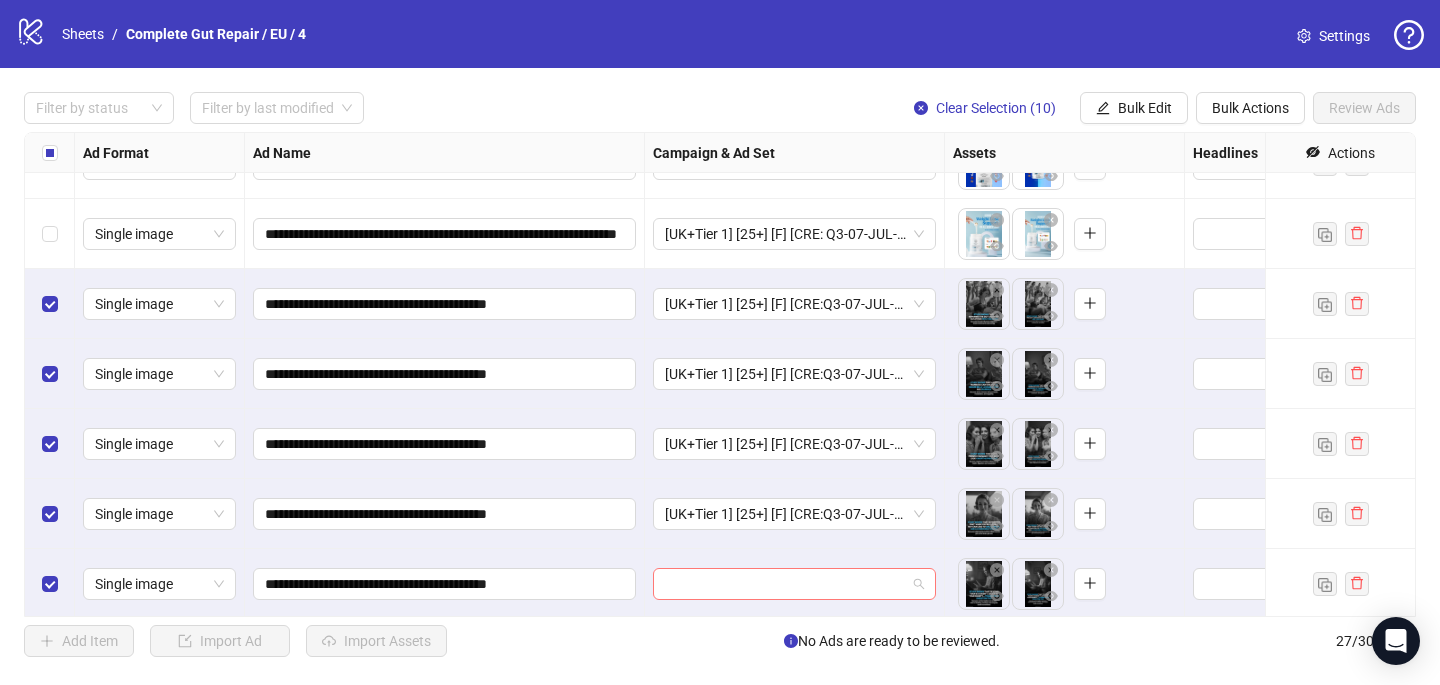 click at bounding box center (785, 584) 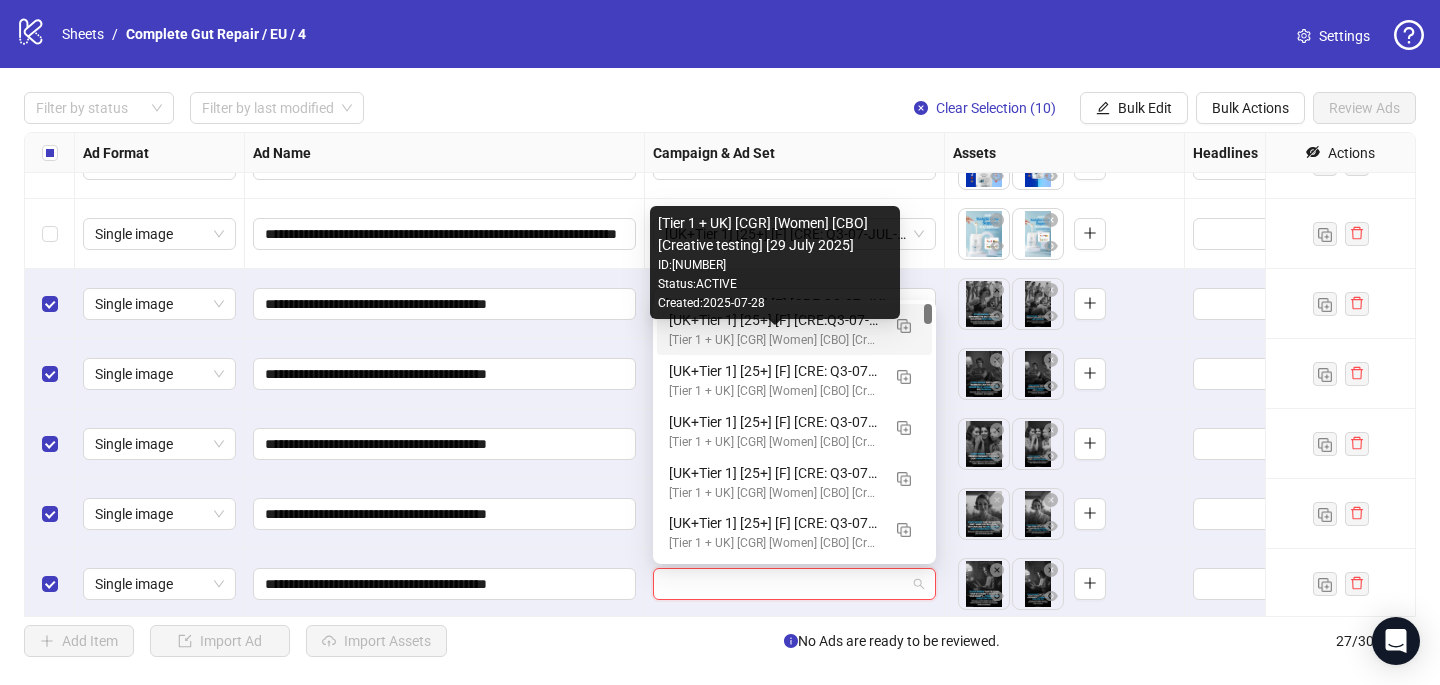 click on "[Tier 1 + UK] [CGR] [Women] [CBO] [Creative testing] [29 July 2025]" at bounding box center (774, 340) 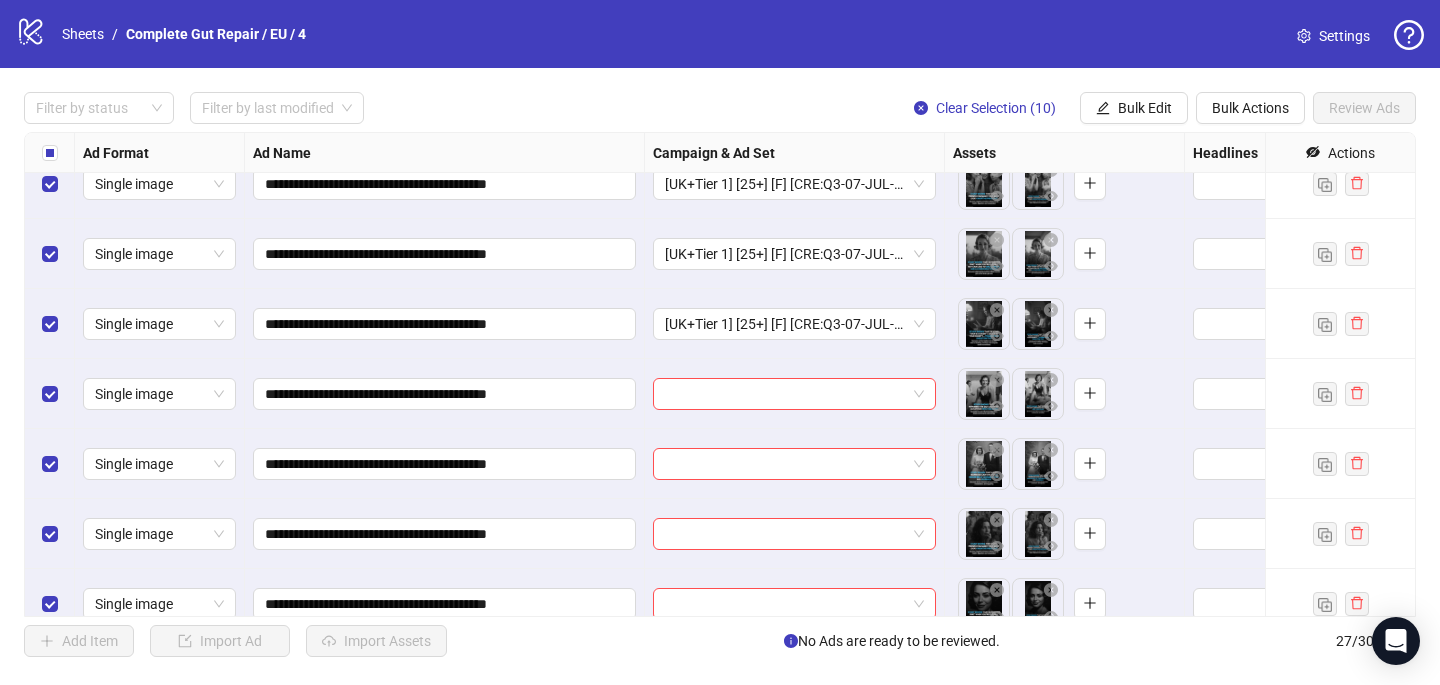 scroll, scrollTop: 1447, scrollLeft: 0, axis: vertical 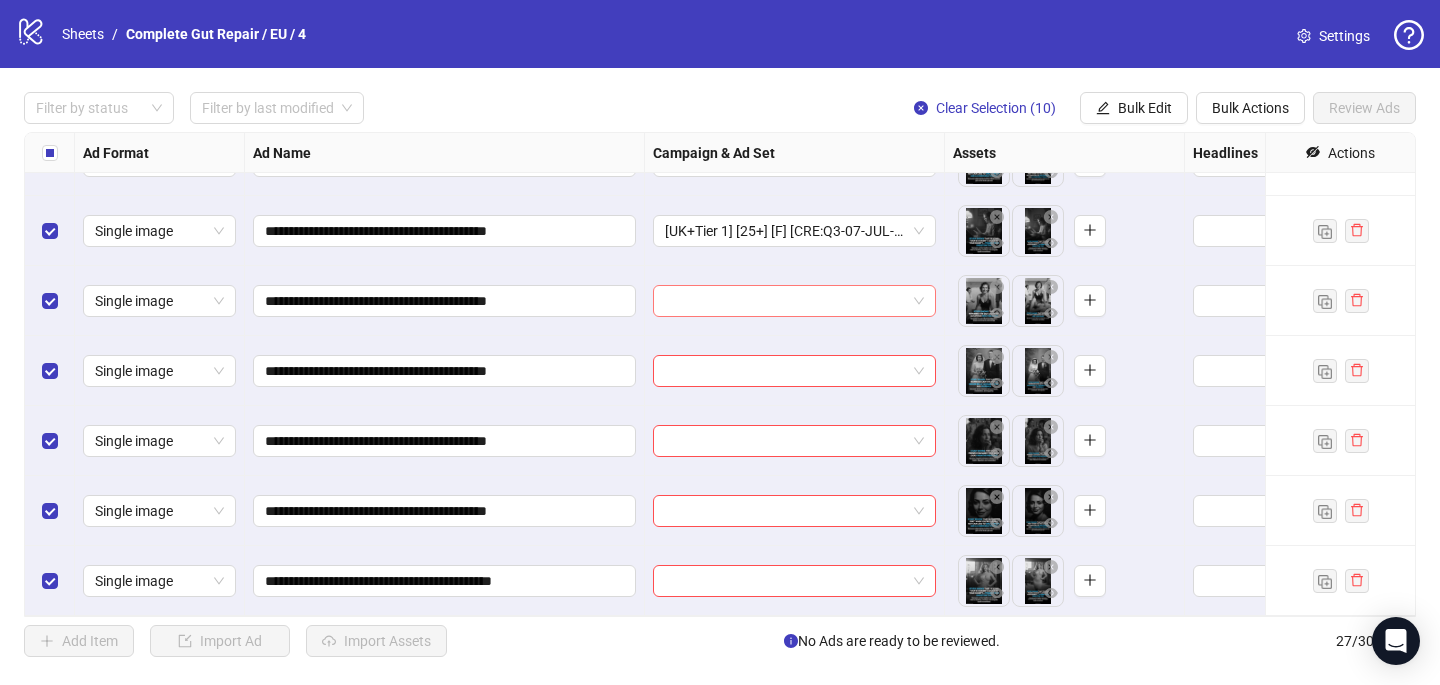 click at bounding box center [785, 301] 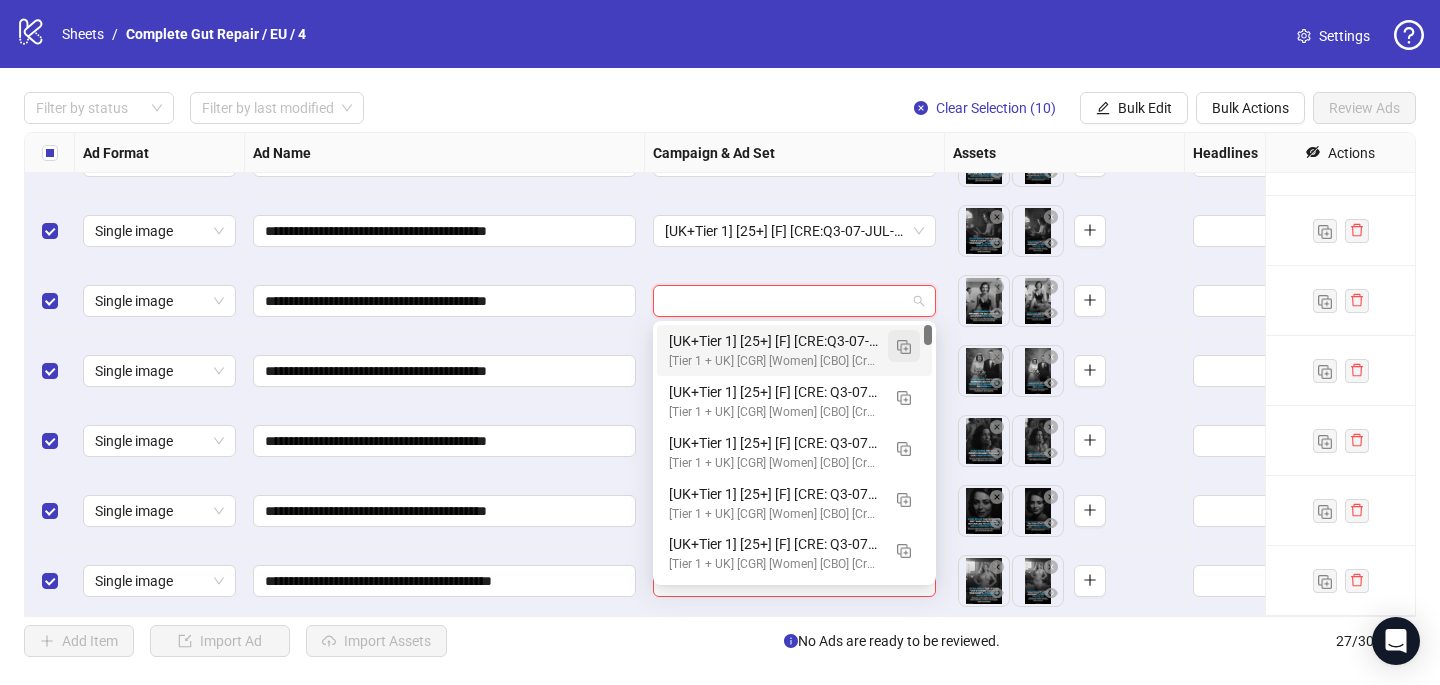 click at bounding box center (904, 347) 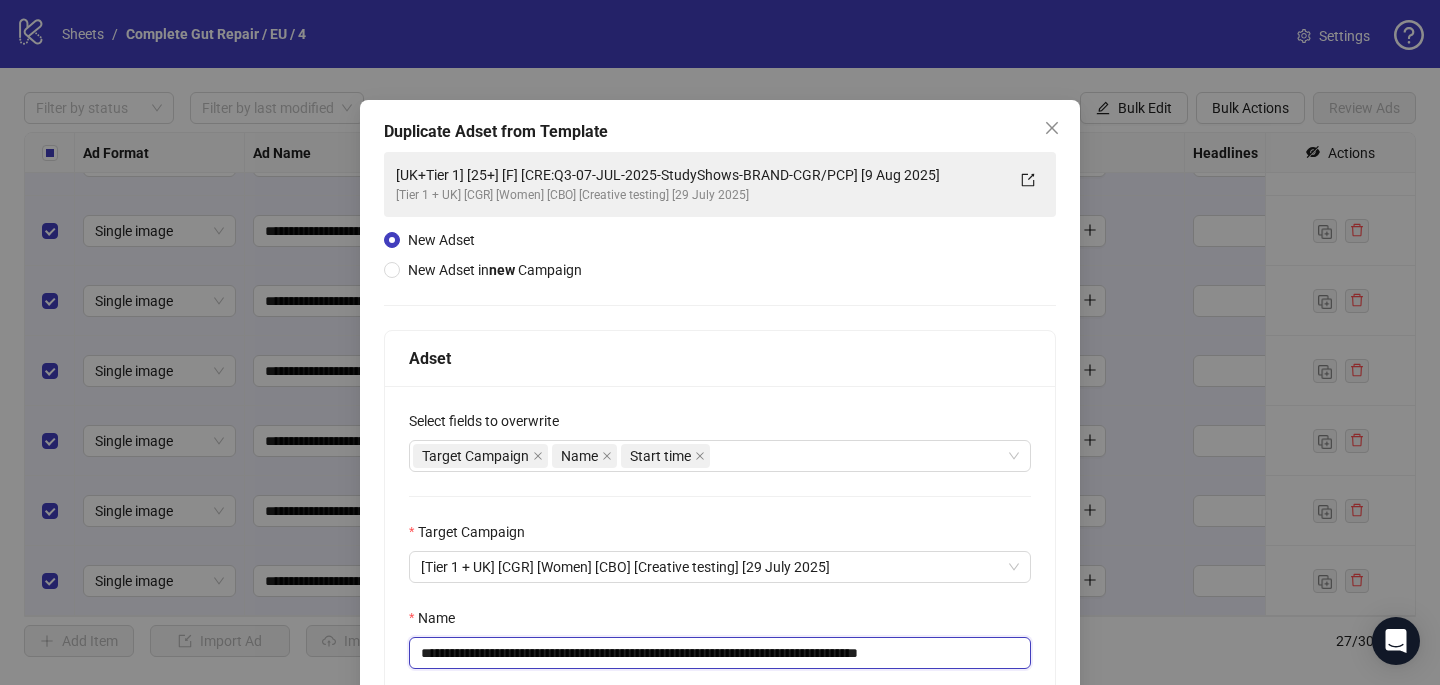 click on "**********" at bounding box center [720, 653] 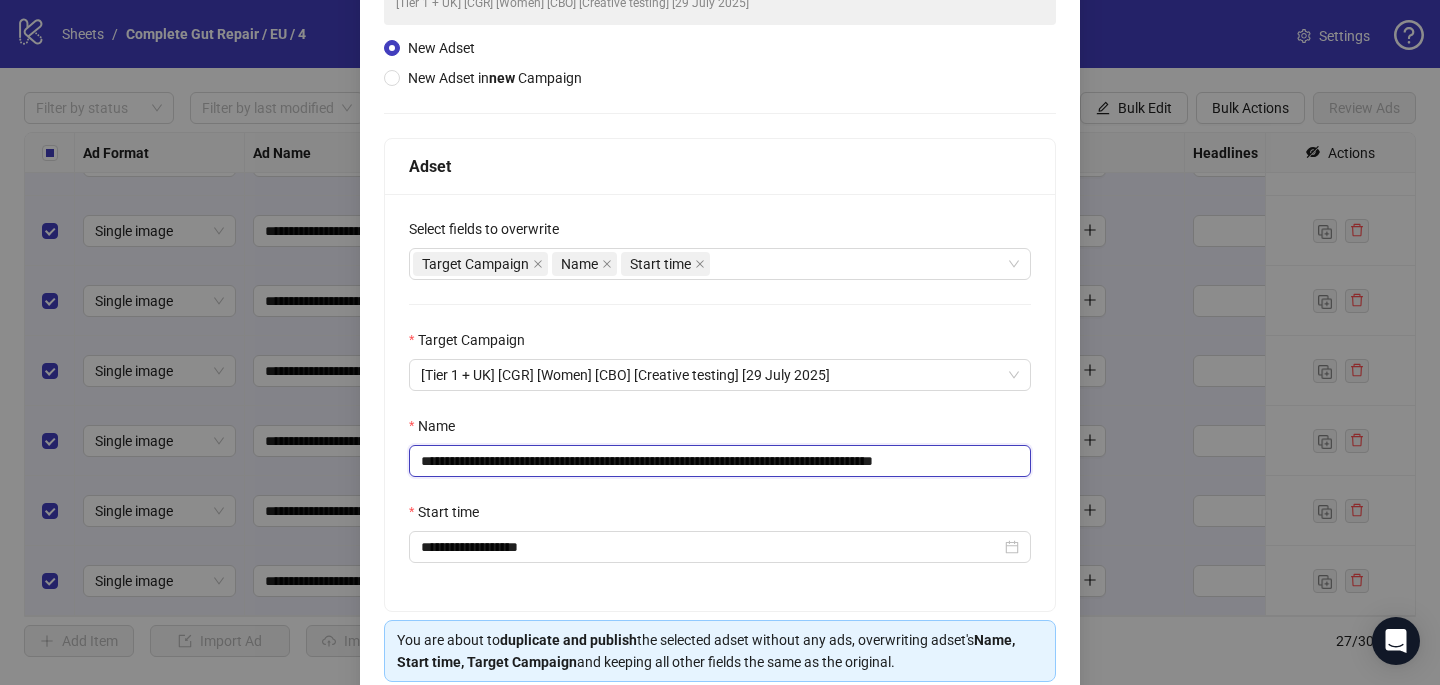 scroll, scrollTop: 278, scrollLeft: 0, axis: vertical 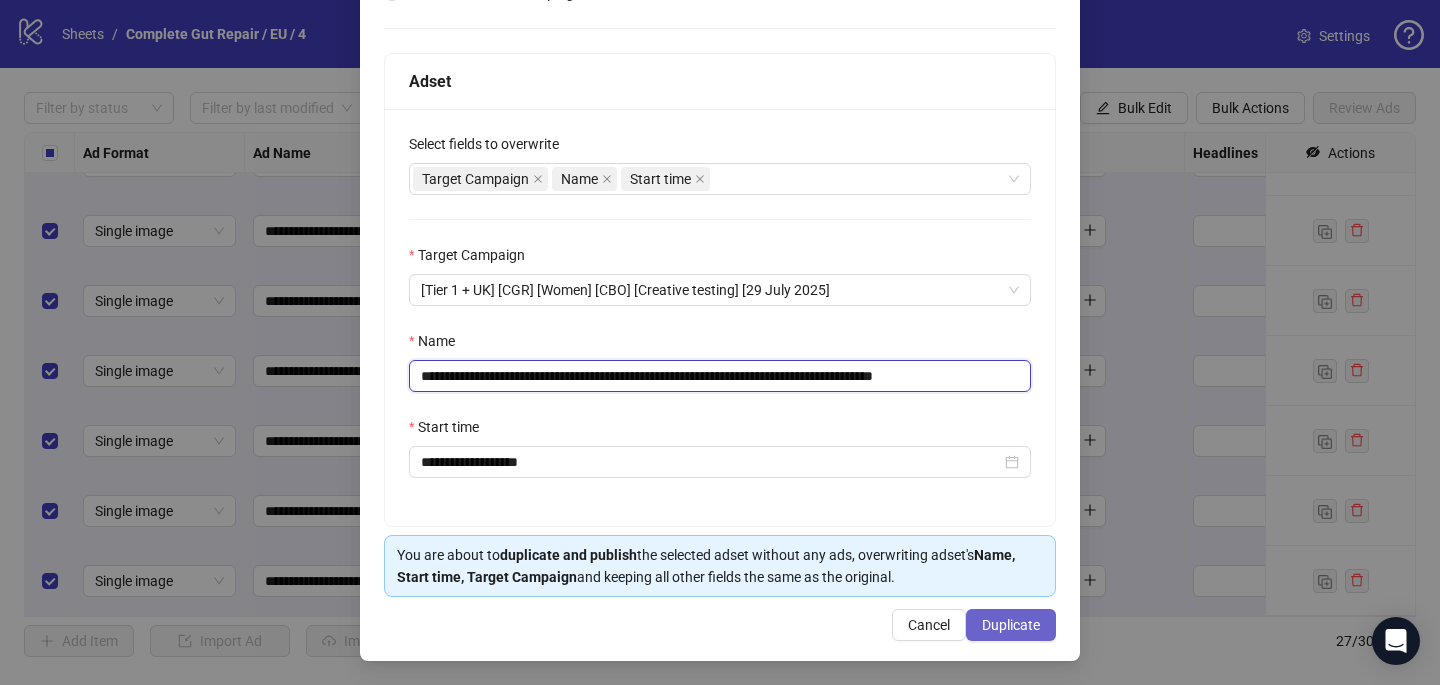 type on "**********" 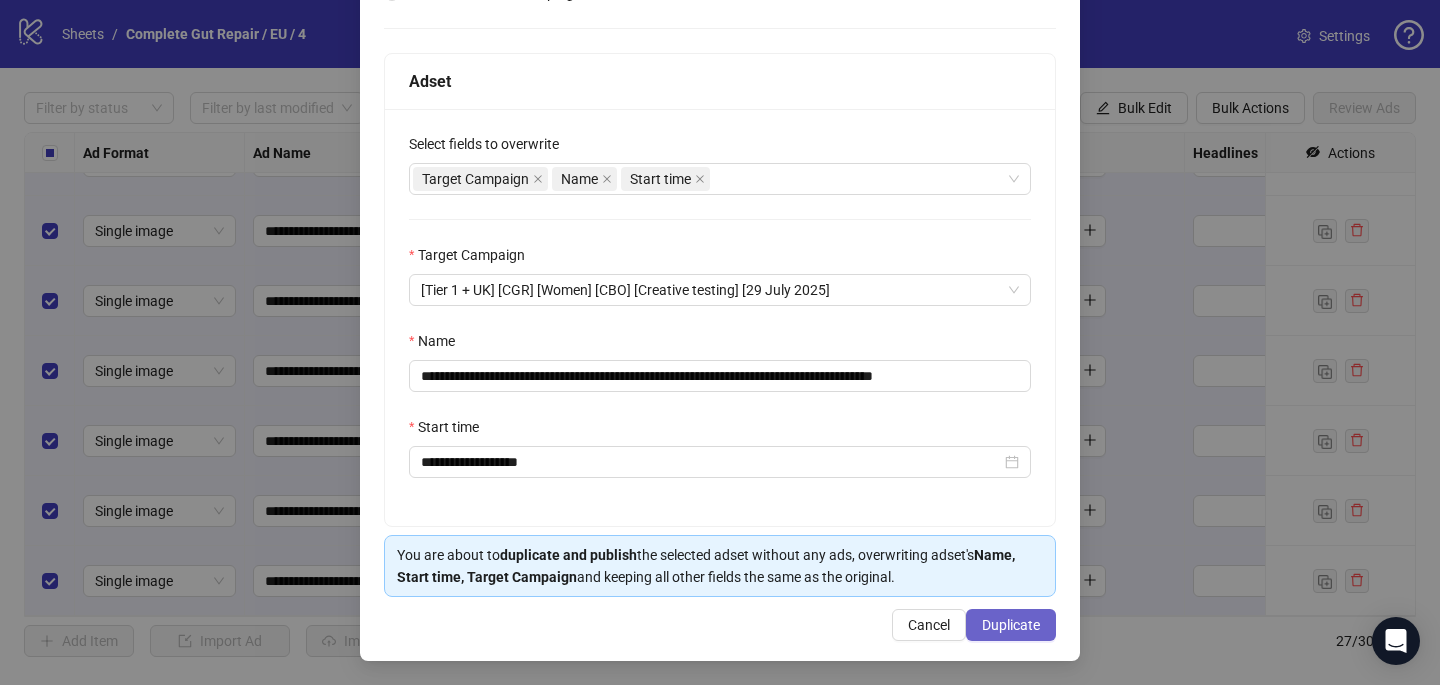 click on "Duplicate" at bounding box center (1011, 625) 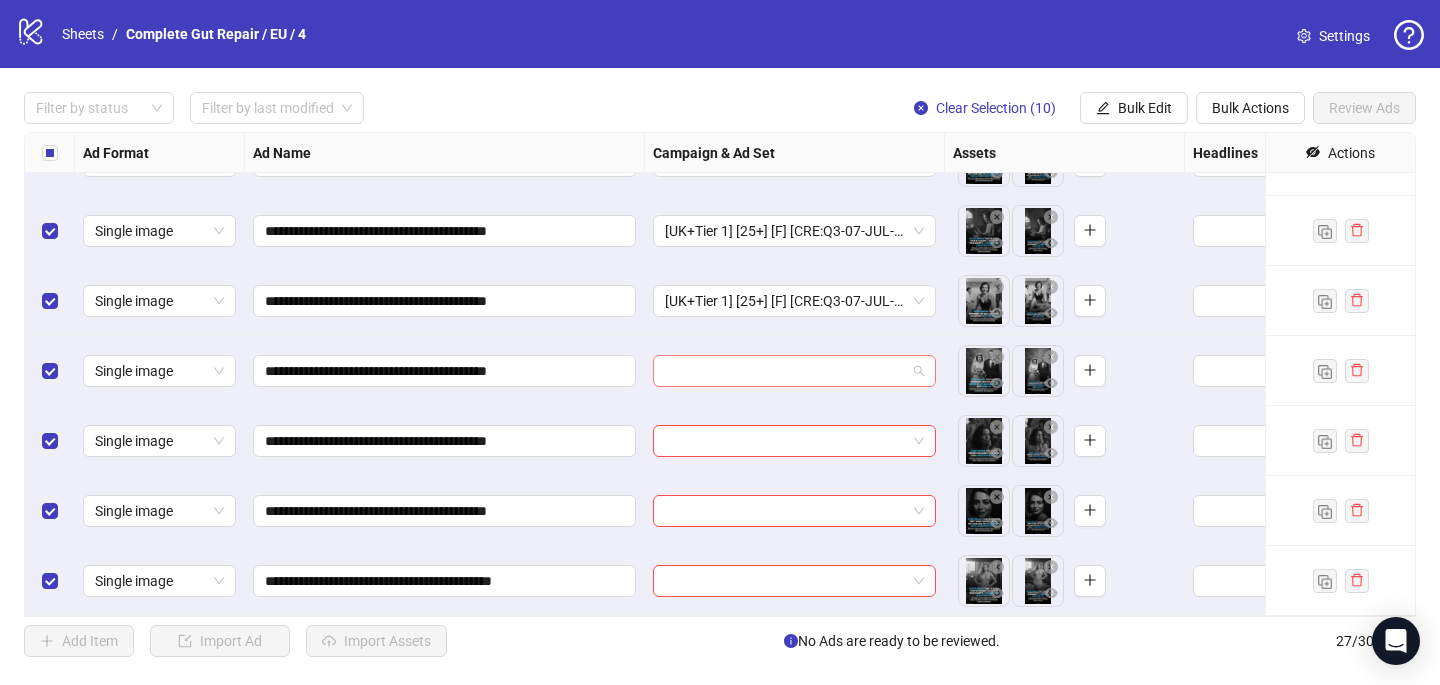 click at bounding box center (785, 371) 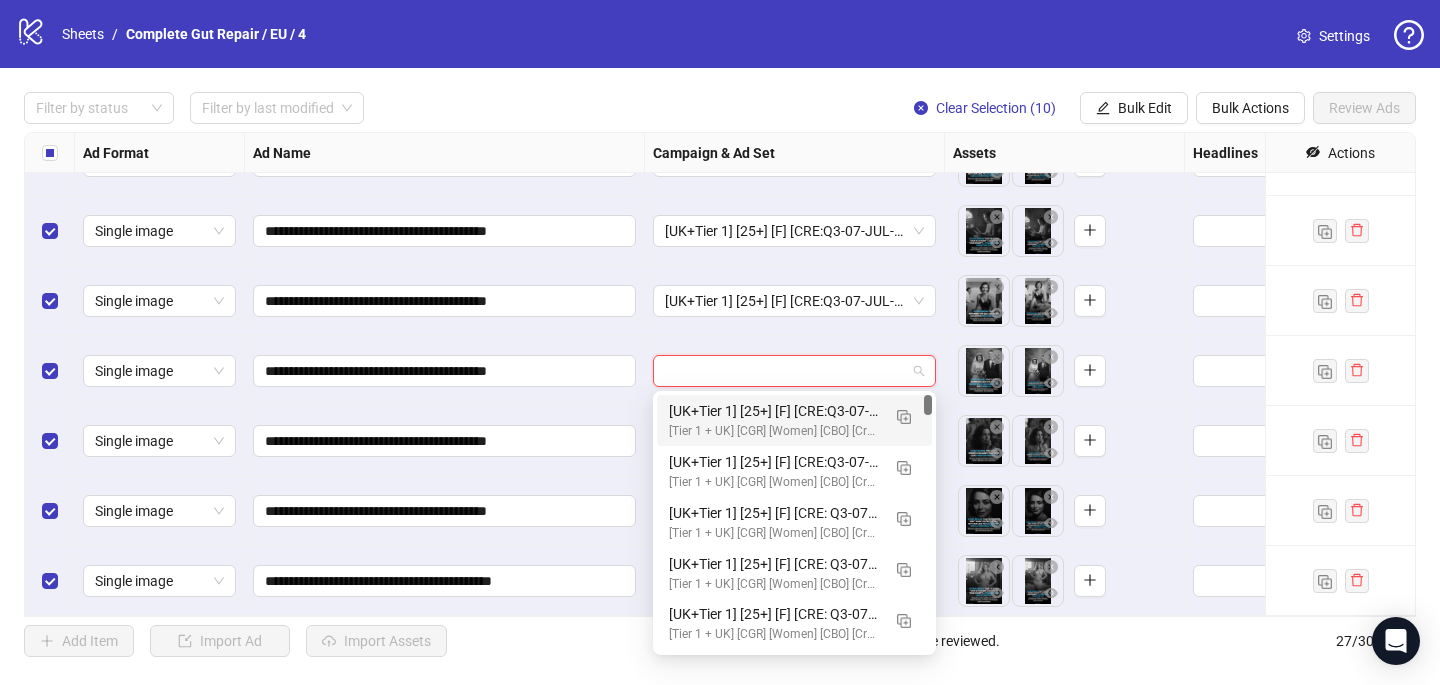 click on "[UK+Tier 1] [25+] [F] [CRE:Q3-07-JUL-2025-StudyShows-BRAND-CGR/PCP #2] [9 Aug 2025] (copy)" at bounding box center (774, 411) 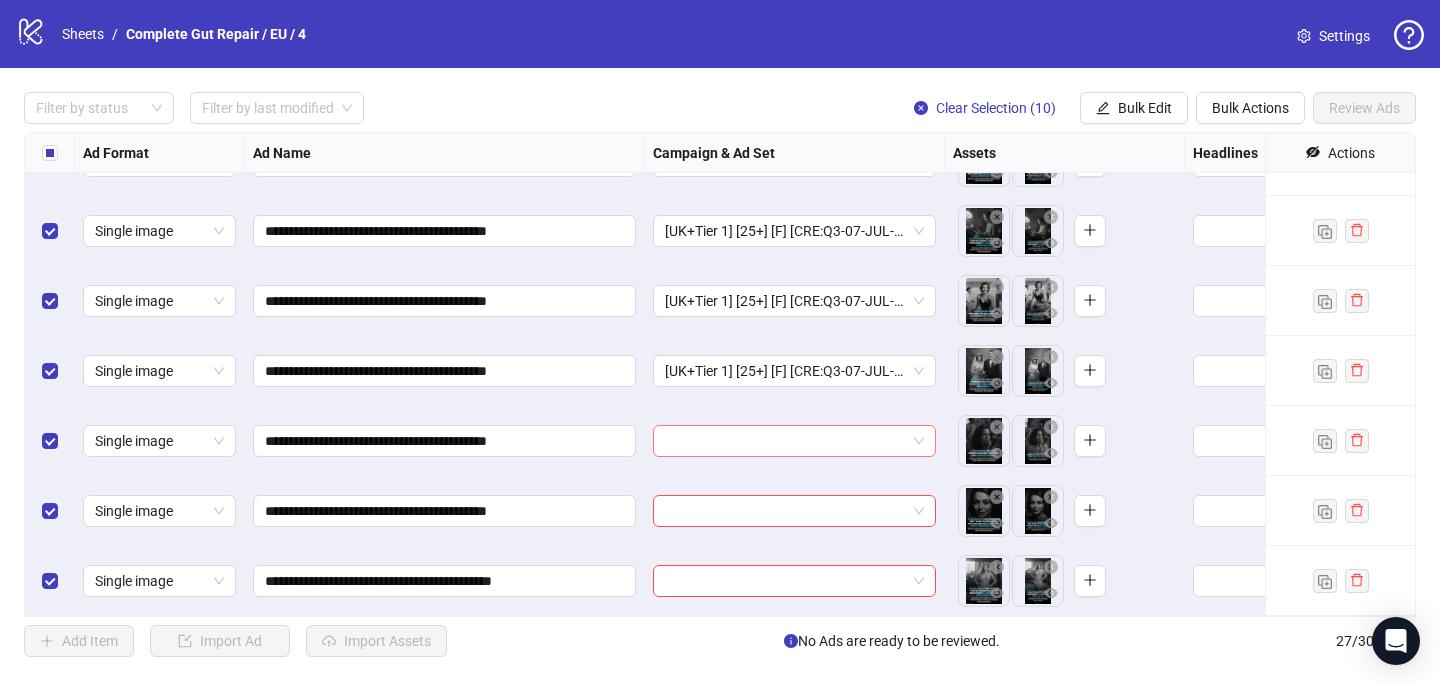 click at bounding box center (785, 441) 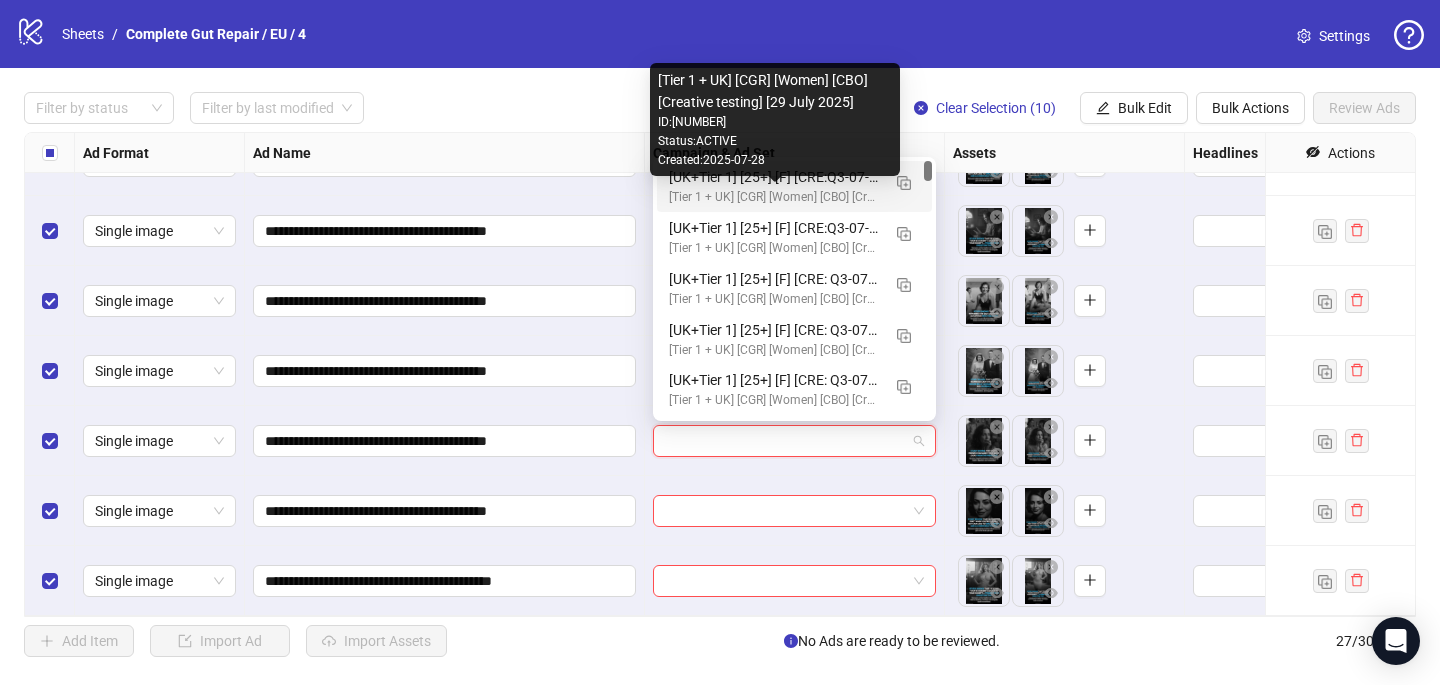 click on "[Tier 1 + UK] [CGR] [Women] [CBO] [Creative testing] [29 July 2025]" at bounding box center (774, 197) 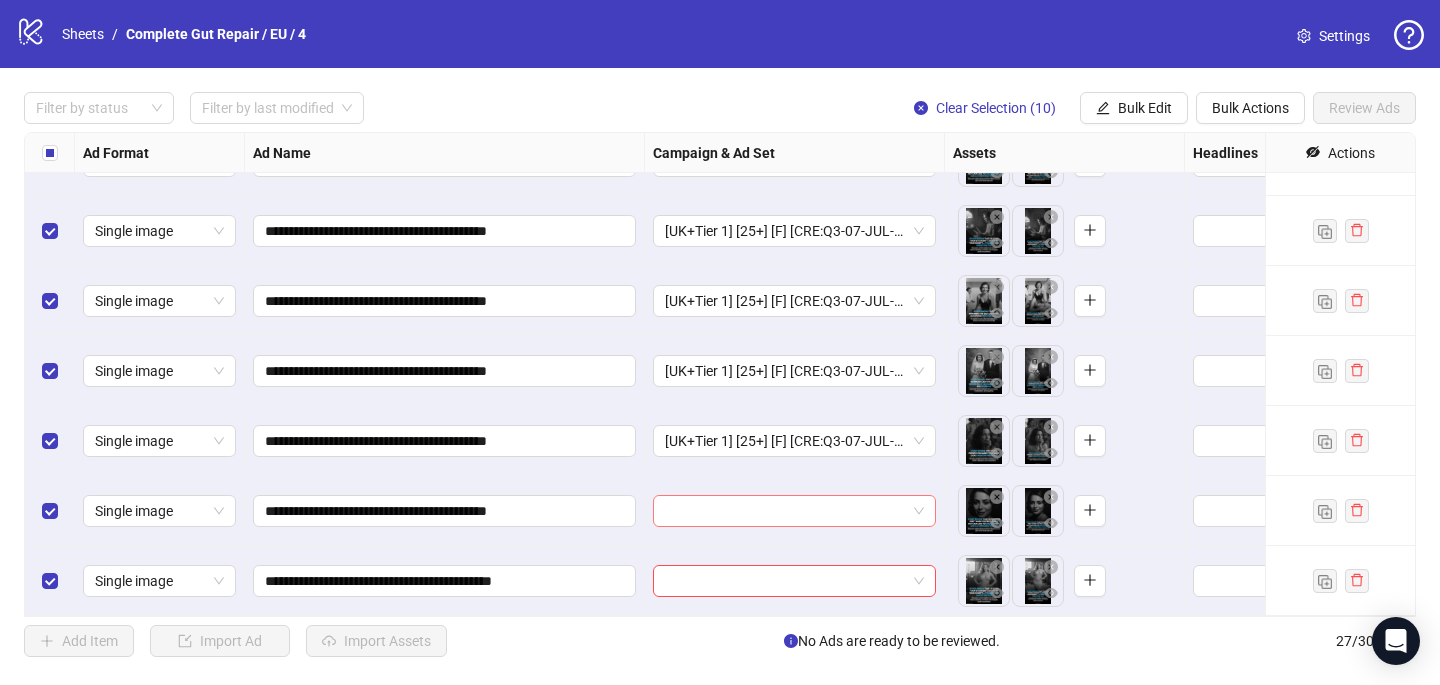 click at bounding box center [785, 511] 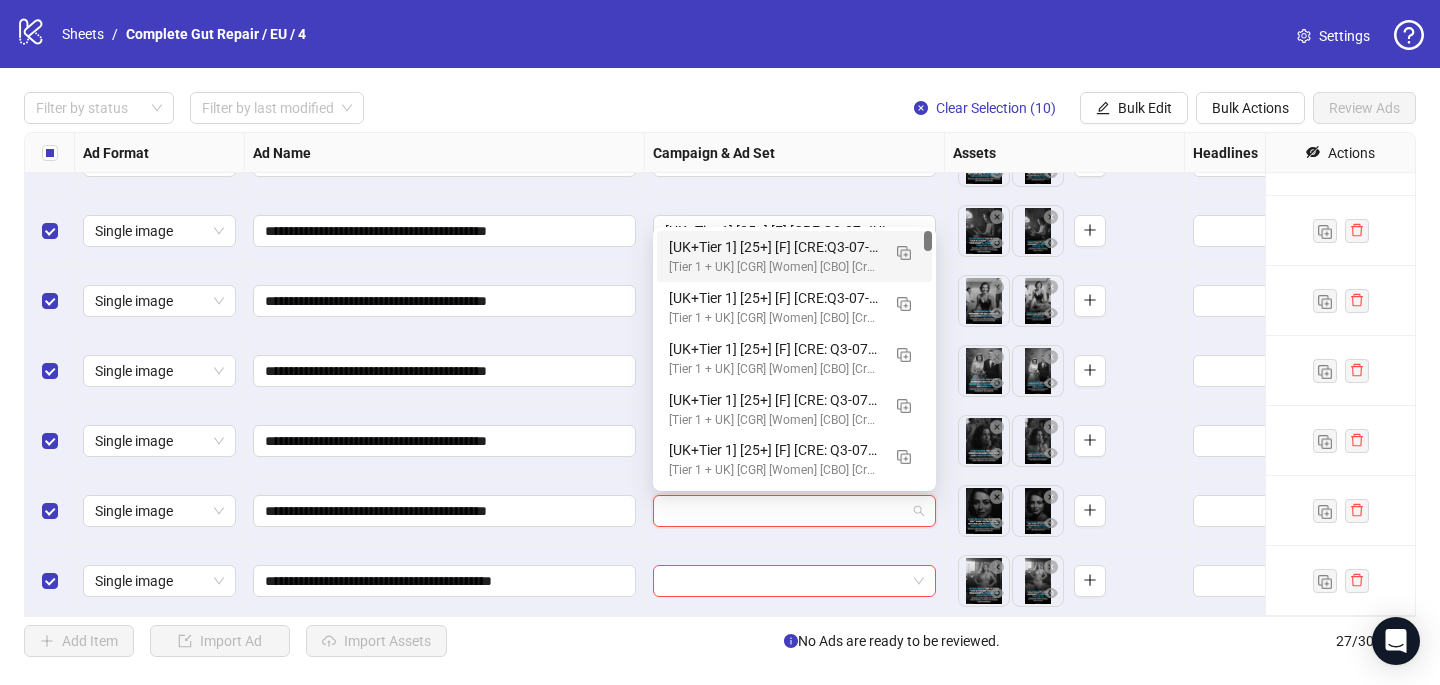 click on "[UK+Tier 1] [25+] [F] [CRE:Q3-07-JUL-2025-StudyShows-BRAND-CGR/PCP #2] [9 Aug 2025] (copy)" at bounding box center (774, 247) 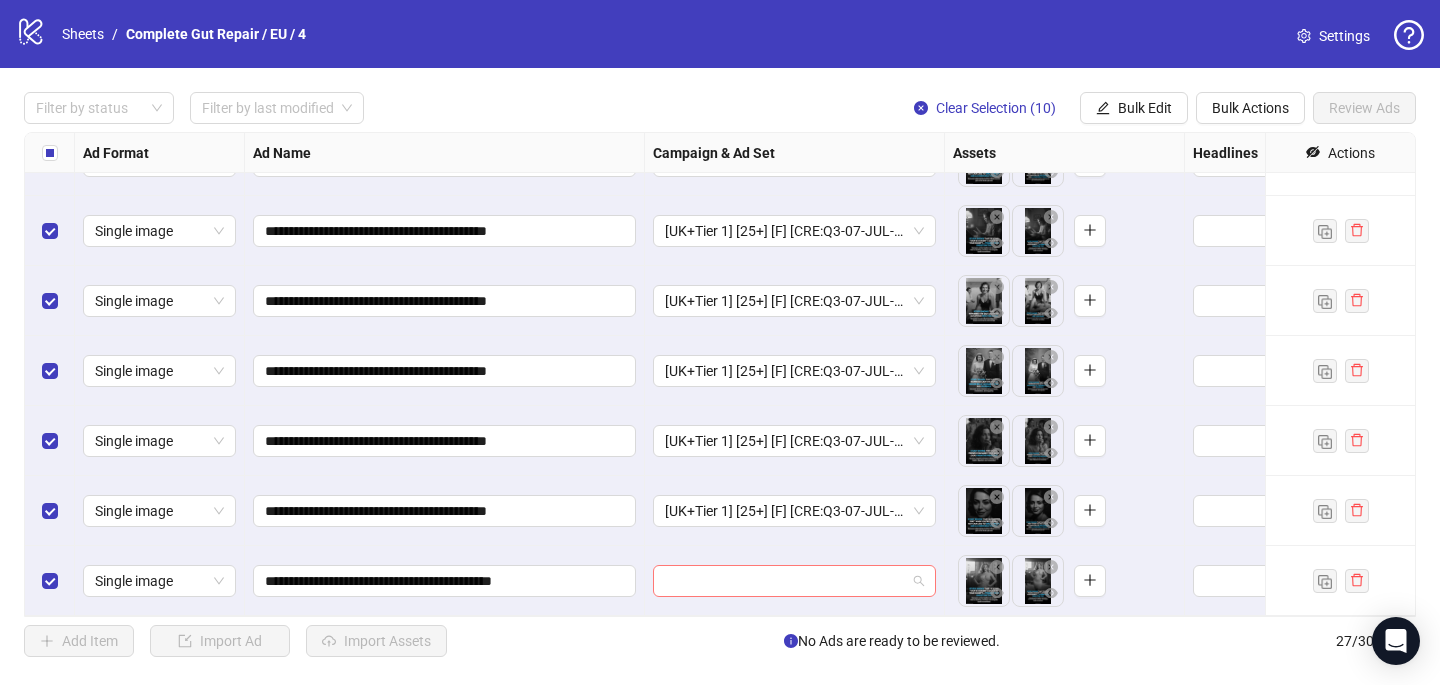 click at bounding box center [785, 581] 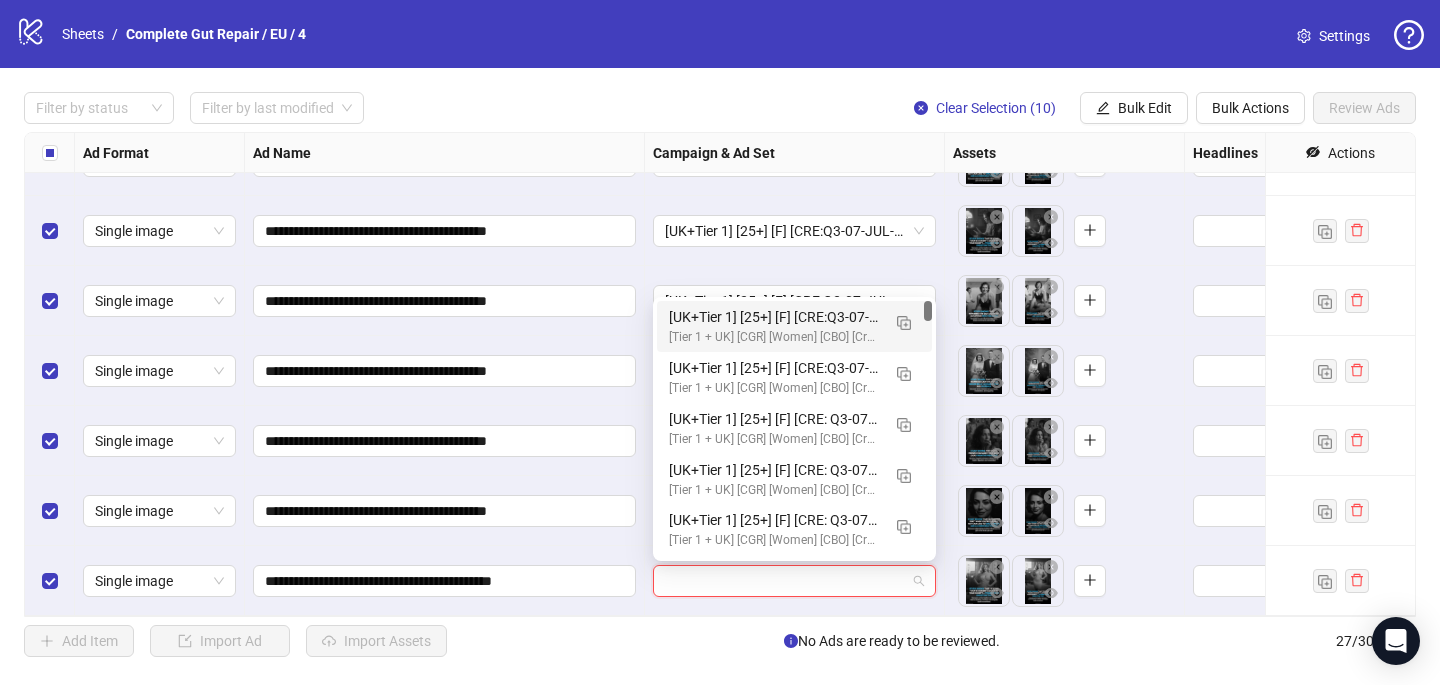 click on "[UK+Tier 1] [25+] [F] [CRE:Q3-07-JUL-2025-StudyShows-BRAND-CGR/PCP #2] [9 Aug 2025] (copy)" at bounding box center [774, 317] 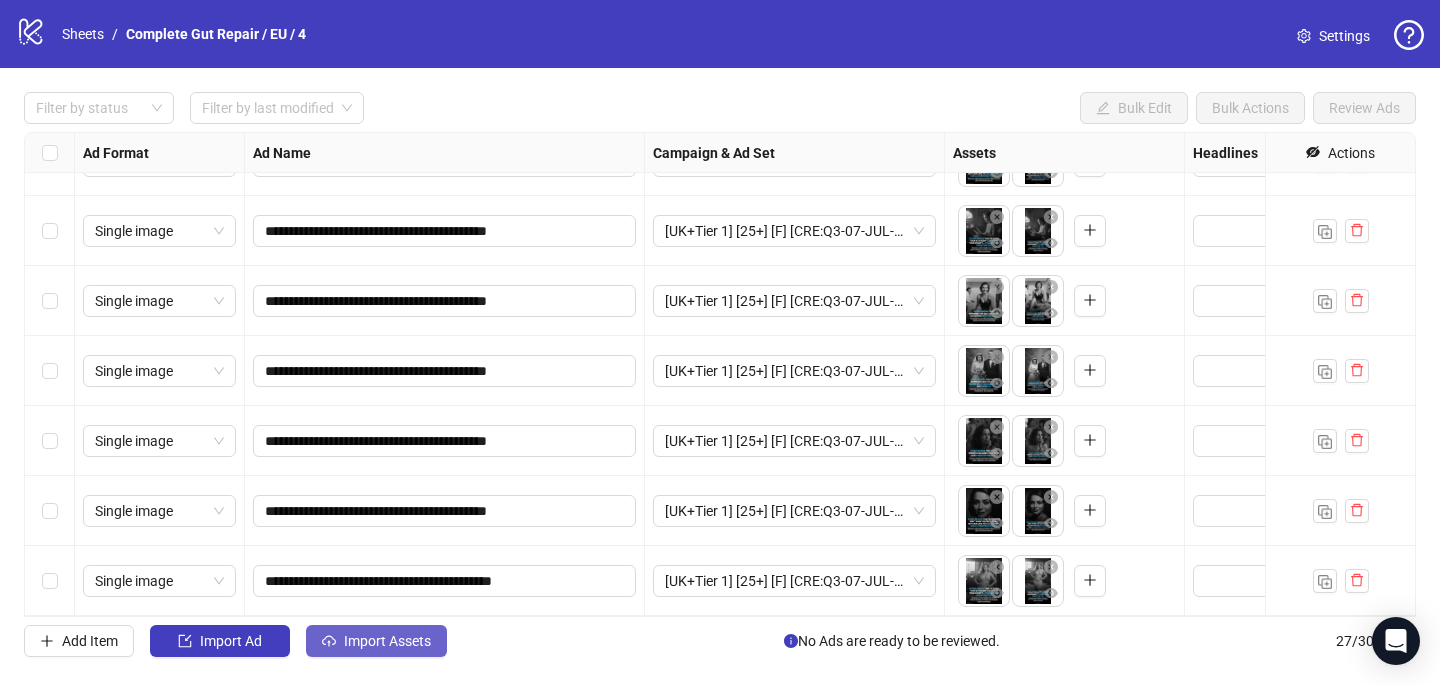 click on "Import Assets" at bounding box center (376, 641) 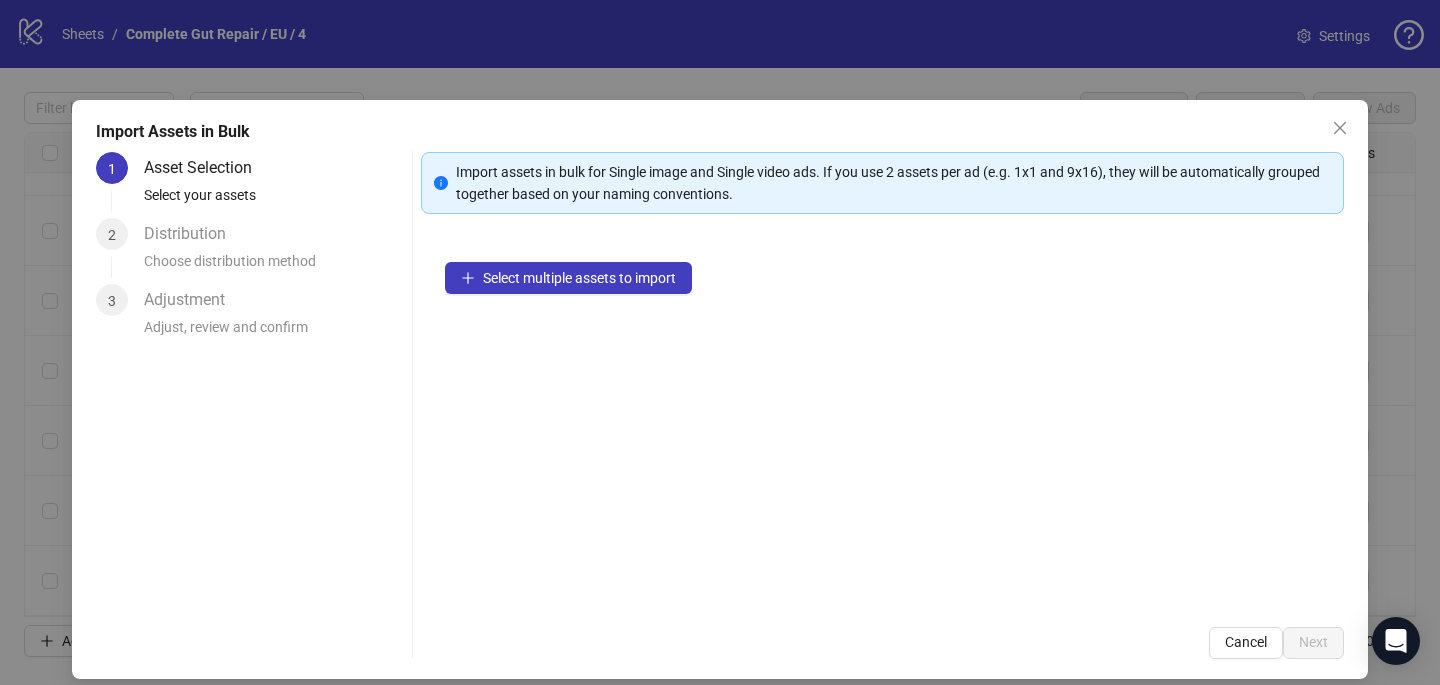 click on "Select multiple assets to import" at bounding box center [882, 420] 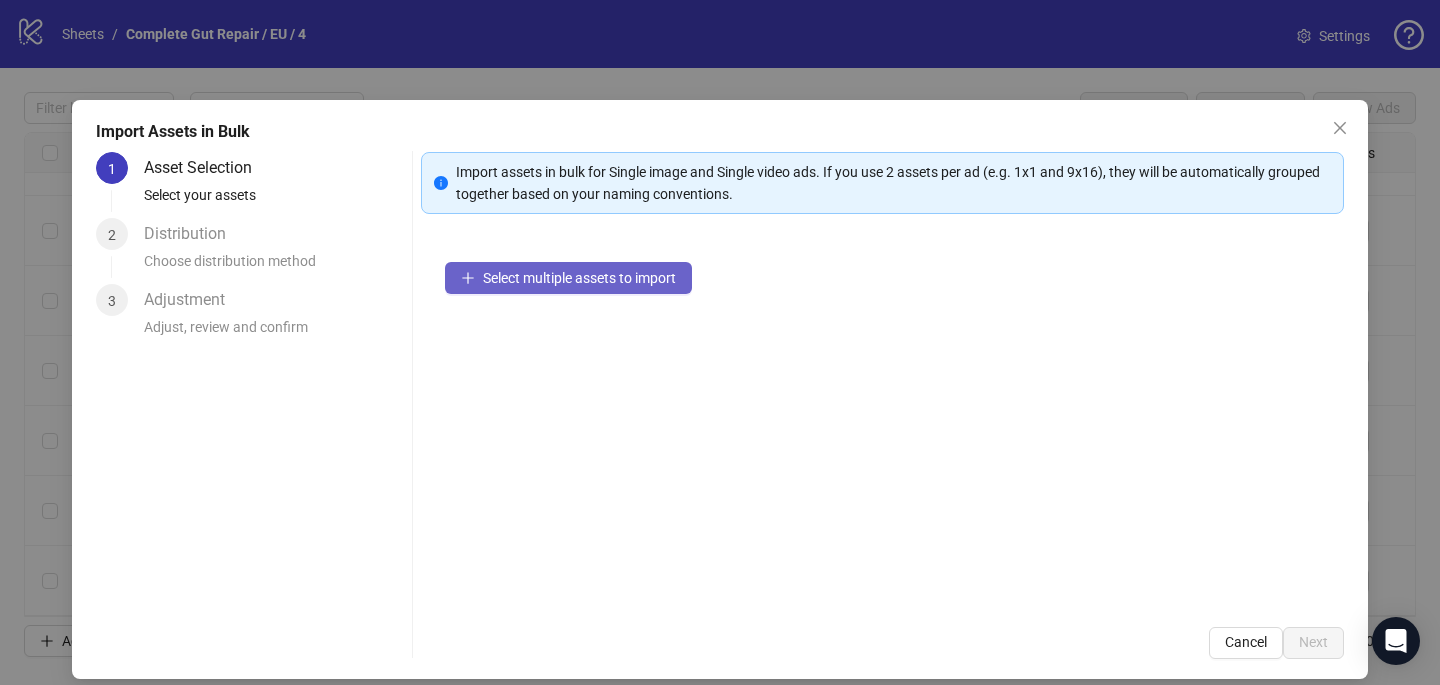 click on "Select multiple assets to import" at bounding box center (579, 278) 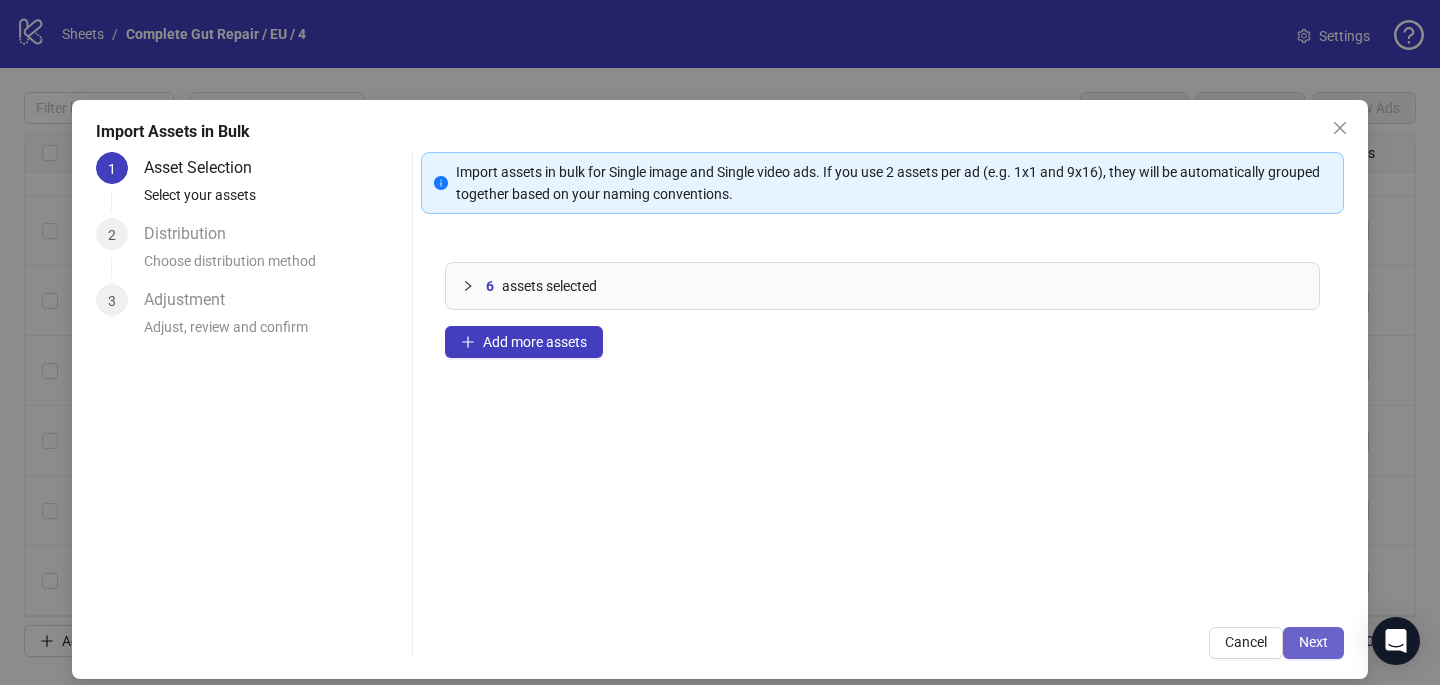 click on "Next" at bounding box center (1313, 643) 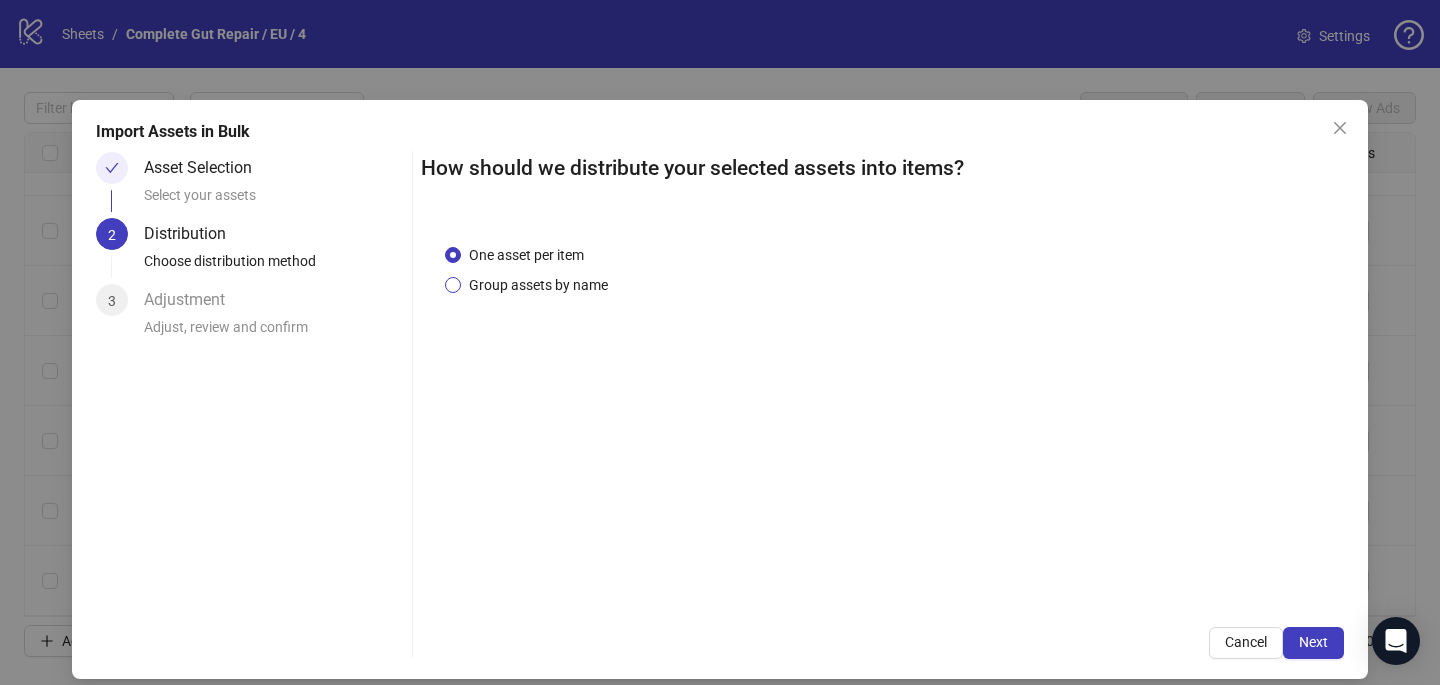click on "Group assets by name" at bounding box center (538, 285) 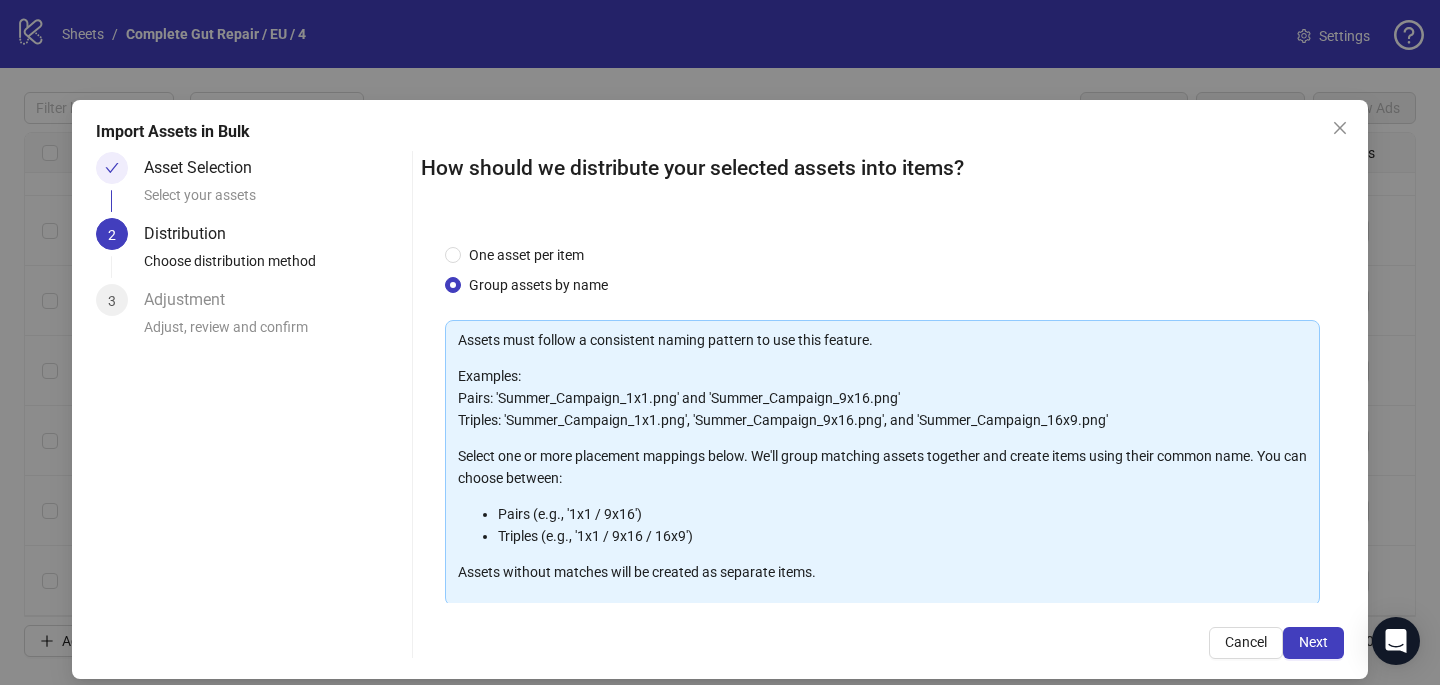 scroll, scrollTop: 132, scrollLeft: 0, axis: vertical 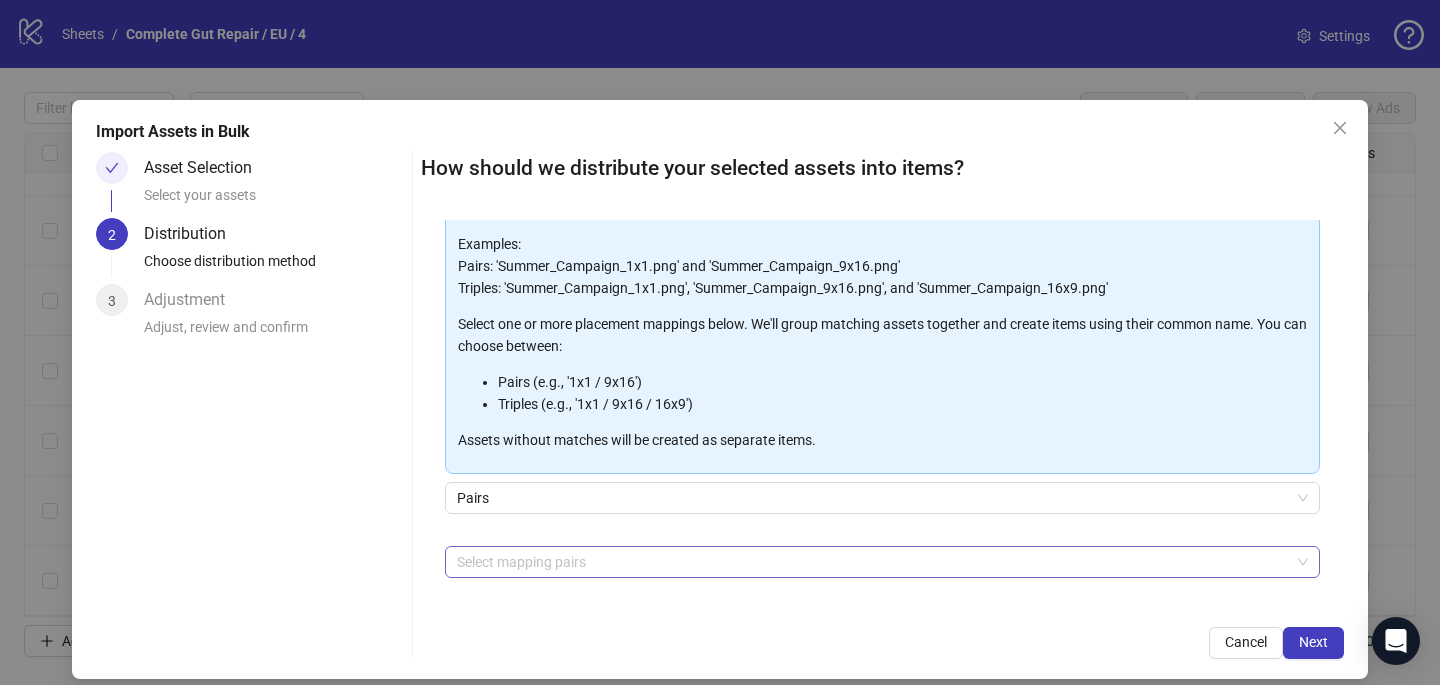 click at bounding box center [872, 562] 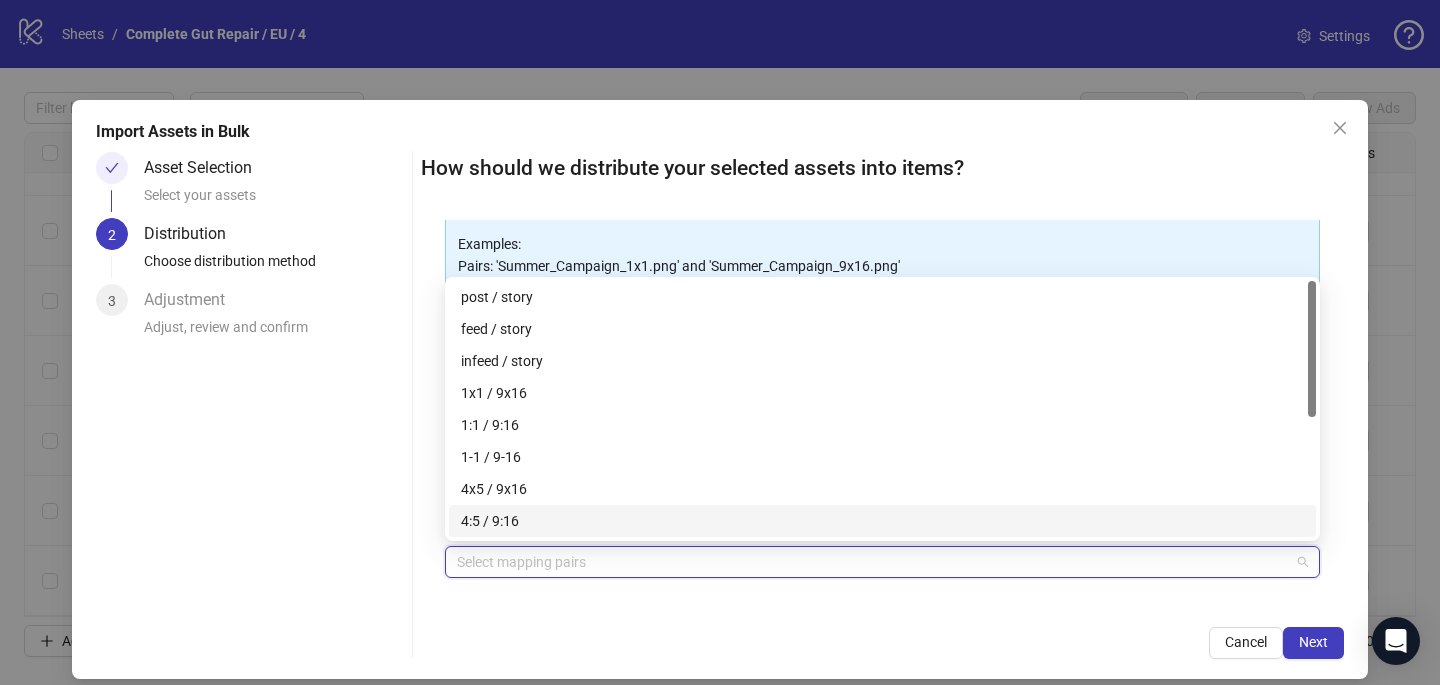 click on "4:5 / 9:16" at bounding box center [882, 521] 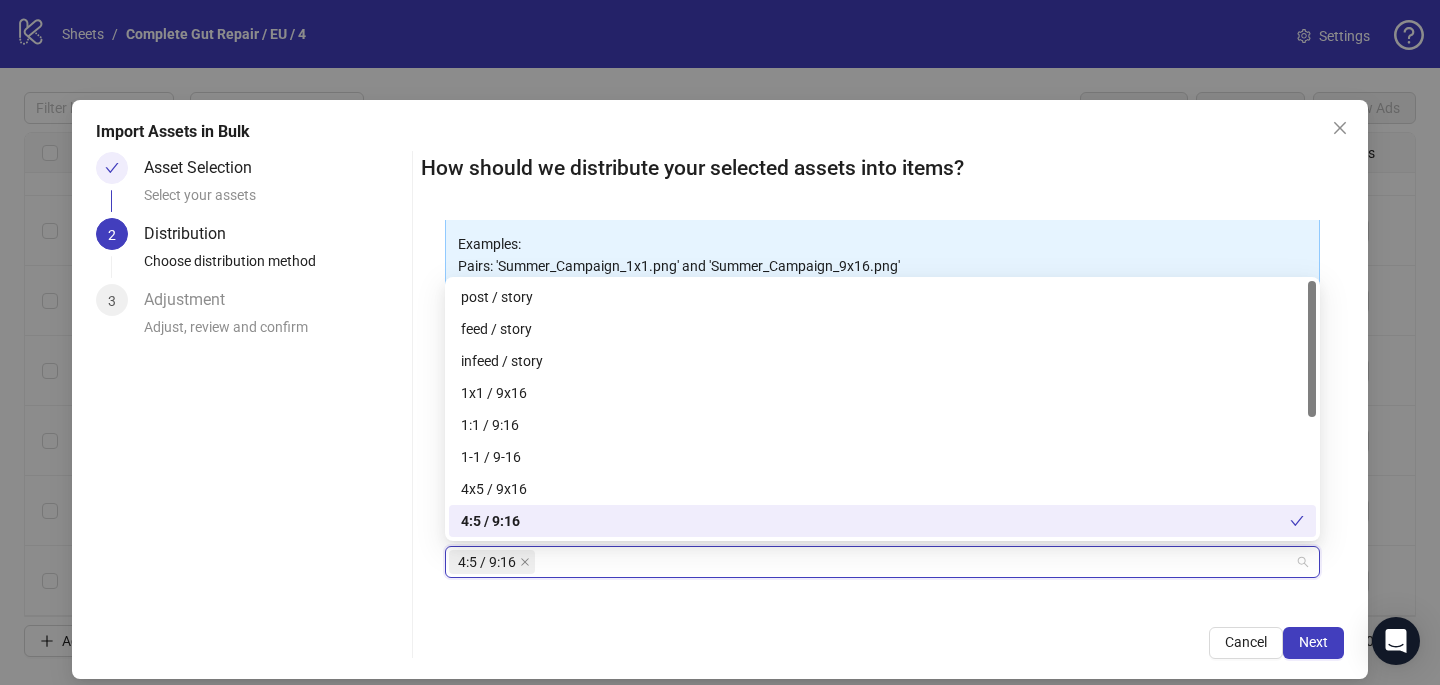 click on "4:5 / 9:16" at bounding box center [875, 521] 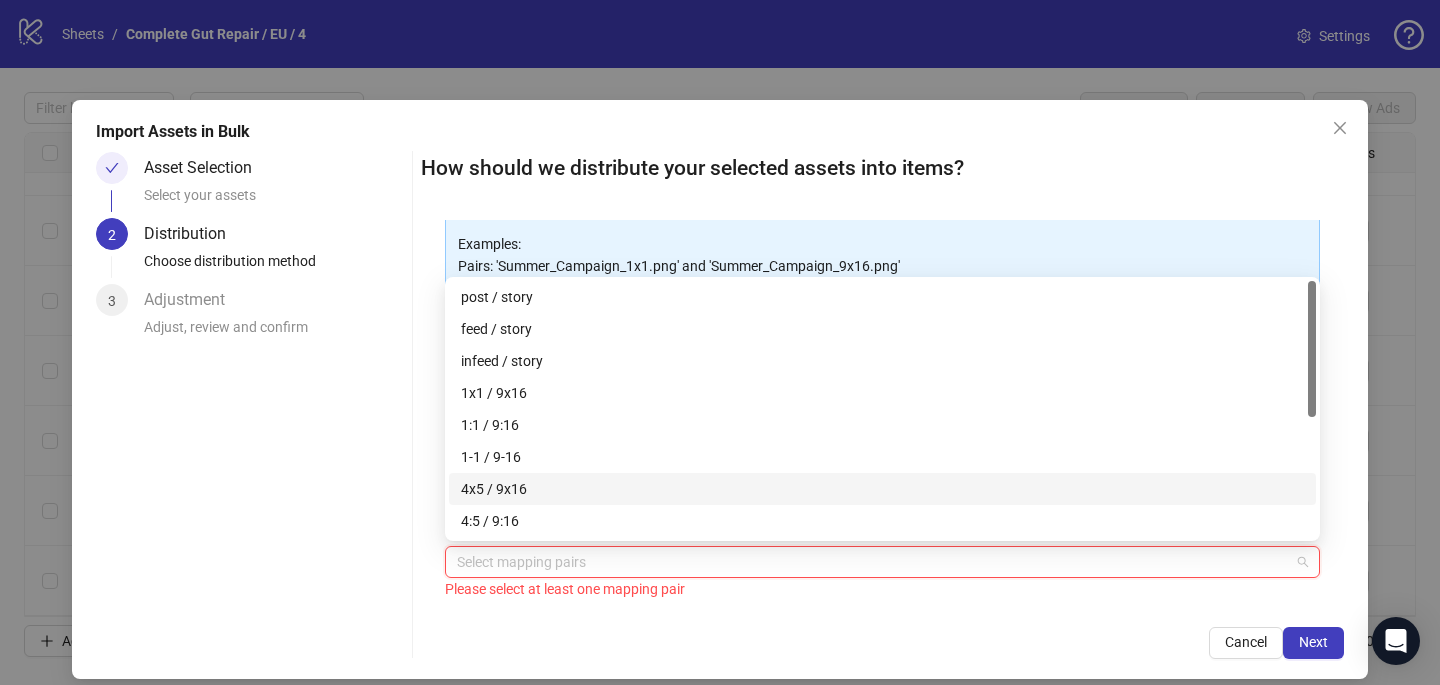 click on "4x5 / 9x16" at bounding box center (882, 489) 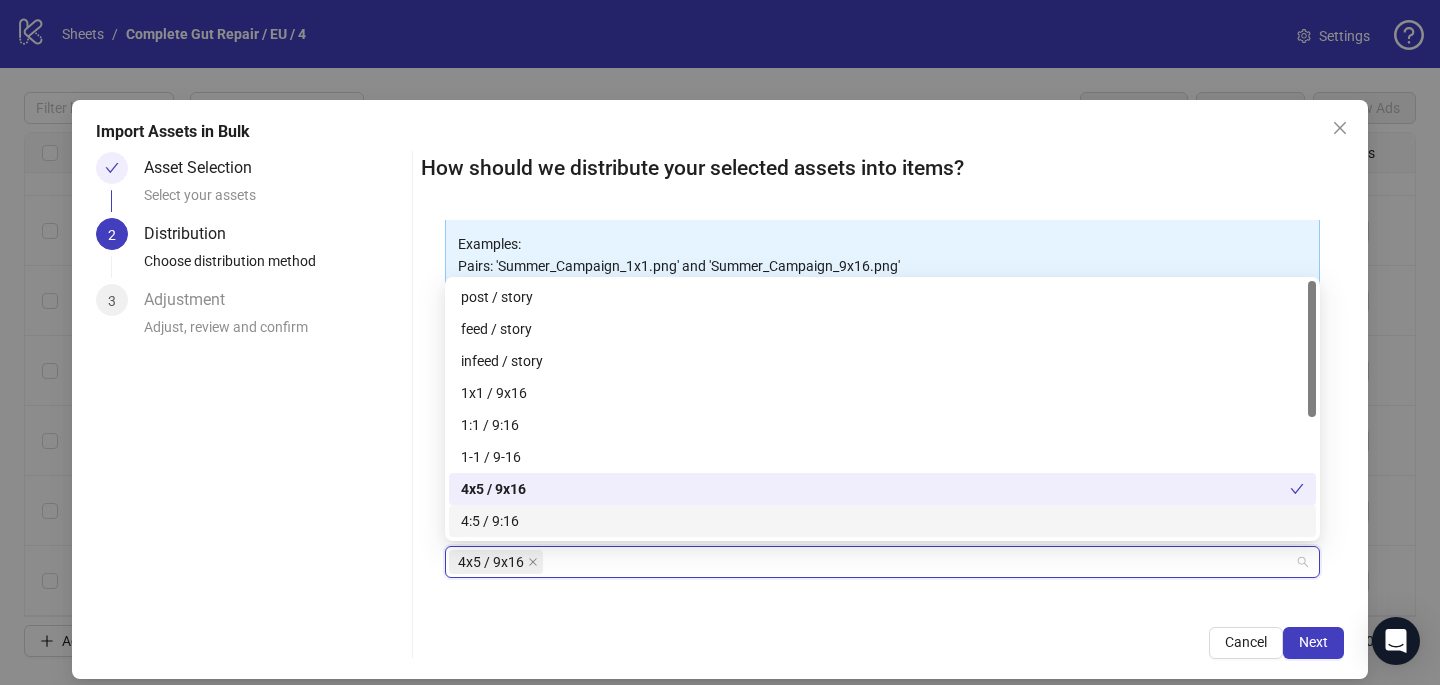 click on "How should we distribute your selected assets into items? One asset per item Group assets by name Assets must follow a consistent naming pattern to use this feature. Examples: Pairs: 'Summer_Campaign_1x1.png' and 'Summer_Campaign_9x16.png' Triples: 'Summer_Campaign_1x1.png', 'Summer_Campaign_9x16.png', and 'Summer_Campaign_16x9.png' Select one or more placement mappings below. We'll group matching assets together and create items using their common name. You can choose between: Pairs (e.g., '1x1 / 9x16') Triples (e.g., '1x1 / 9x16 / 16x9') Assets without matches will be created as separate items. Pairs 4x5 / 9x16   + Add Custom Pair Cancel Next" at bounding box center [882, 405] 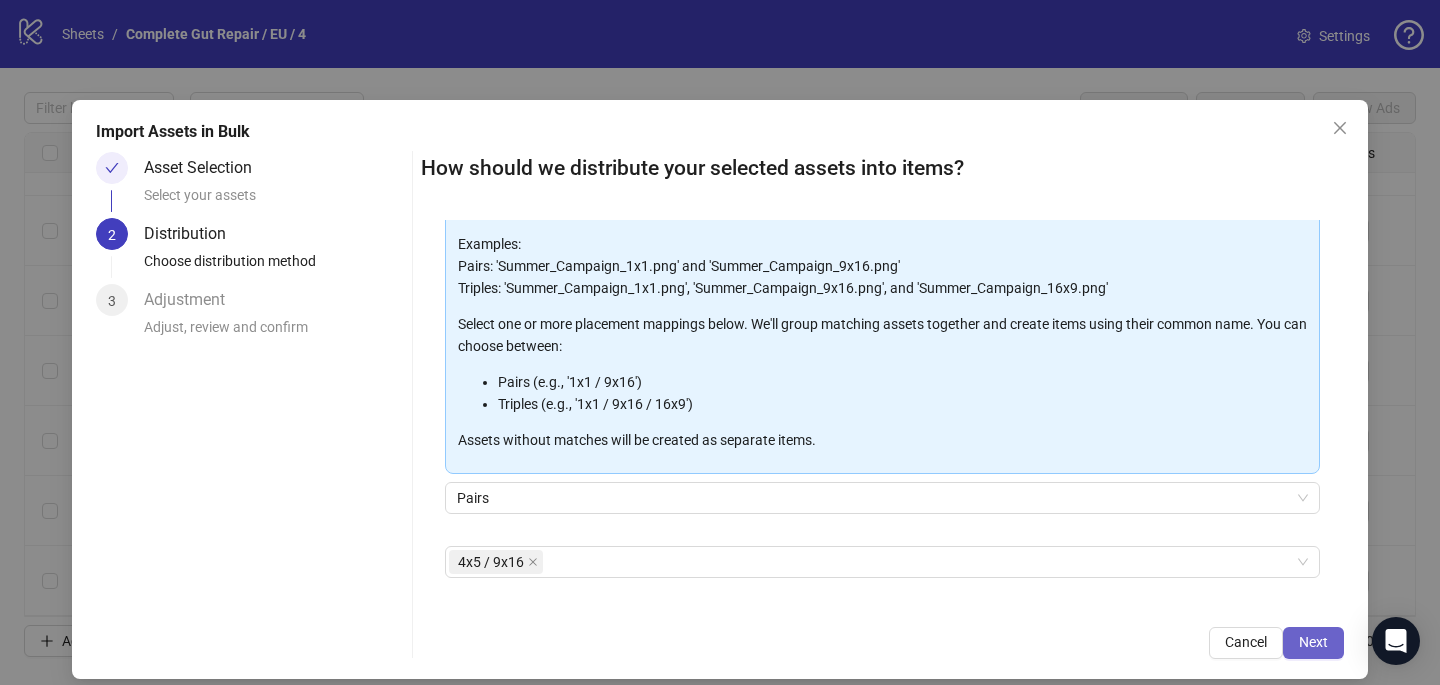 click on "Next" at bounding box center (1313, 643) 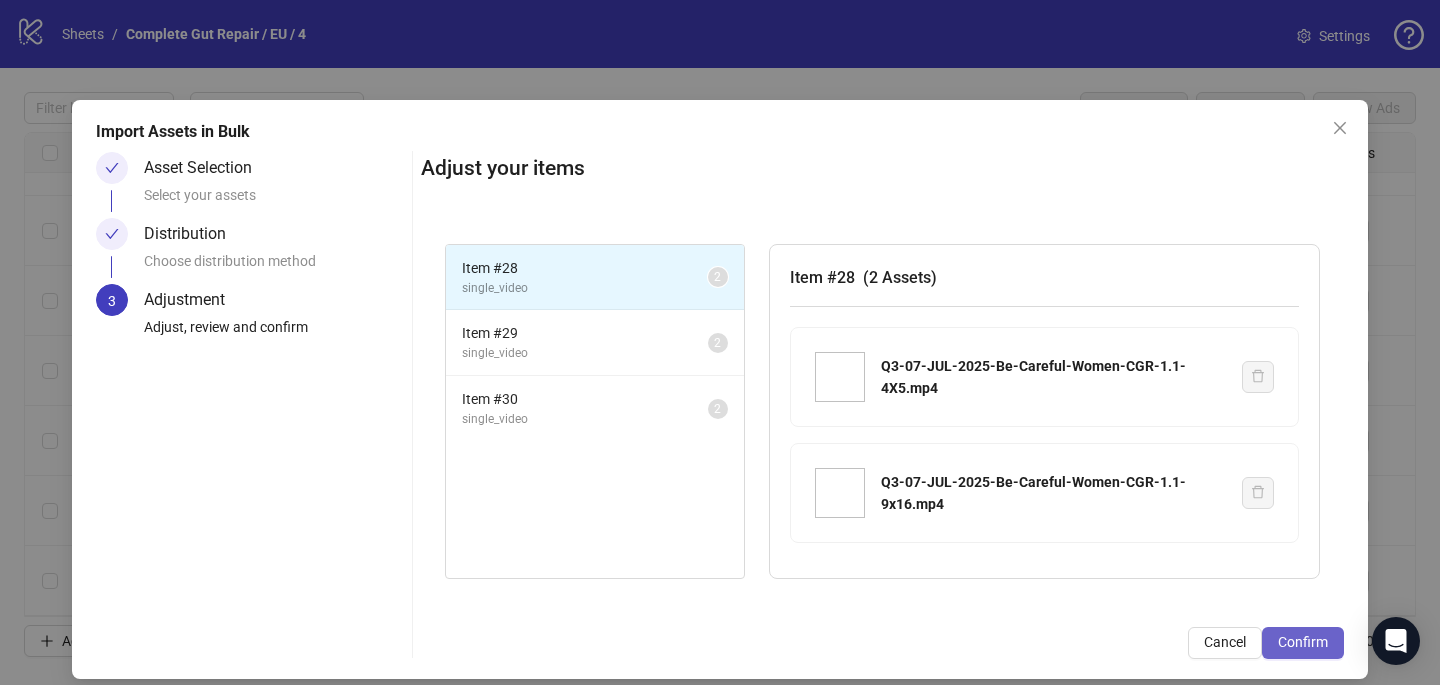 click on "Confirm" at bounding box center [1303, 642] 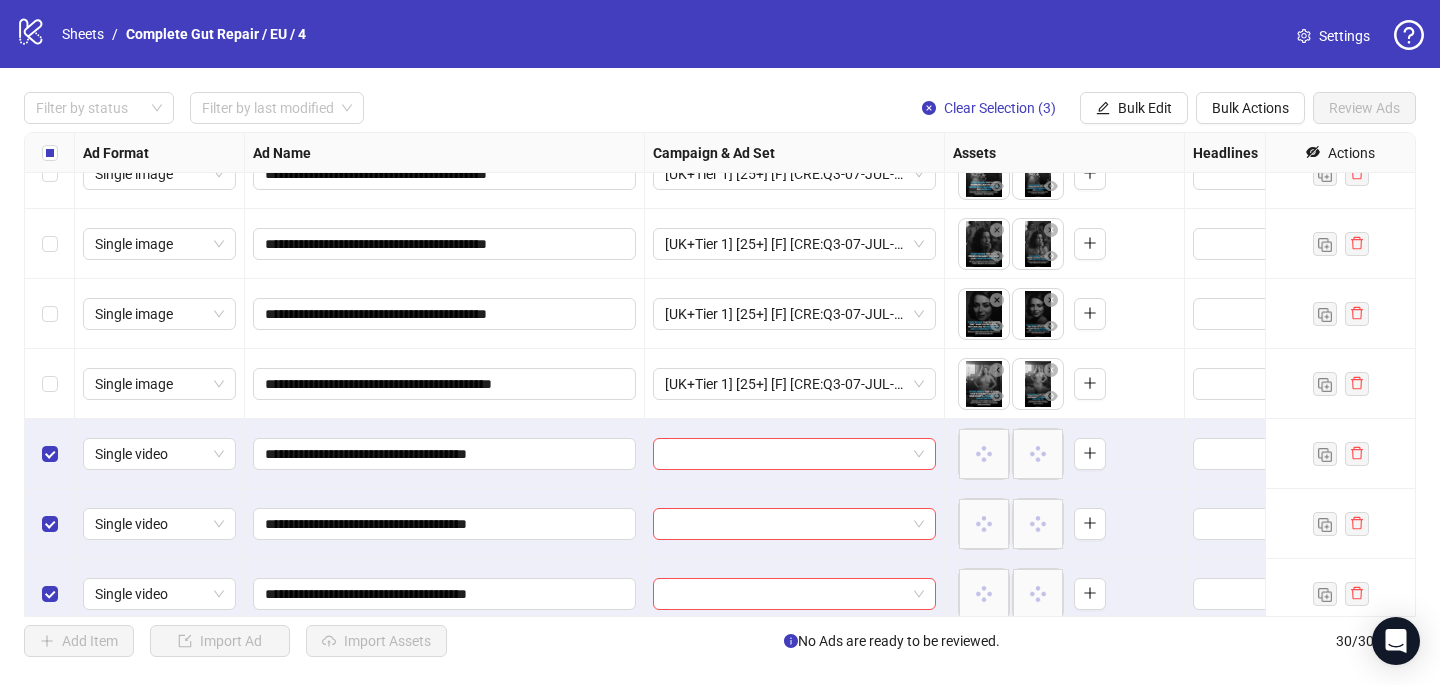 scroll, scrollTop: 1657, scrollLeft: 0, axis: vertical 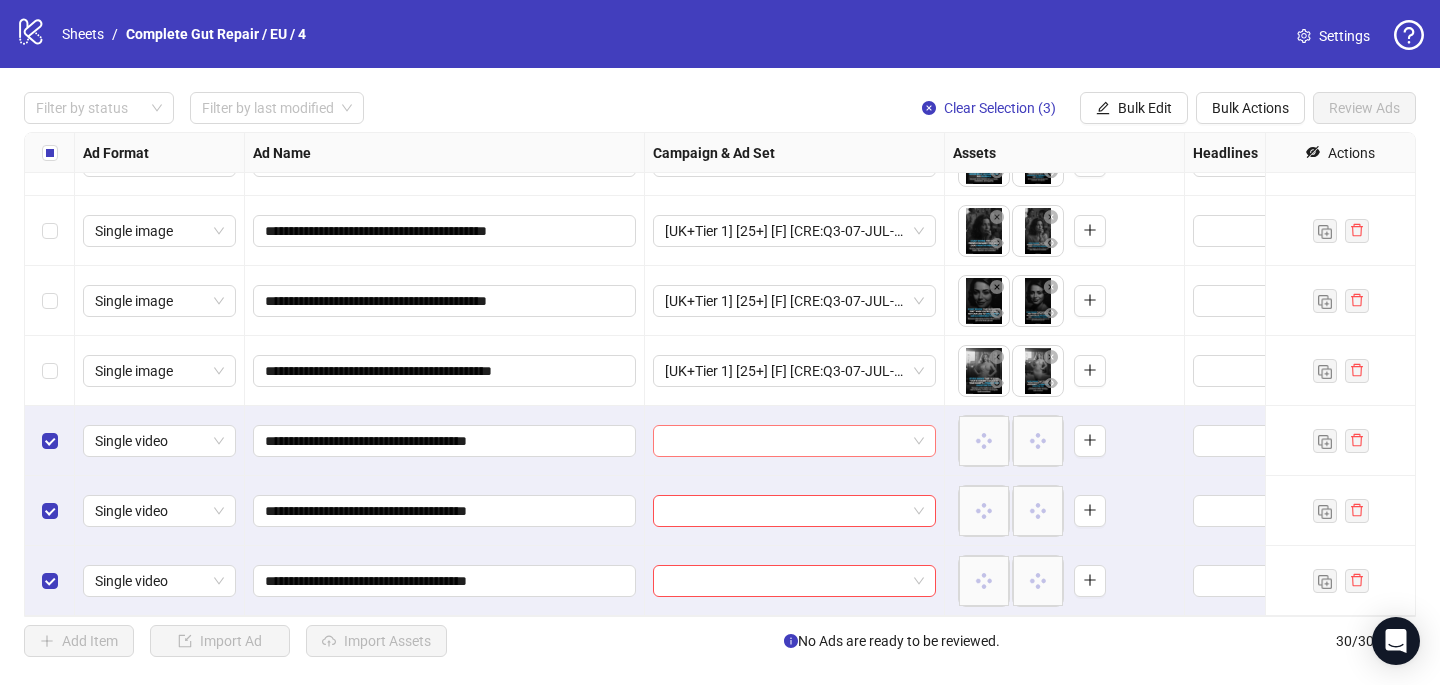 click at bounding box center (785, 441) 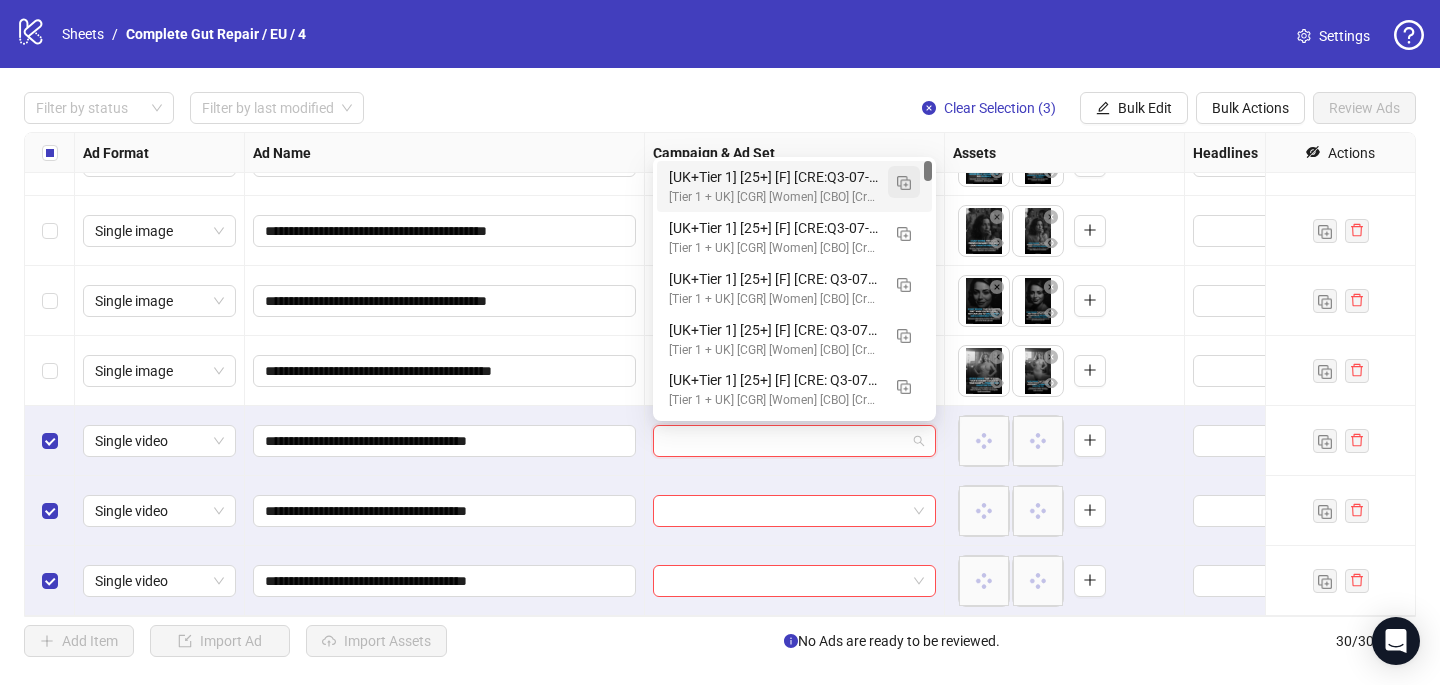 click at bounding box center [904, 183] 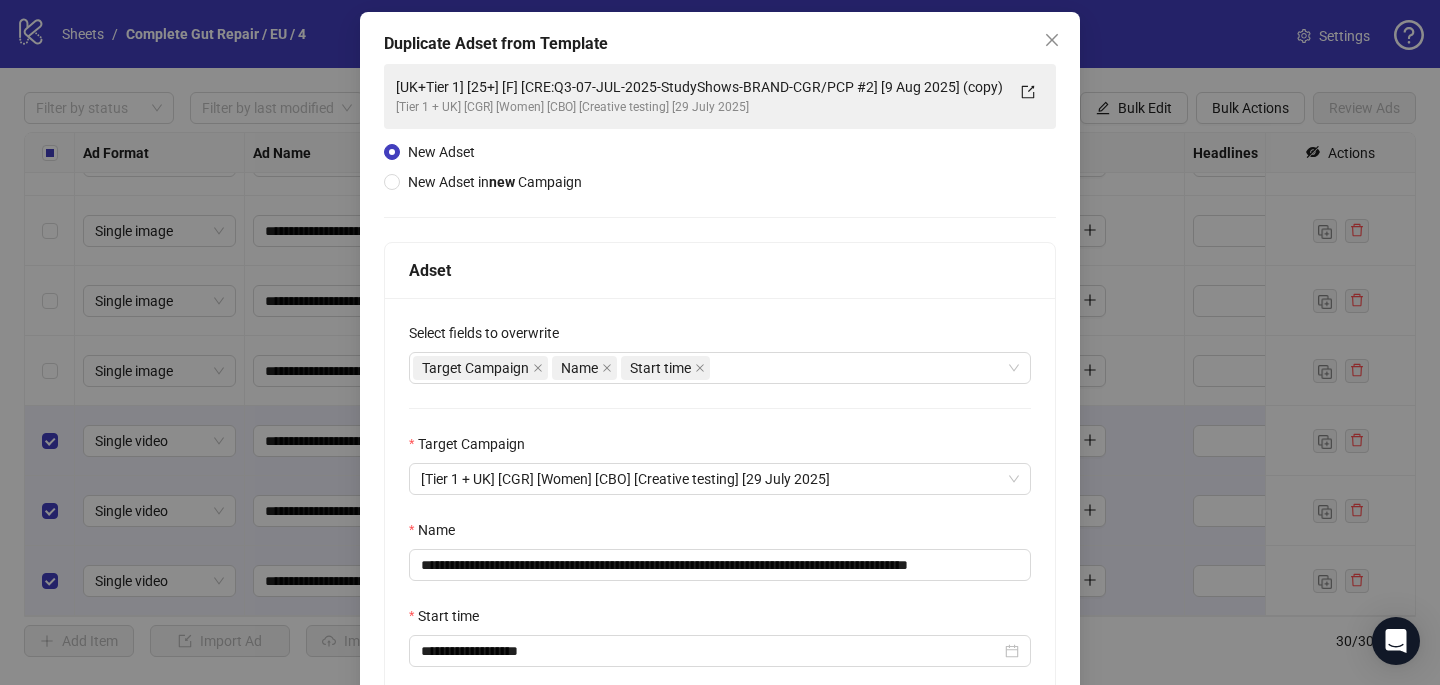 scroll, scrollTop: 152, scrollLeft: 0, axis: vertical 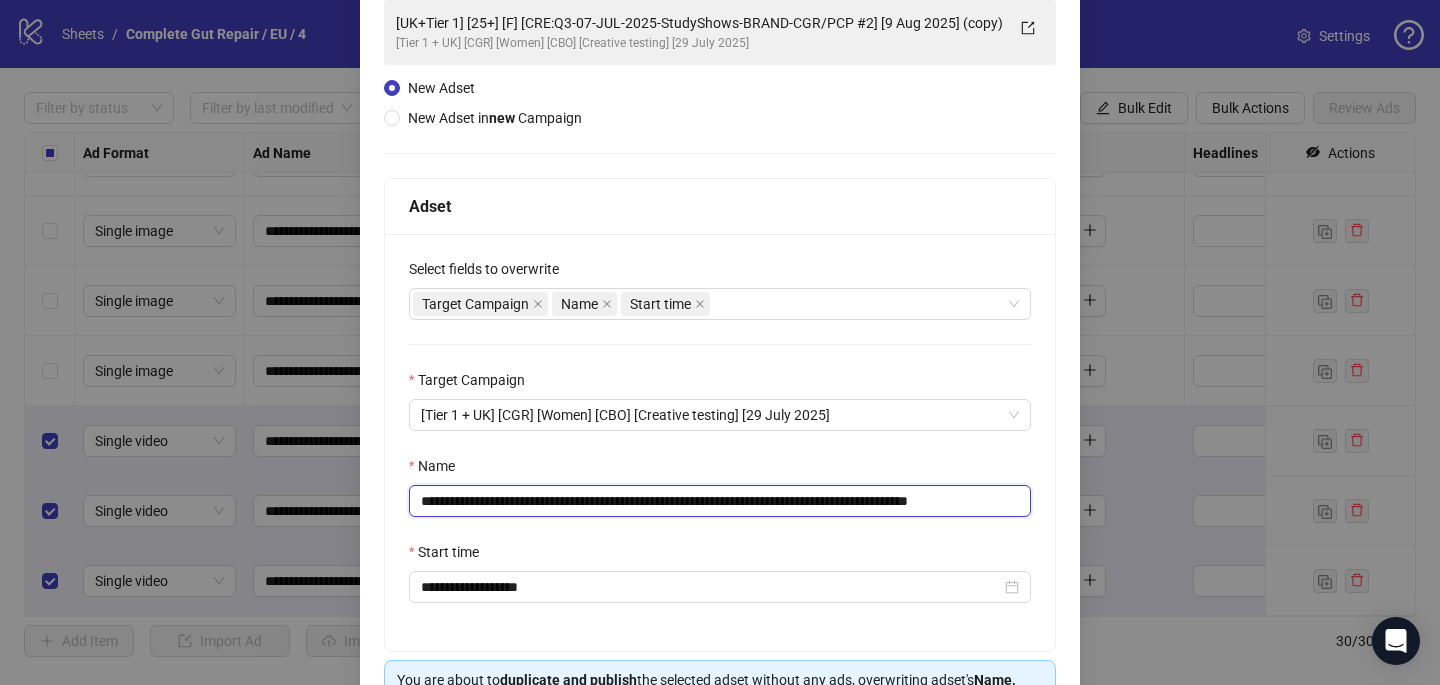drag, startPoint x: 893, startPoint y: 499, endPoint x: 582, endPoint y: 500, distance: 311.00162 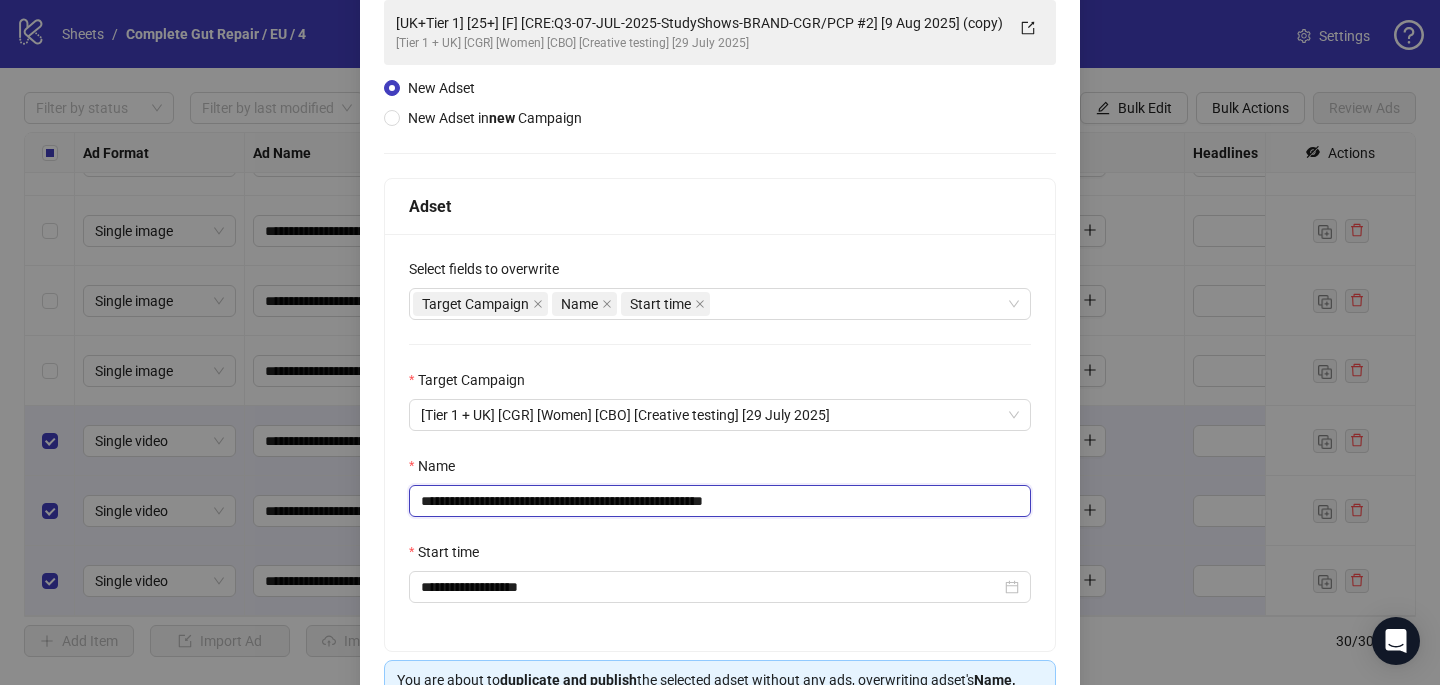 paste on "**********" 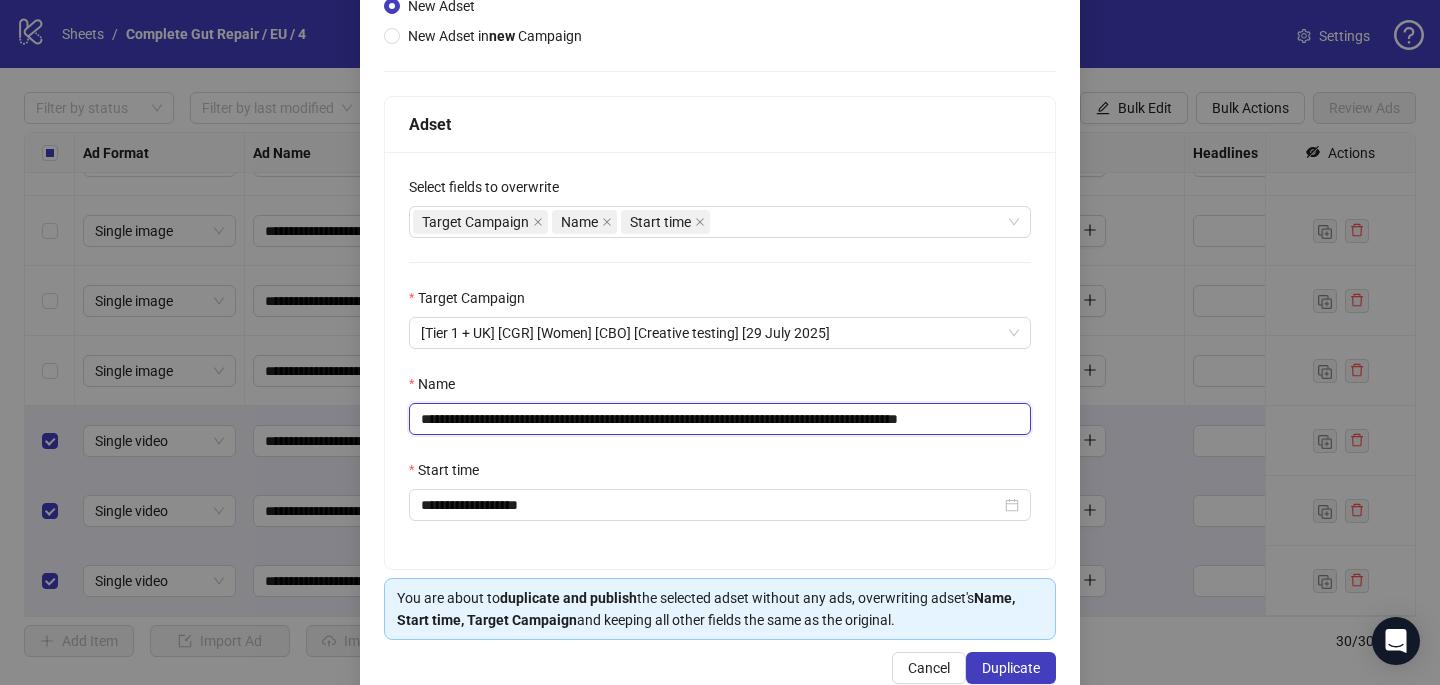 scroll, scrollTop: 278, scrollLeft: 0, axis: vertical 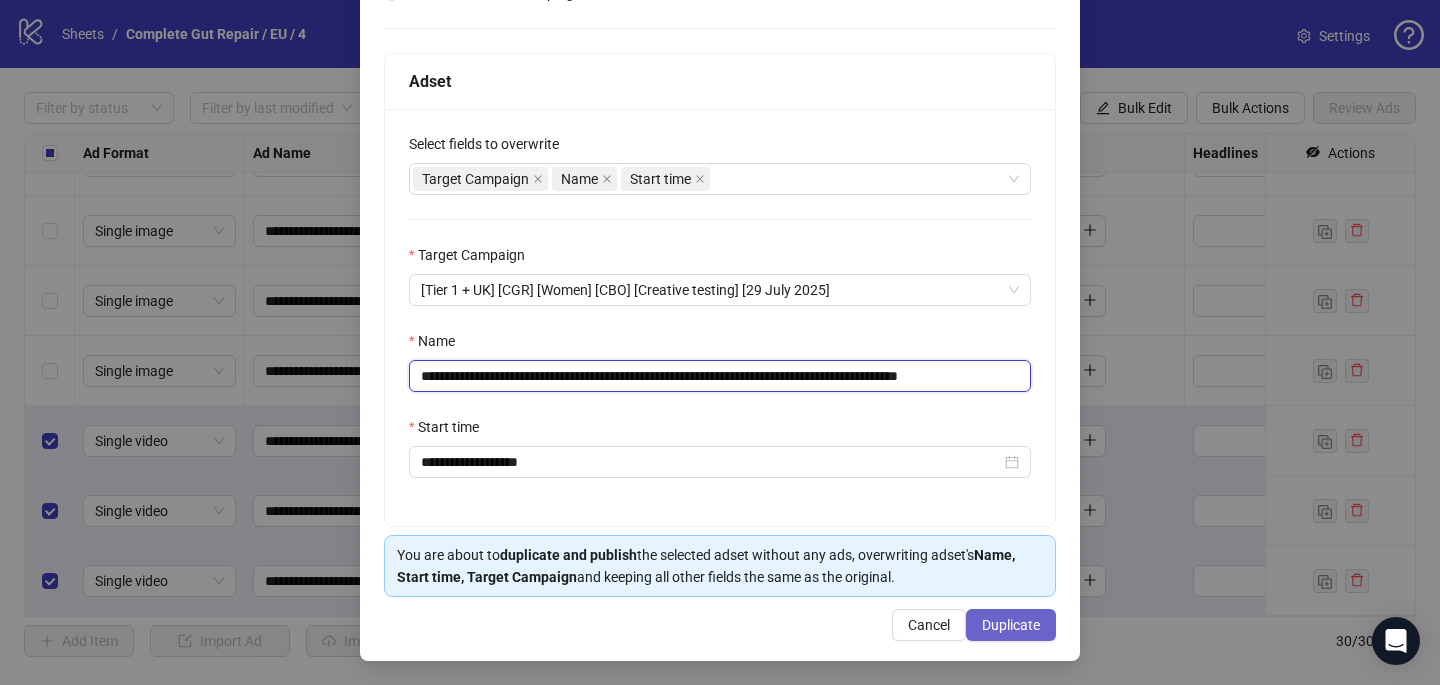 type on "**********" 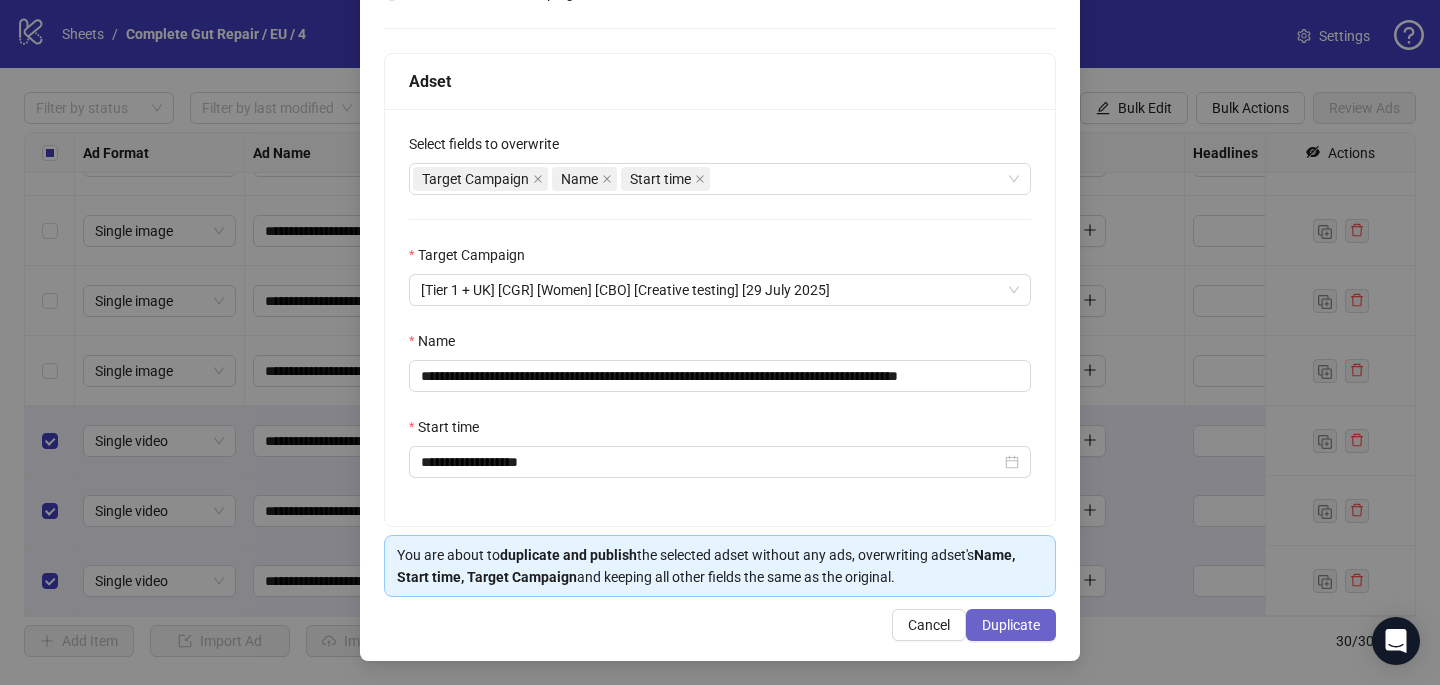 click on "Duplicate" at bounding box center [1011, 625] 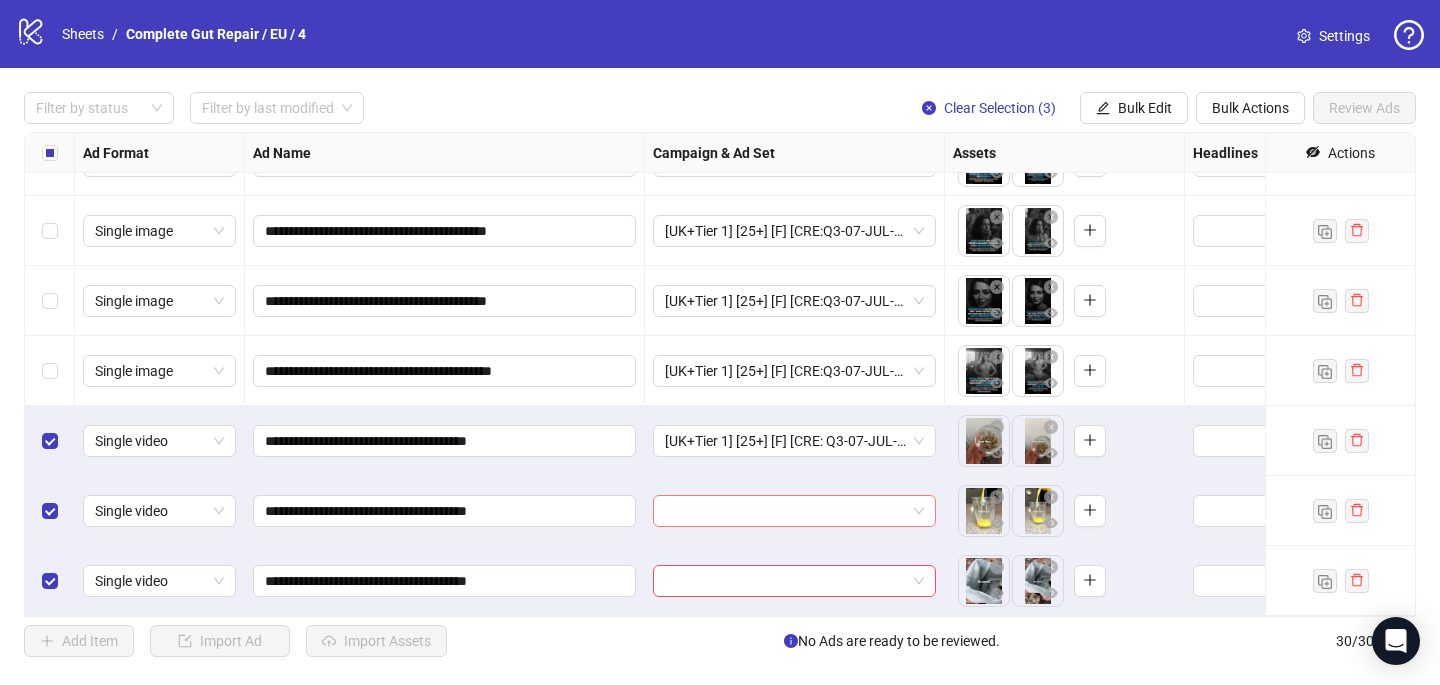 click at bounding box center (785, 511) 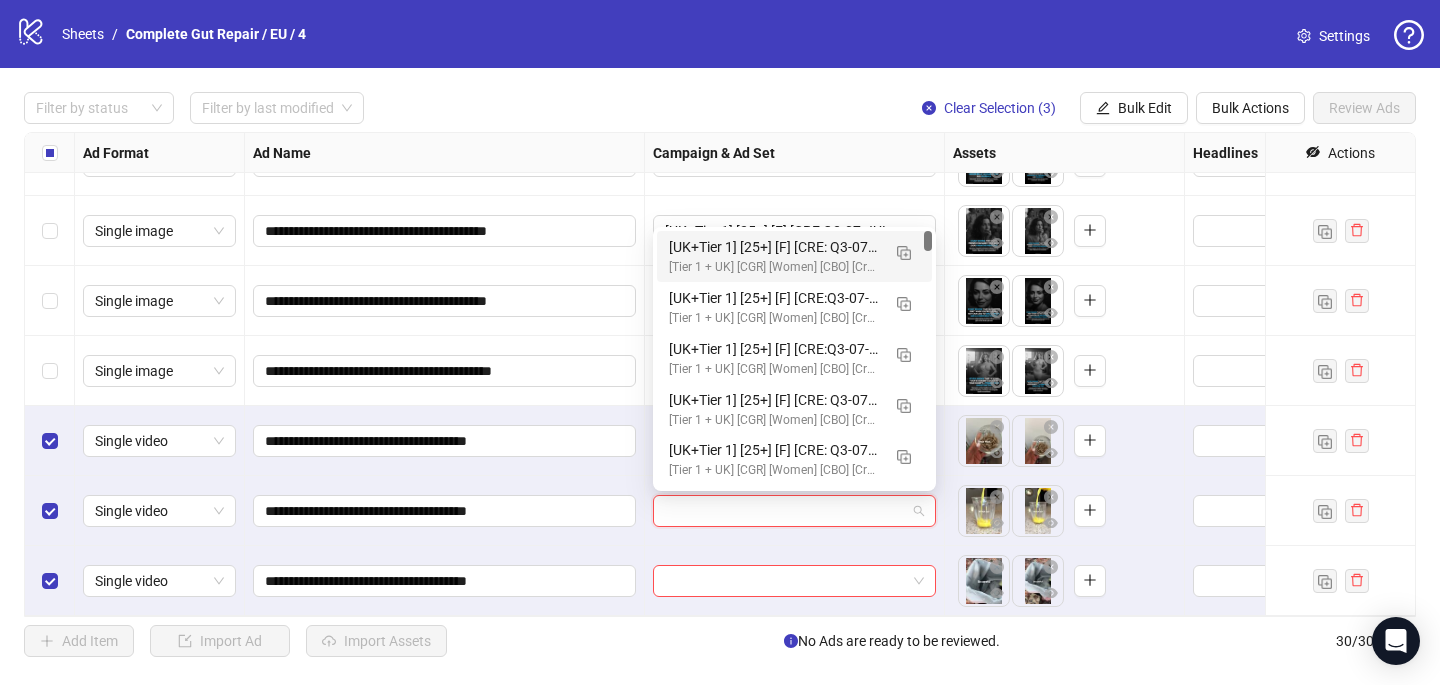 click on "[UK+Tier 1] [25+] [F] [CRE: Q3-07-JUL-2025-Be-Careful-Women-PCP/CGR] [9 Aug 2025] (copy) (copy)" at bounding box center [774, 247] 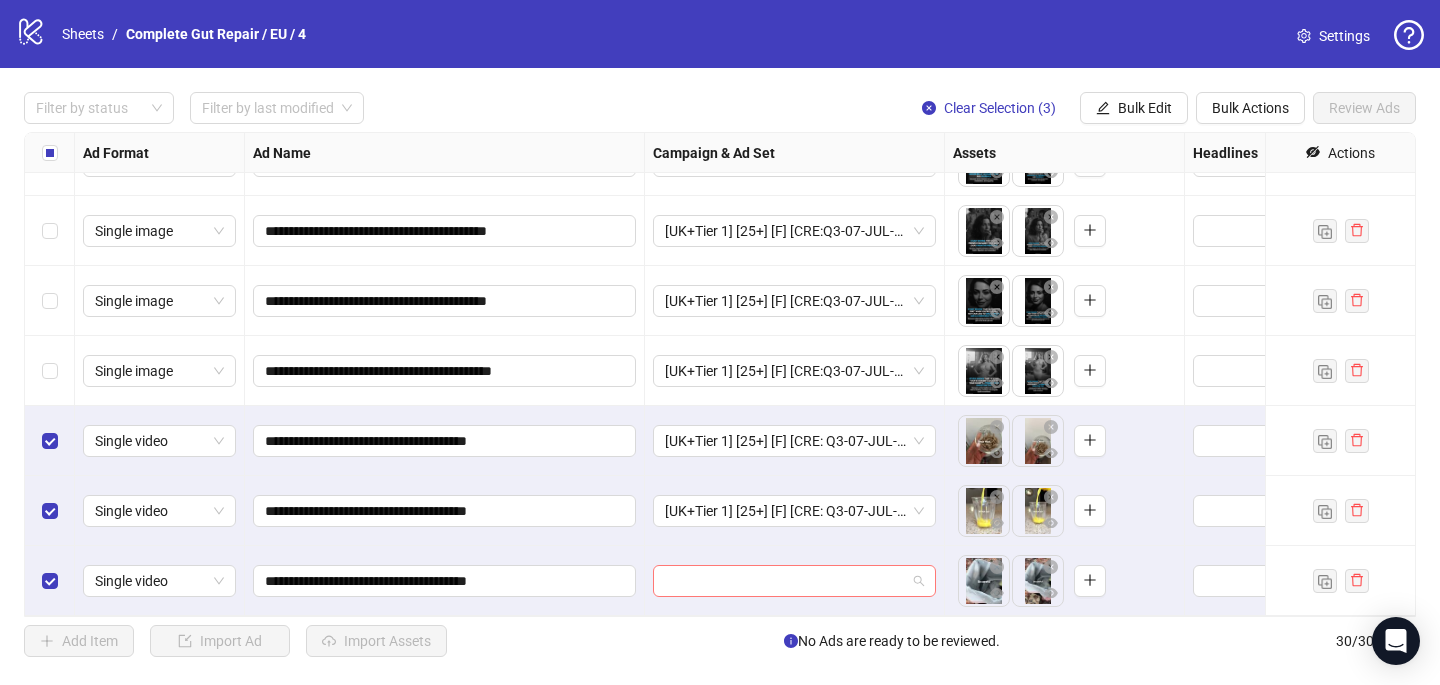 click at bounding box center [785, 581] 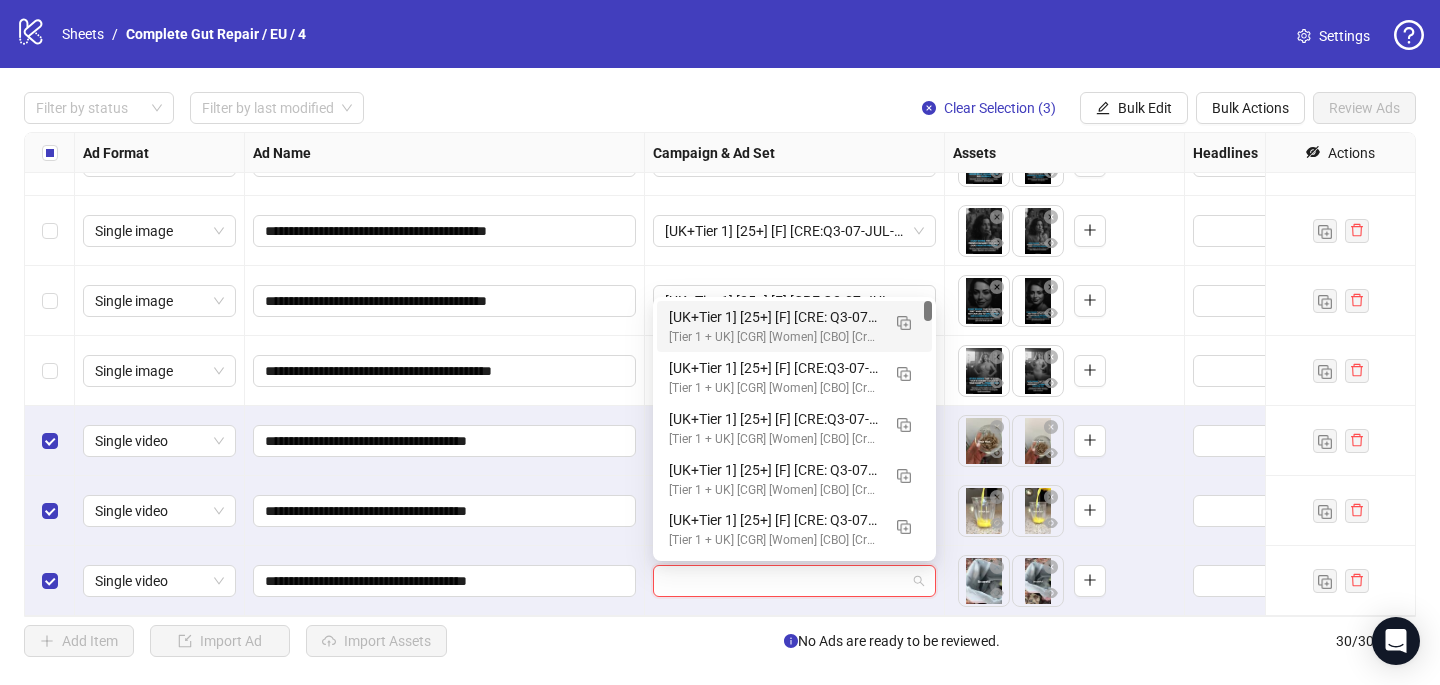 click on "[Tier 1 + UK] [CGR] [Women] [CBO] [Creative testing] [29 July 2025]" at bounding box center [774, 337] 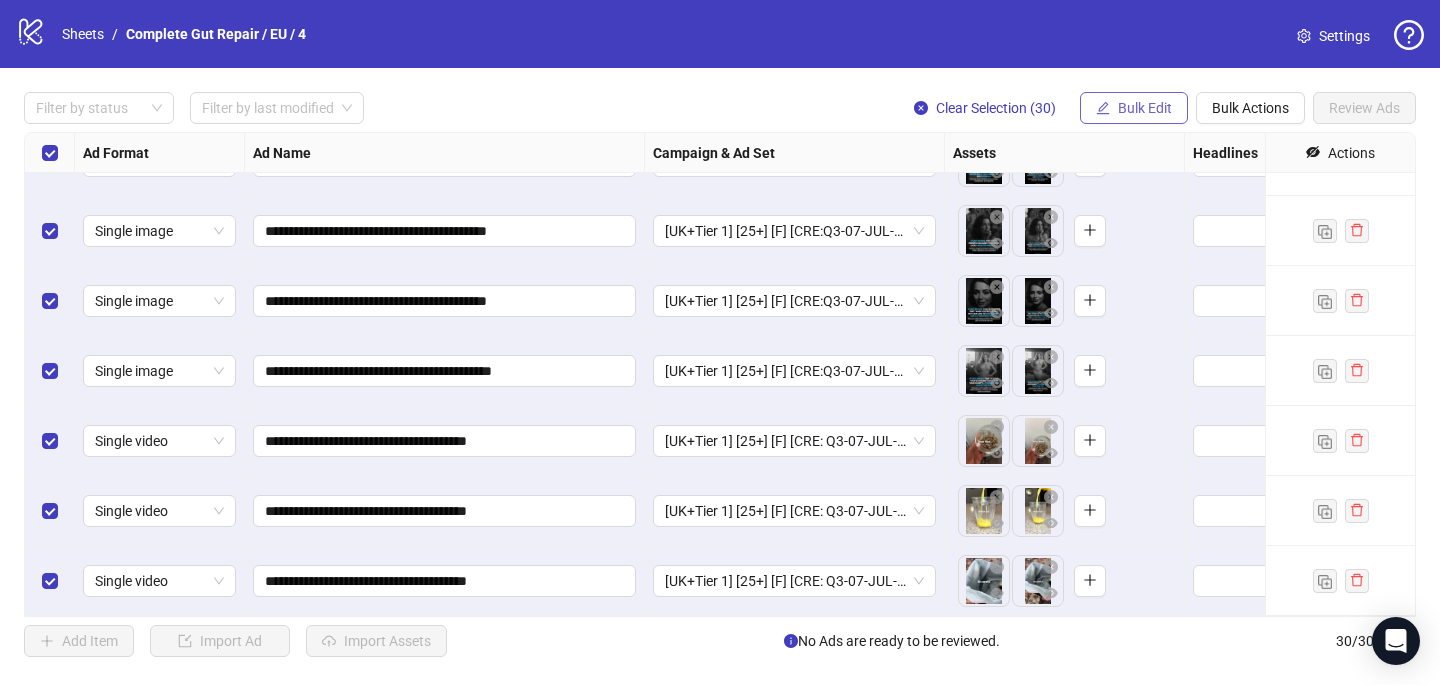 click on "Bulk Edit" at bounding box center [1145, 108] 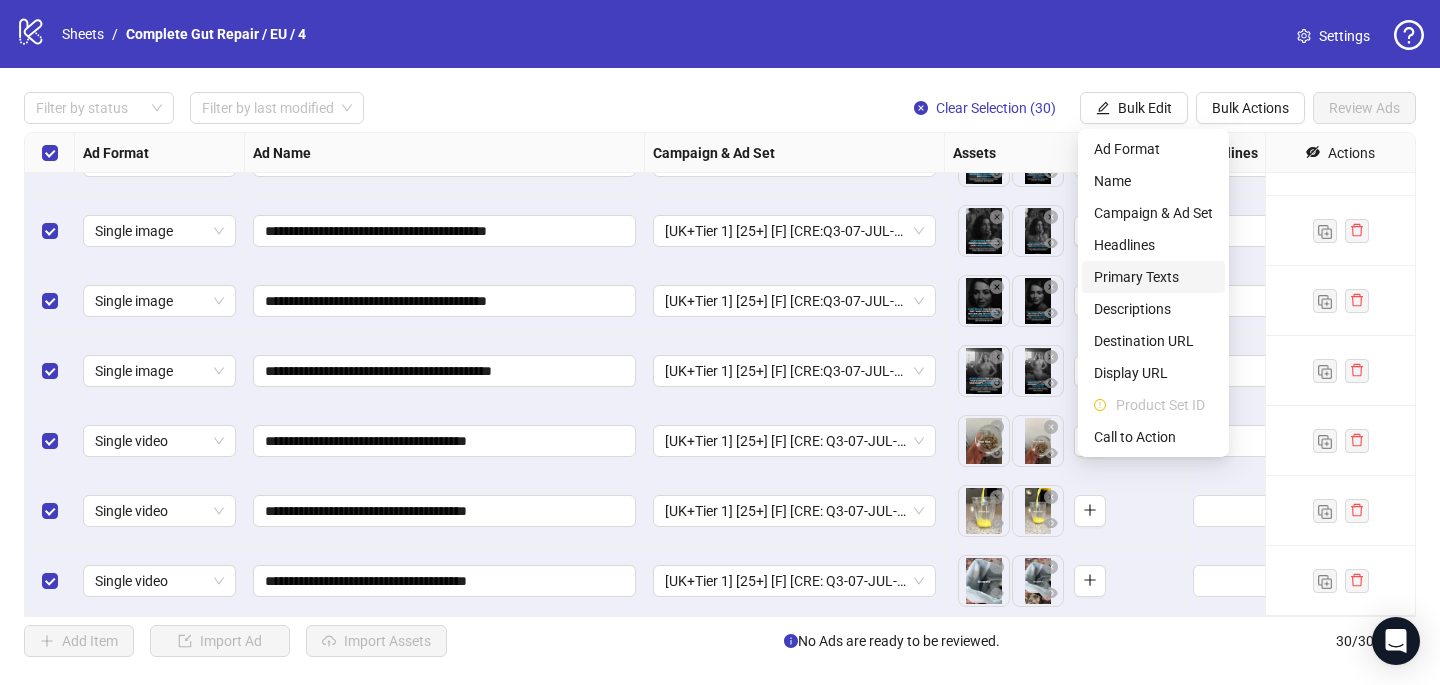 click on "Primary Texts" at bounding box center [1153, 277] 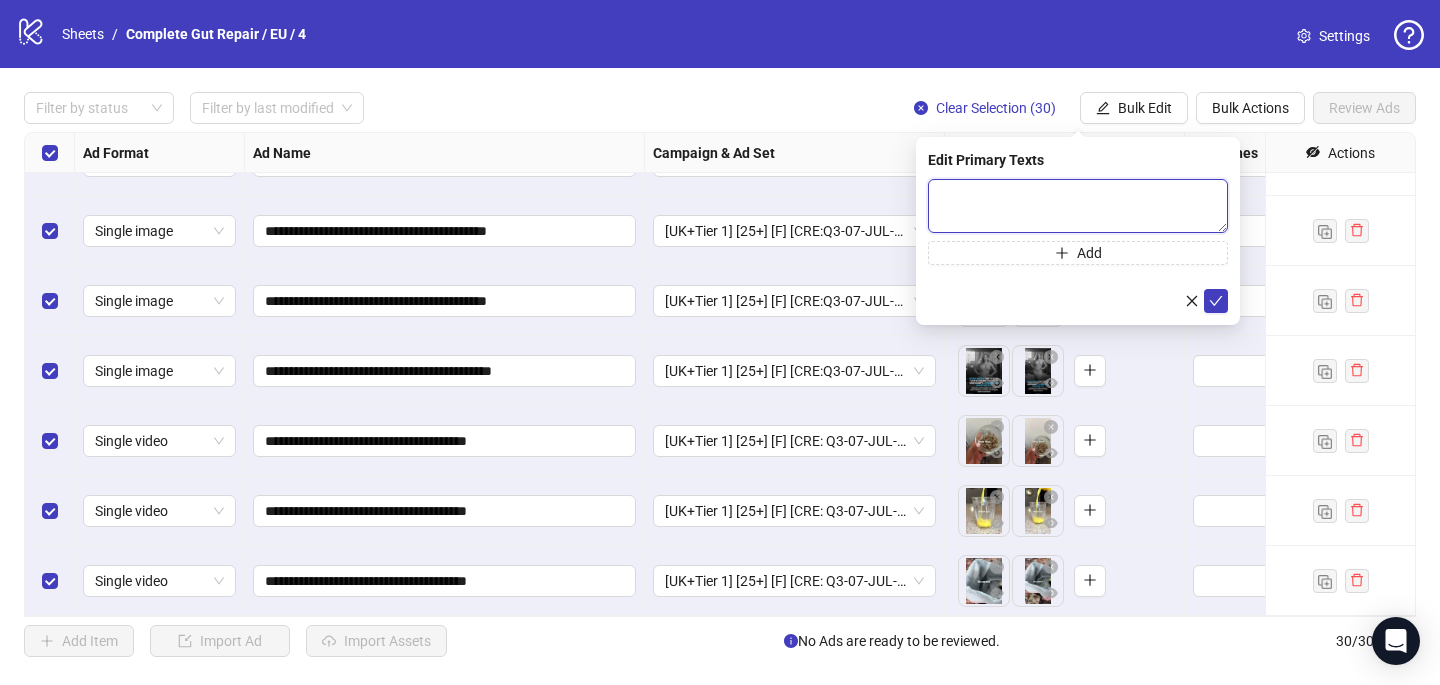 click at bounding box center (1078, 206) 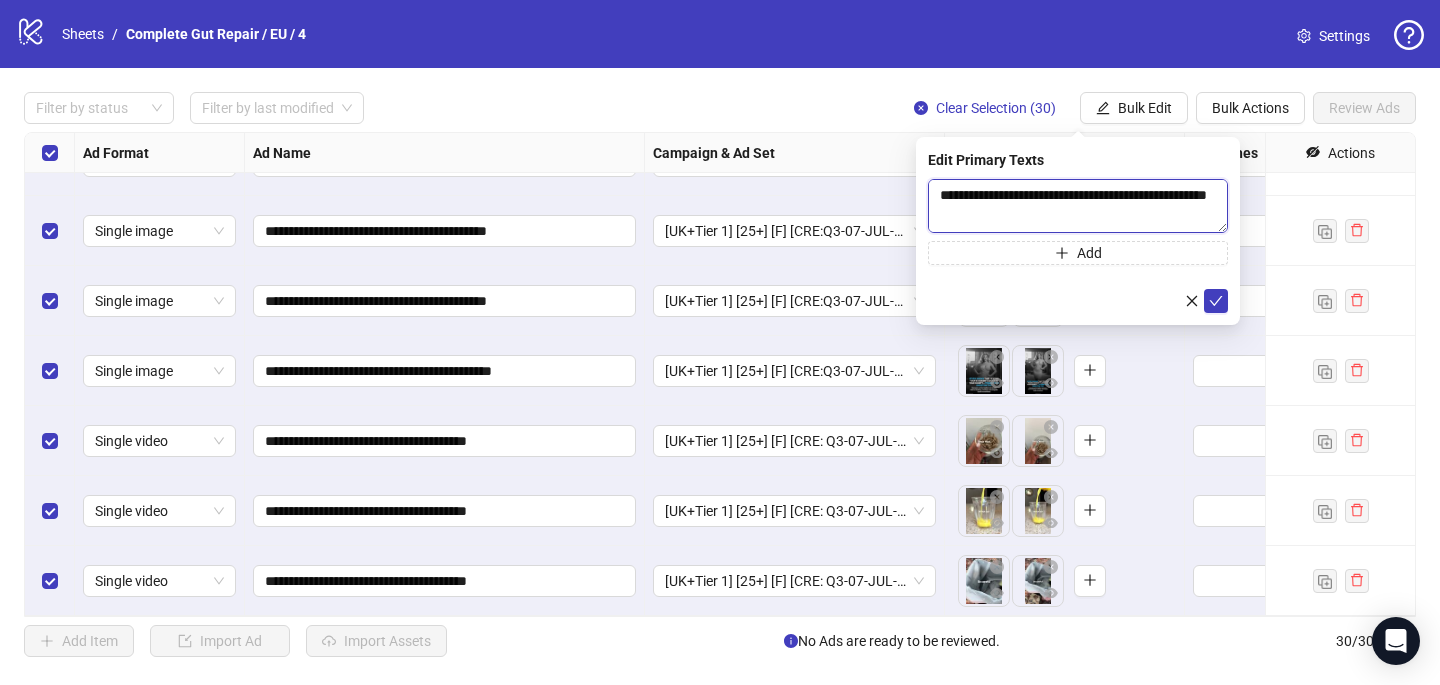 scroll, scrollTop: 1137, scrollLeft: 0, axis: vertical 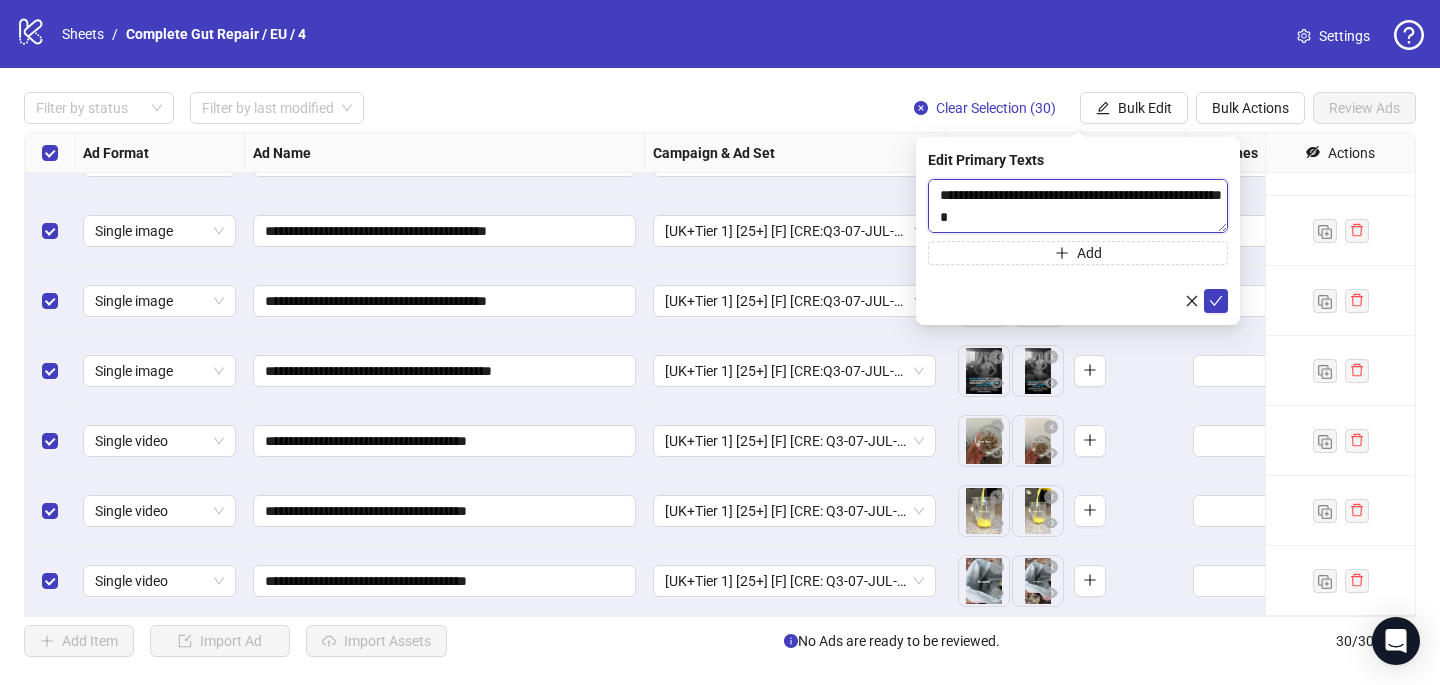 drag, startPoint x: 1039, startPoint y: 226, endPoint x: 929, endPoint y: 204, distance: 112.17843 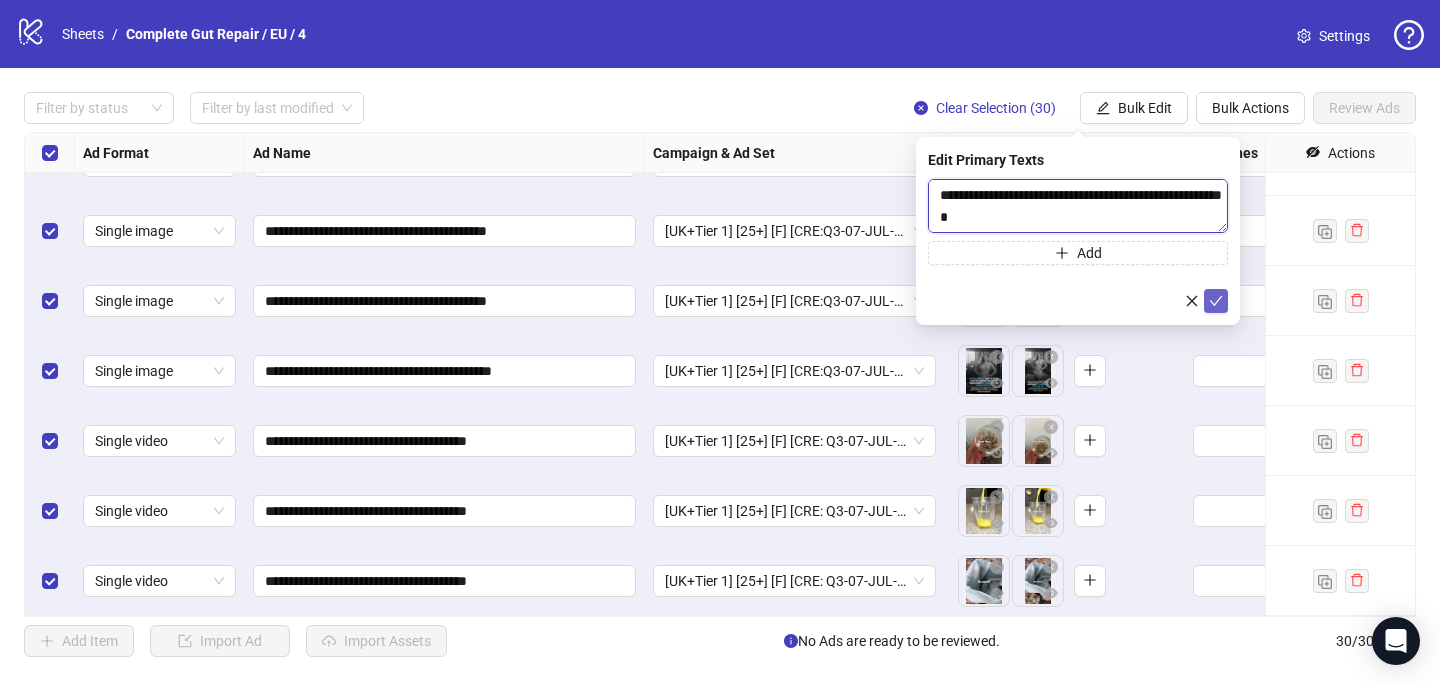 type on "**********" 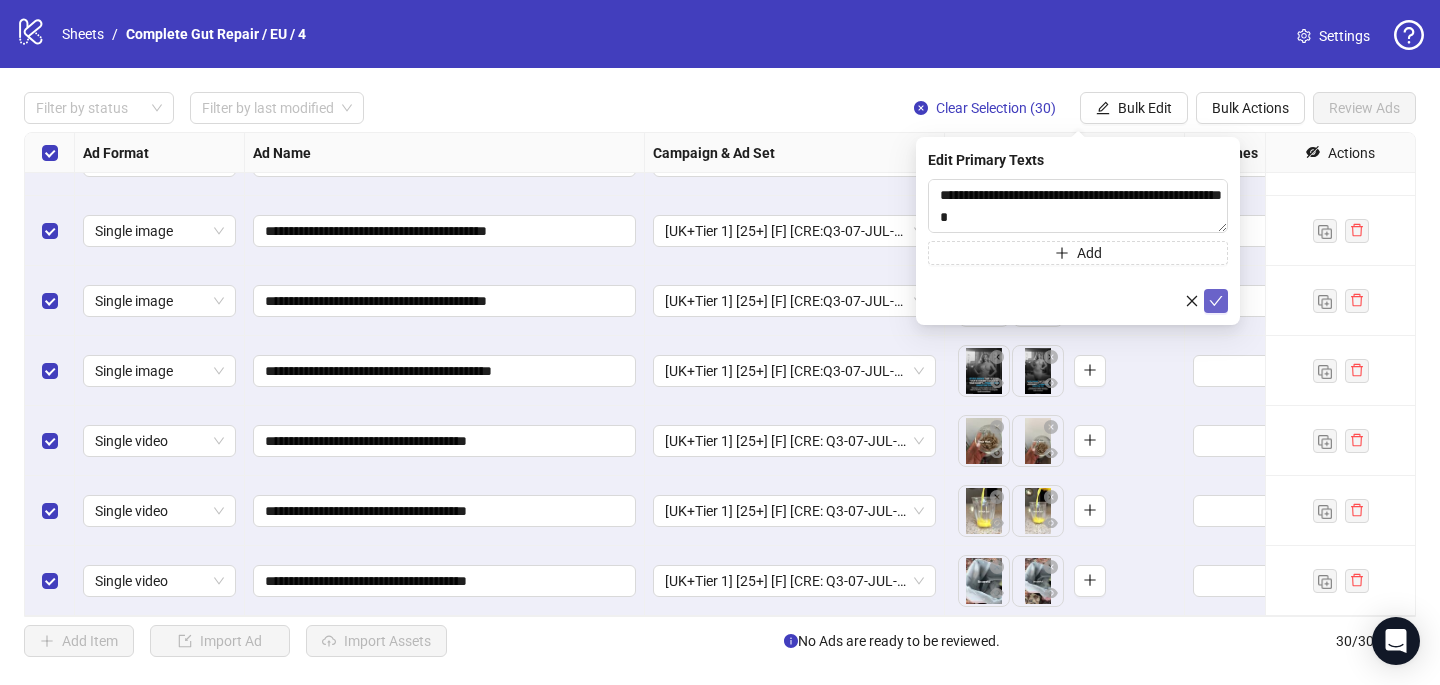 click 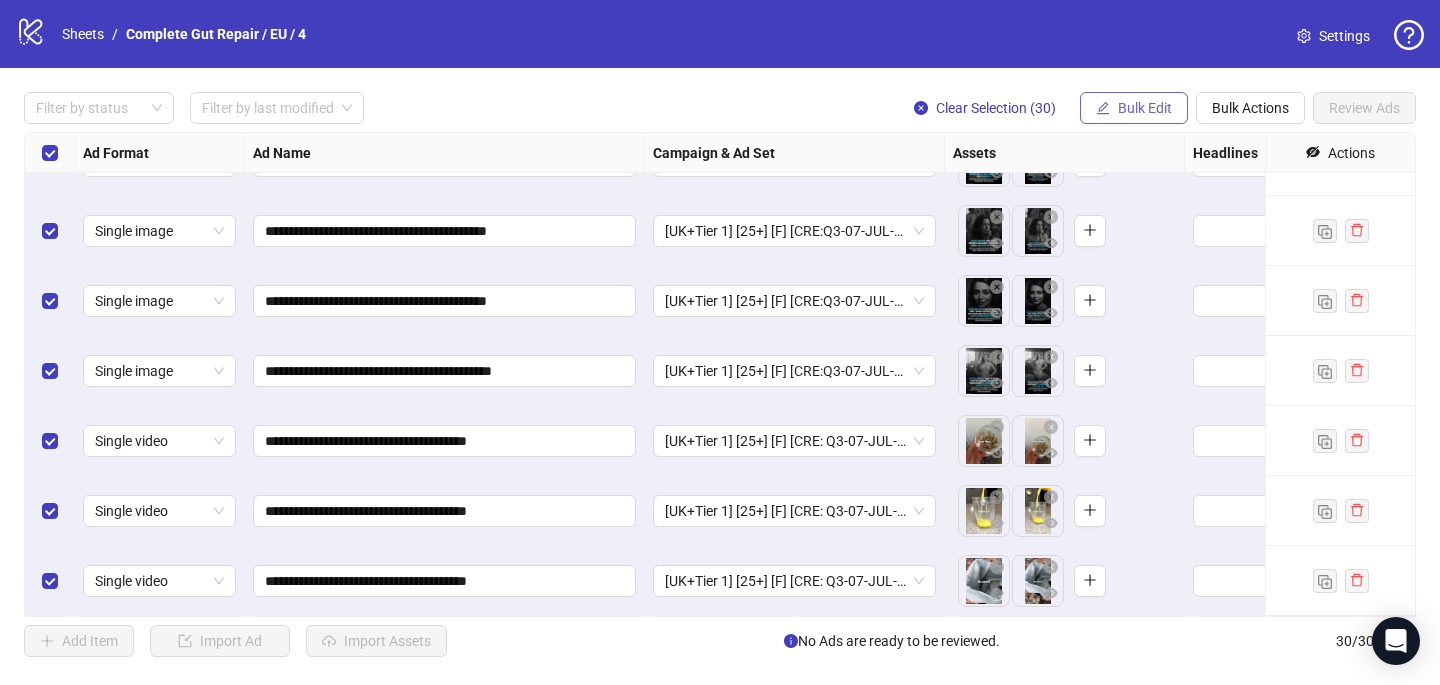 click on "Bulk Edit" at bounding box center [1145, 108] 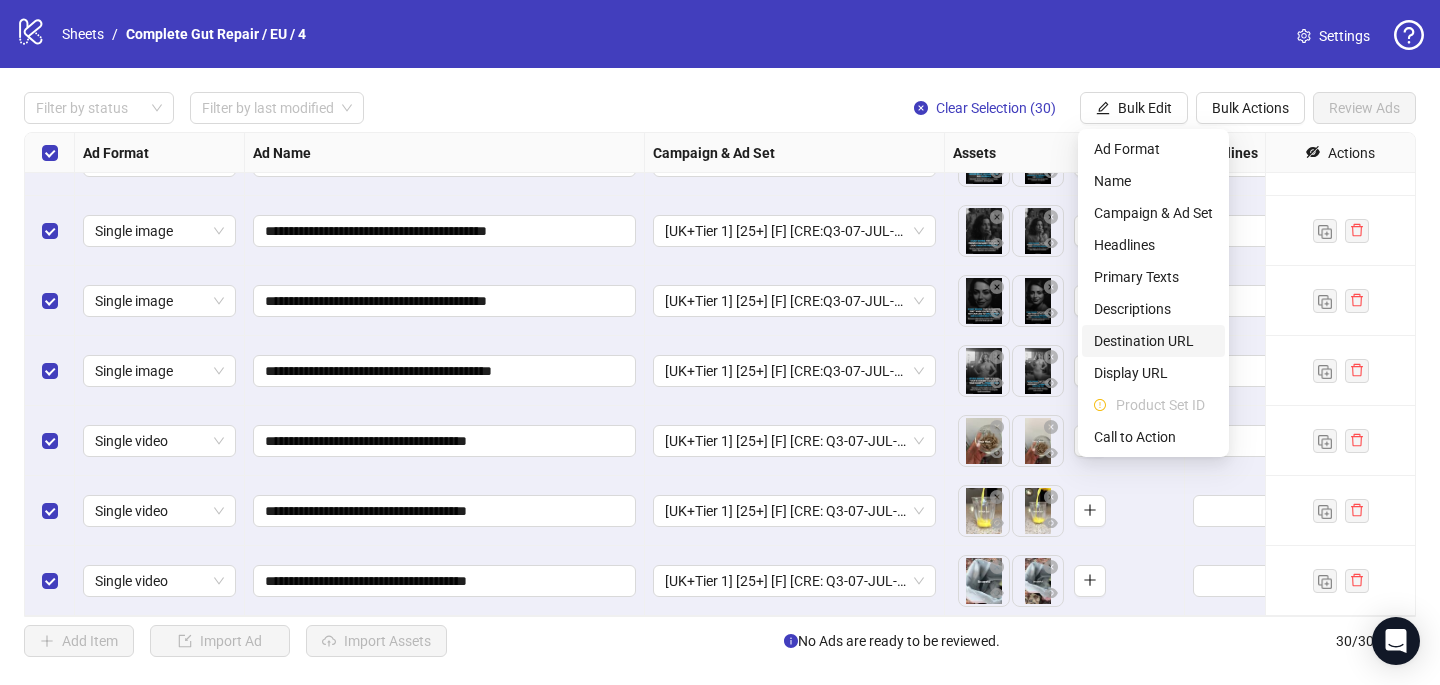 click on "Destination URL" at bounding box center (1153, 341) 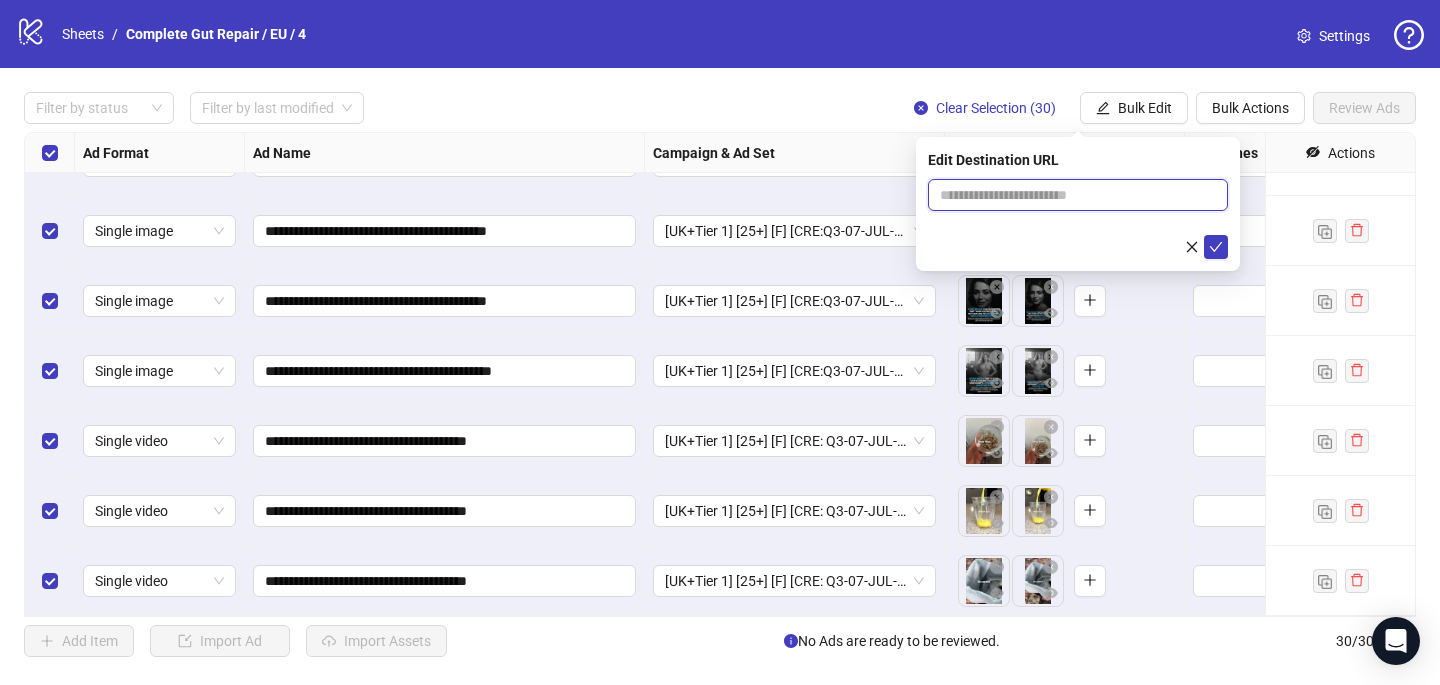click at bounding box center (1070, 195) 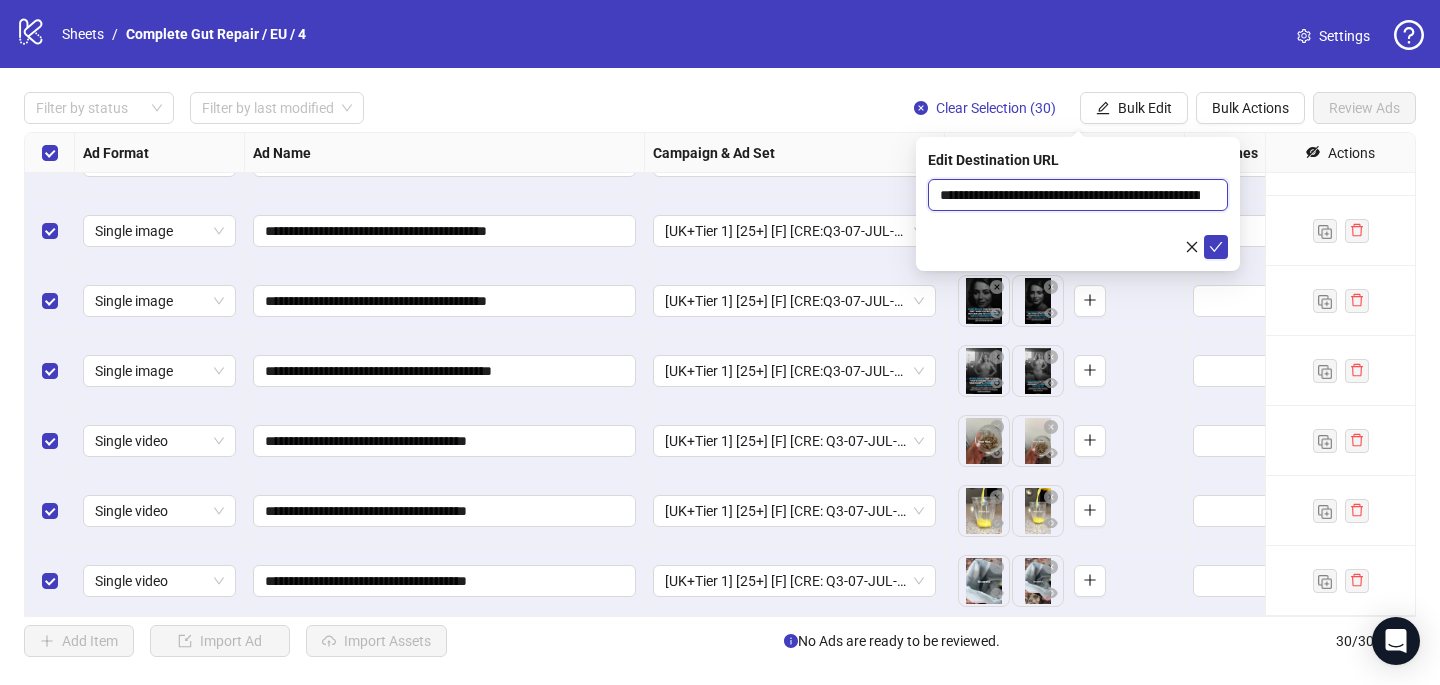 scroll, scrollTop: 0, scrollLeft: 104, axis: horizontal 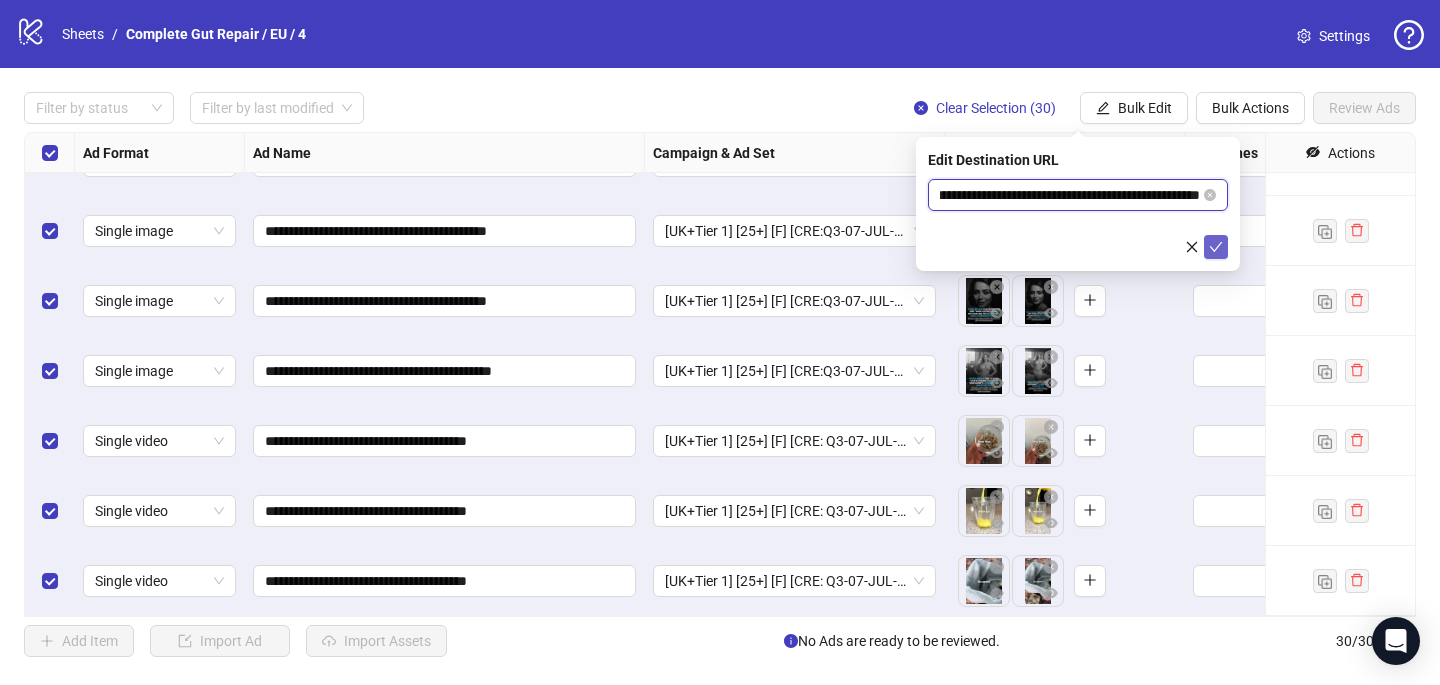 type on "**********" 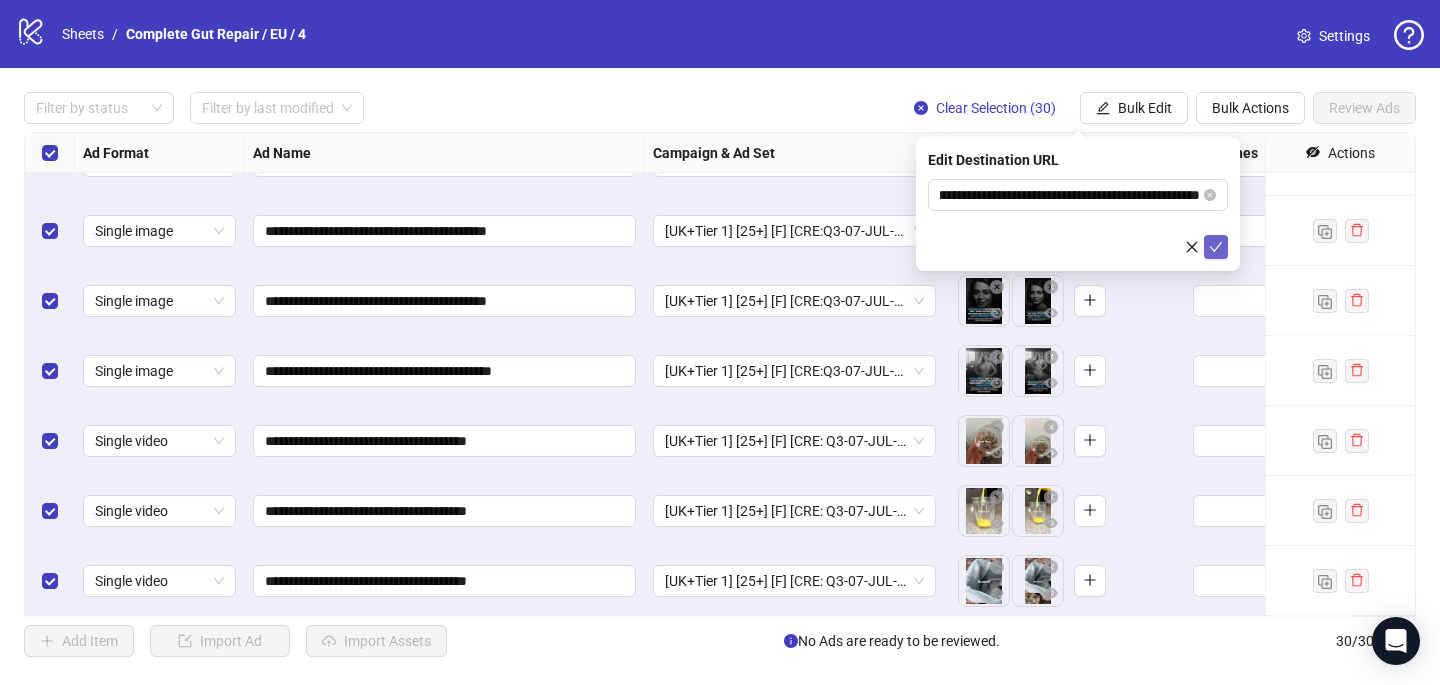 click at bounding box center (1216, 247) 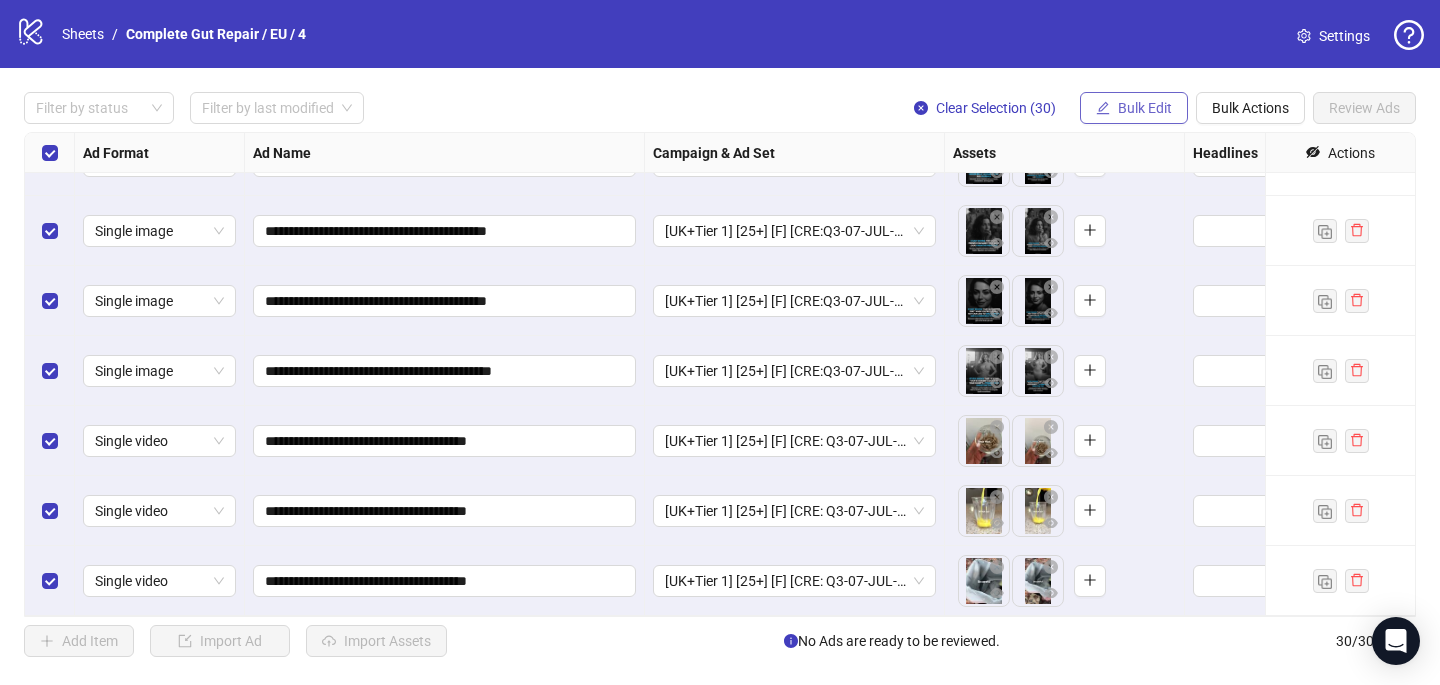 click on "Bulk Edit" at bounding box center [1145, 108] 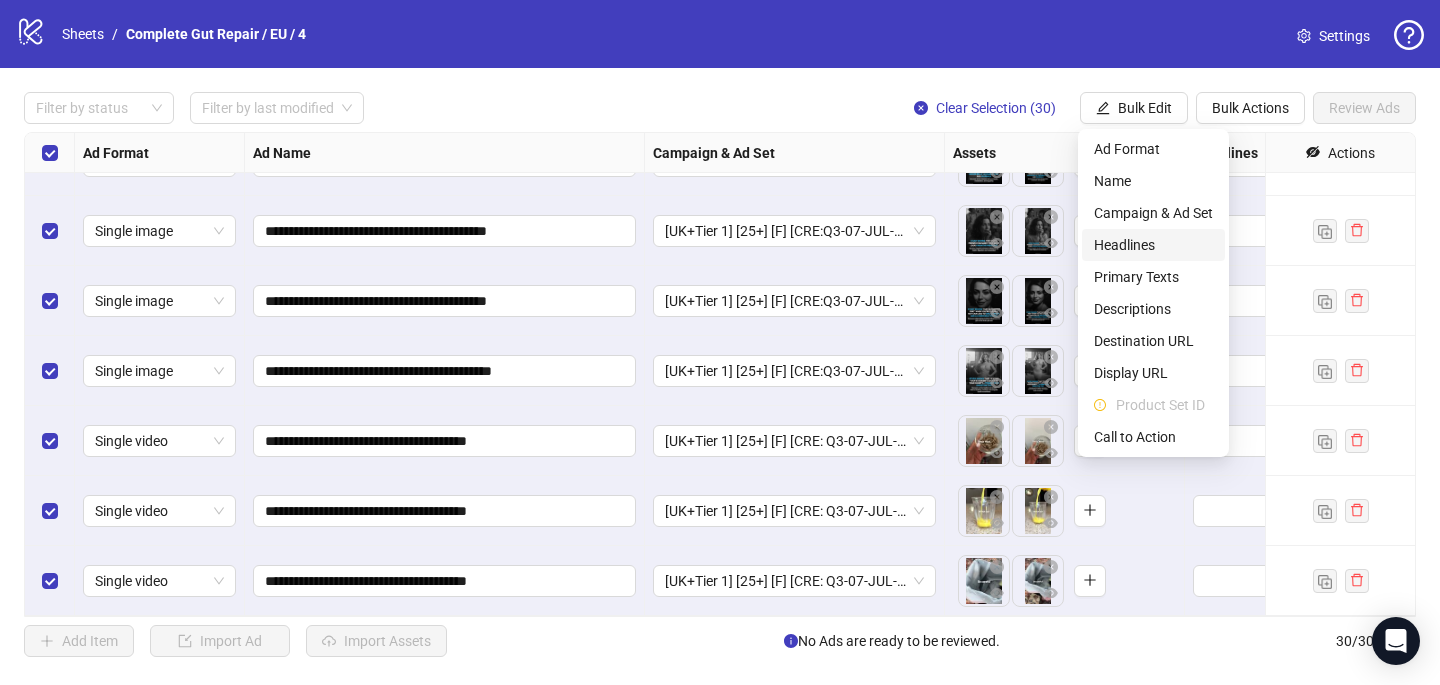 click on "Headlines" at bounding box center [1153, 245] 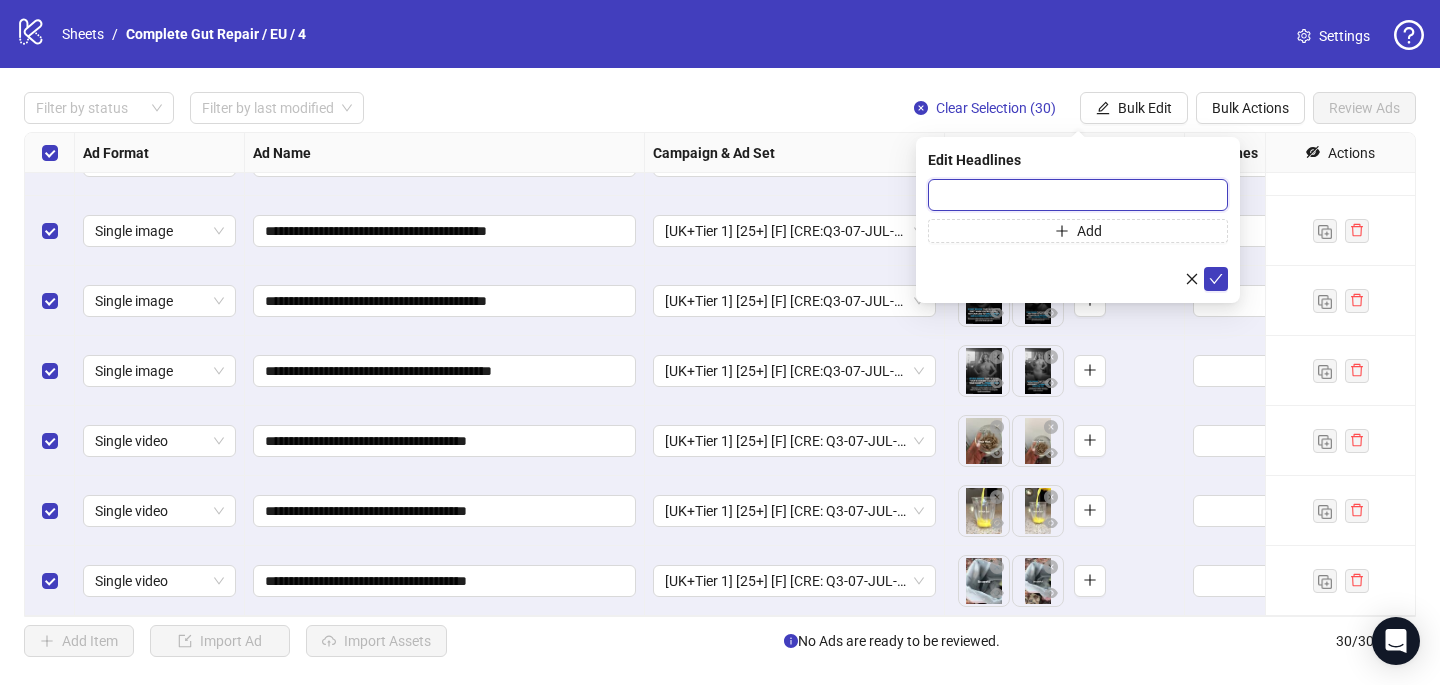 click at bounding box center [1078, 195] 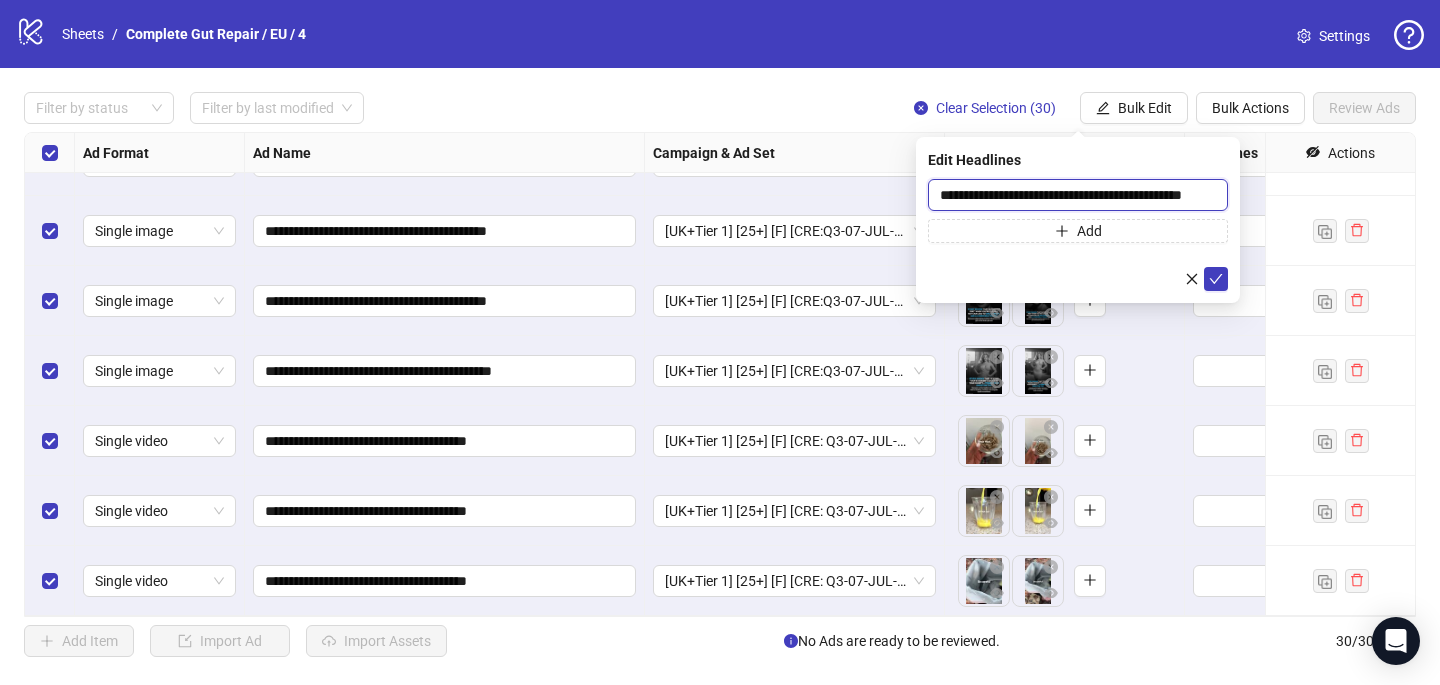 scroll, scrollTop: 0, scrollLeft: 41, axis: horizontal 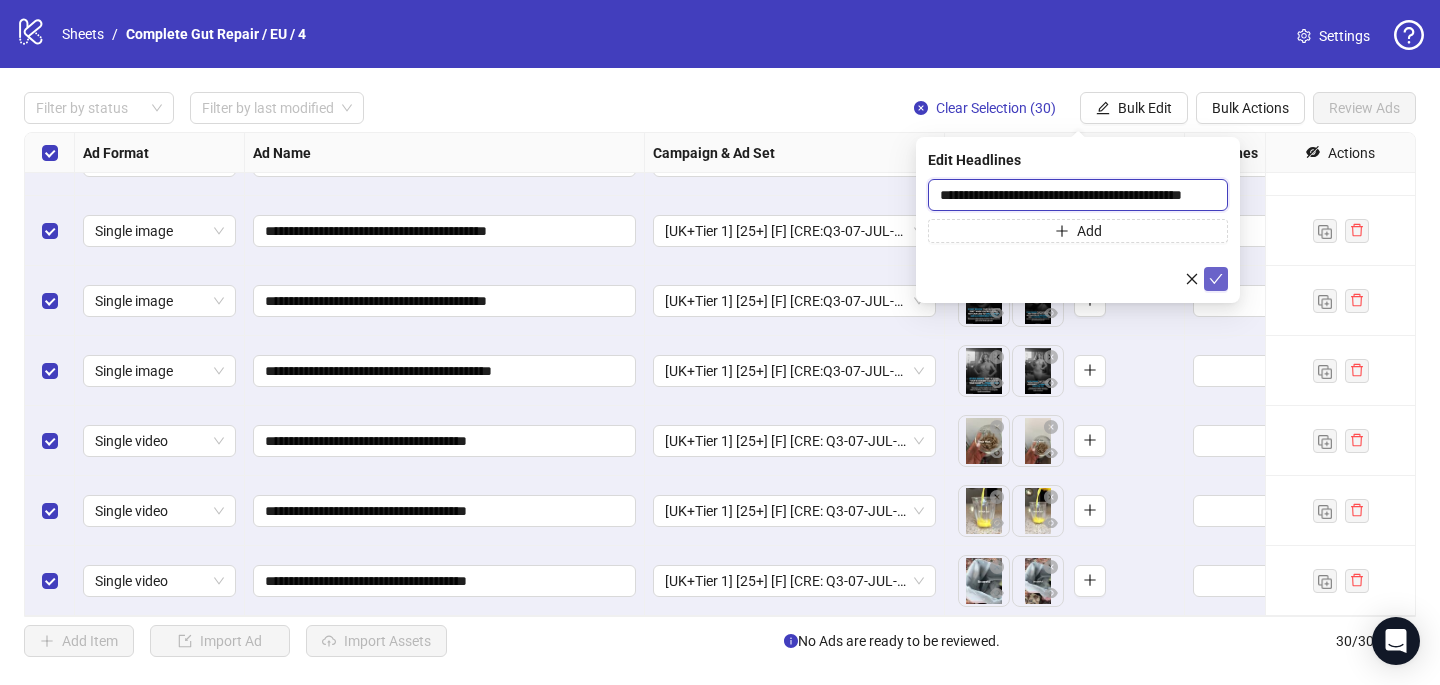 type on "**********" 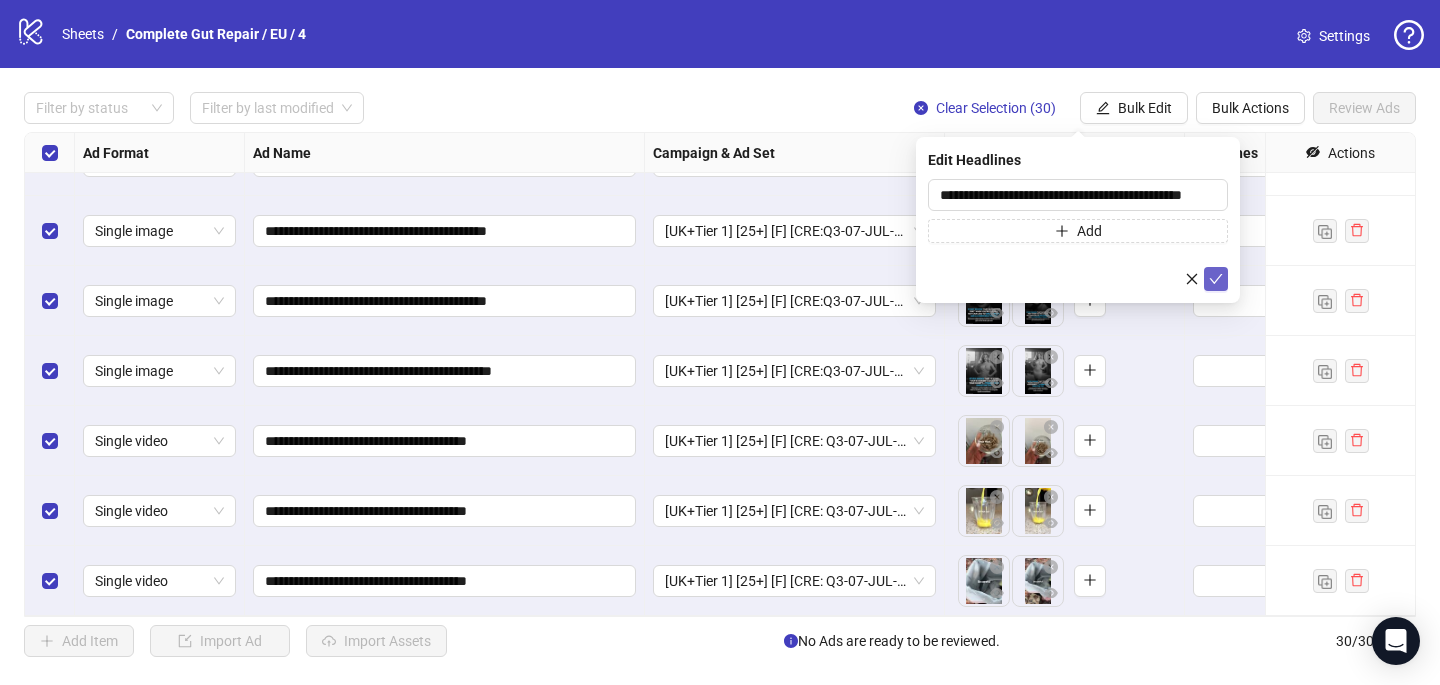 click 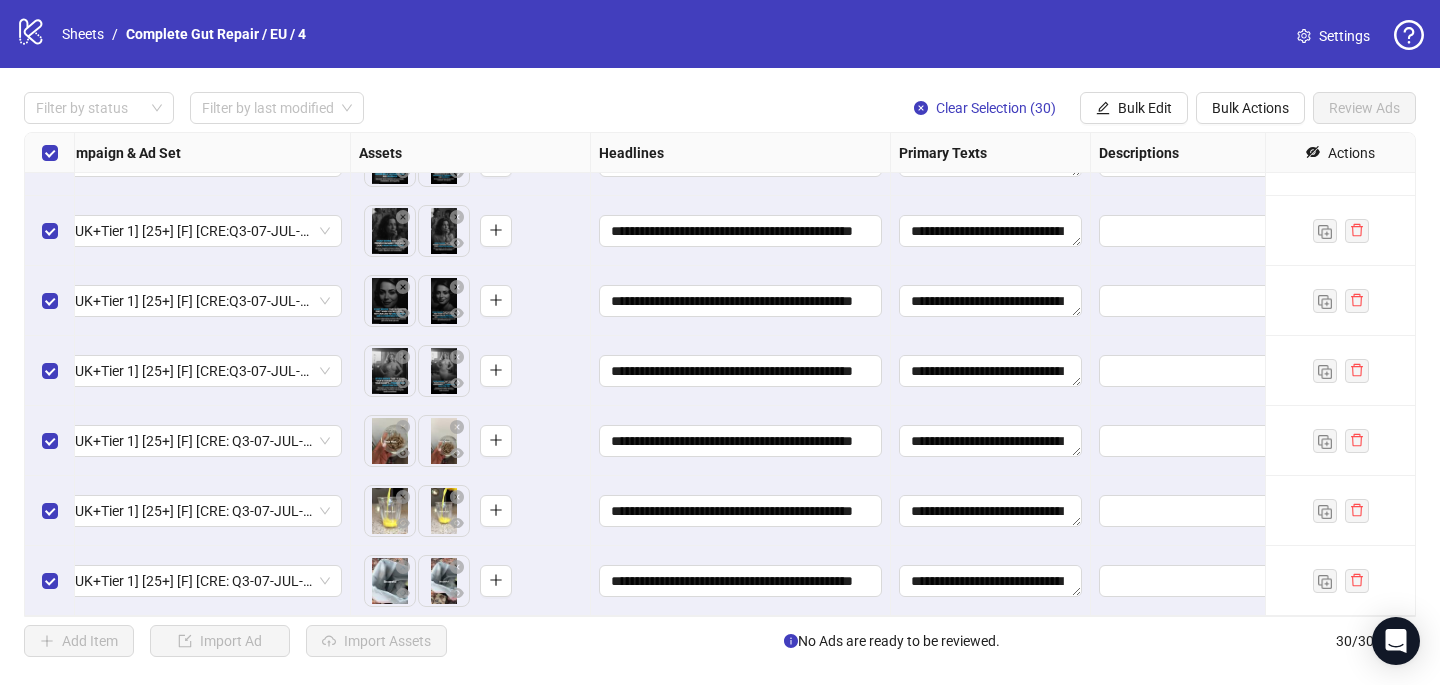 scroll, scrollTop: 1657, scrollLeft: 598, axis: both 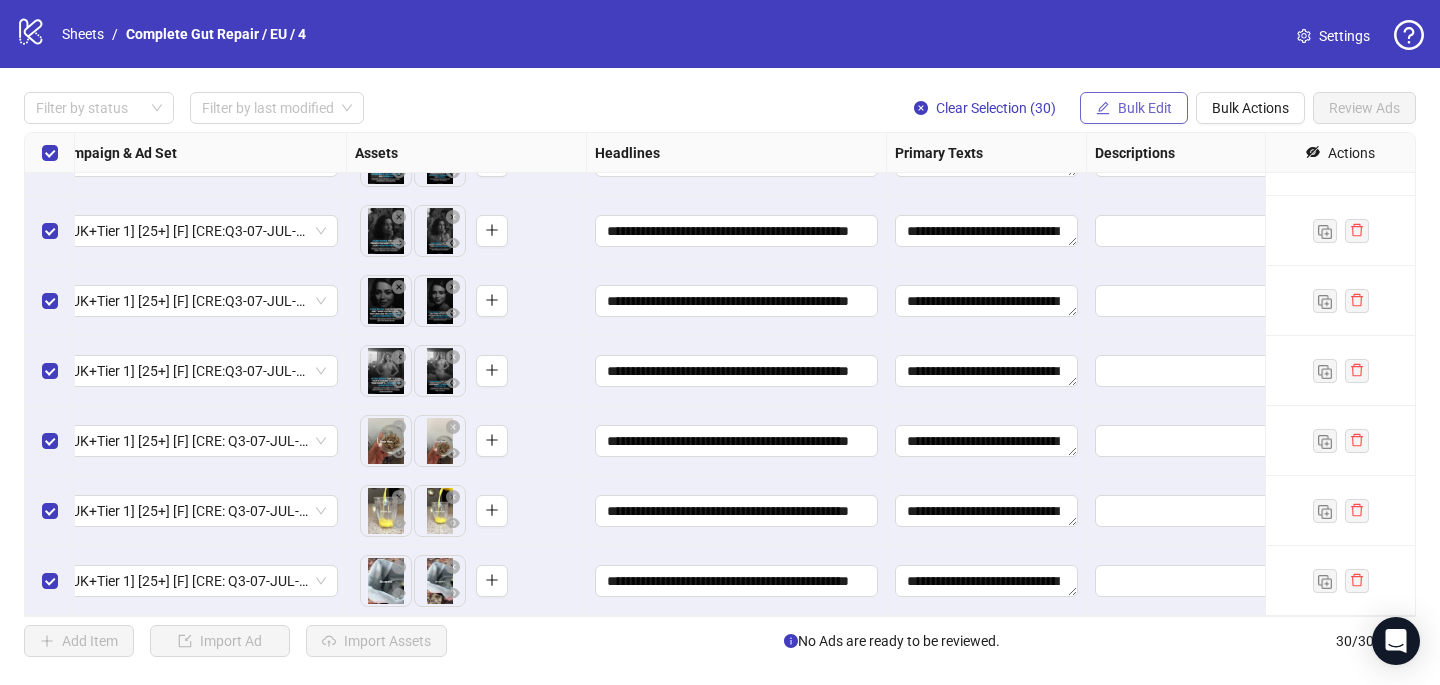 click on "Bulk Edit" at bounding box center [1145, 108] 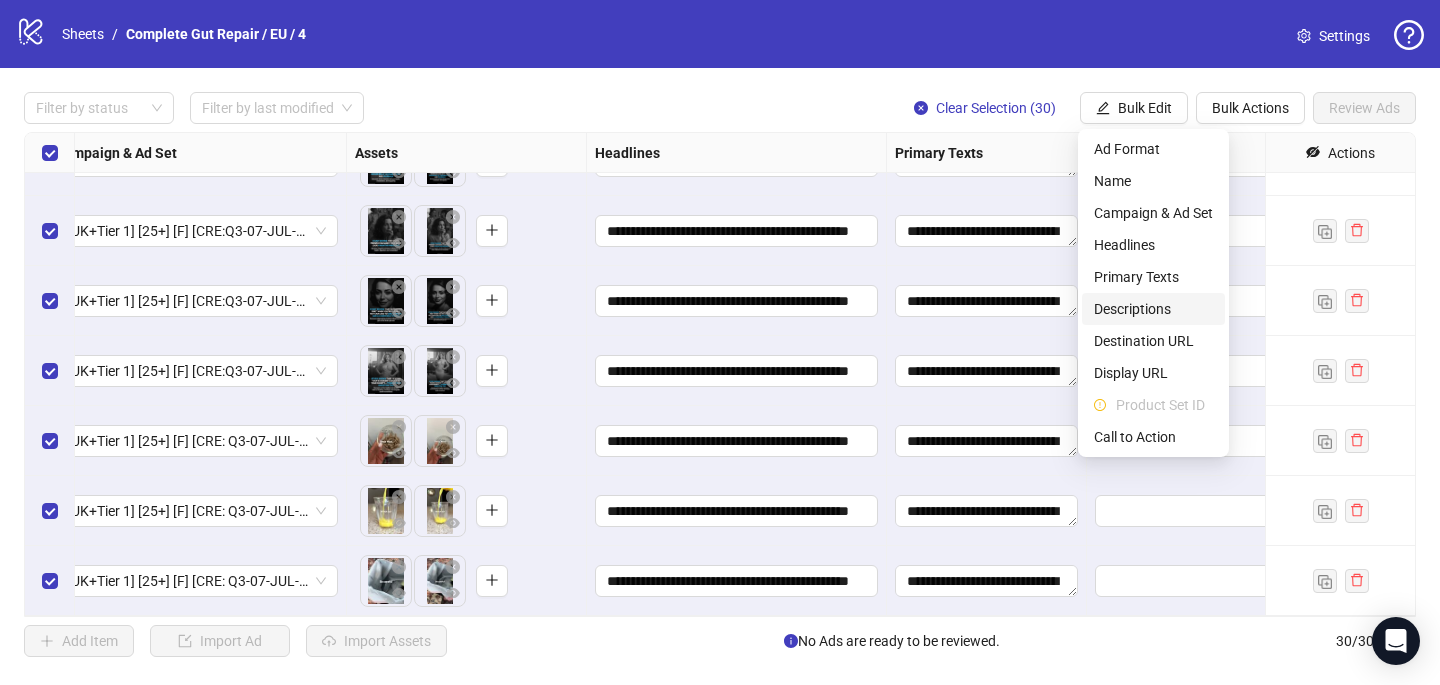 click on "Descriptions" at bounding box center (1153, 309) 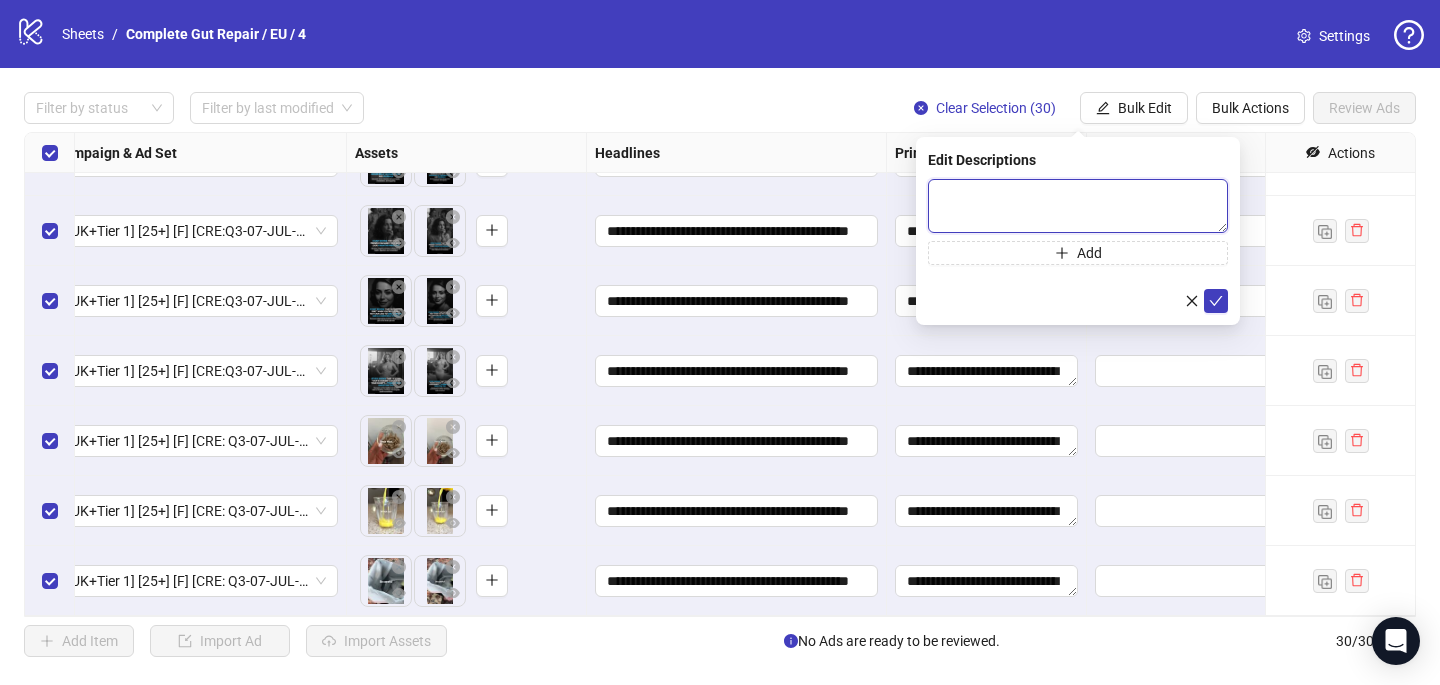 click at bounding box center (1078, 206) 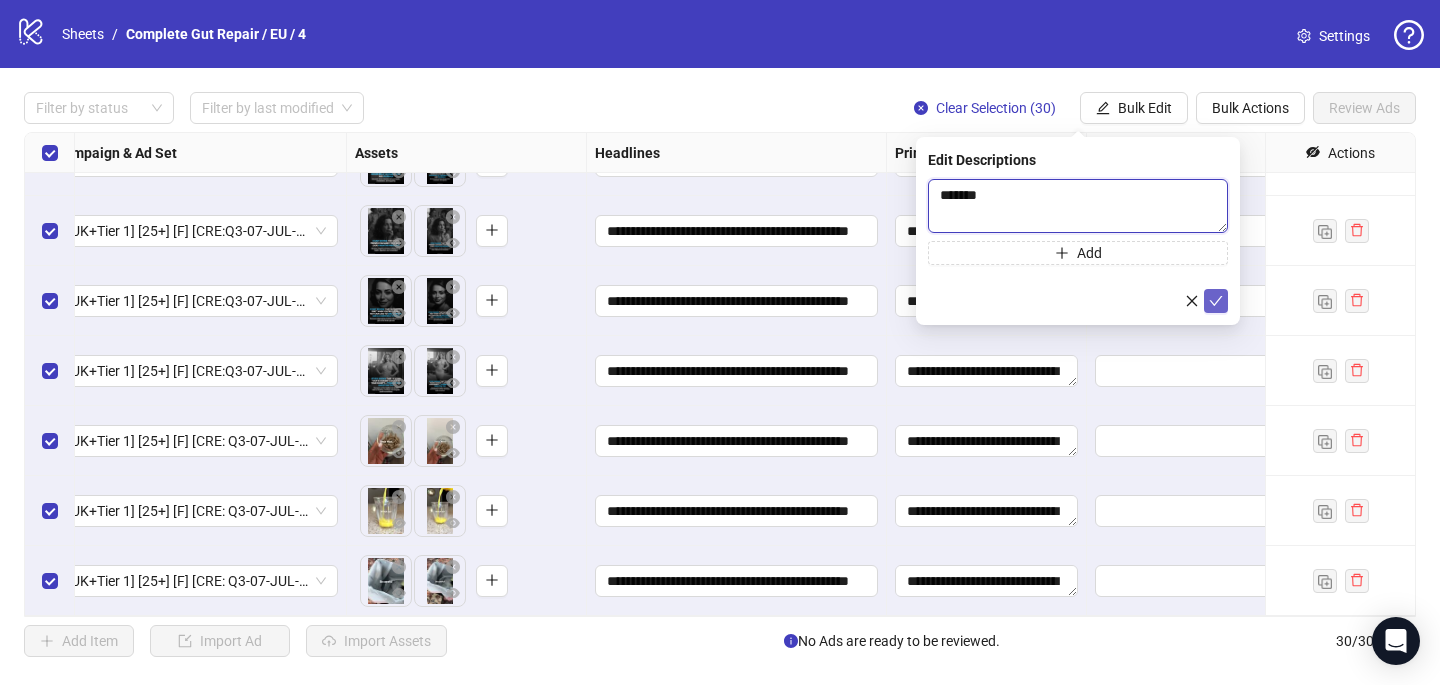 type 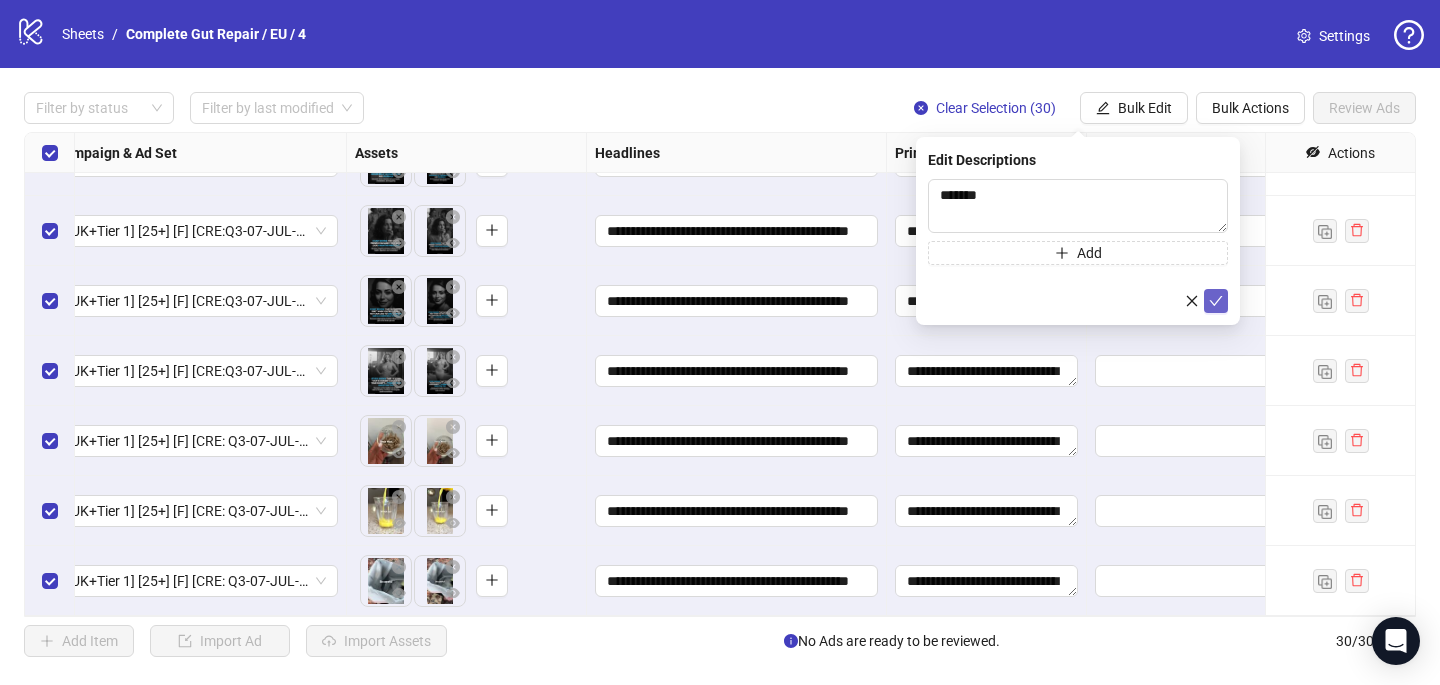 click 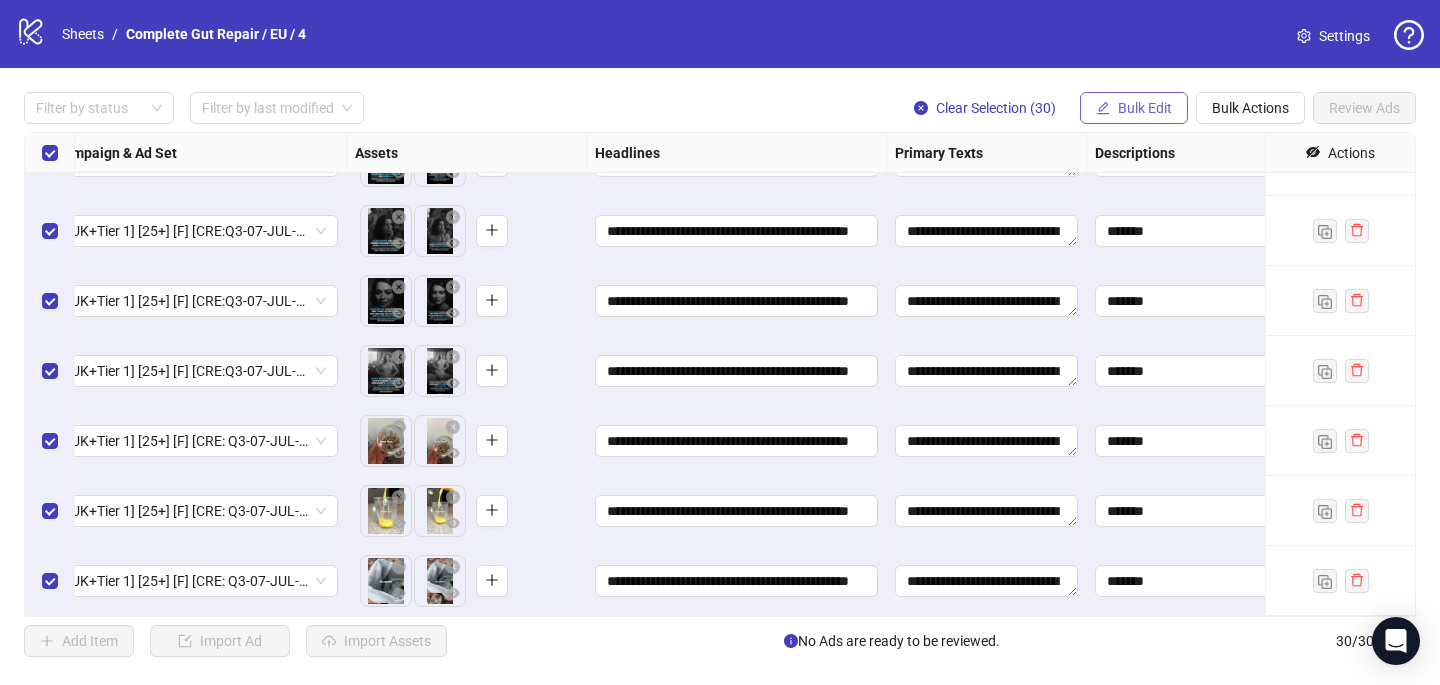 click on "Bulk Edit" at bounding box center (1145, 108) 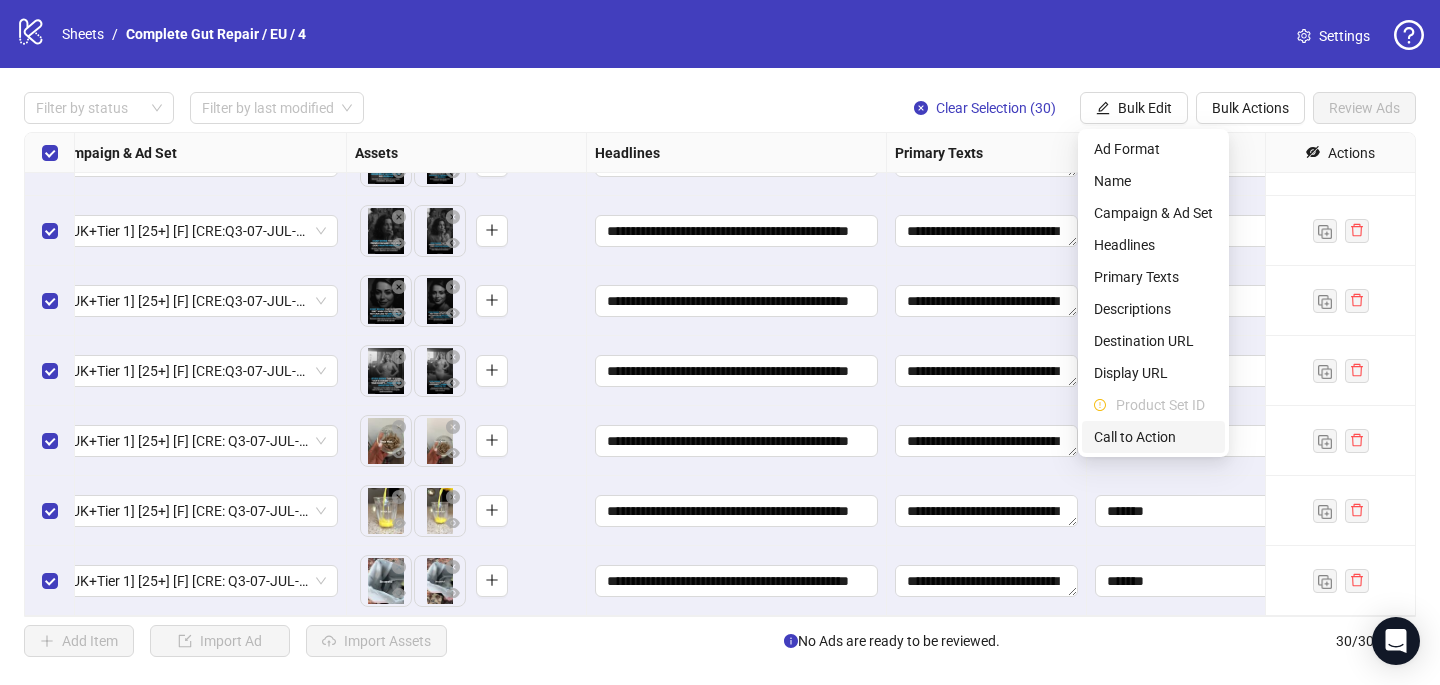 click on "Call to Action" at bounding box center (1153, 437) 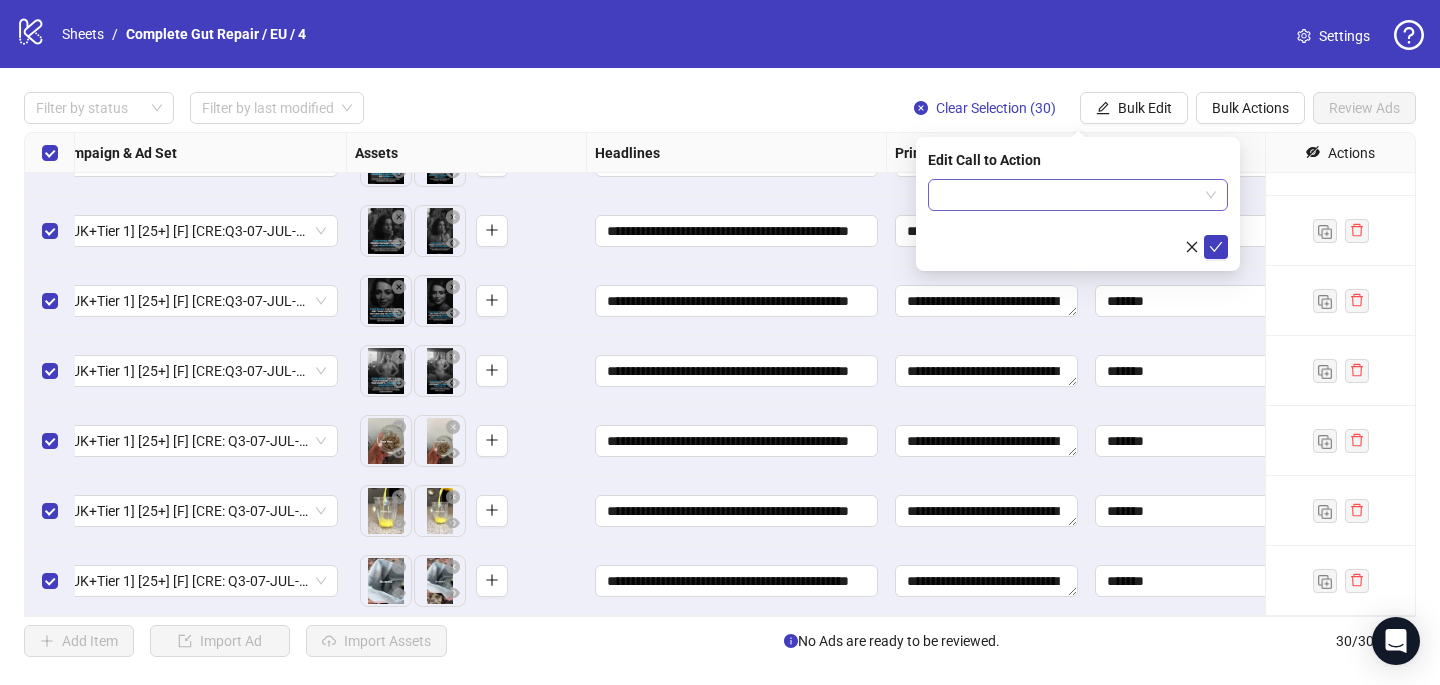 click at bounding box center (1069, 195) 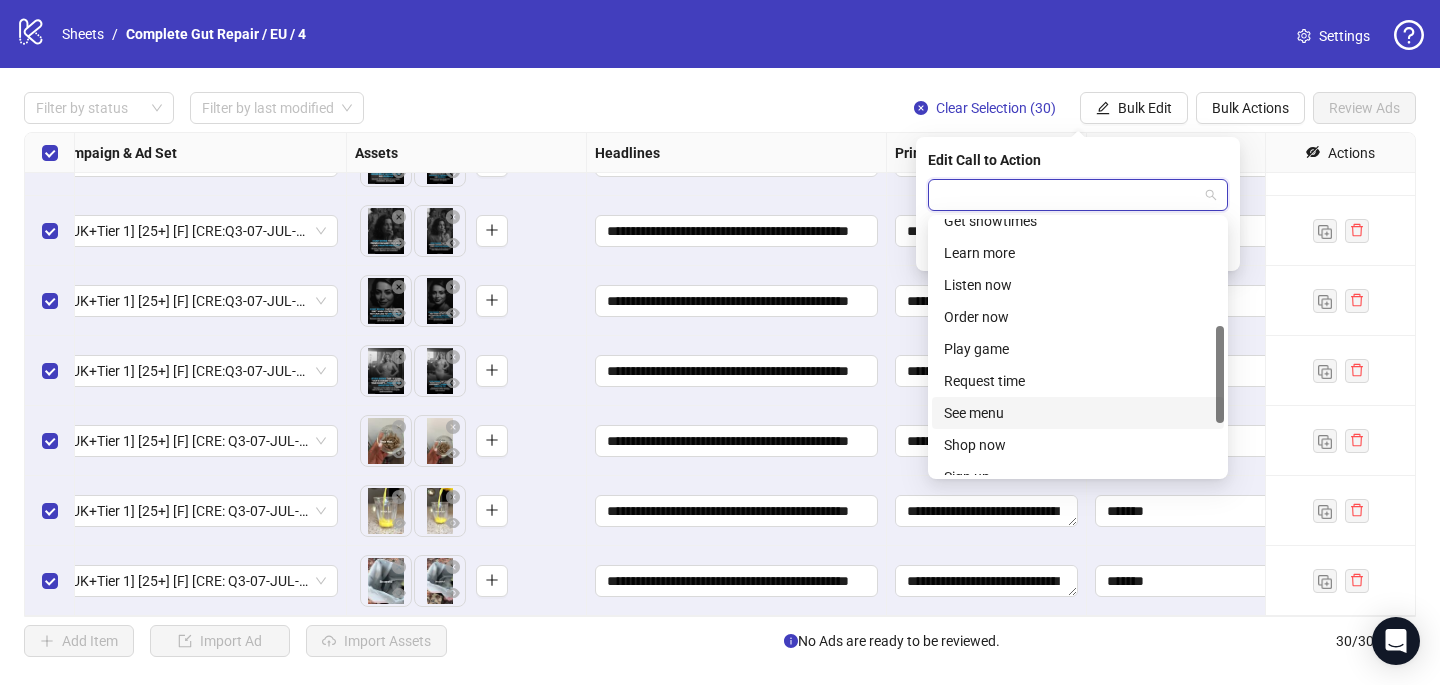 scroll, scrollTop: 281, scrollLeft: 0, axis: vertical 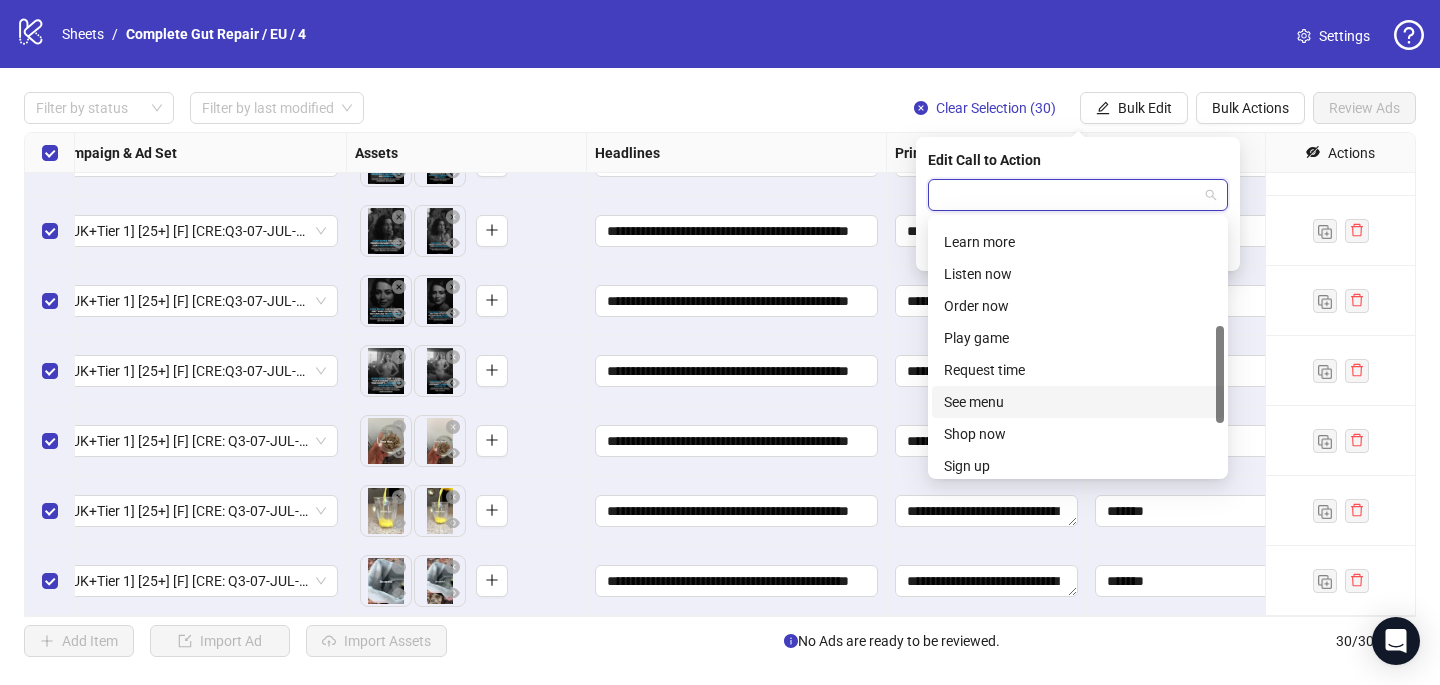 click on "Shop now" at bounding box center (1078, 434) 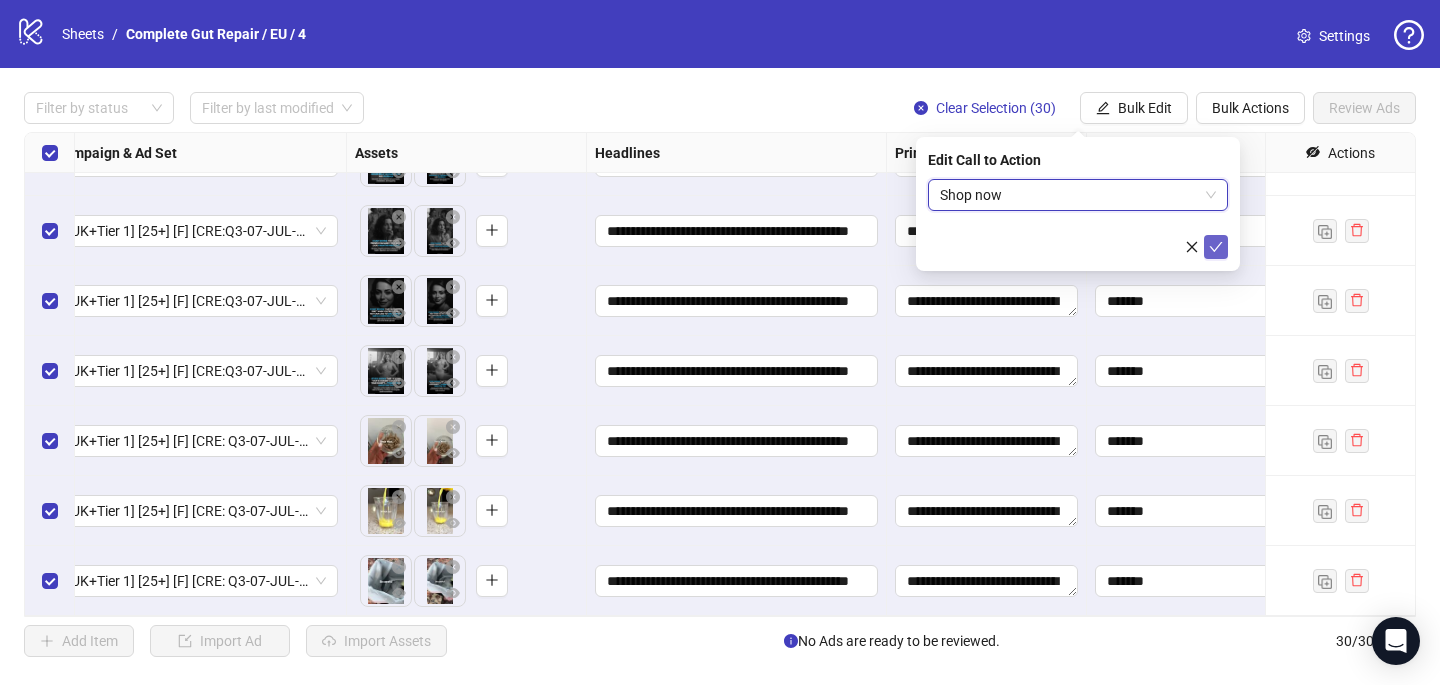 click 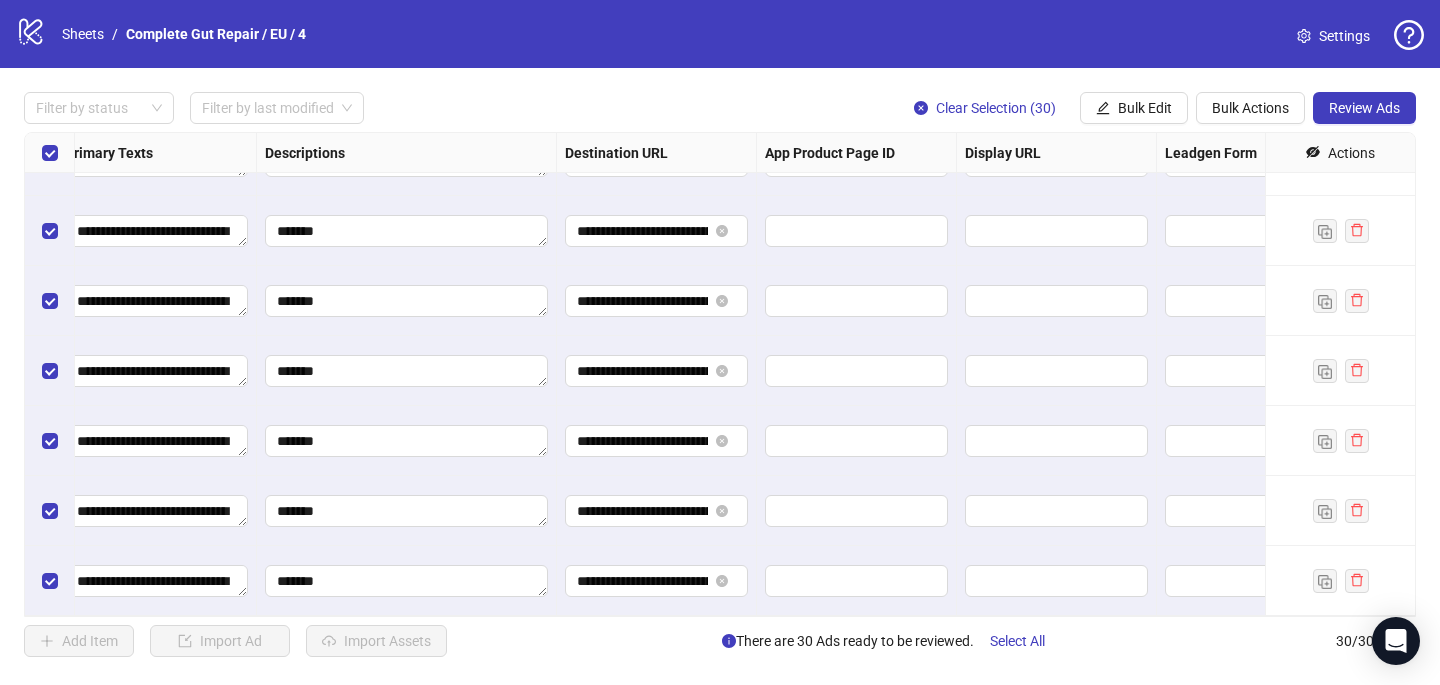 scroll, scrollTop: 1657, scrollLeft: 1520, axis: both 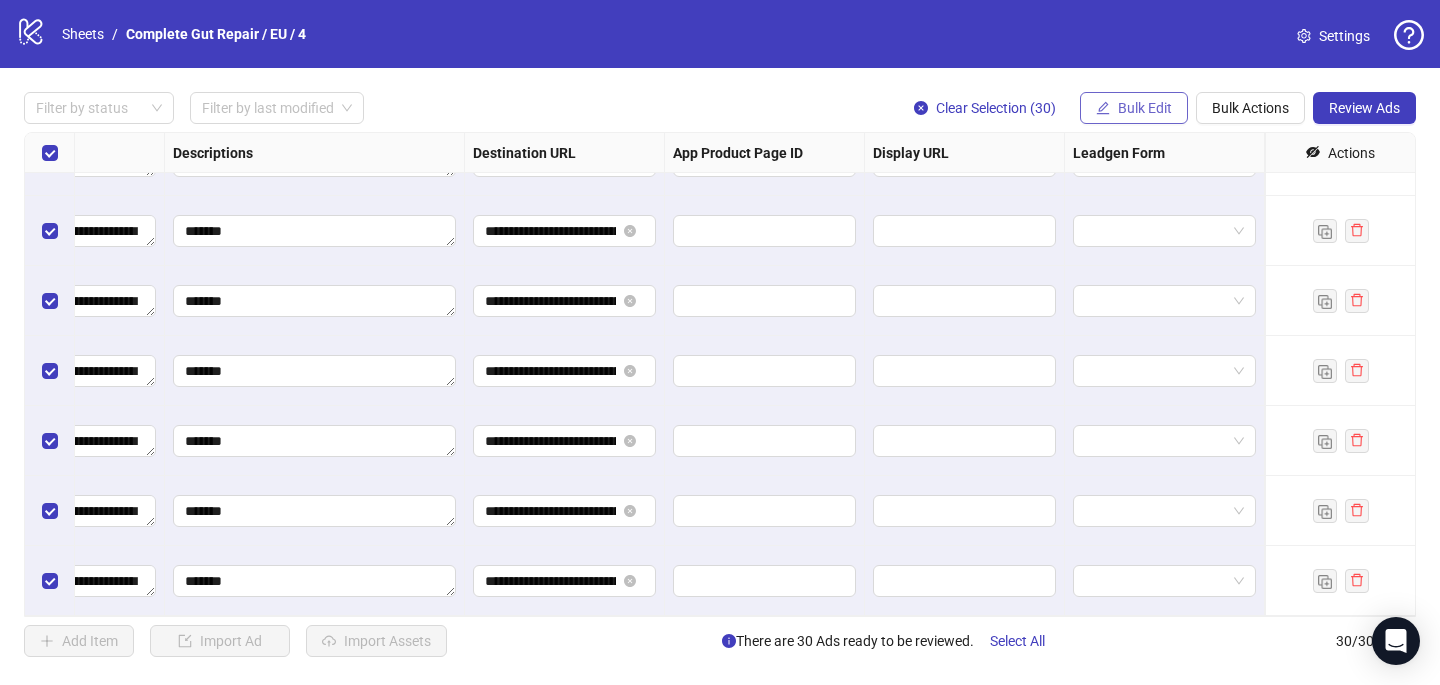 click on "Bulk Edit" at bounding box center (1134, 108) 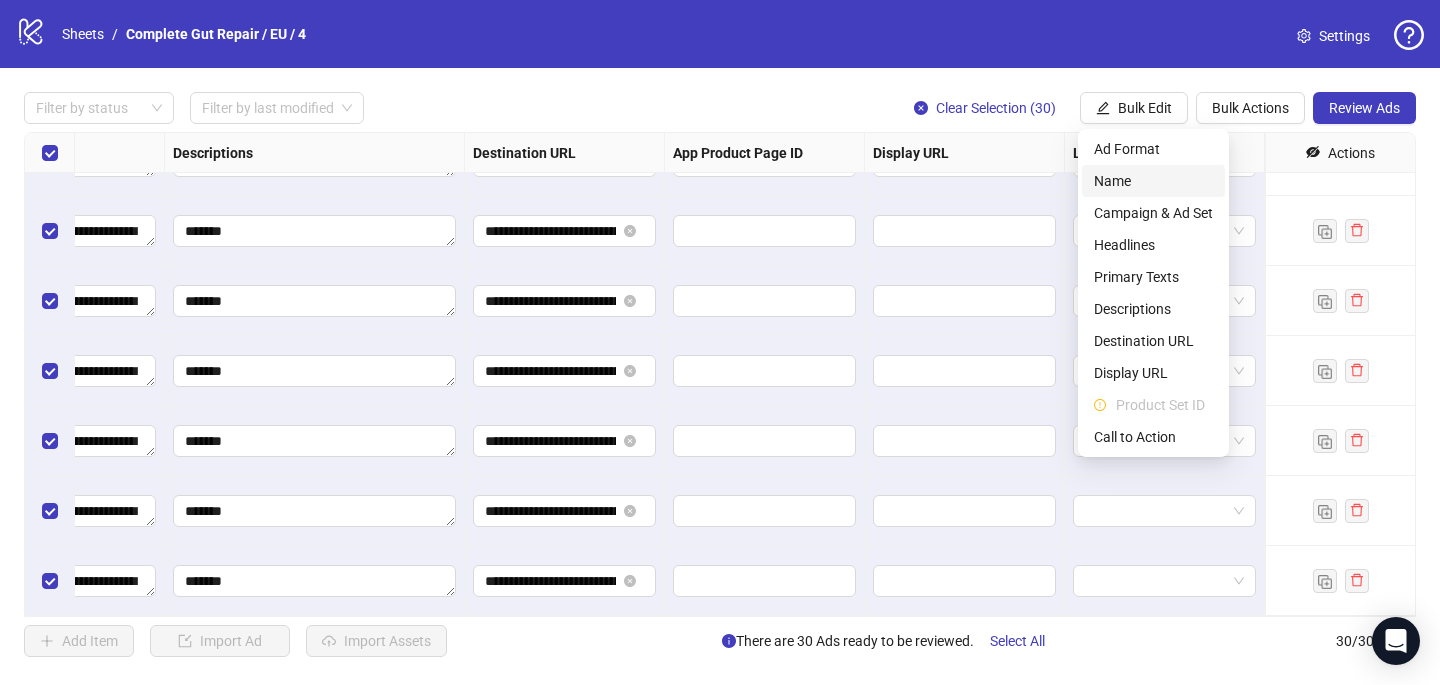 click on "Name" at bounding box center [1153, 181] 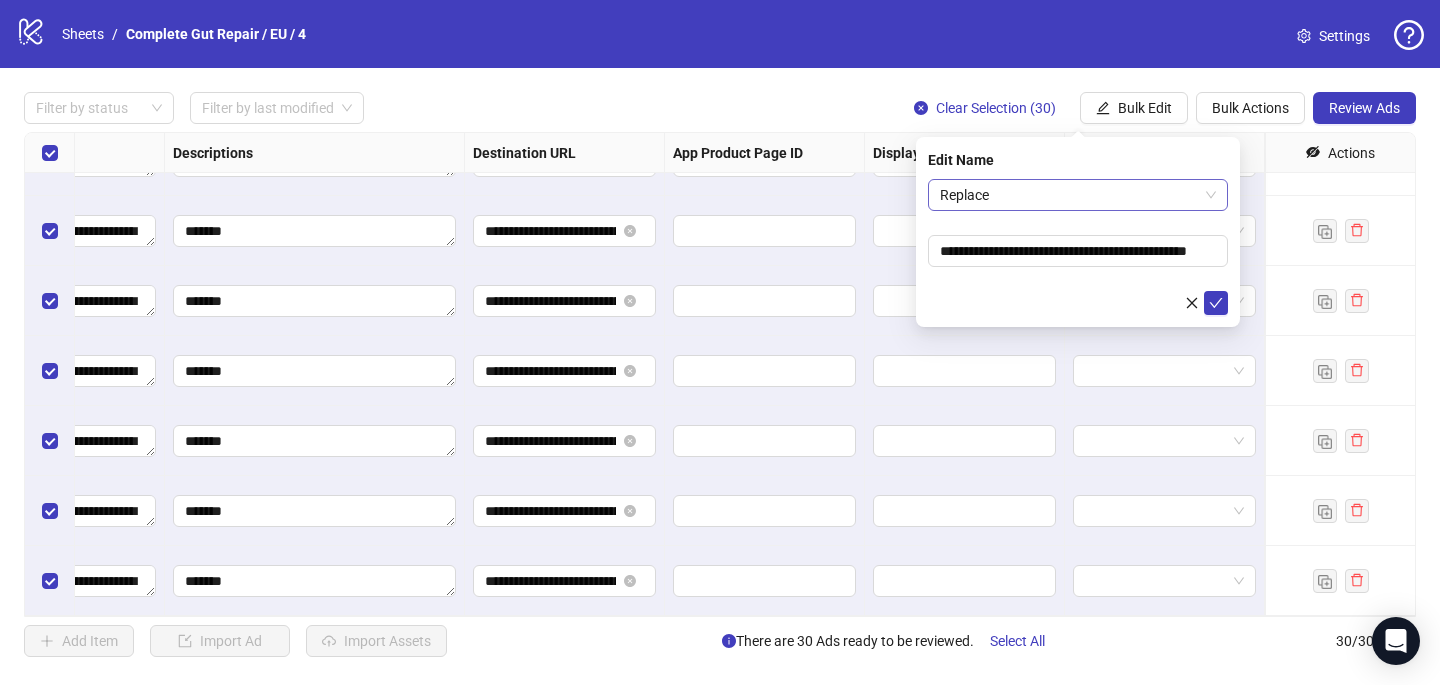 click on "Replace" at bounding box center [1078, 195] 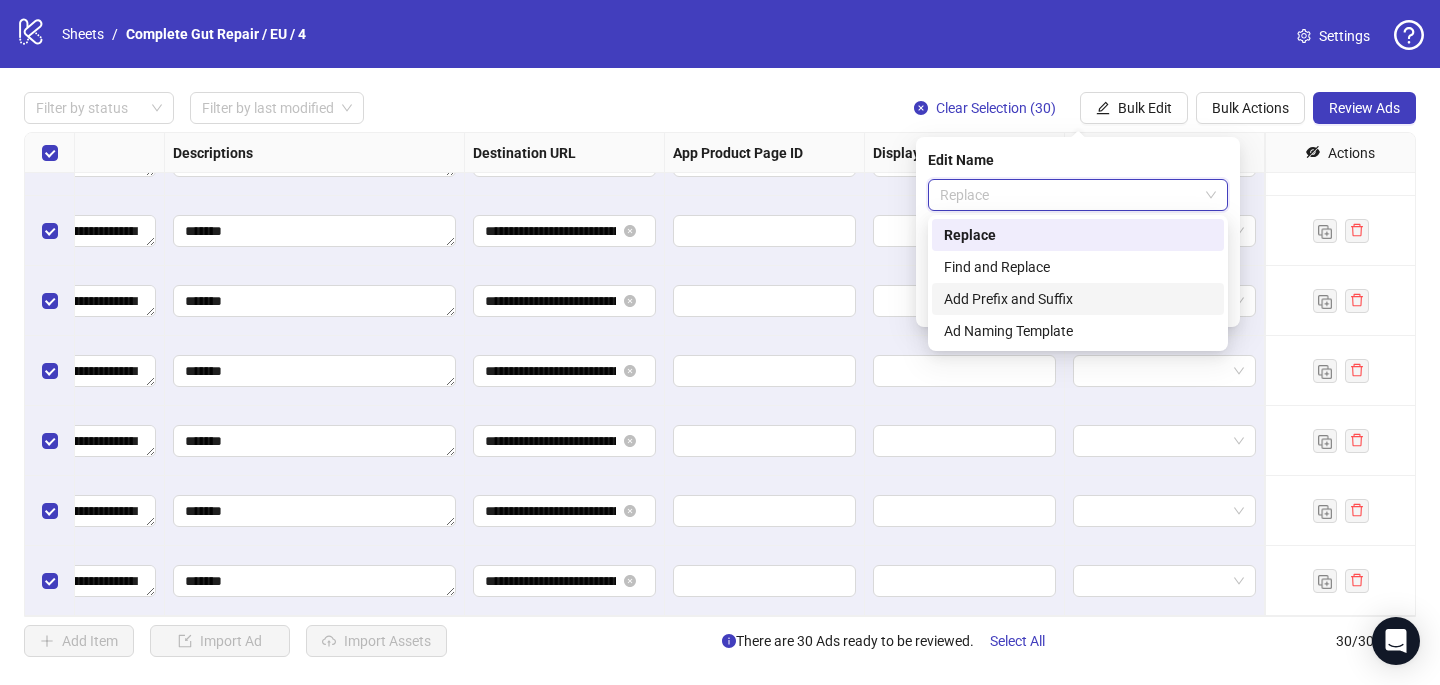 click on "Add Prefix and Suffix" at bounding box center (1078, 299) 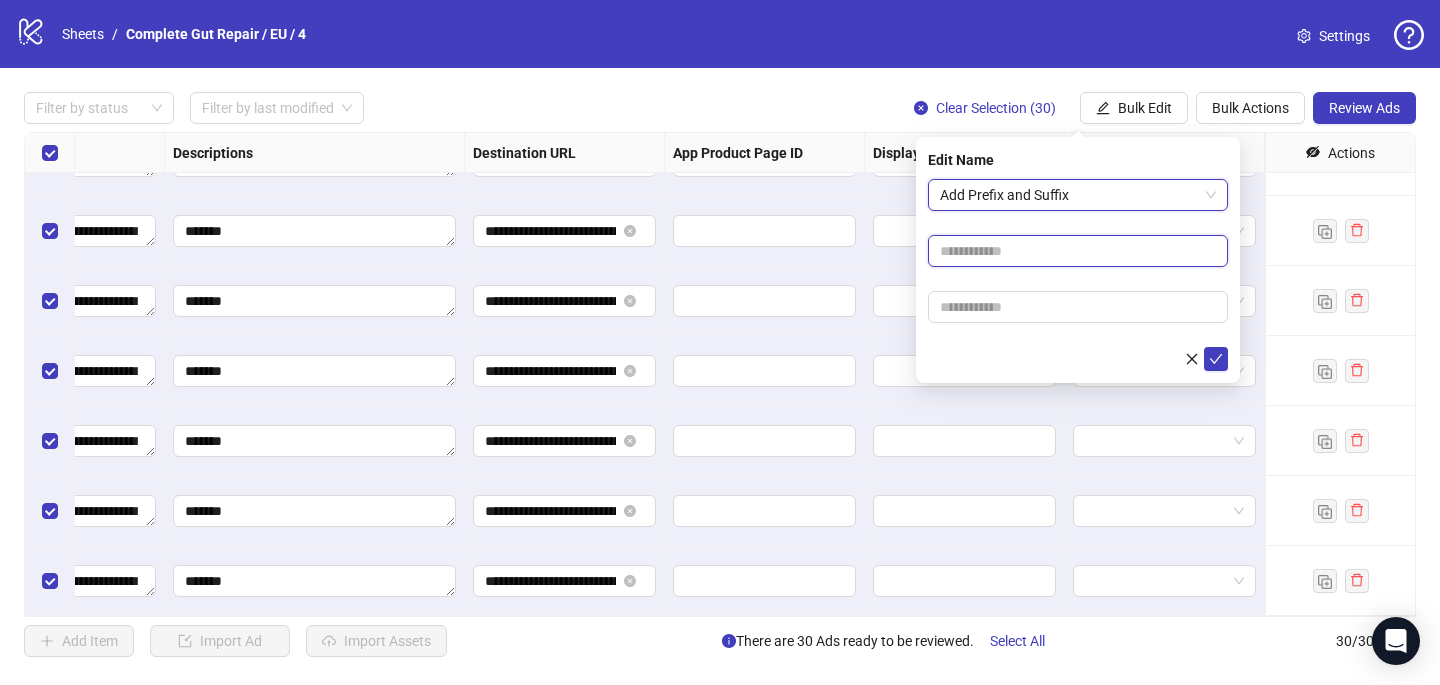 click at bounding box center [1078, 251] 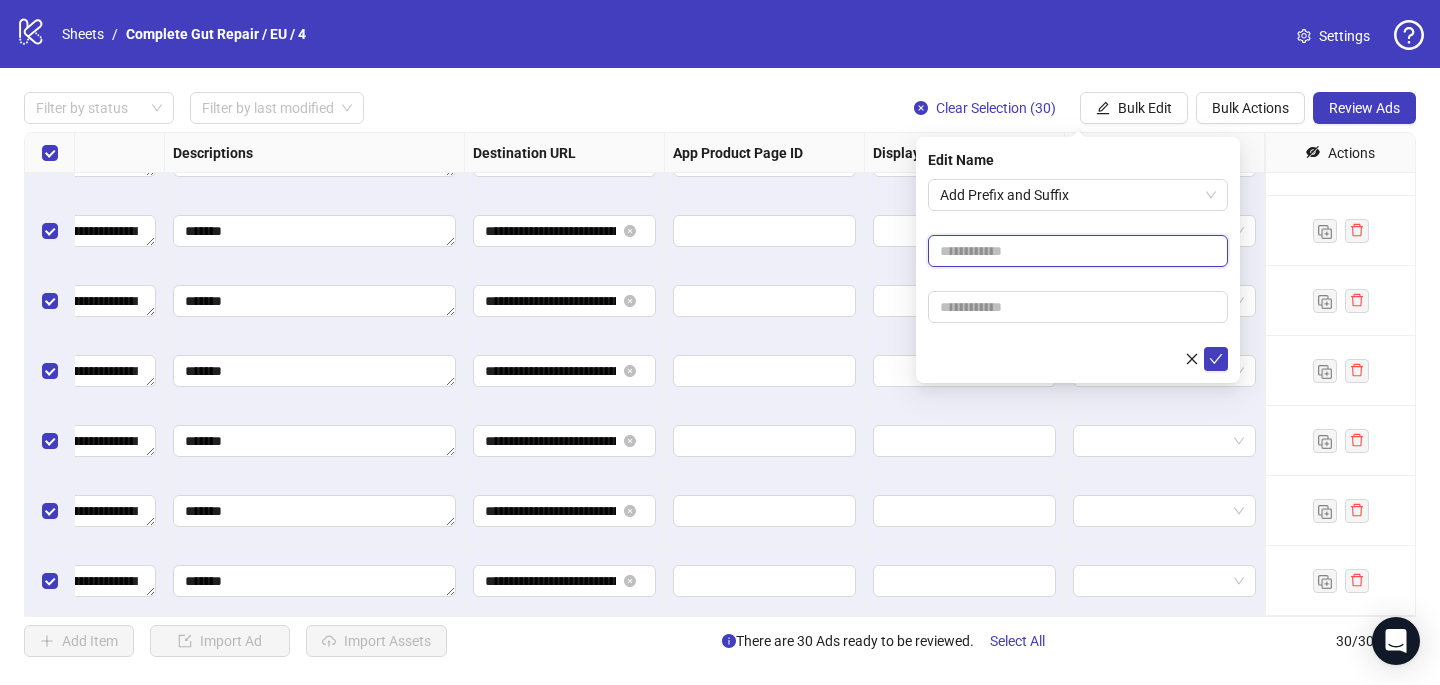 paste on "**********" 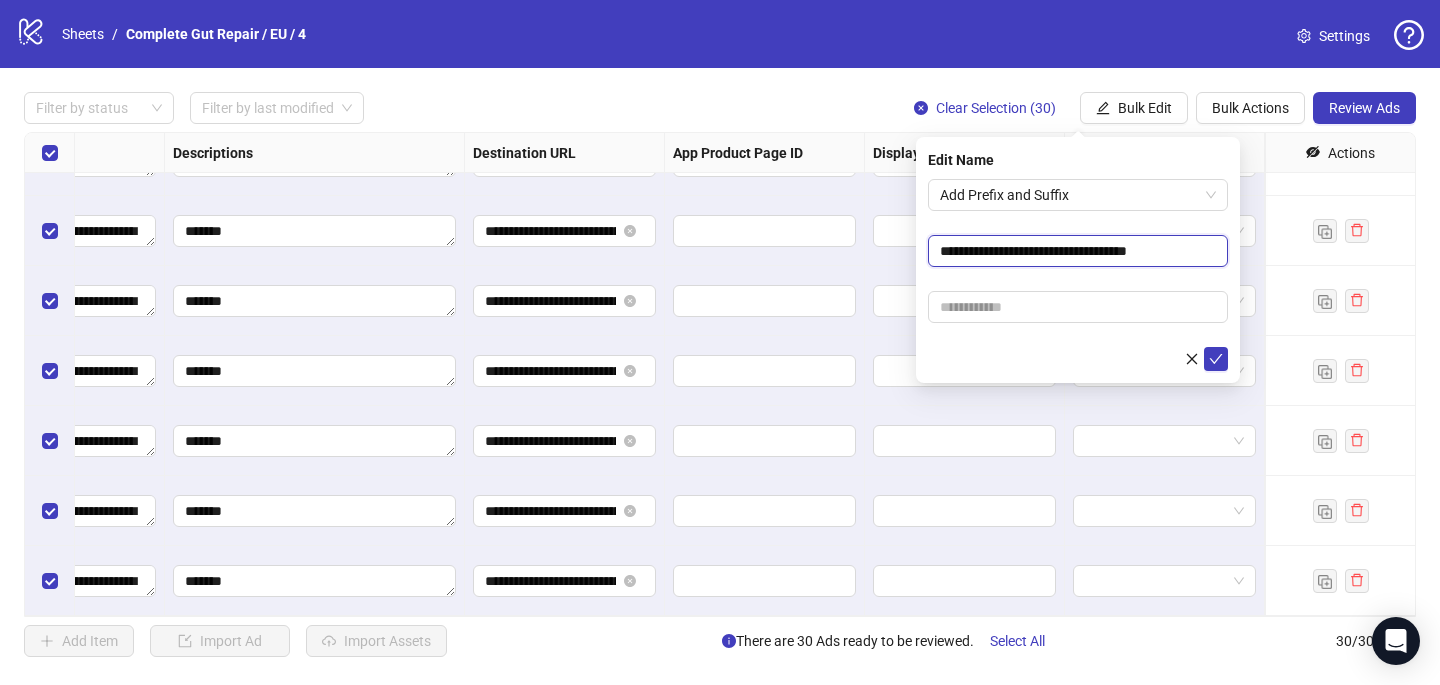 click on "**********" at bounding box center [1078, 251] 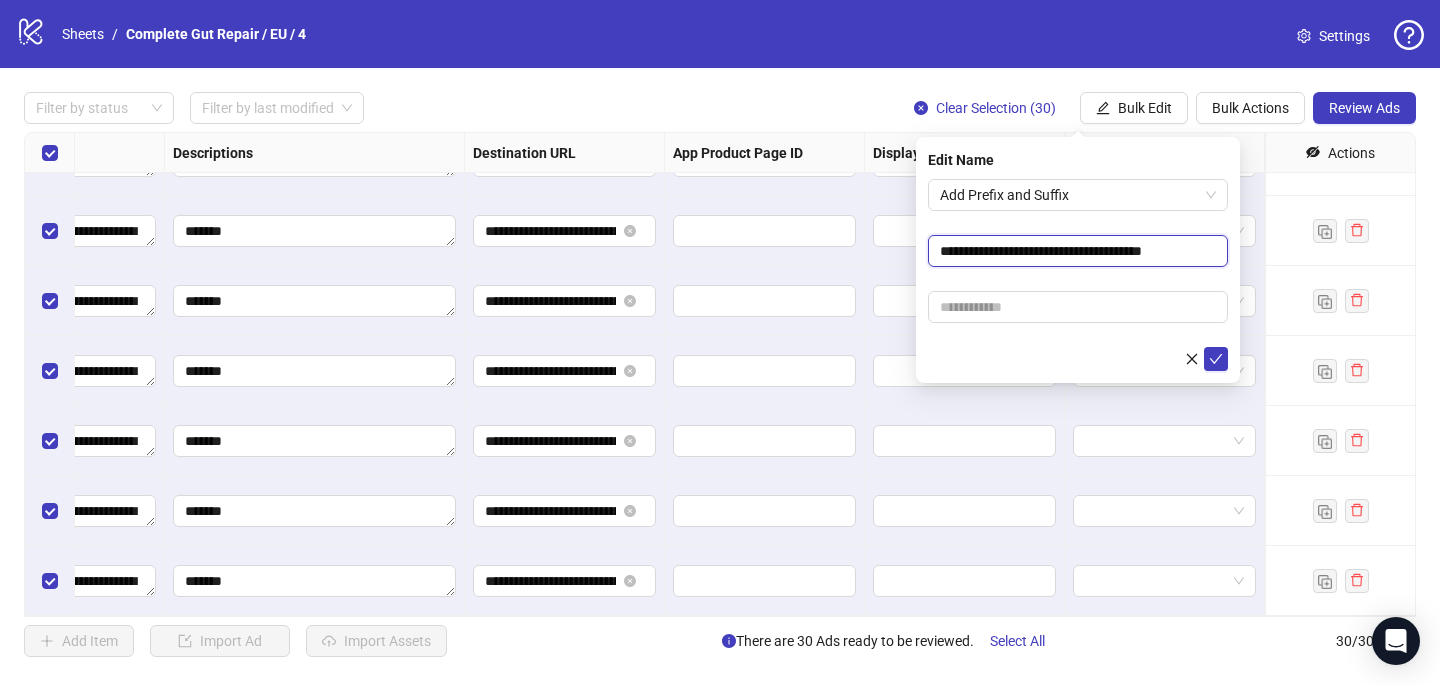 type on "**********" 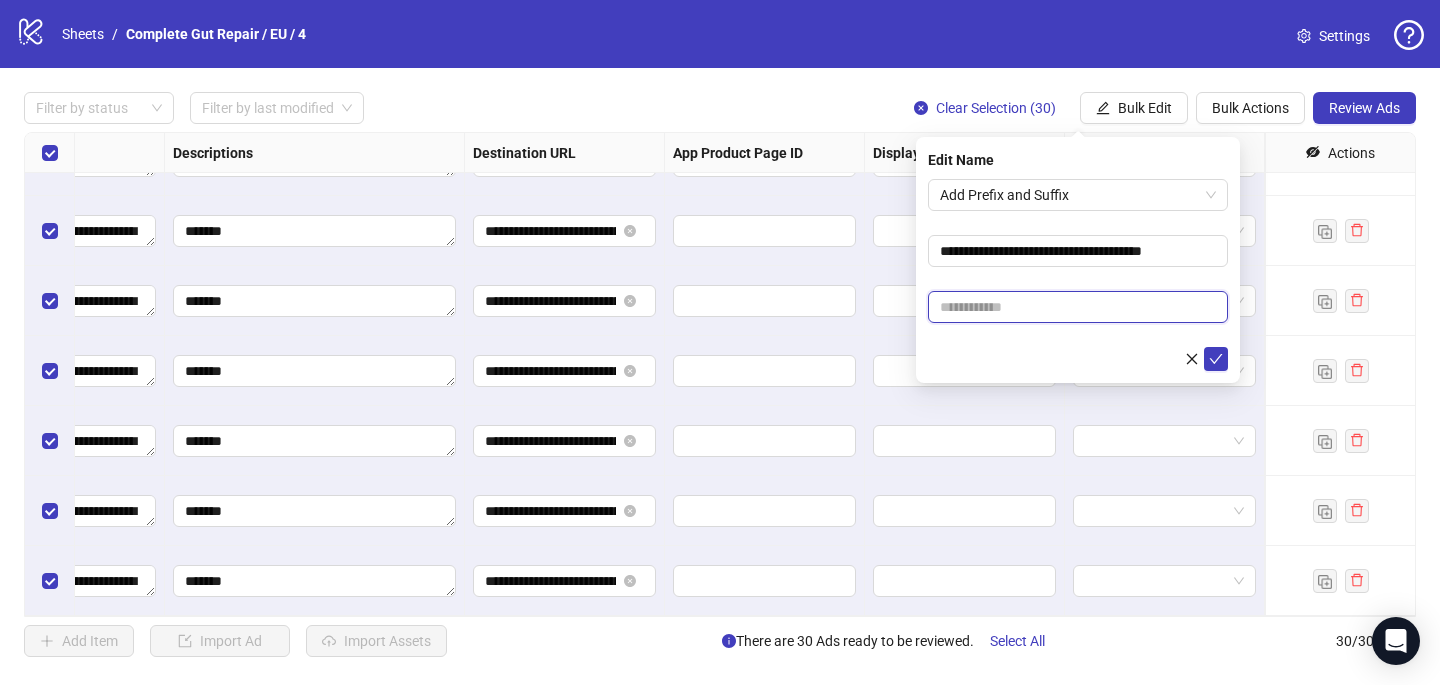 click at bounding box center [1078, 307] 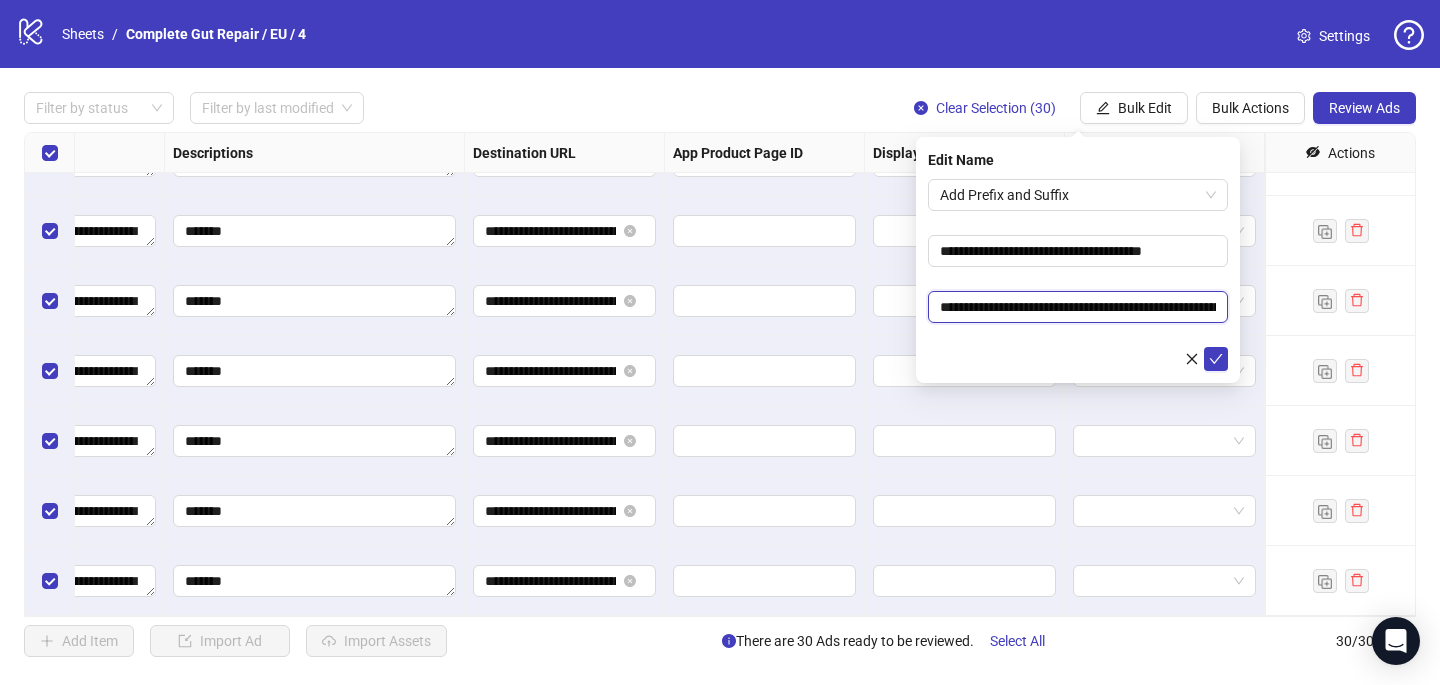 scroll, scrollTop: 0, scrollLeft: 355, axis: horizontal 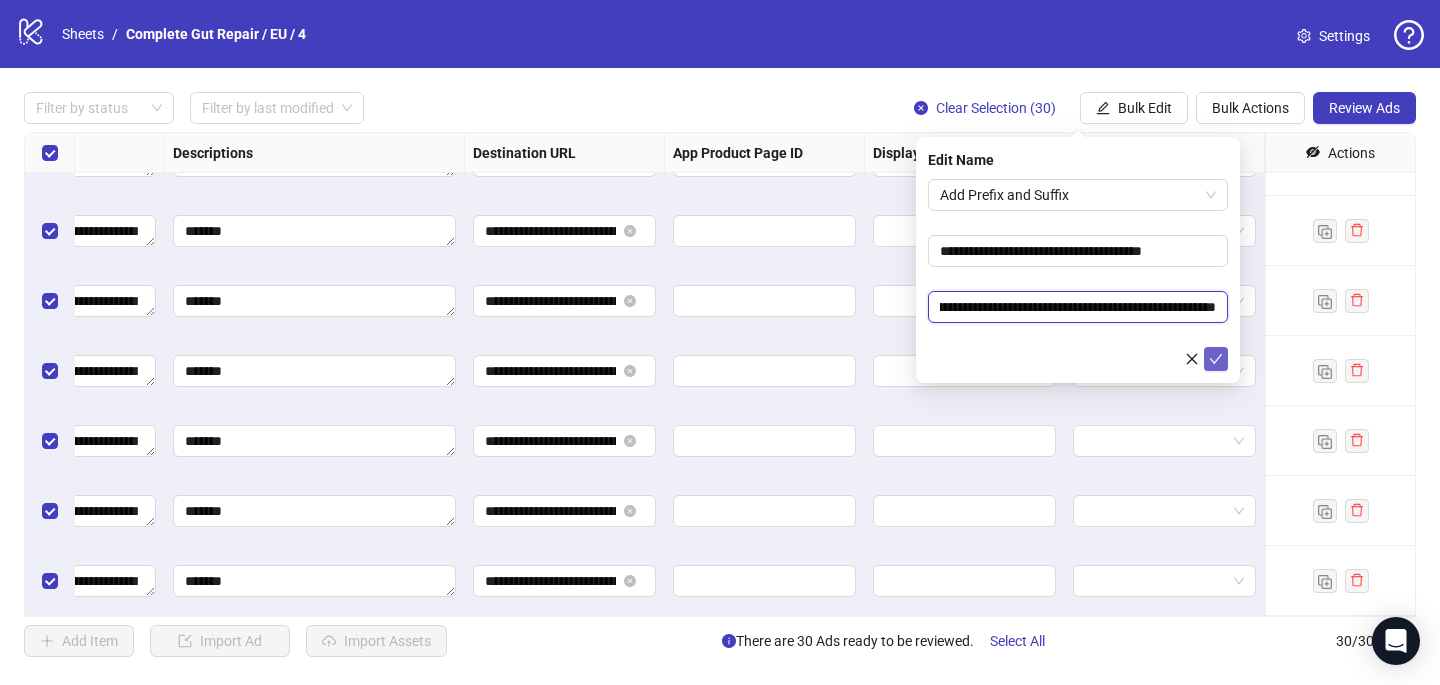 type on "**********" 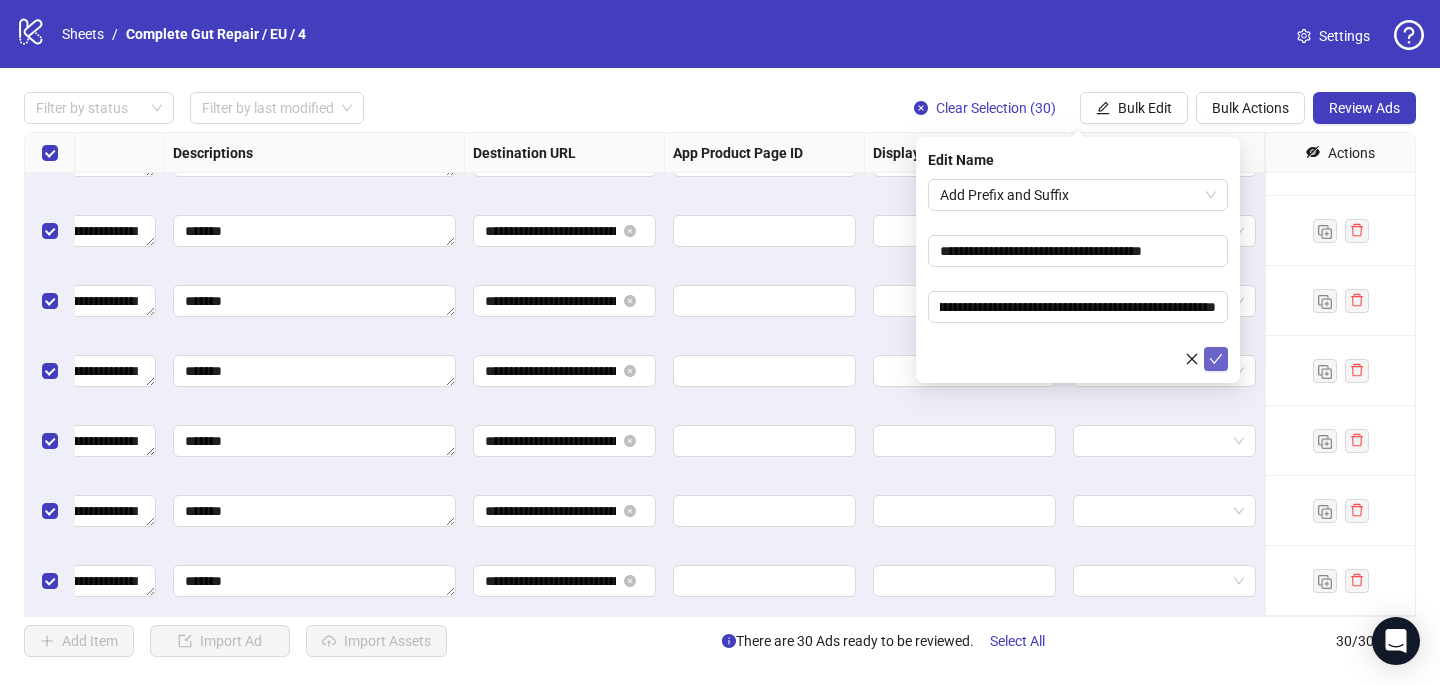 click 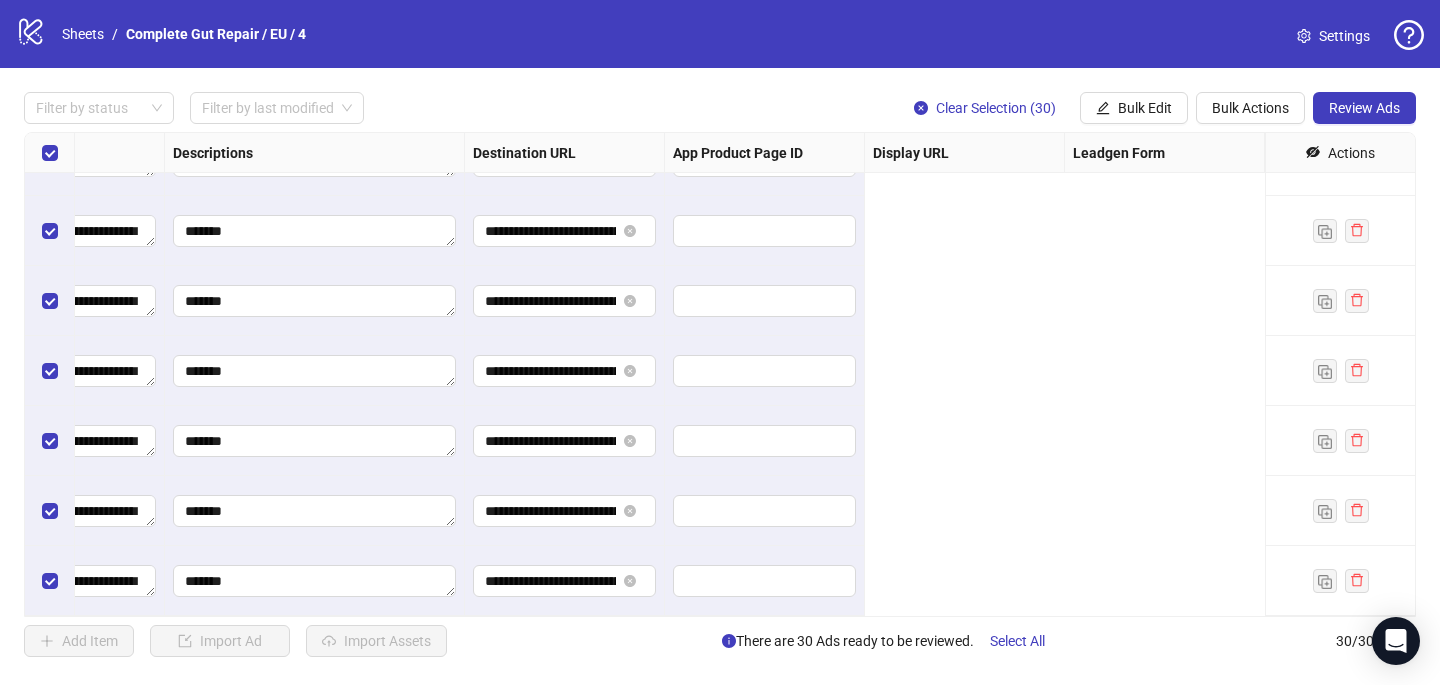 scroll, scrollTop: 1657, scrollLeft: 0, axis: vertical 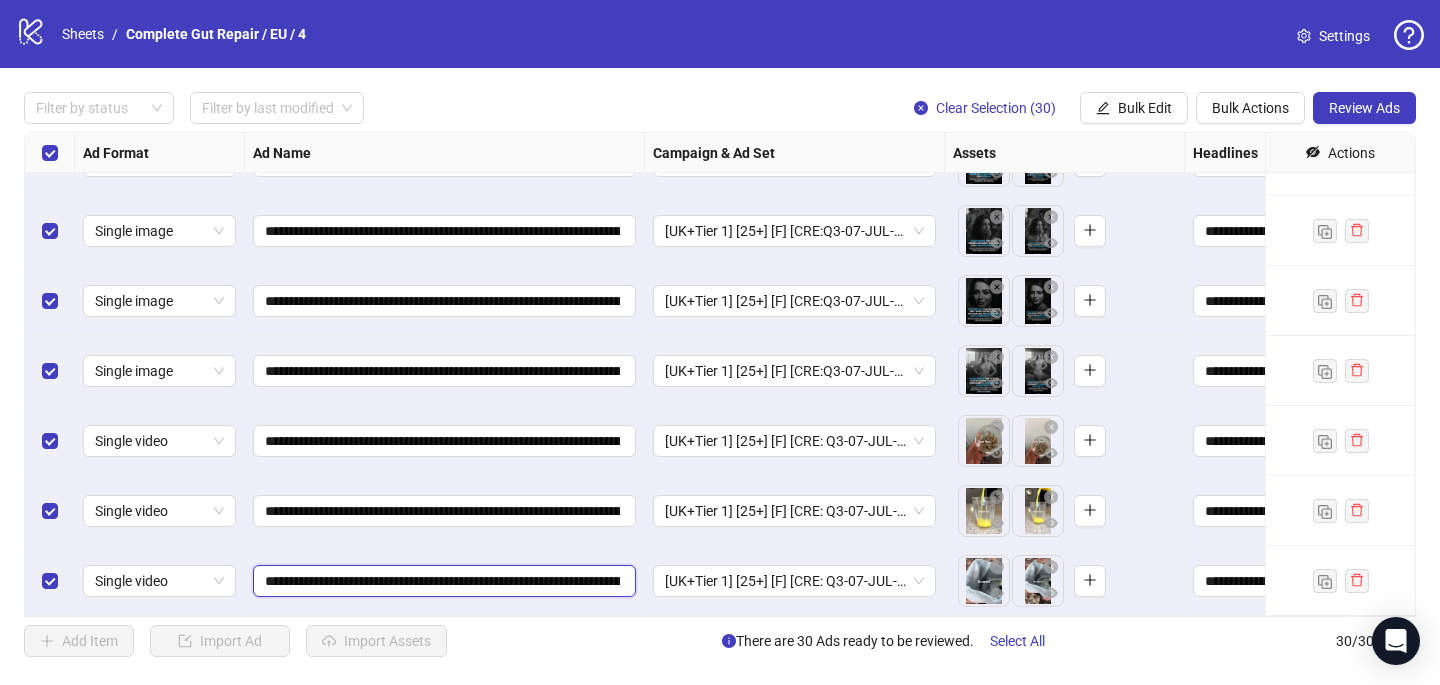 click on "**********" at bounding box center [442, 581] 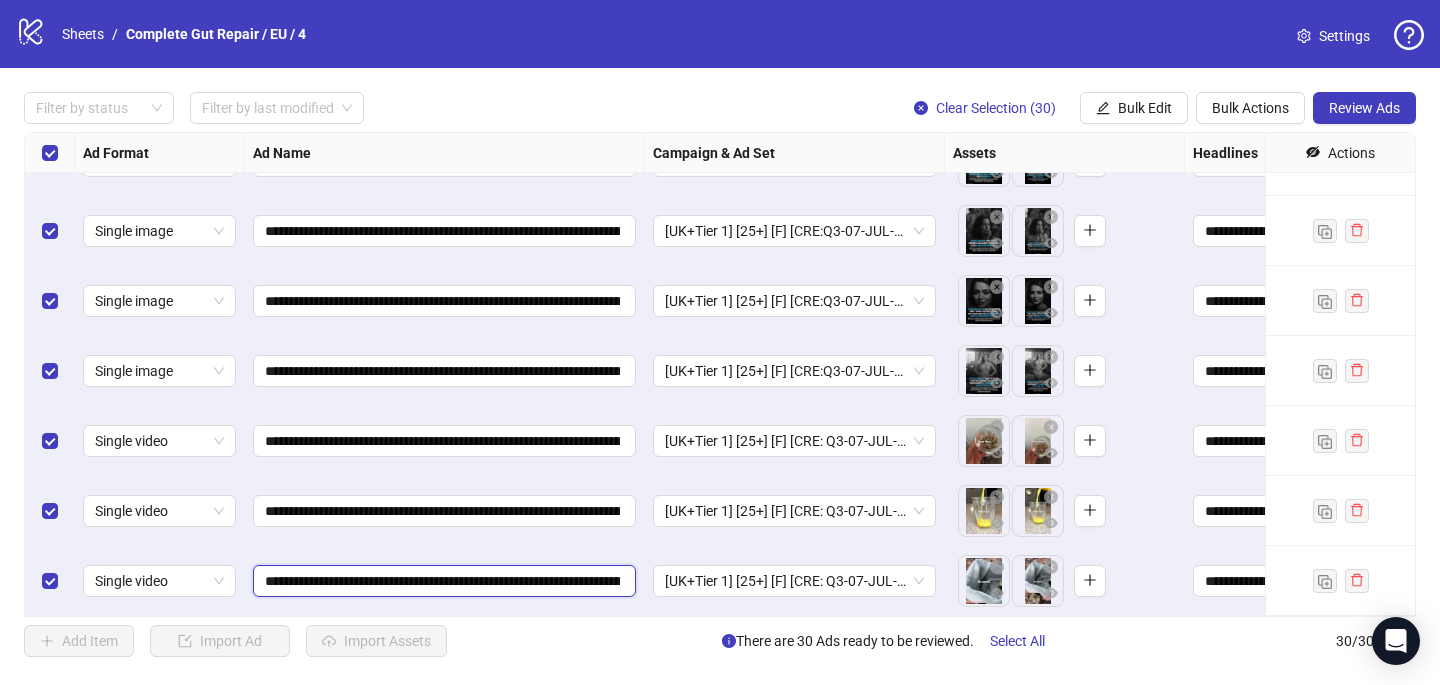 type on "**********" 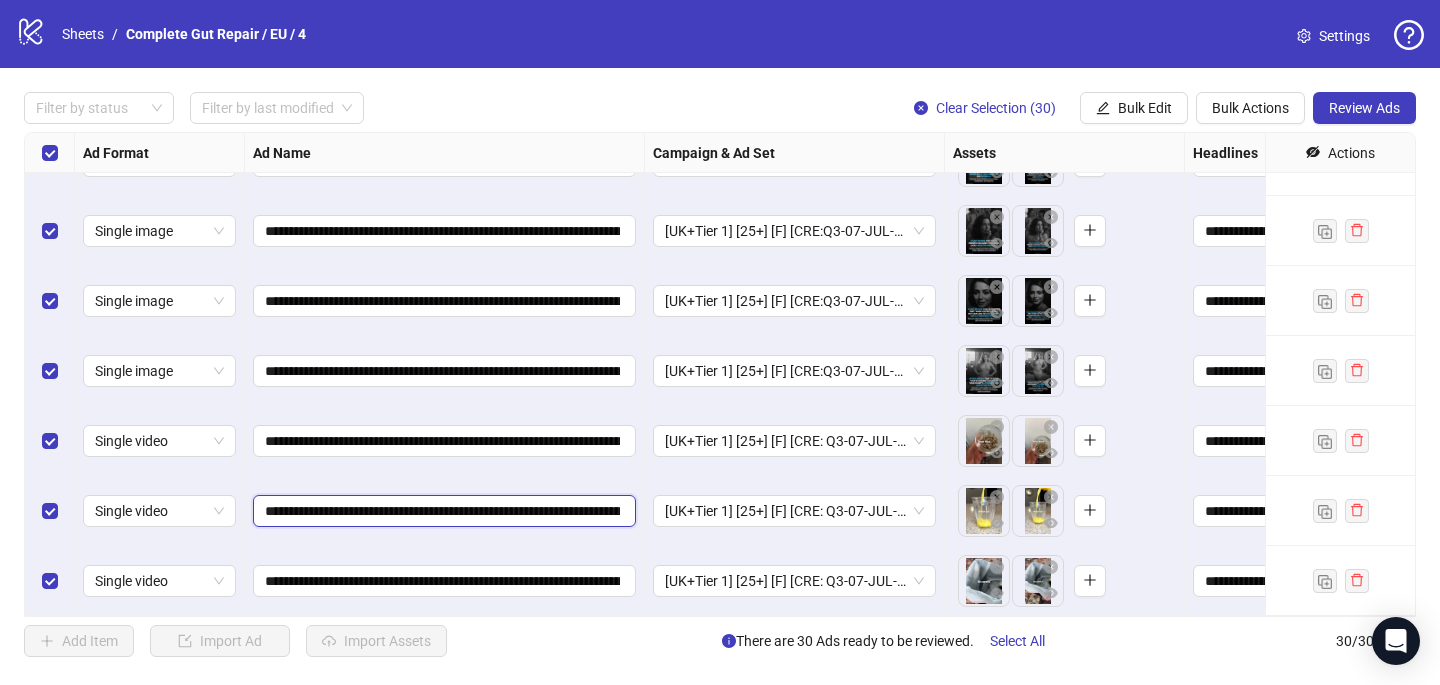 click on "**********" at bounding box center [442, 511] 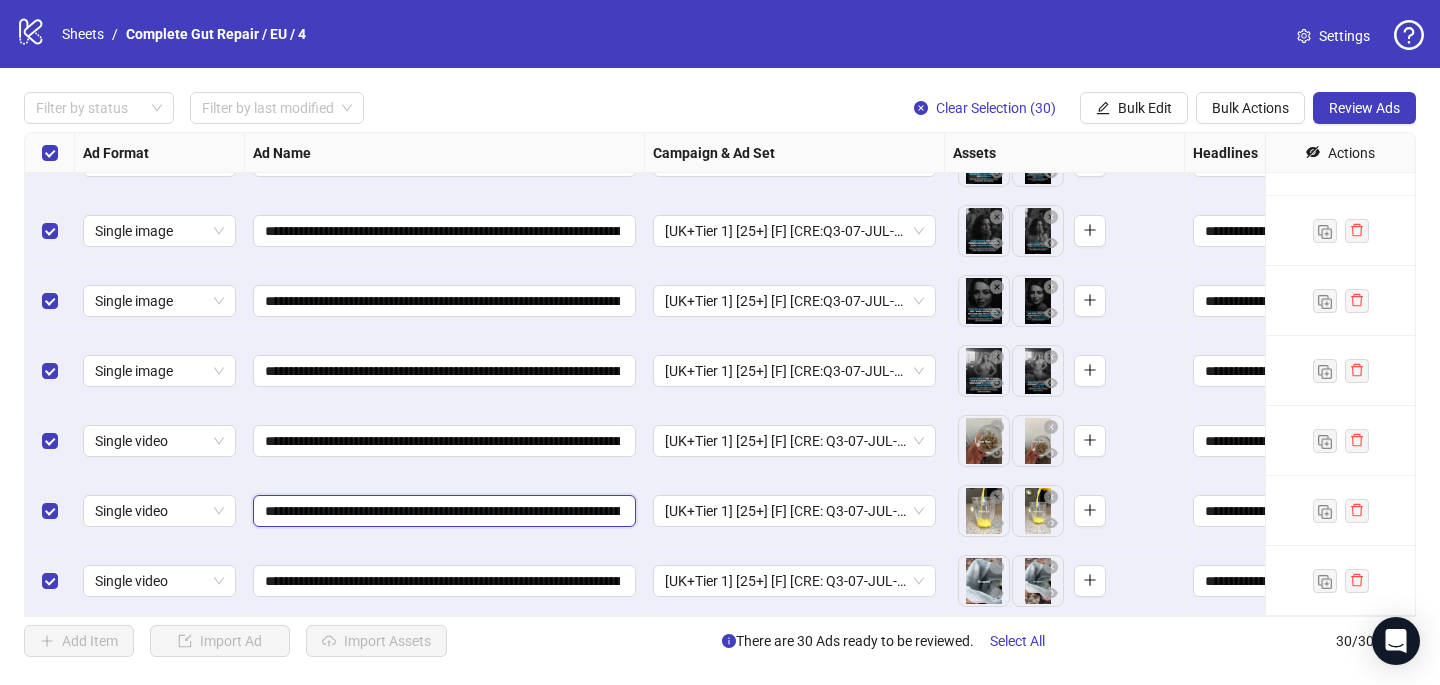 click on "**********" at bounding box center (442, 511) 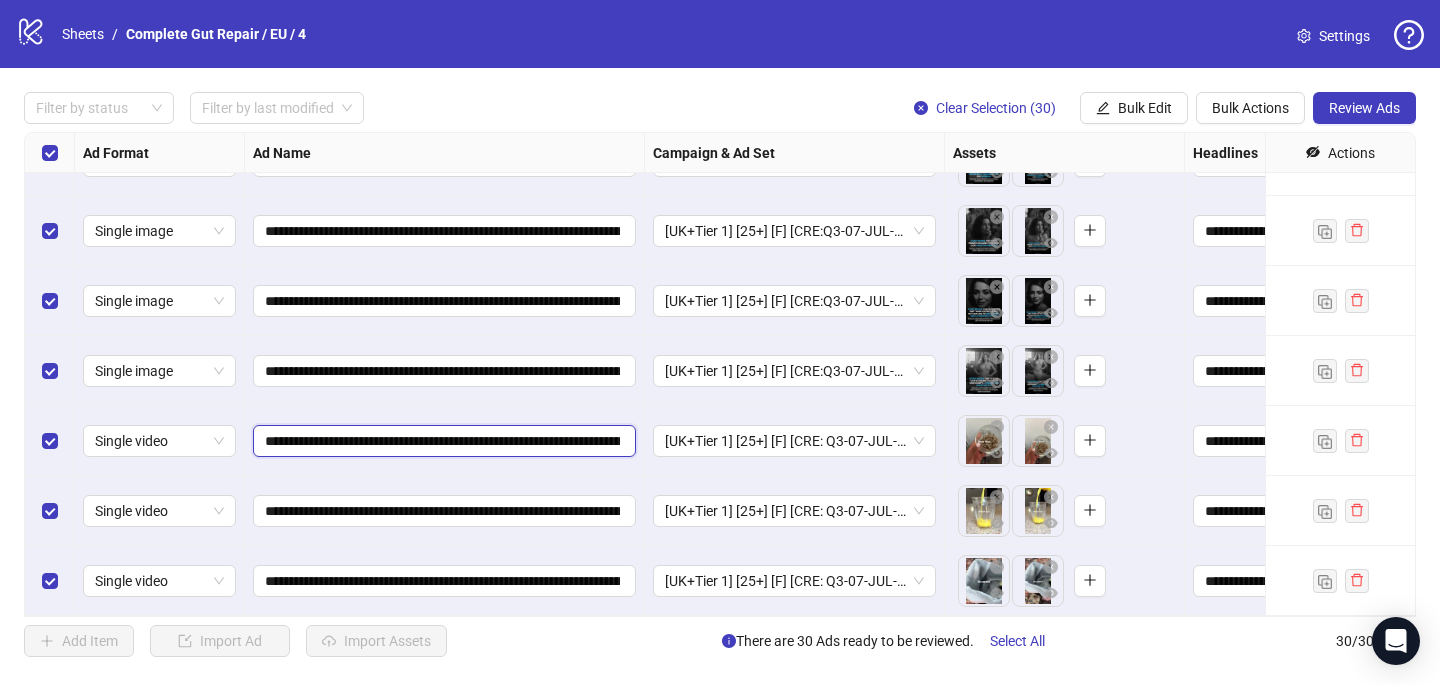 click on "**********" at bounding box center [442, 441] 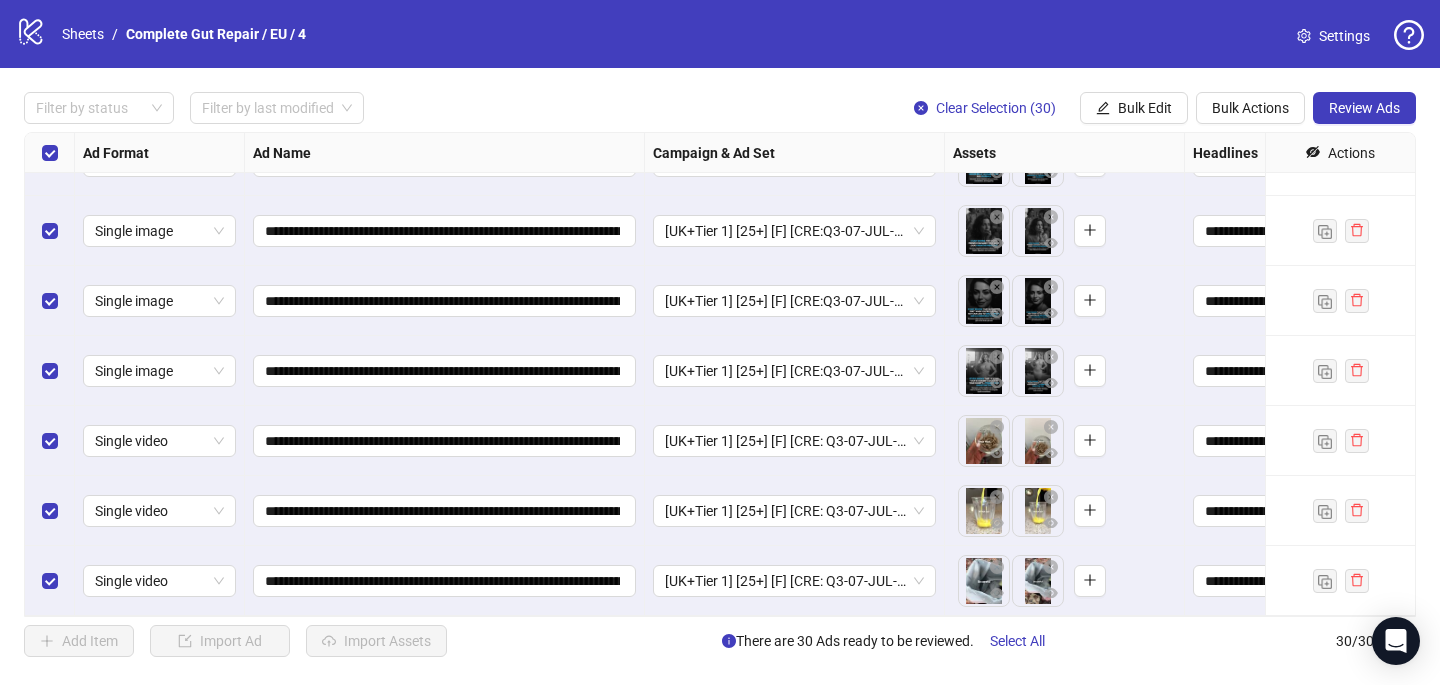 click on "**********" at bounding box center [720, 374] 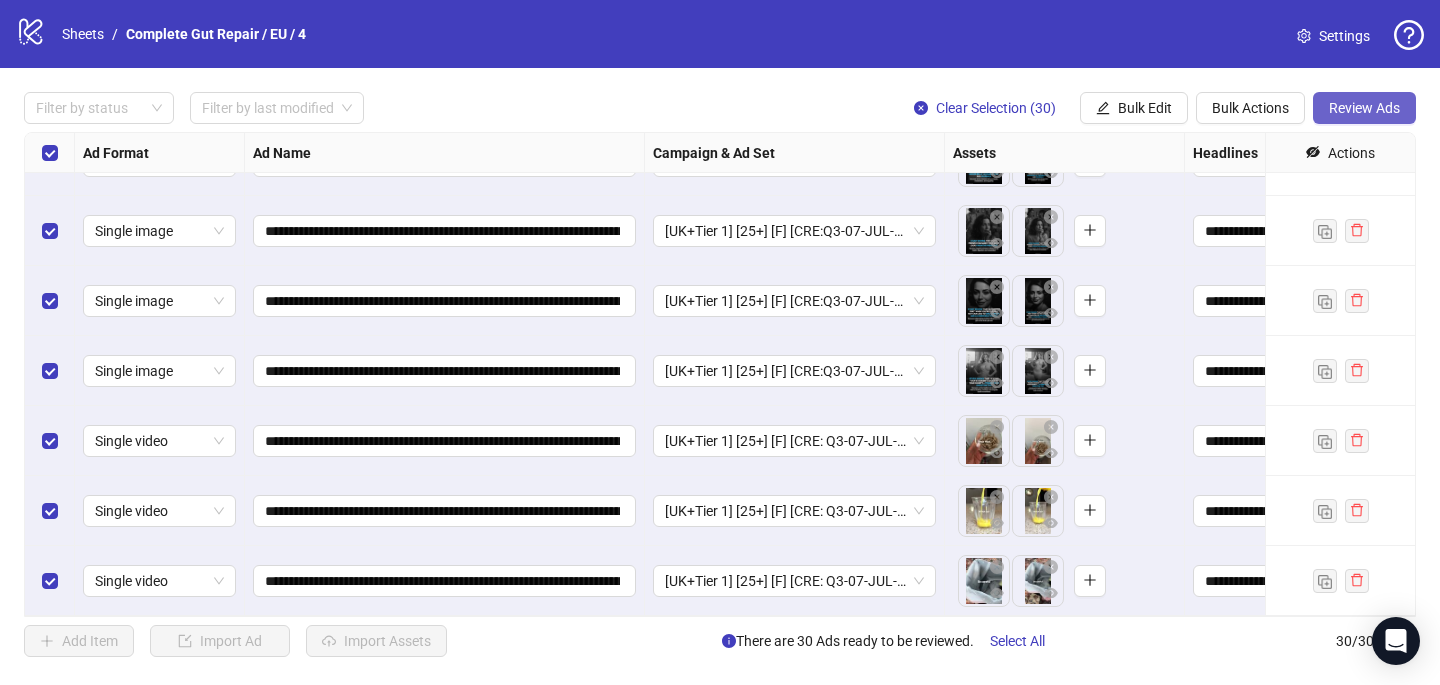 click on "Review Ads" at bounding box center [1364, 108] 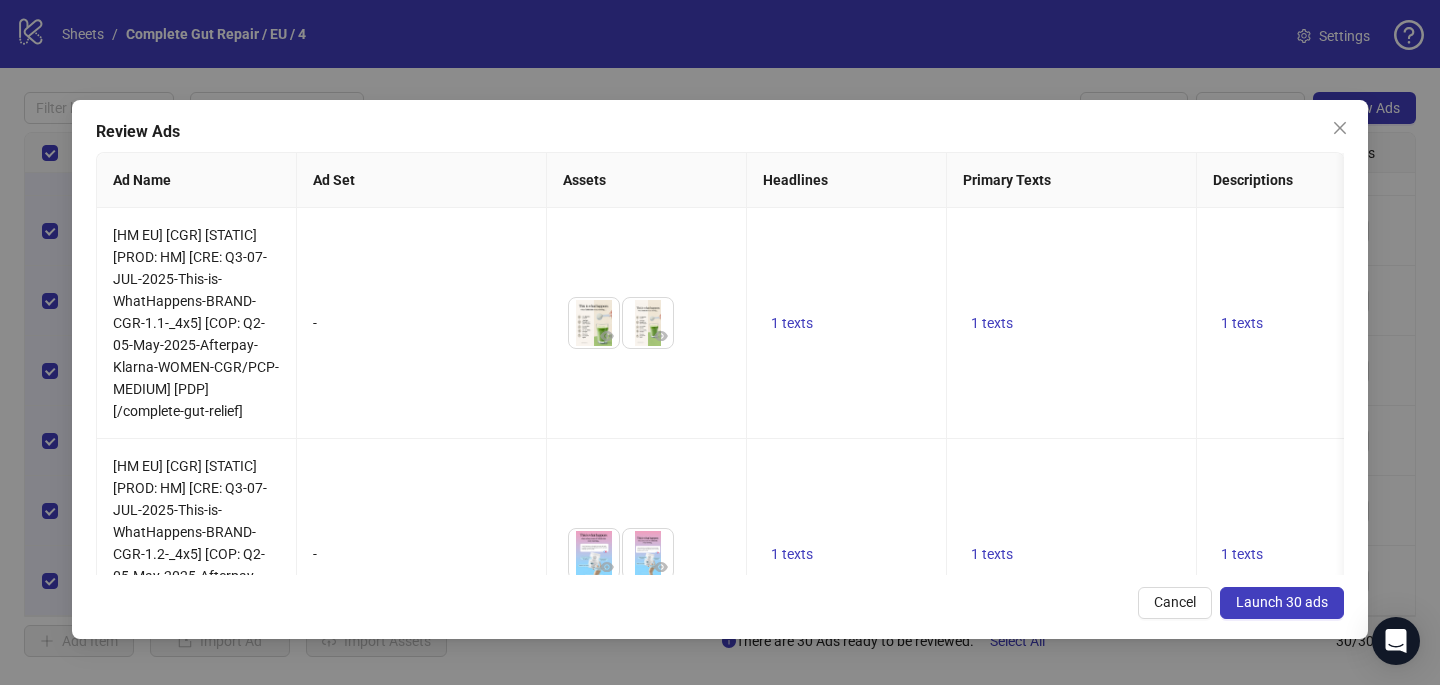 click on "Launch 30 ads" at bounding box center [1282, 602] 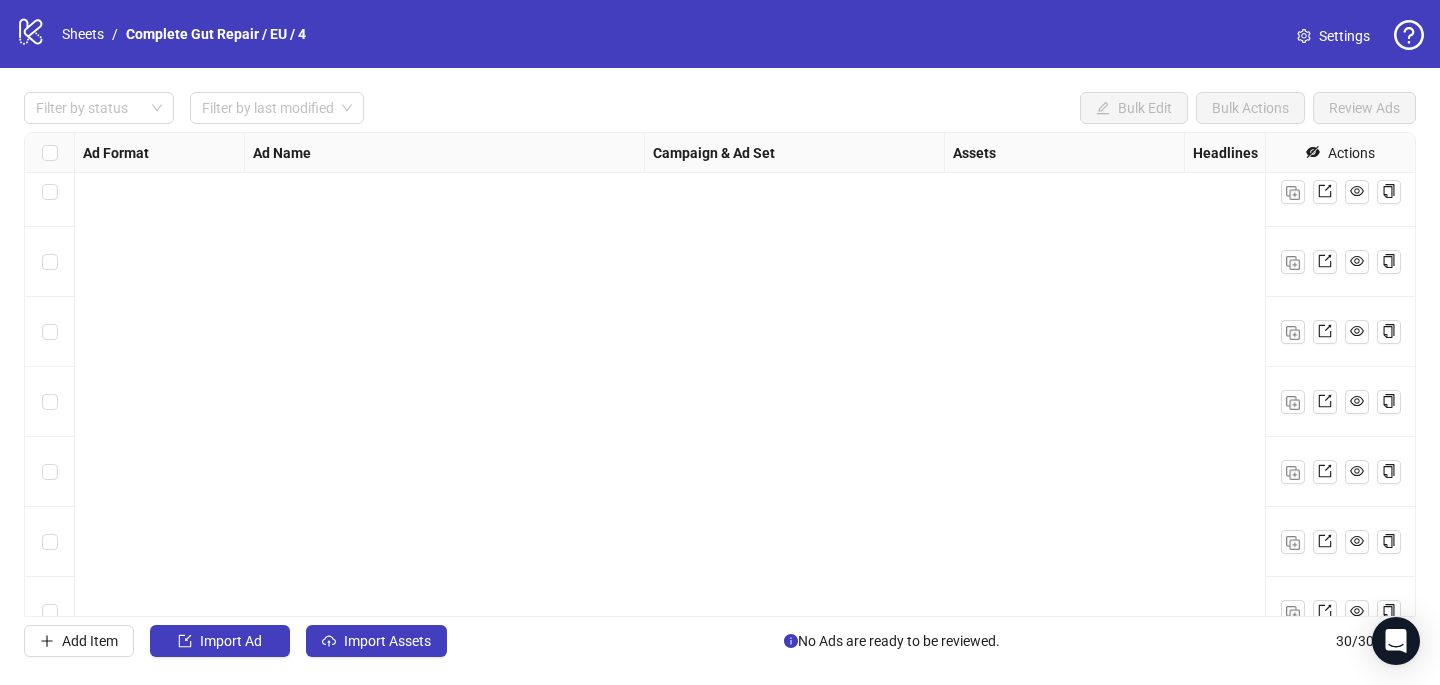 scroll, scrollTop: 1657, scrollLeft: 0, axis: vertical 